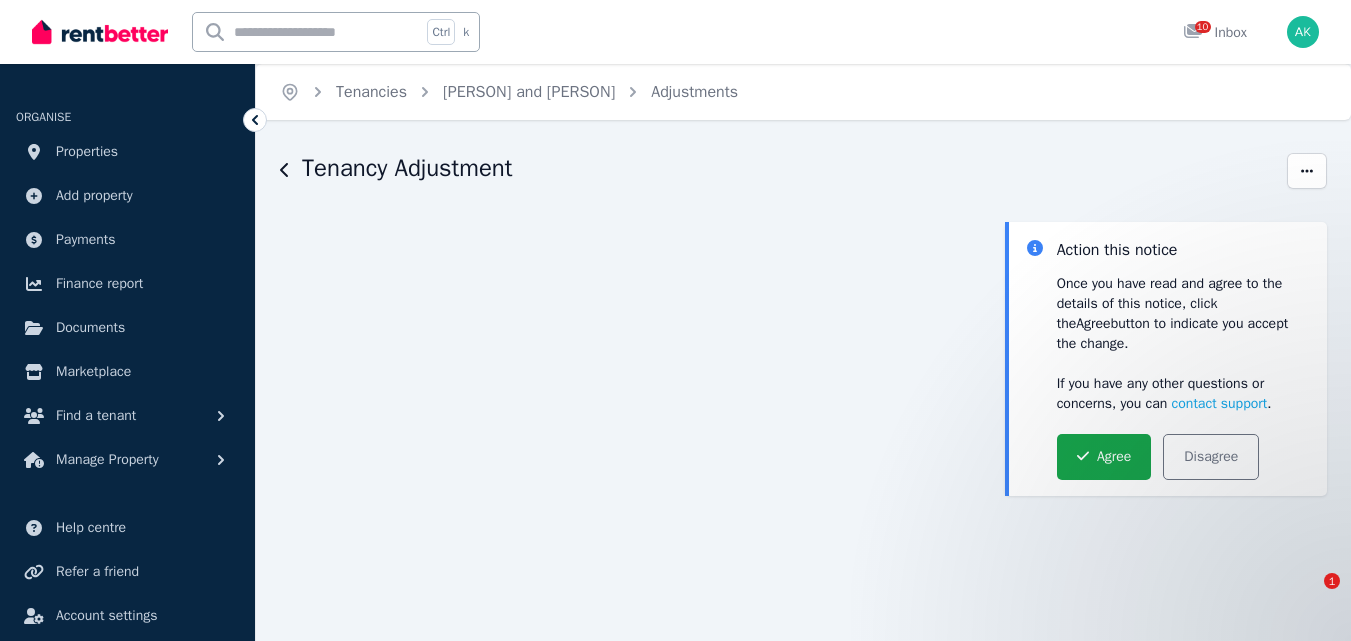 scroll, scrollTop: 340, scrollLeft: 0, axis: vertical 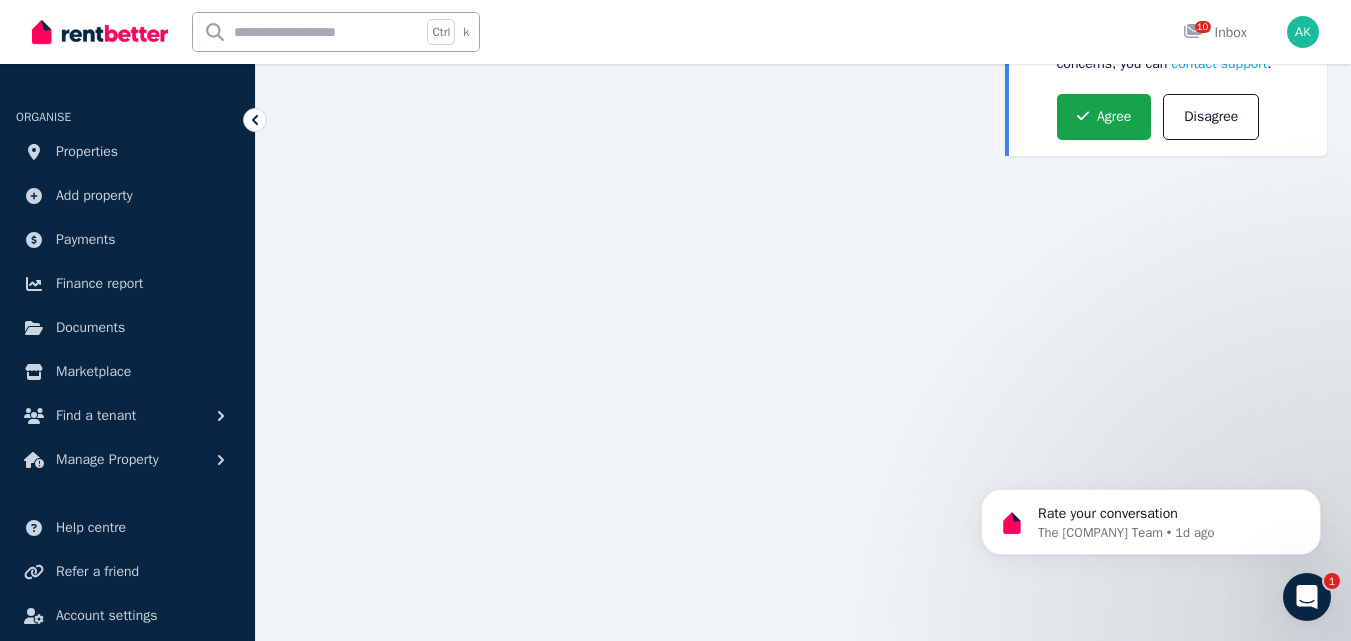 click on "Disagree" at bounding box center [1211, 117] 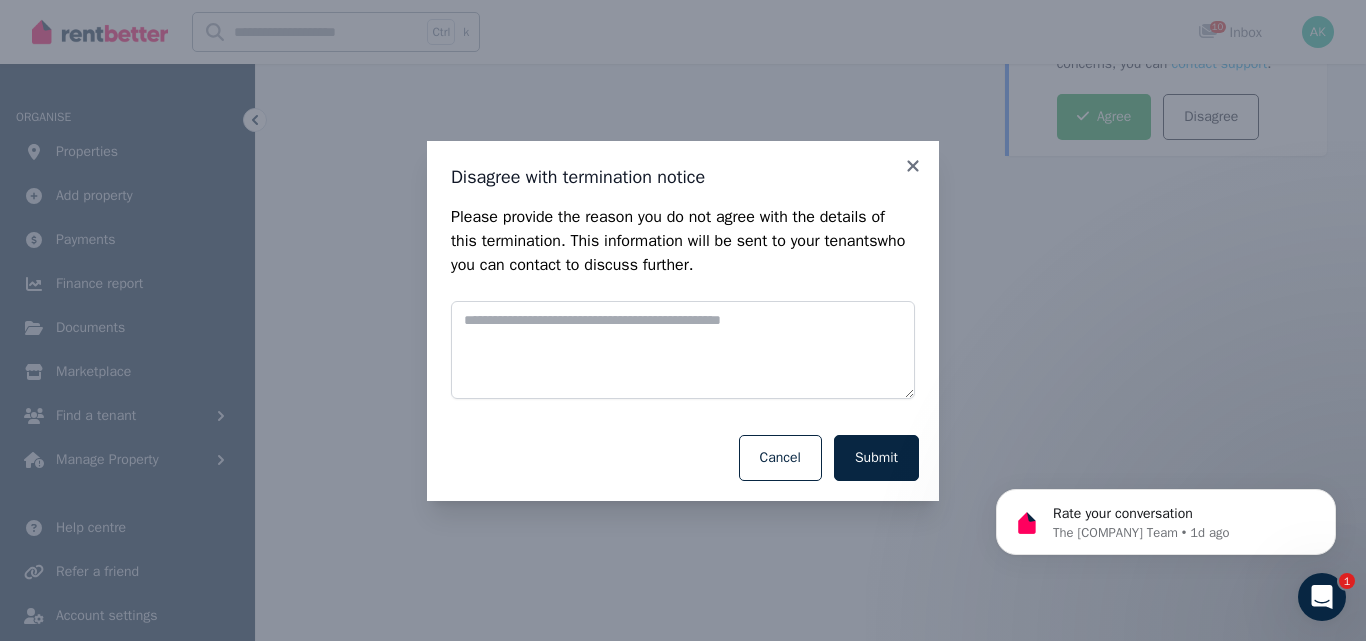scroll, scrollTop: 341, scrollLeft: 0, axis: vertical 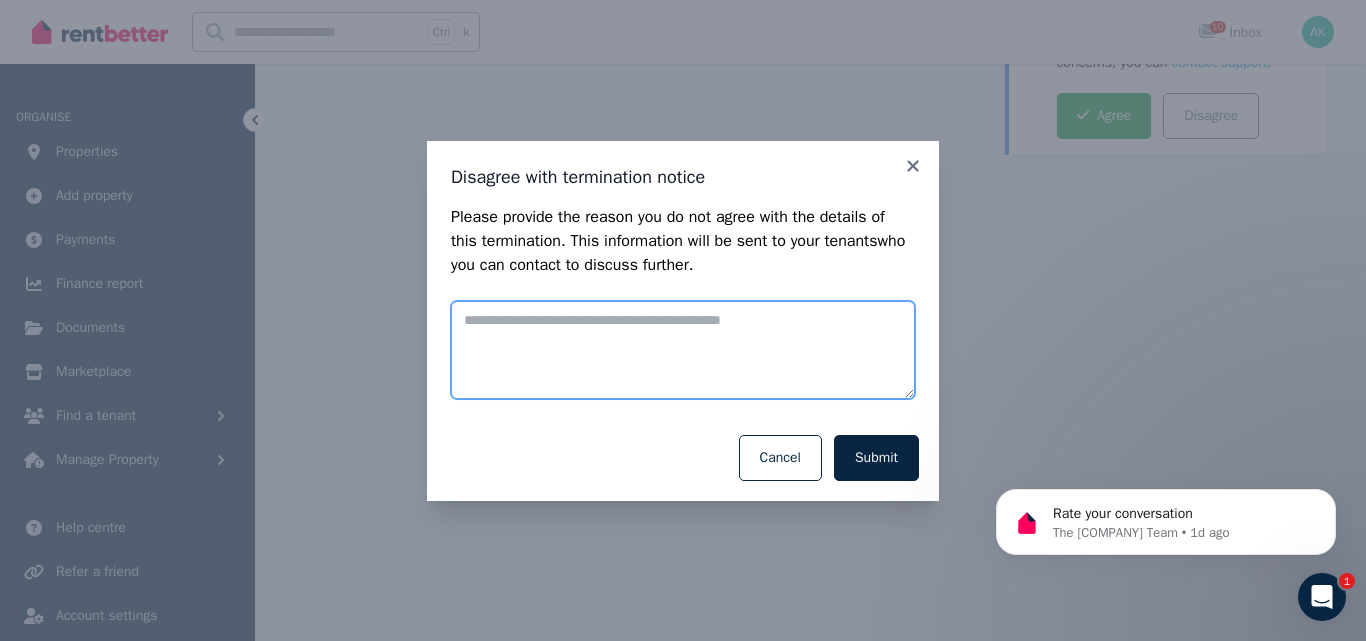 click at bounding box center [683, 350] 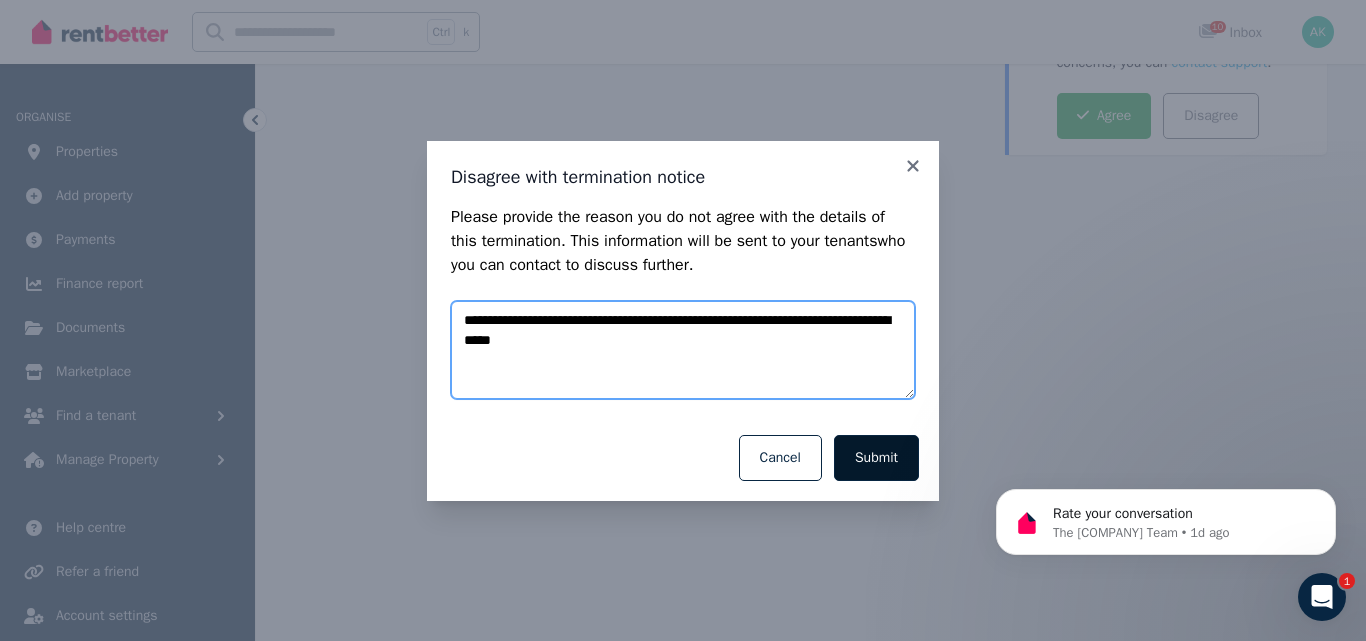 type on "**********" 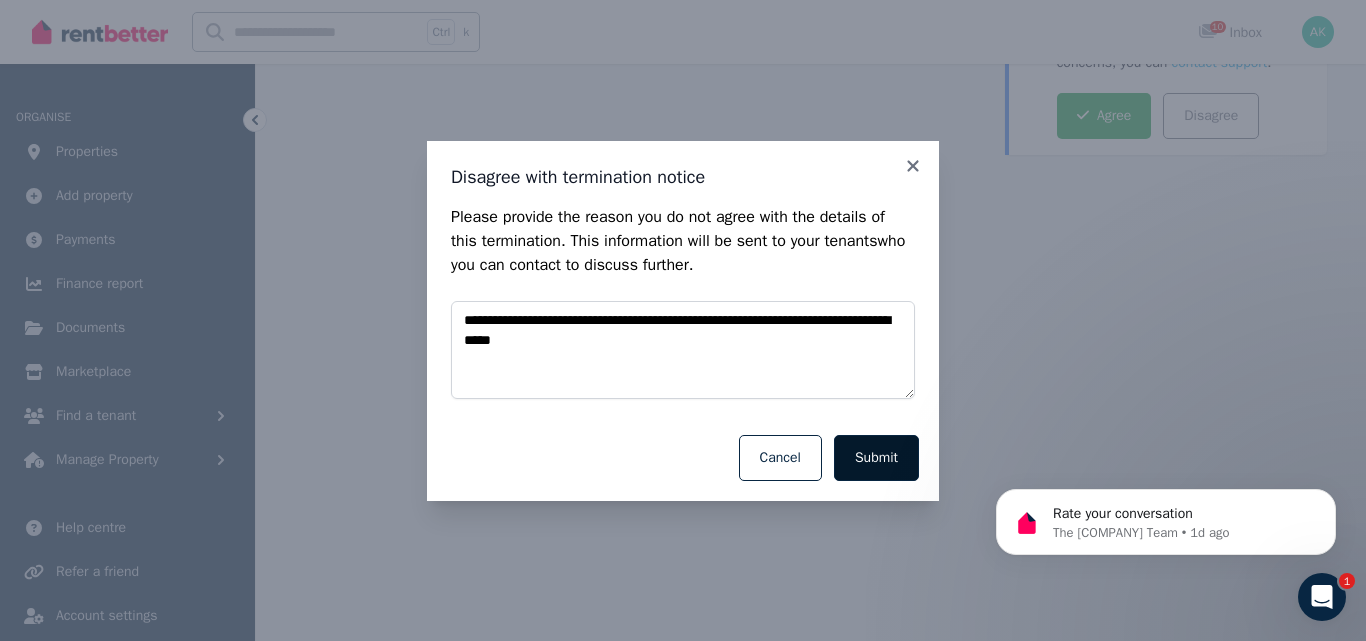 click on "Submit" at bounding box center [876, 458] 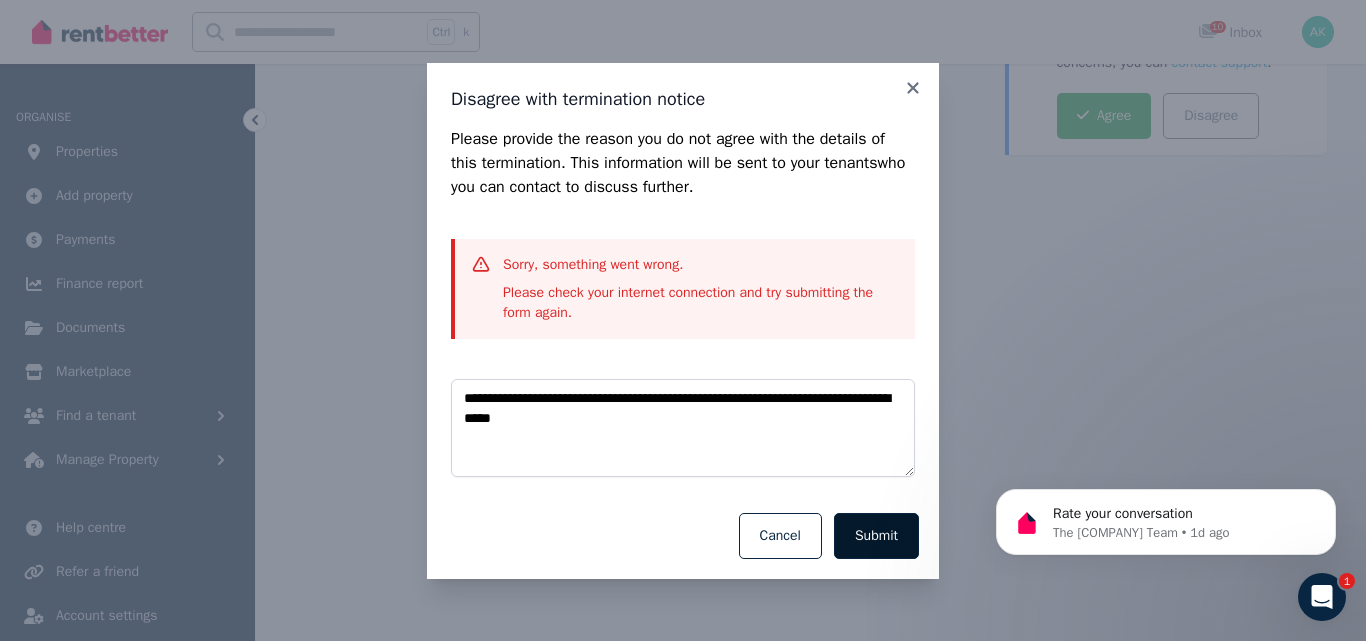 click on "Submit" at bounding box center (876, 536) 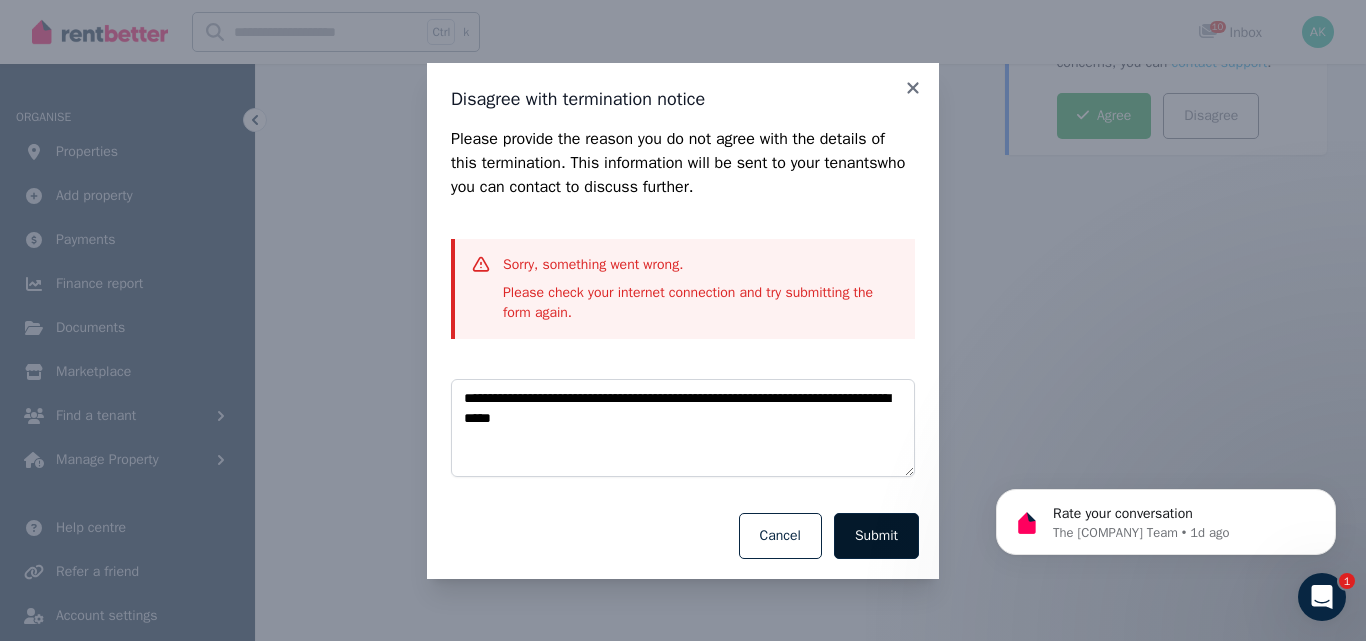 click on "Submit" at bounding box center (876, 536) 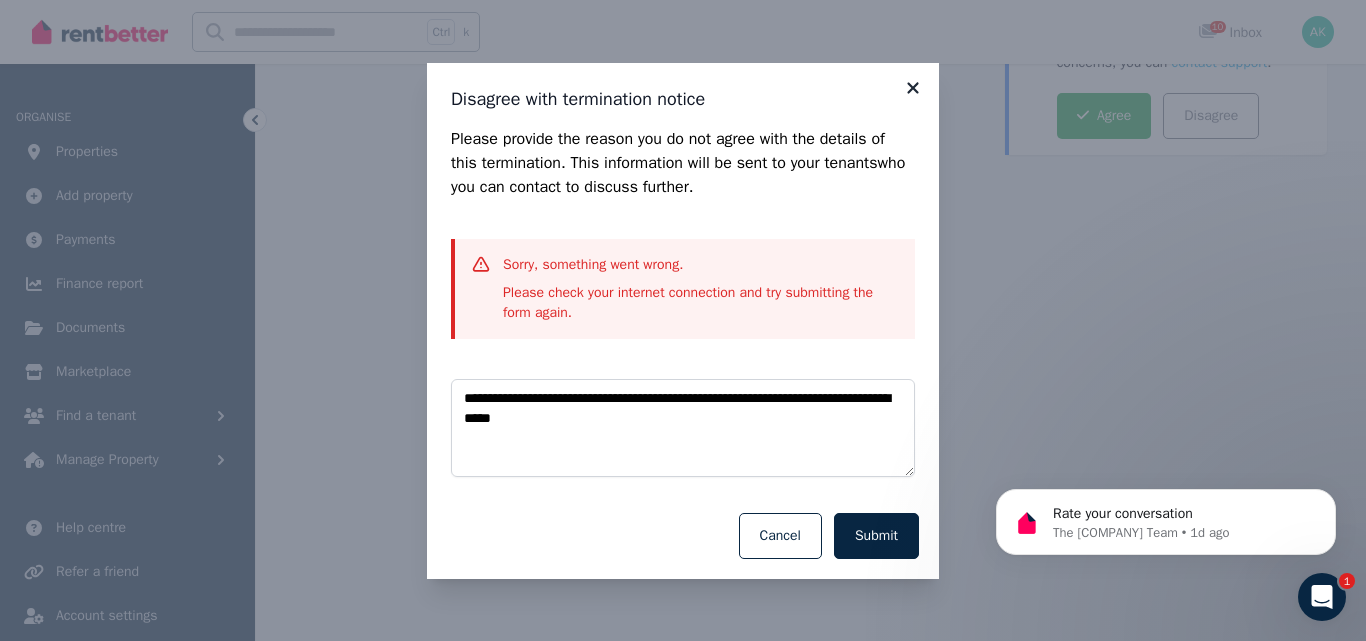 click 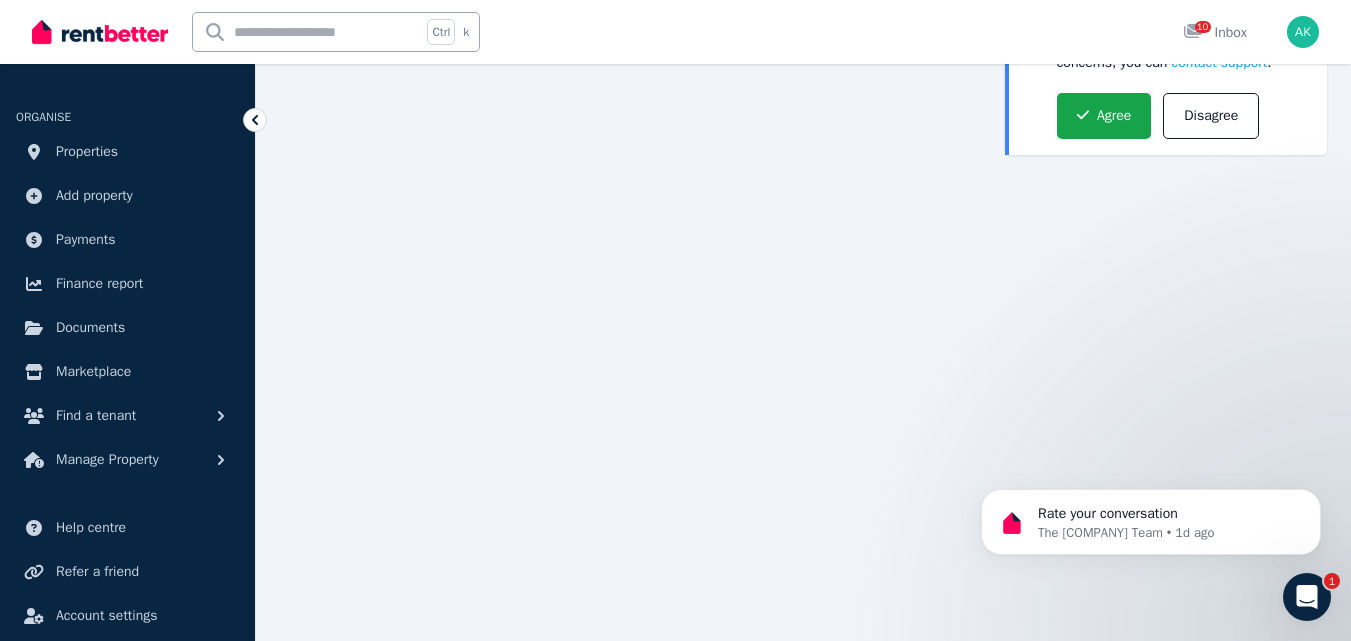 click on "Disagree" at bounding box center [1211, 116] 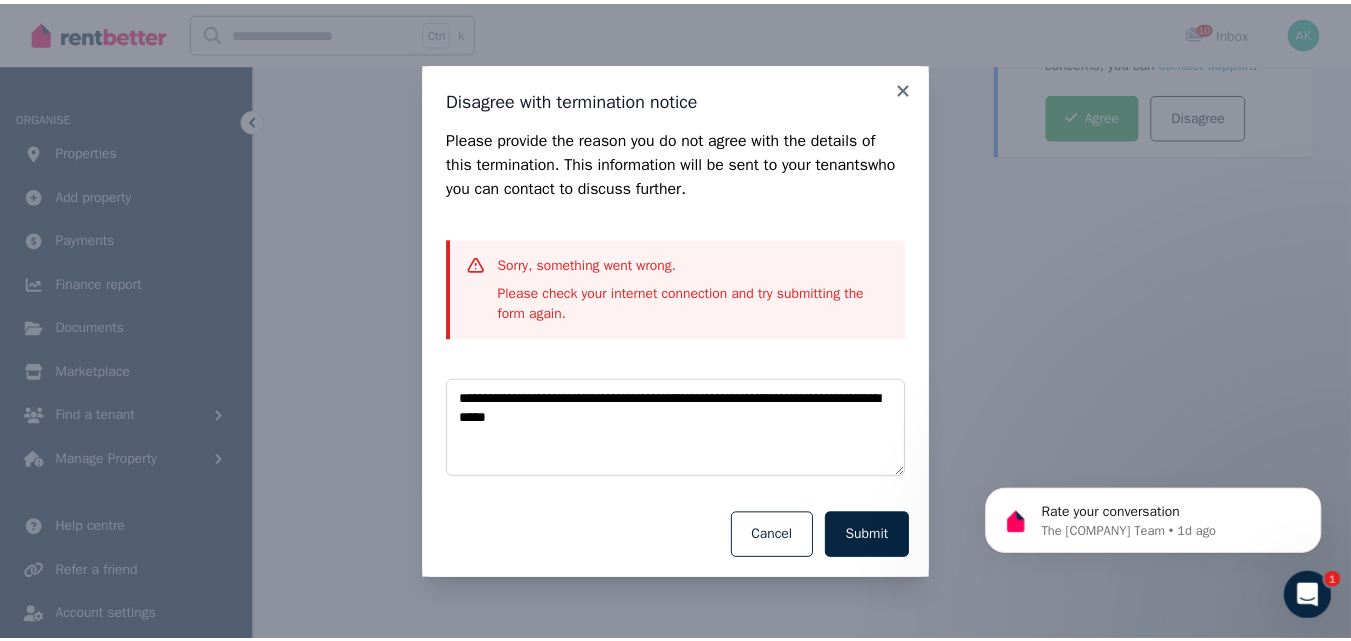 scroll, scrollTop: 342, scrollLeft: 0, axis: vertical 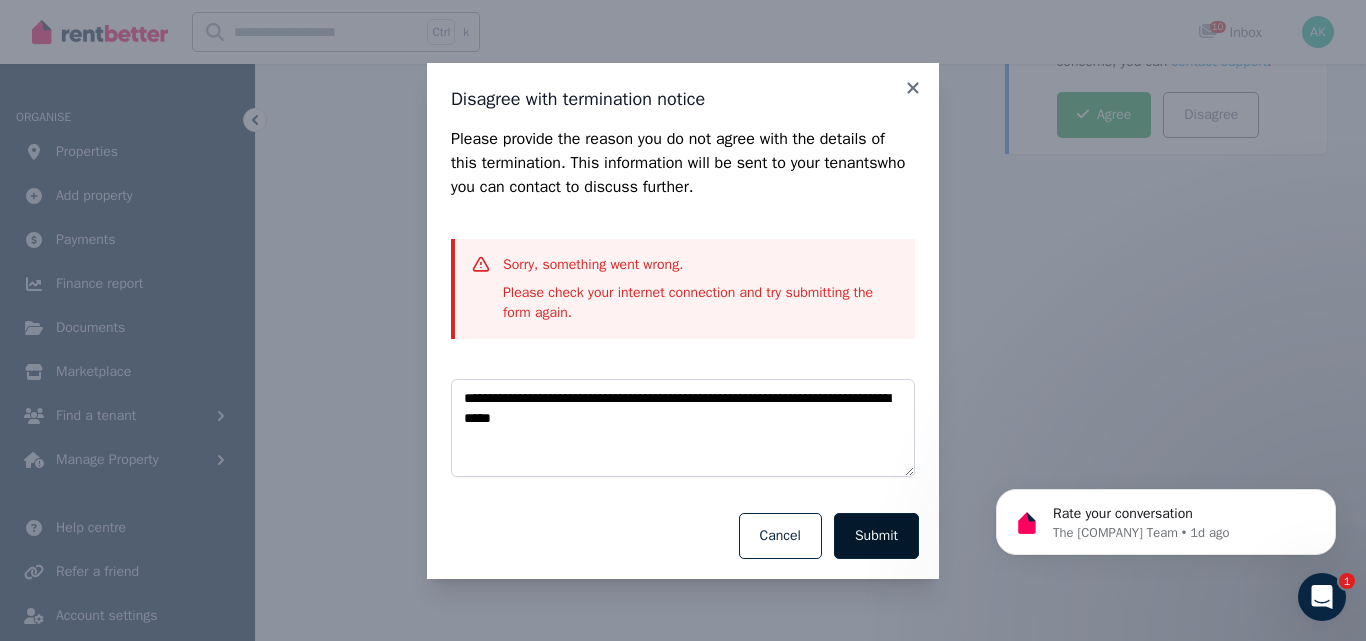 click on "Submit" at bounding box center [876, 536] 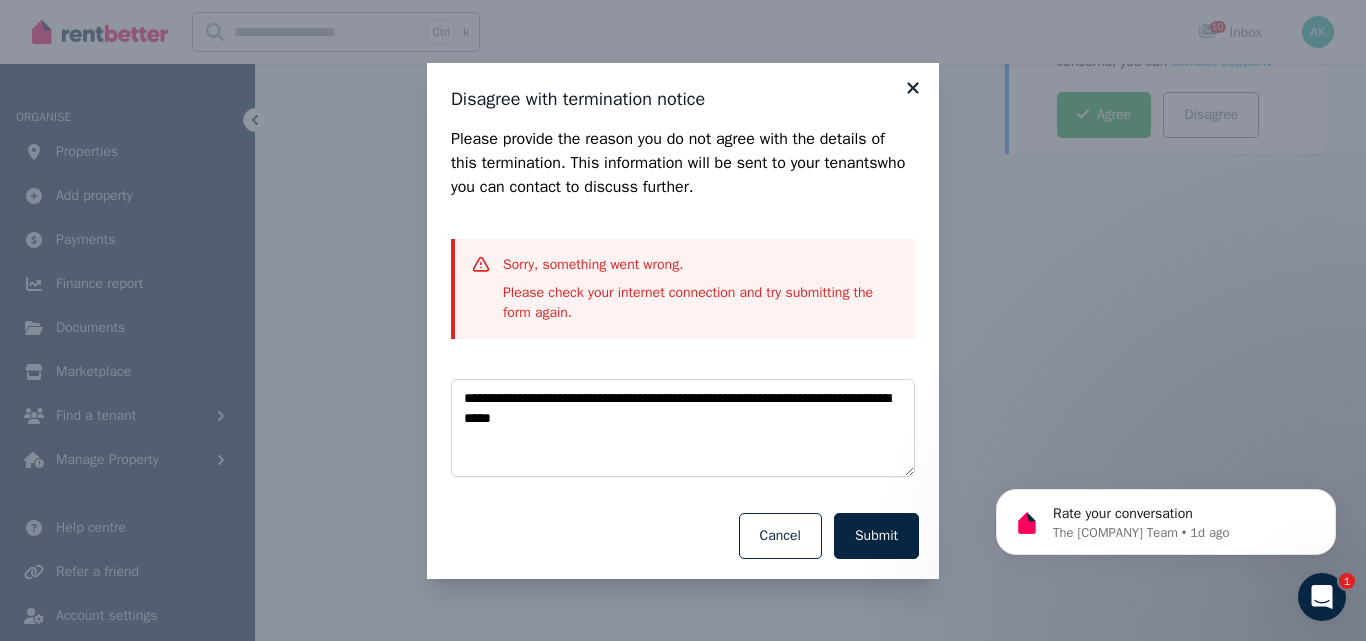 click 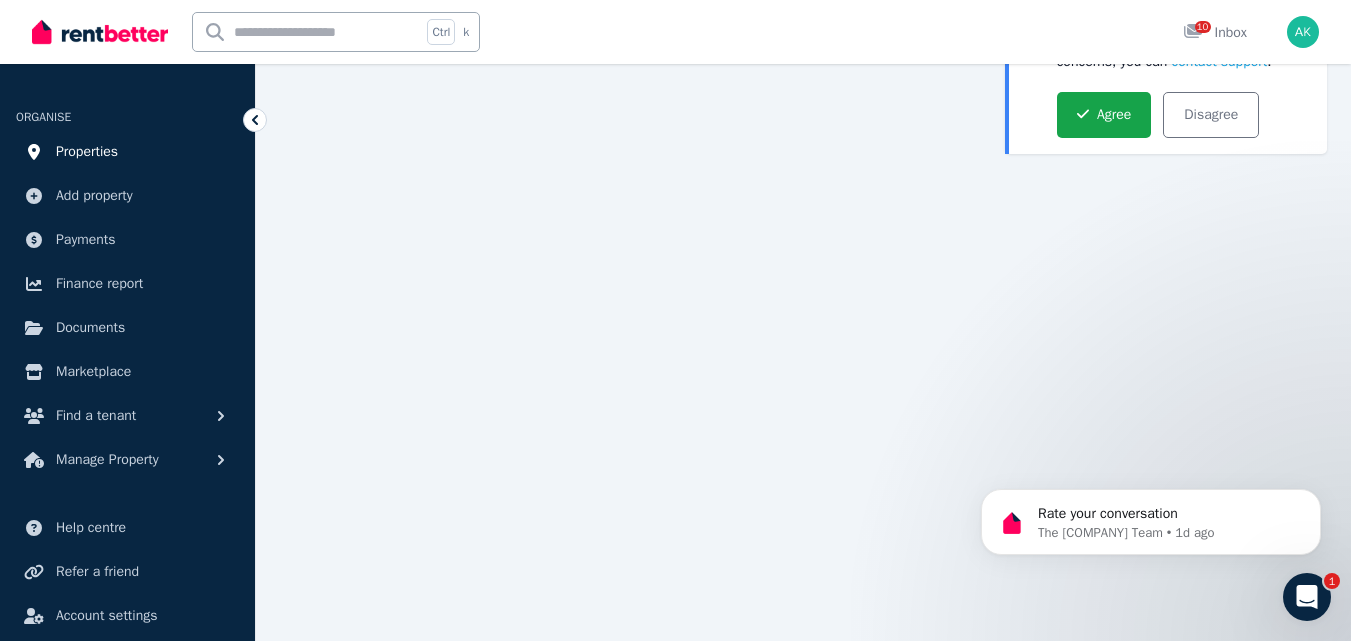 click on "Properties" at bounding box center (87, 152) 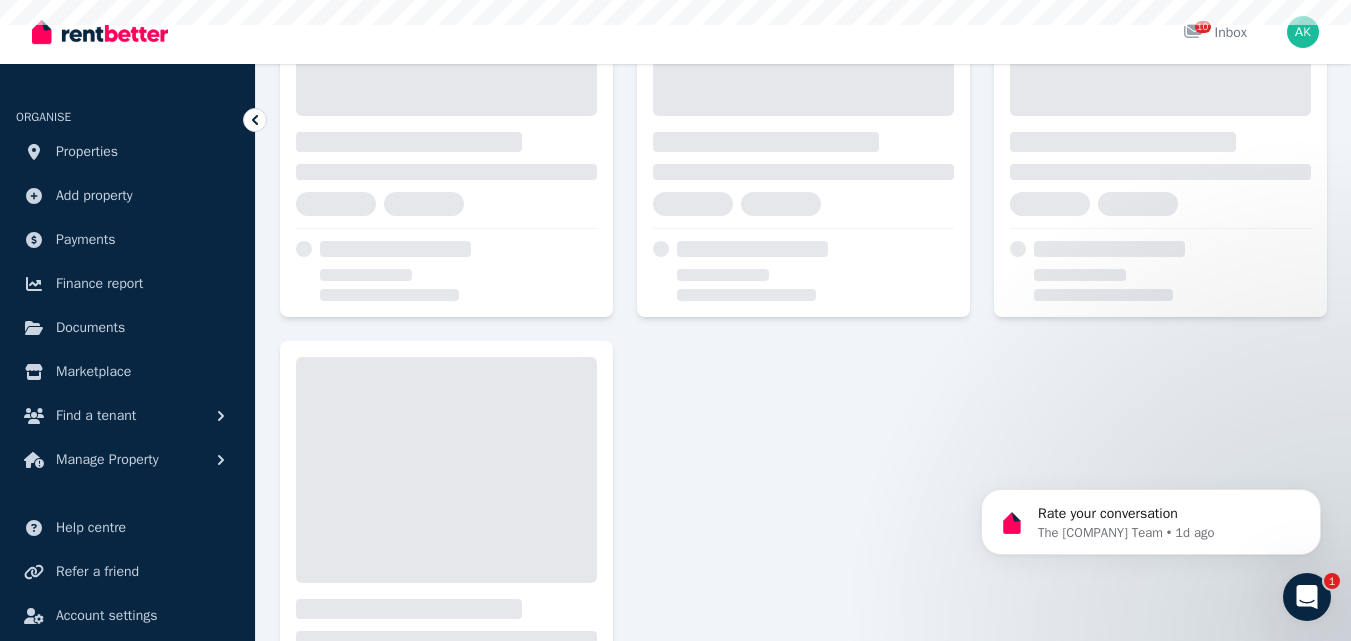 scroll, scrollTop: 0, scrollLeft: 0, axis: both 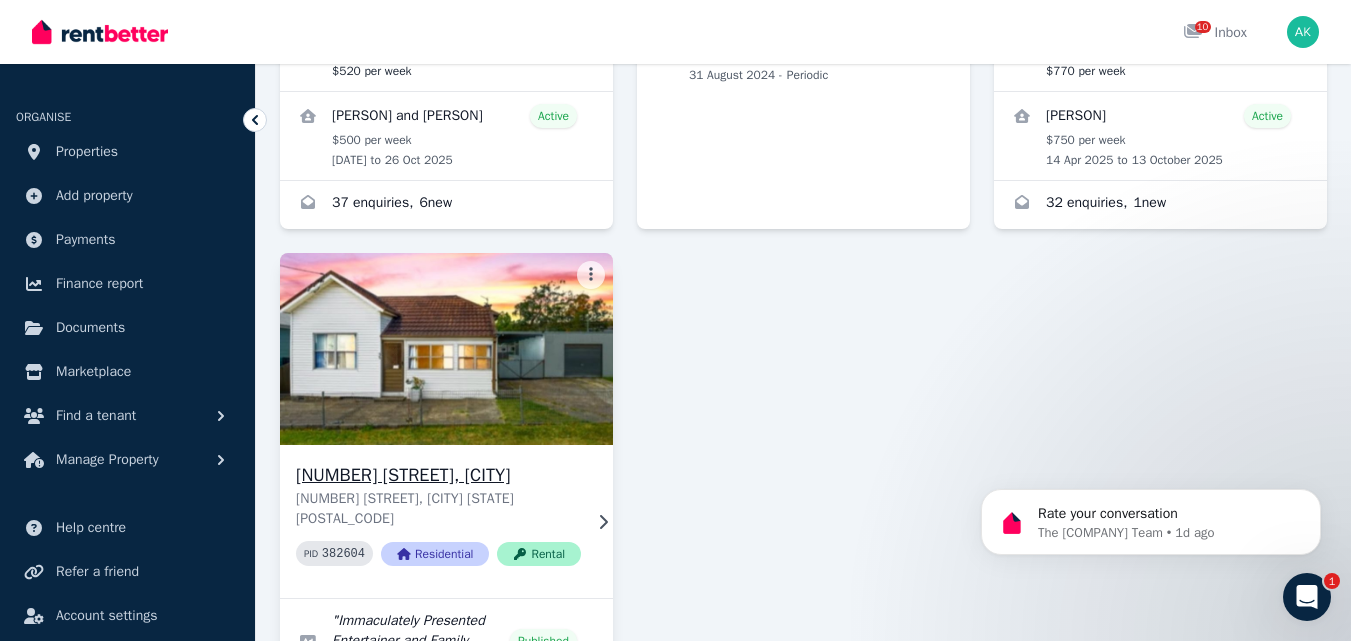 click on "[NUMBER] [STREET], [CITY]" at bounding box center [438, 475] 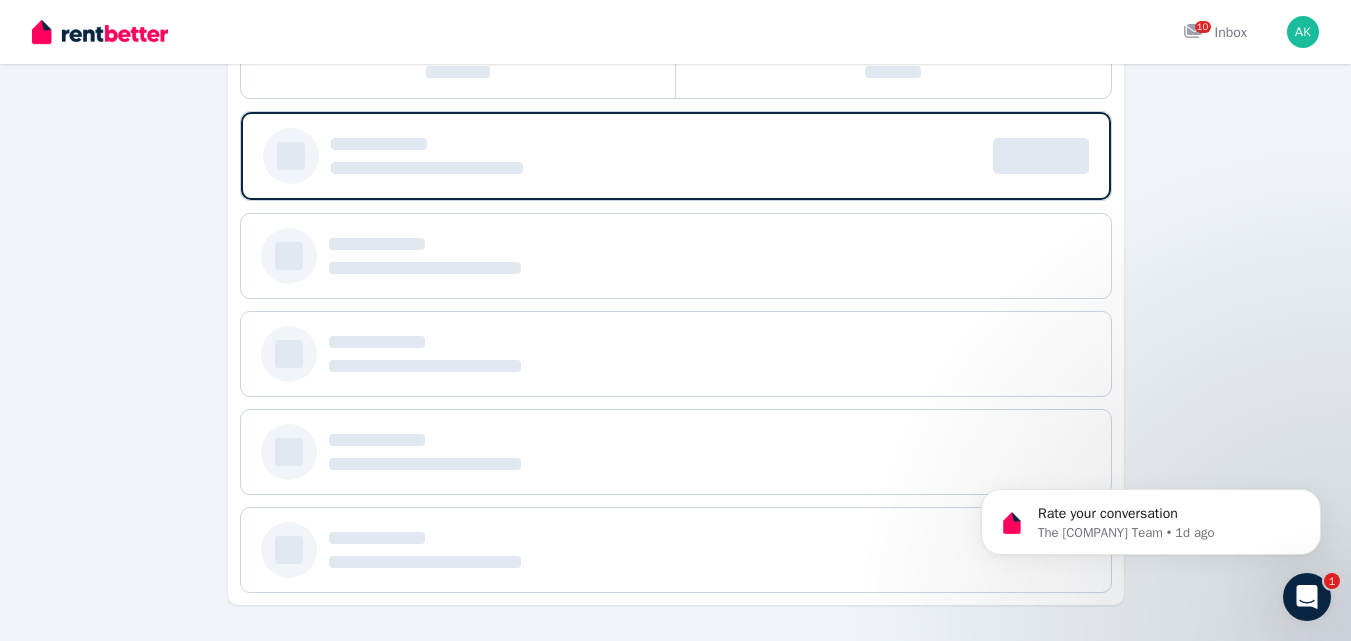 scroll, scrollTop: 0, scrollLeft: 0, axis: both 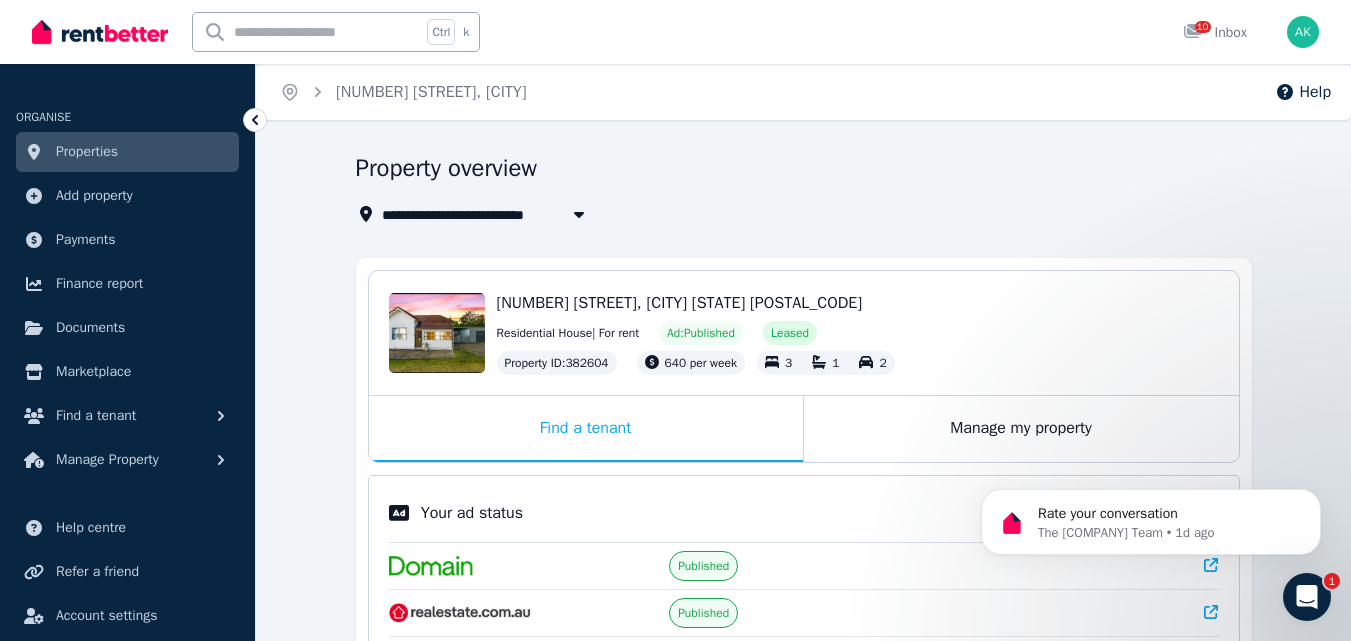 click on "Rate your conversation The RentBetter Team • 1d ago" at bounding box center [1151, 430] 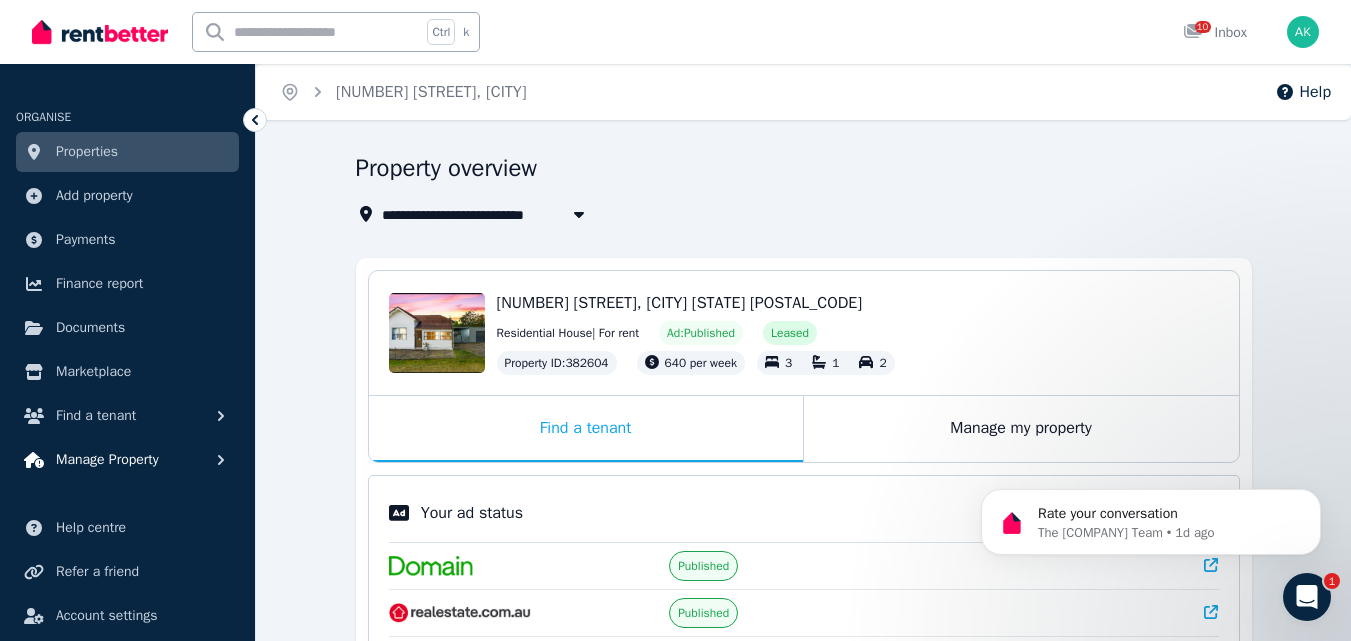 click on "Manage Property" at bounding box center [107, 460] 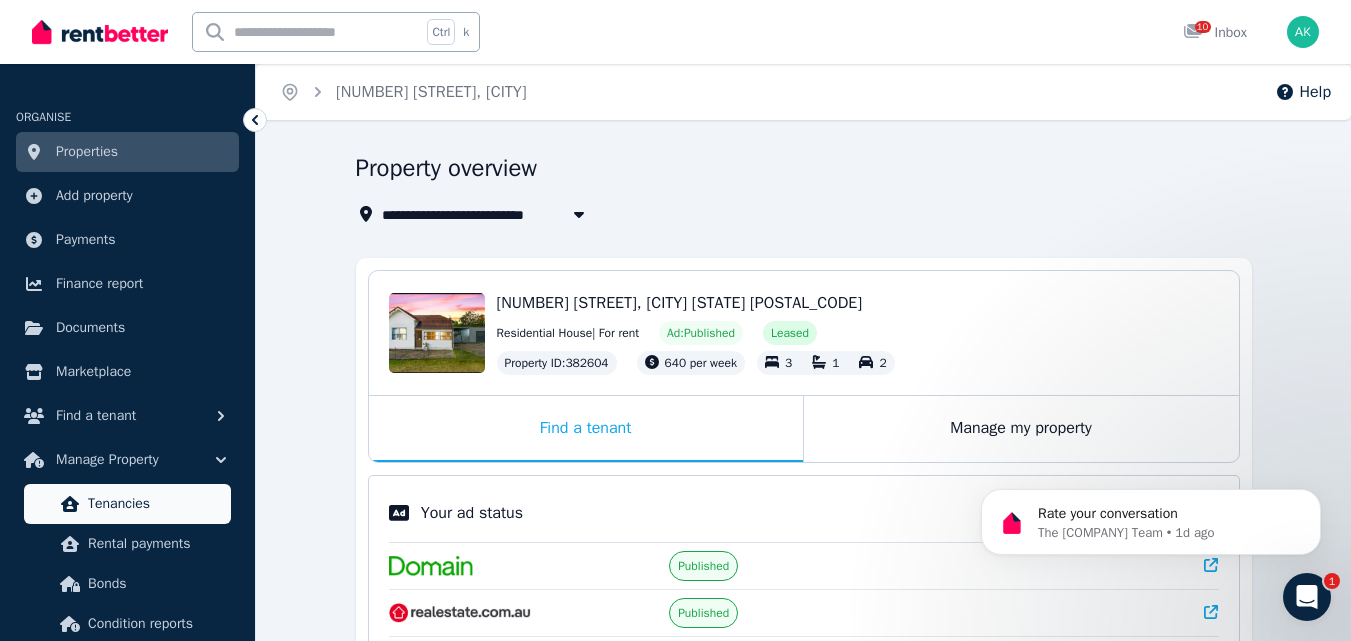 click on "Tenancies" at bounding box center (155, 504) 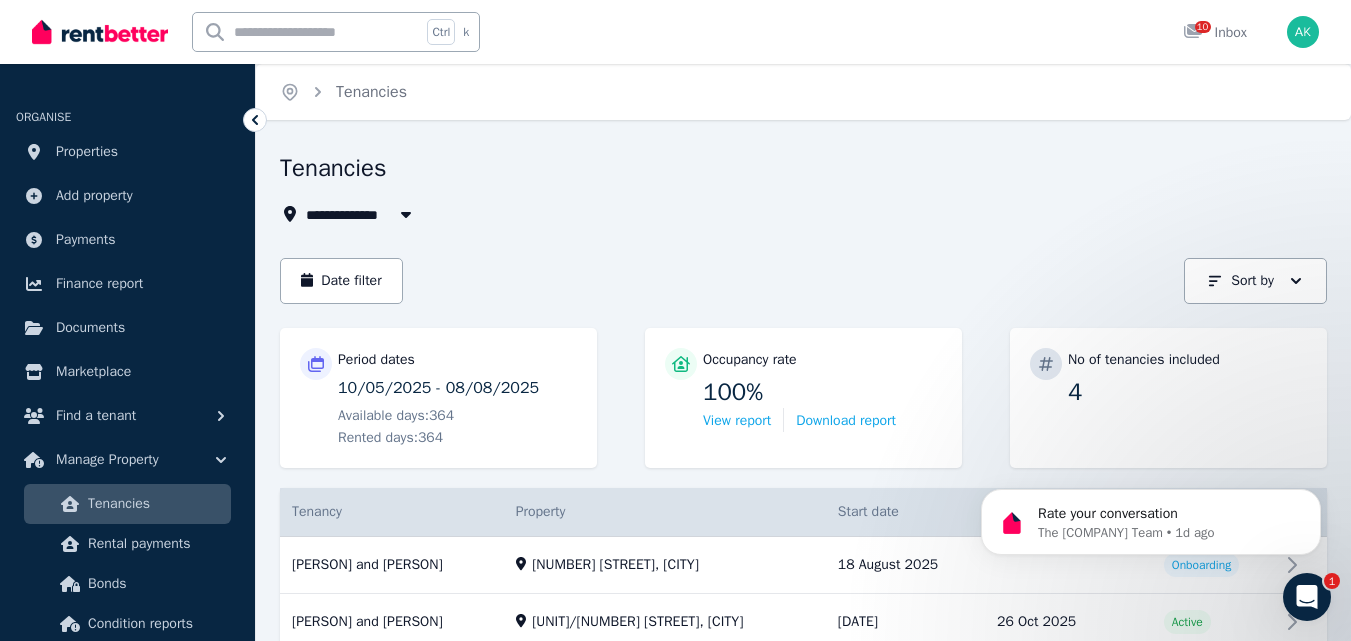 click 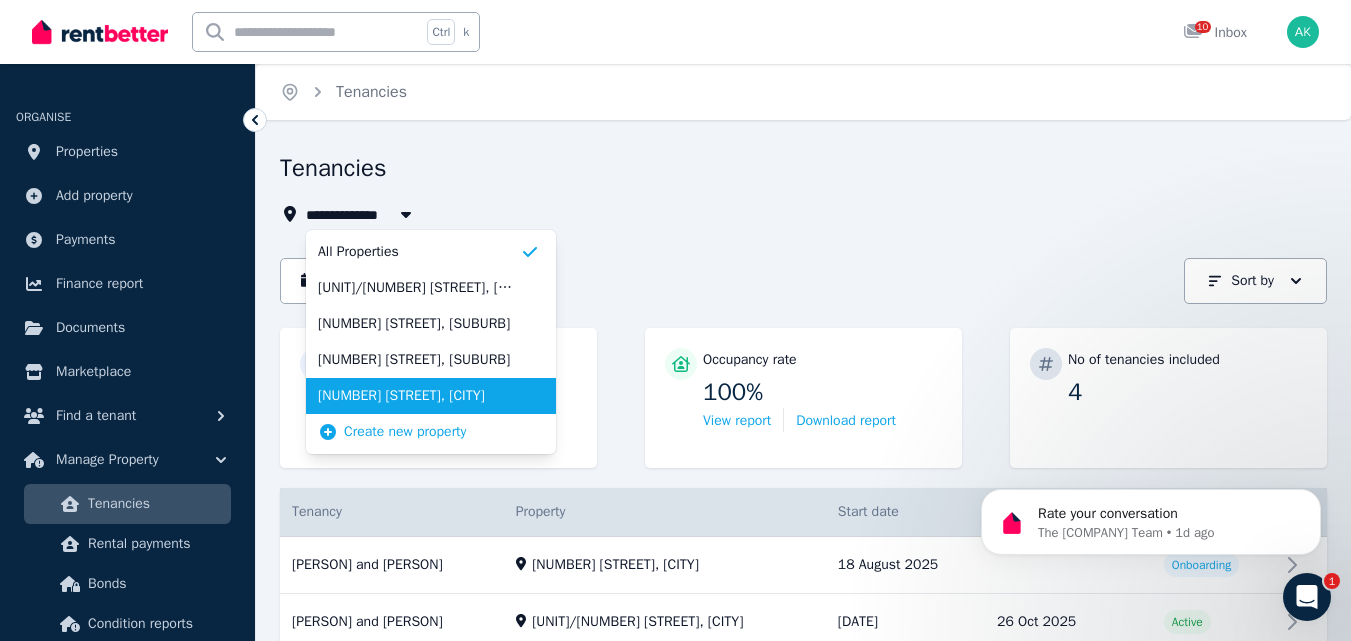 click on "[NUMBER] [STREET], [CITY]" at bounding box center [419, 396] 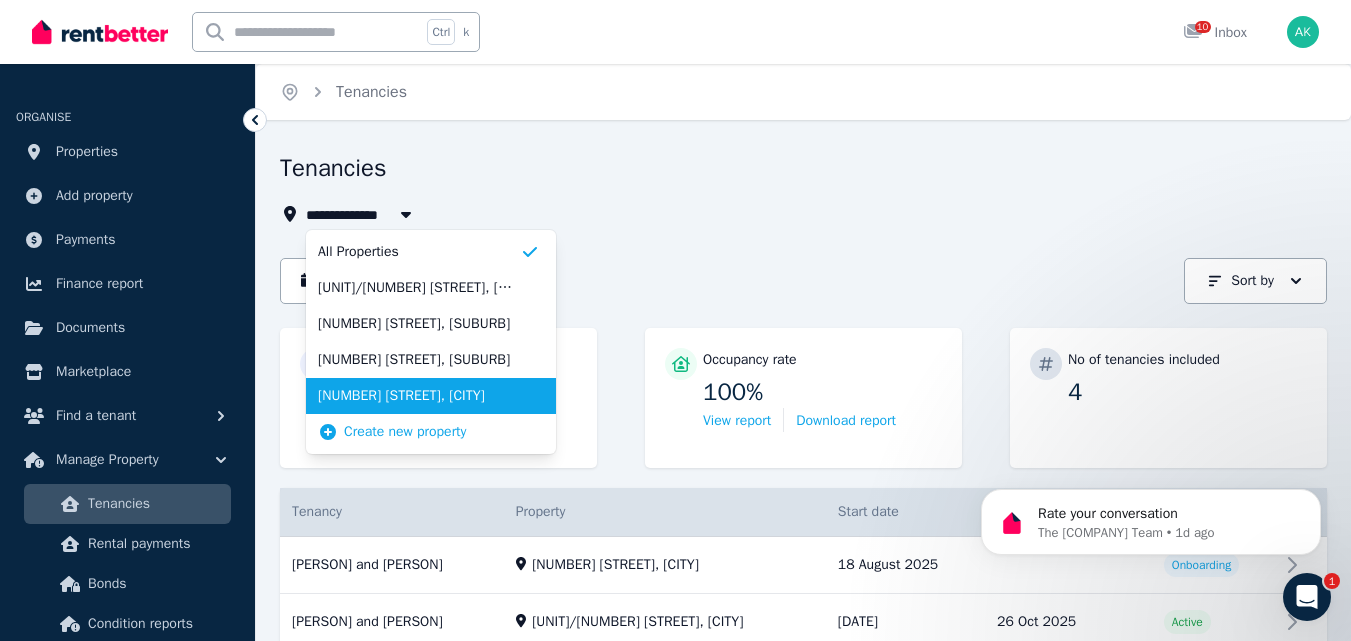 type on "**********" 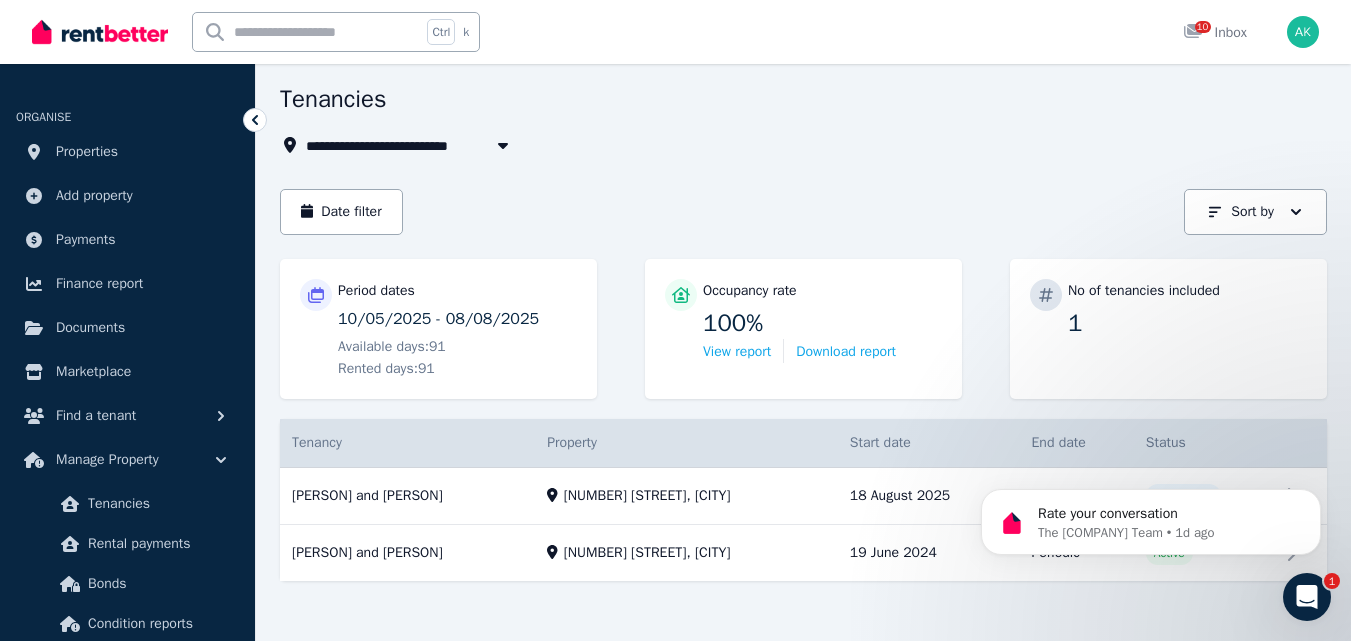 scroll, scrollTop: 81, scrollLeft: 0, axis: vertical 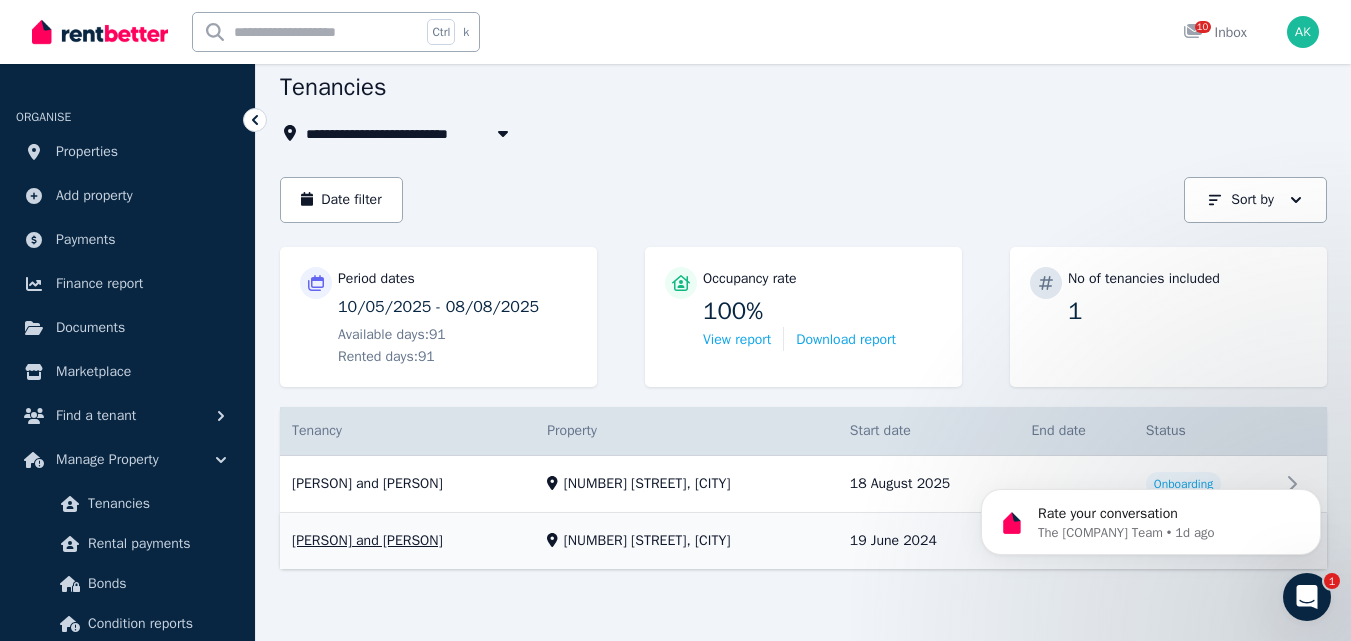 click on "View property details" at bounding box center (803, 542) 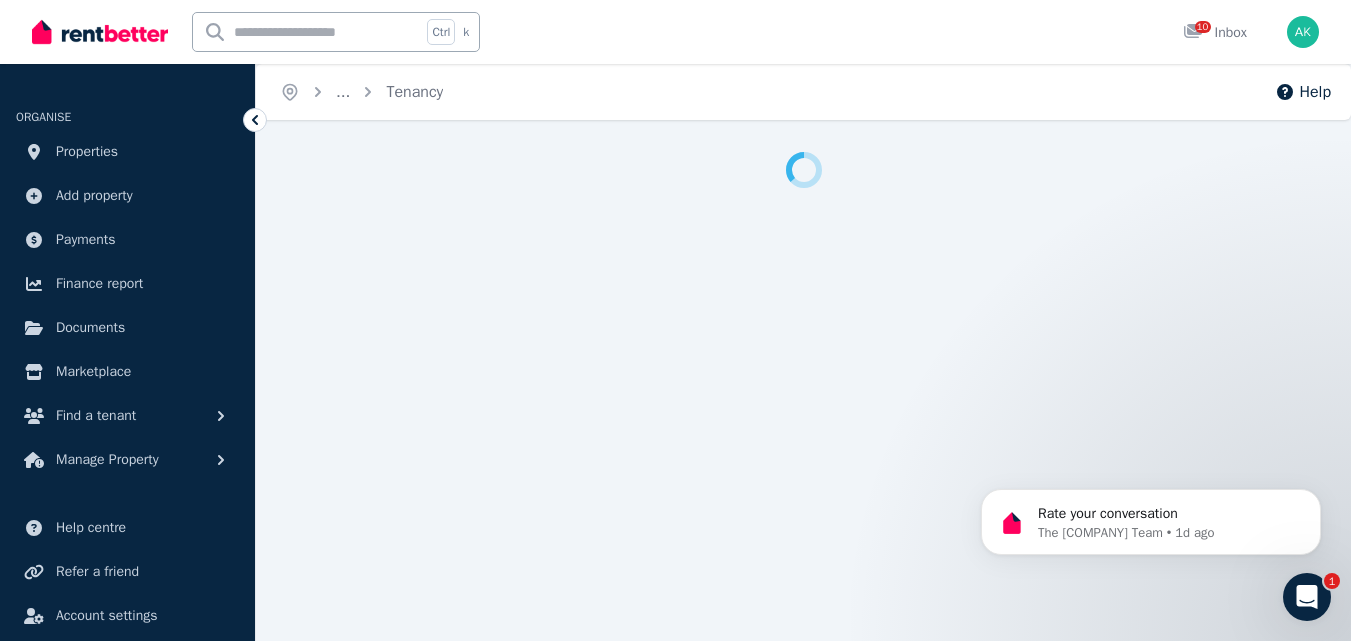 scroll, scrollTop: 0, scrollLeft: 0, axis: both 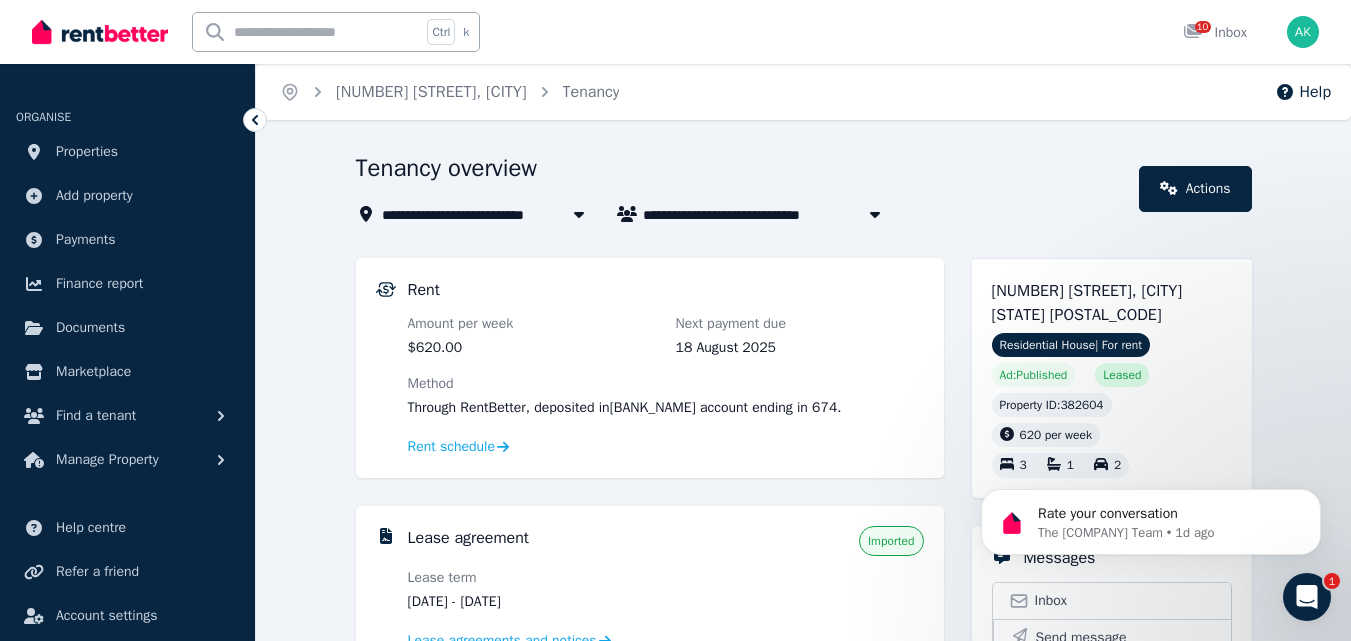 click 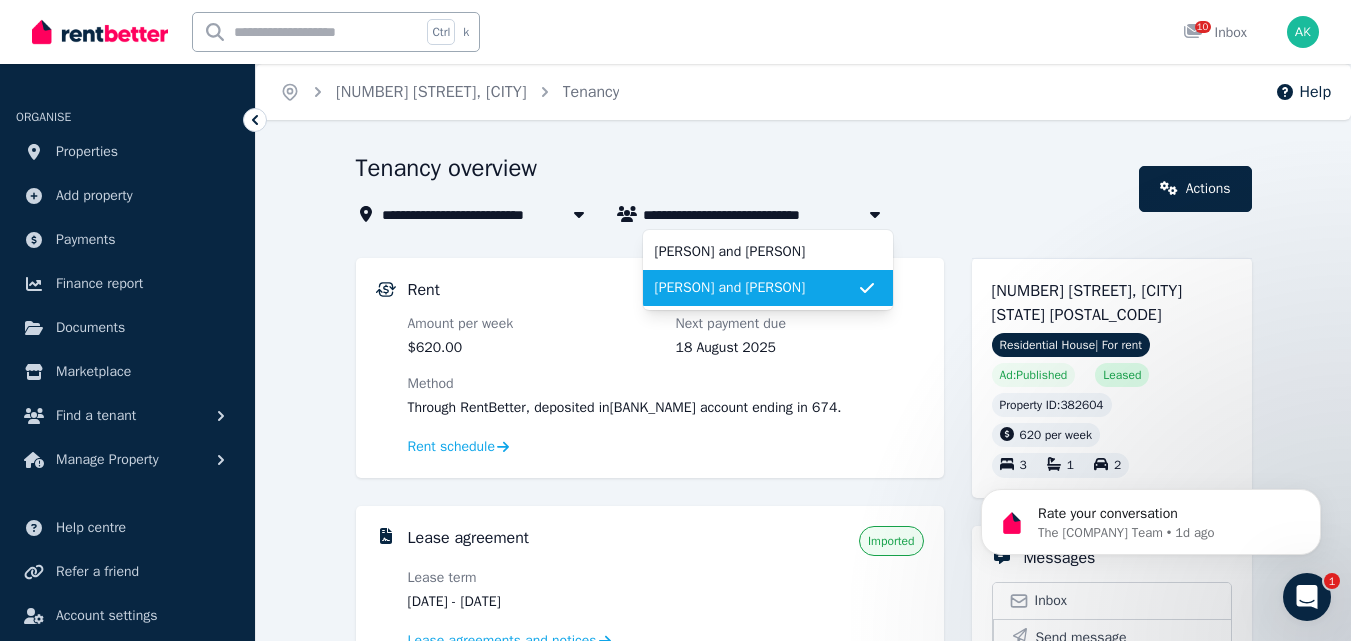 click 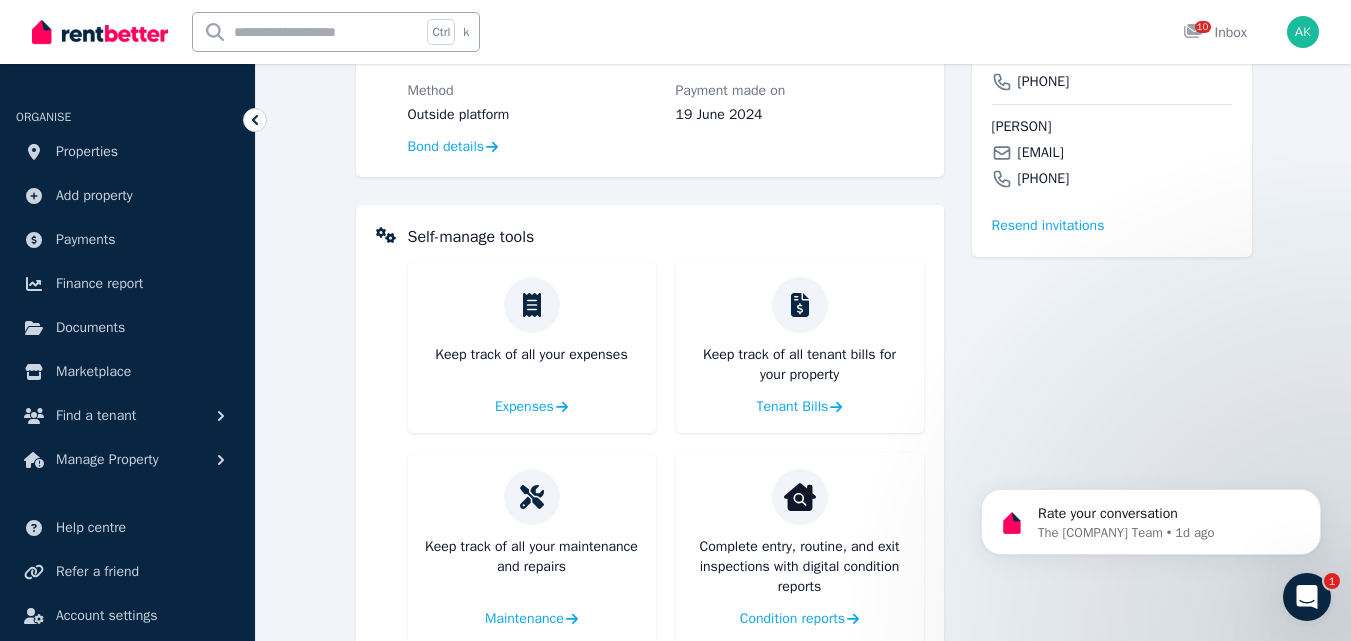 scroll, scrollTop: 0, scrollLeft: 0, axis: both 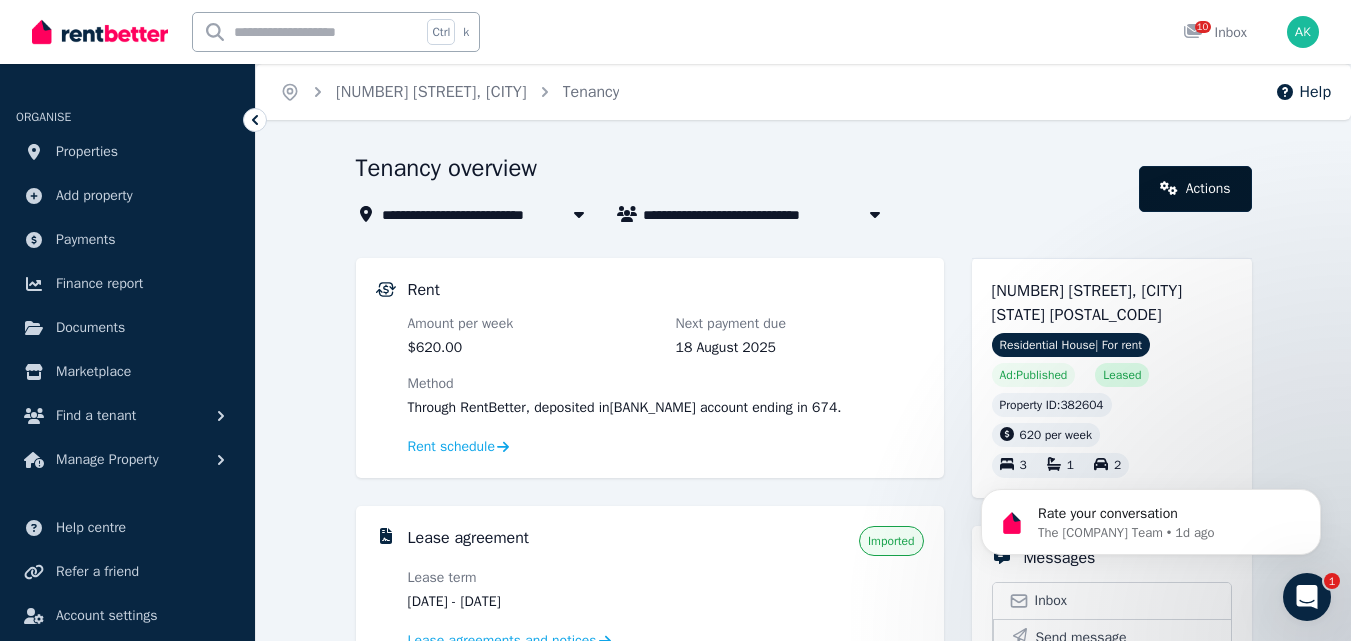 click on "Actions" at bounding box center [1195, 189] 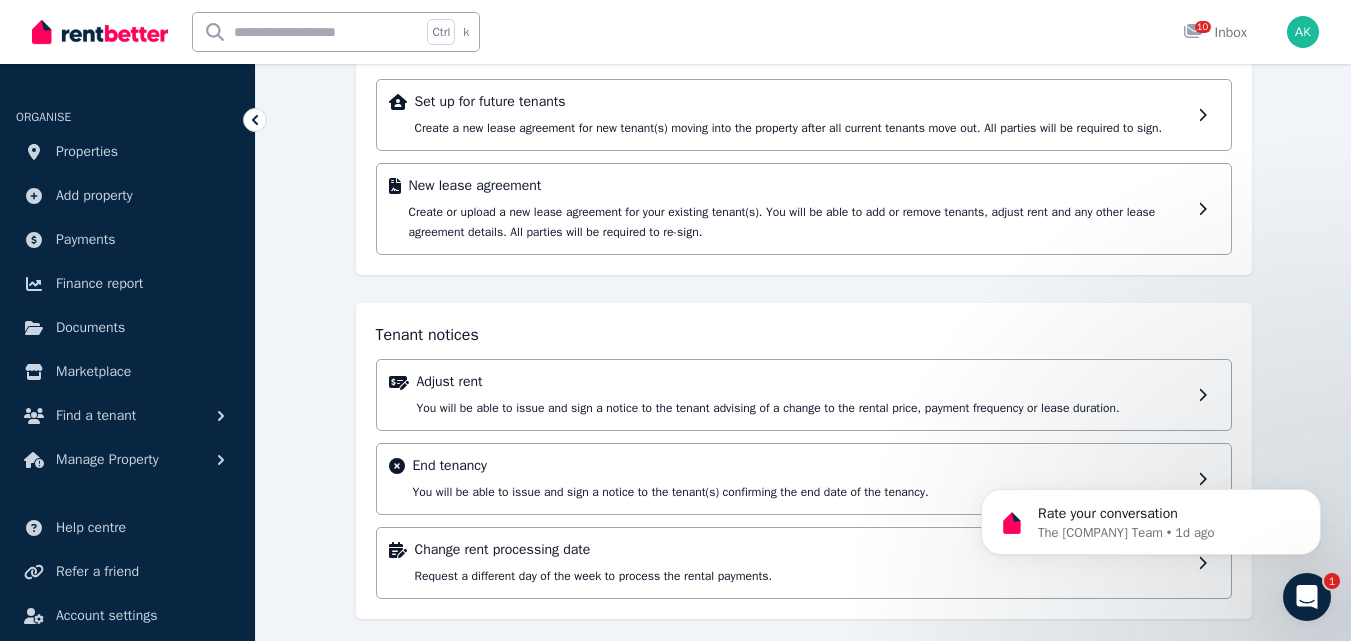 scroll, scrollTop: 199, scrollLeft: 0, axis: vertical 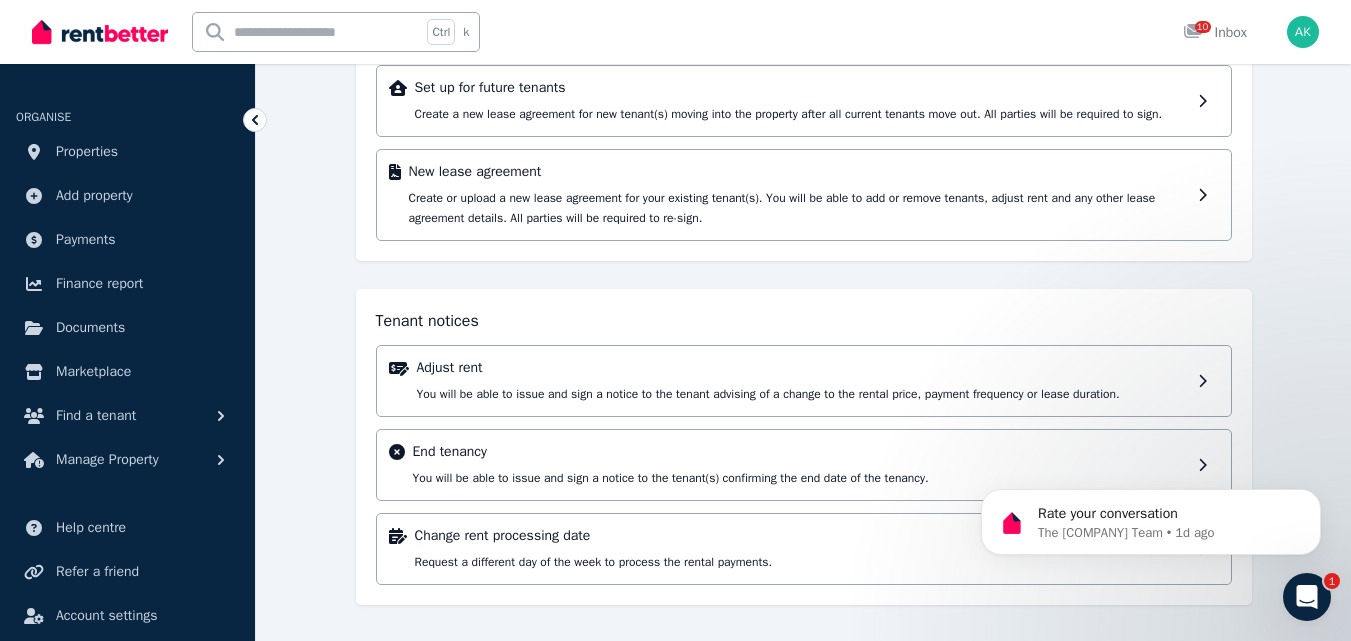 drag, startPoint x: 1356, startPoint y: 283, endPoint x: 365, endPoint y: 36, distance: 1021.31775 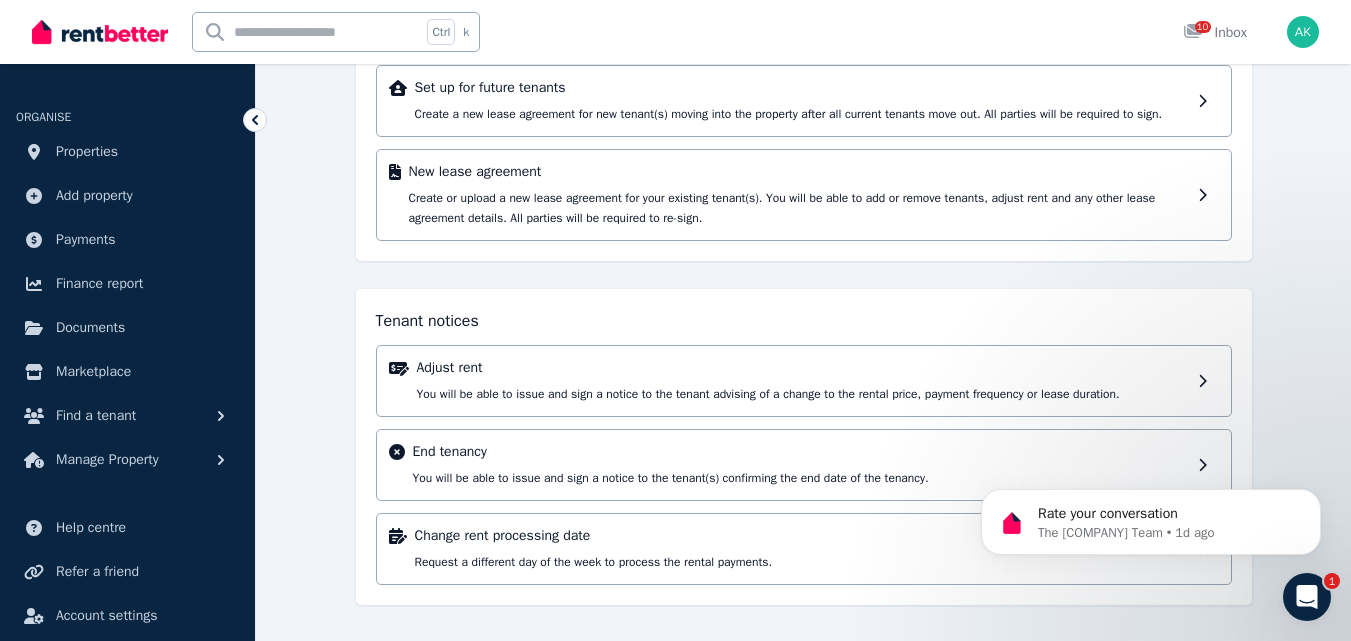 click on "Rate your conversation The RentBetter Team • 1d ago" at bounding box center [1151, 517] 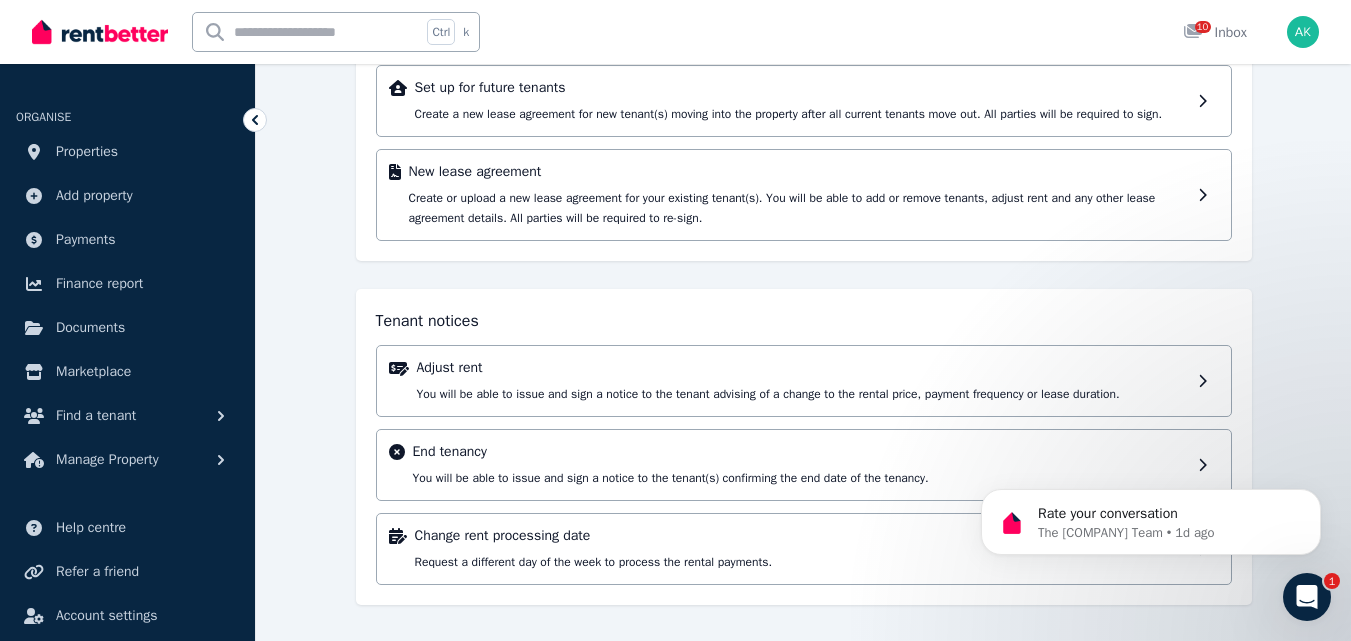 click on "Rate your conversation The RentBetter Team • 1d ago" at bounding box center [1151, 517] 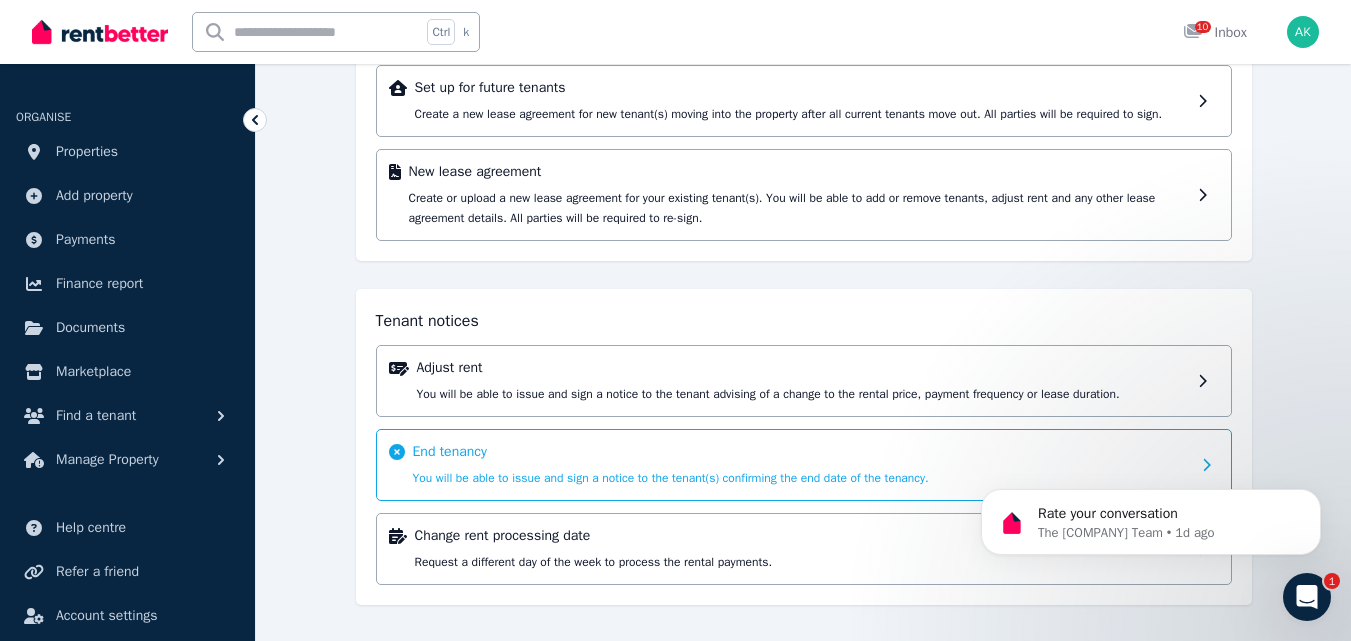 click on "End tenancy" at bounding box center (801, 452) 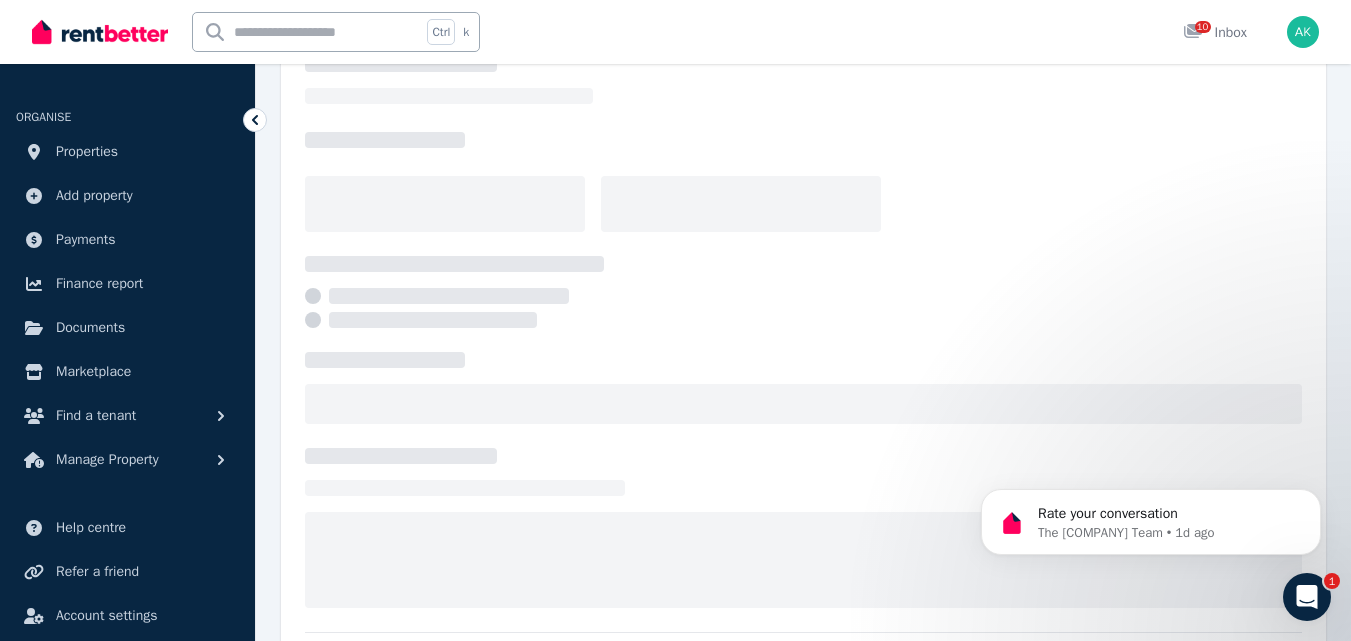 scroll, scrollTop: 0, scrollLeft: 0, axis: both 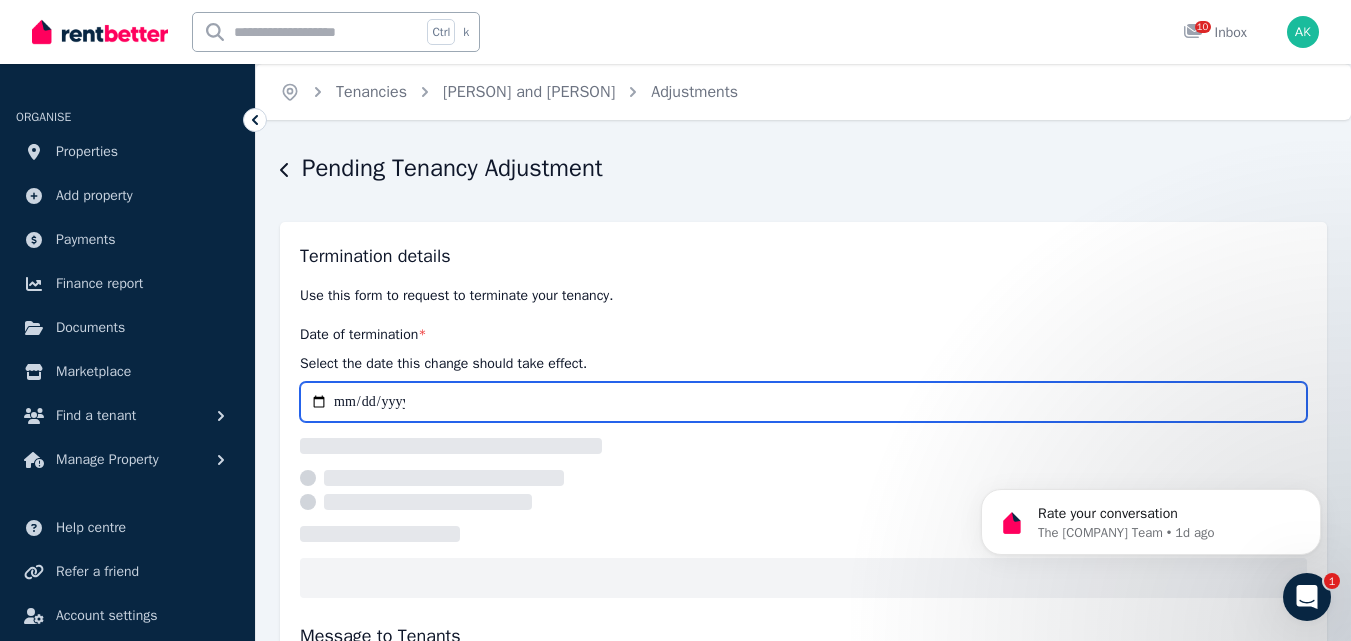 click on "Date of termination *" at bounding box center [803, 402] 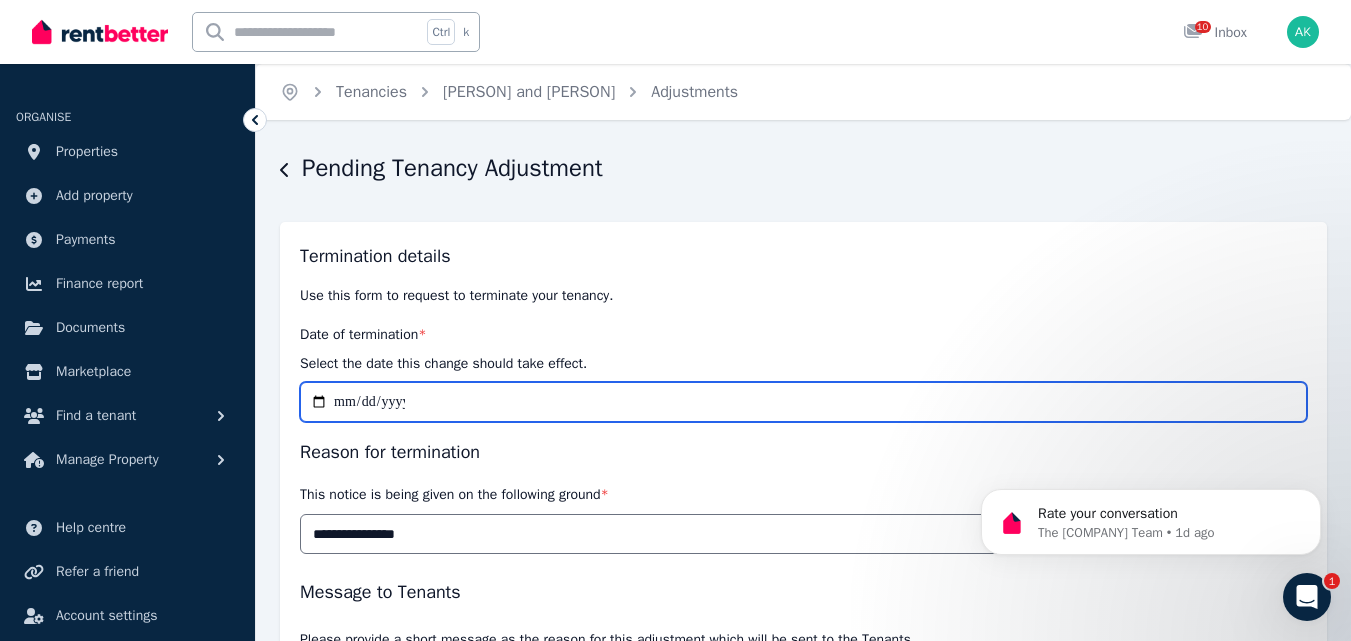 type on "**********" 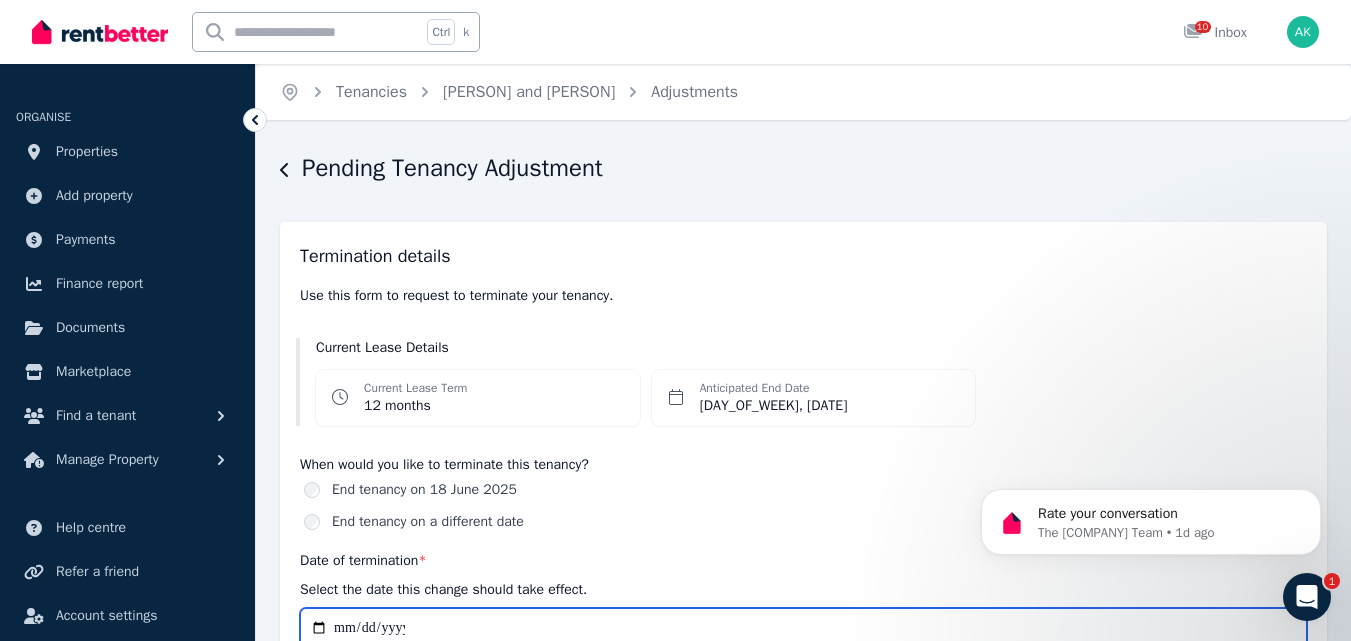 select on "*****" 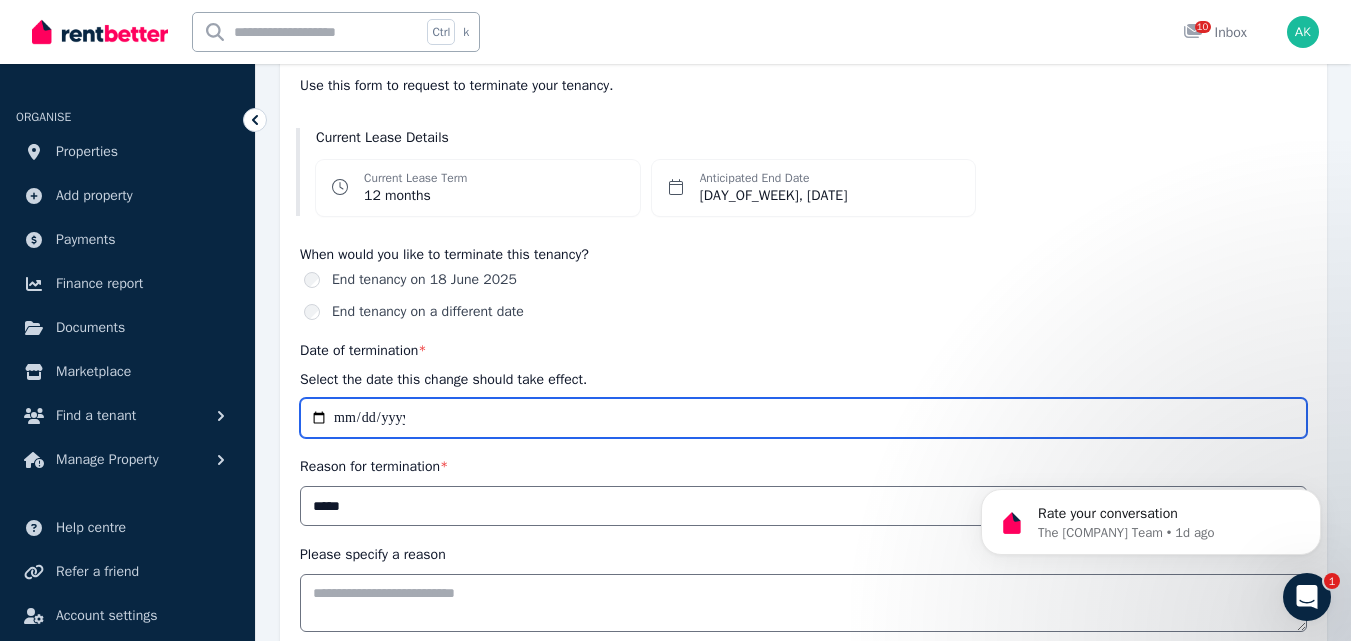 scroll, scrollTop: 225, scrollLeft: 0, axis: vertical 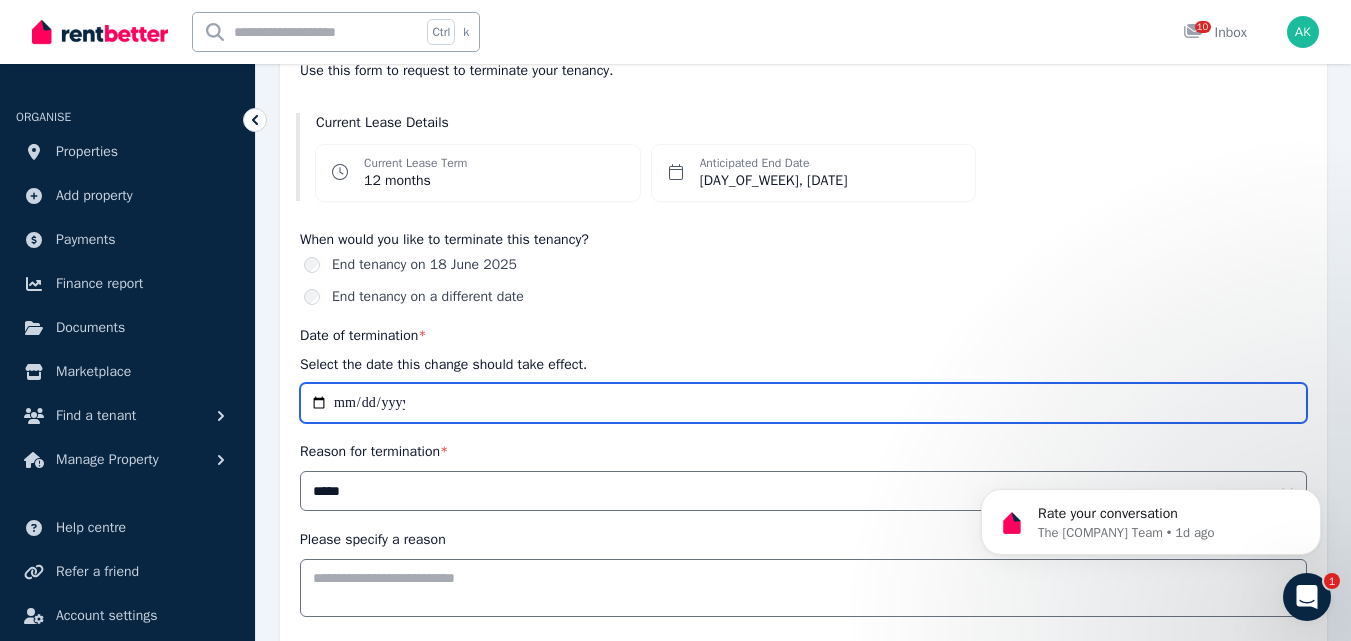 click on "**********" at bounding box center (803, 403) 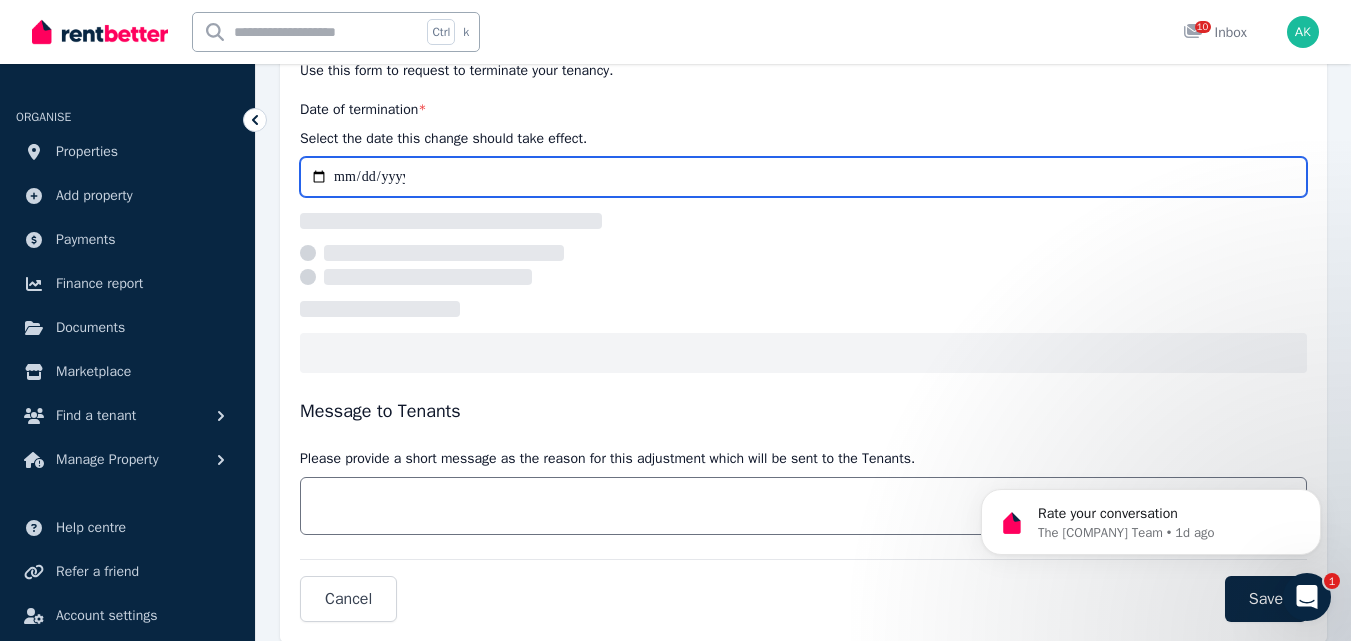 type on "**********" 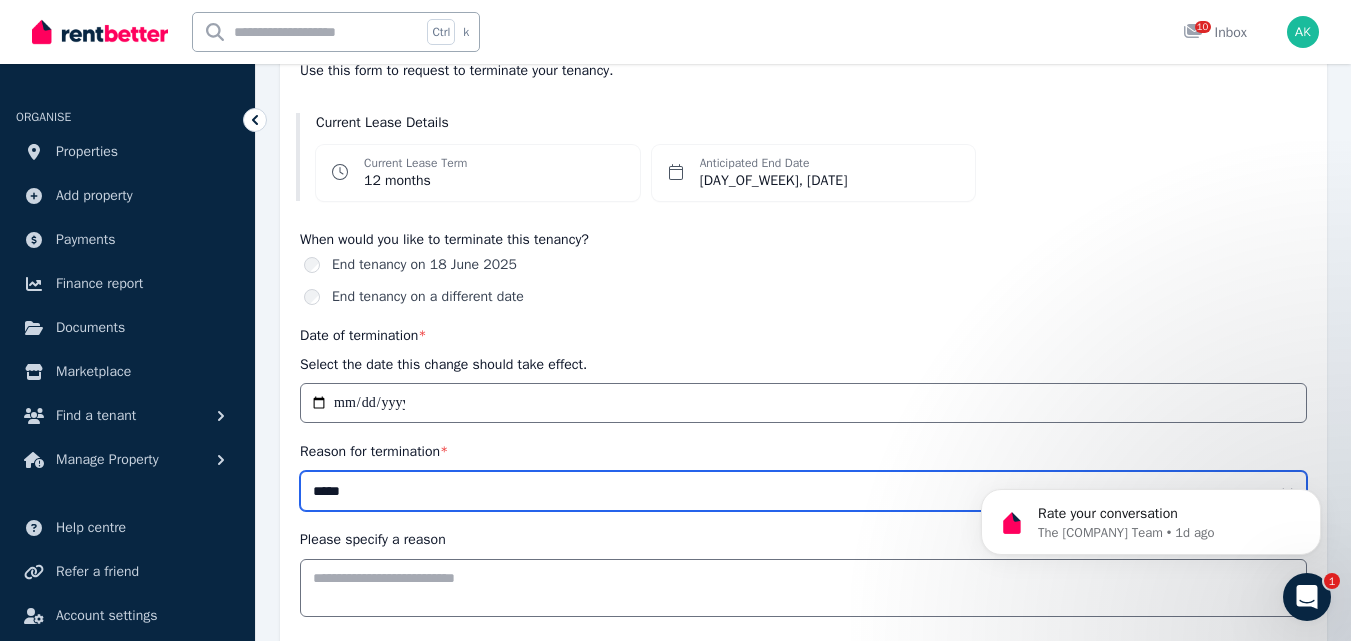 click on "**********" at bounding box center (803, 491) 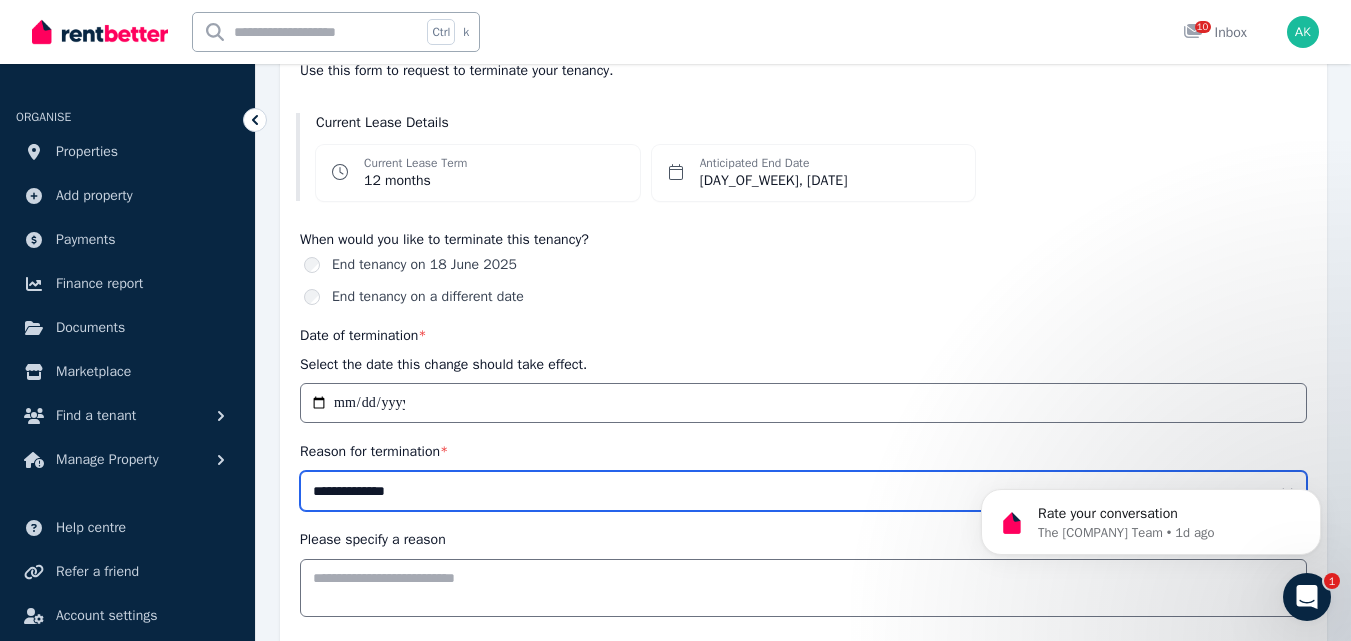click on "**********" at bounding box center [803, 491] 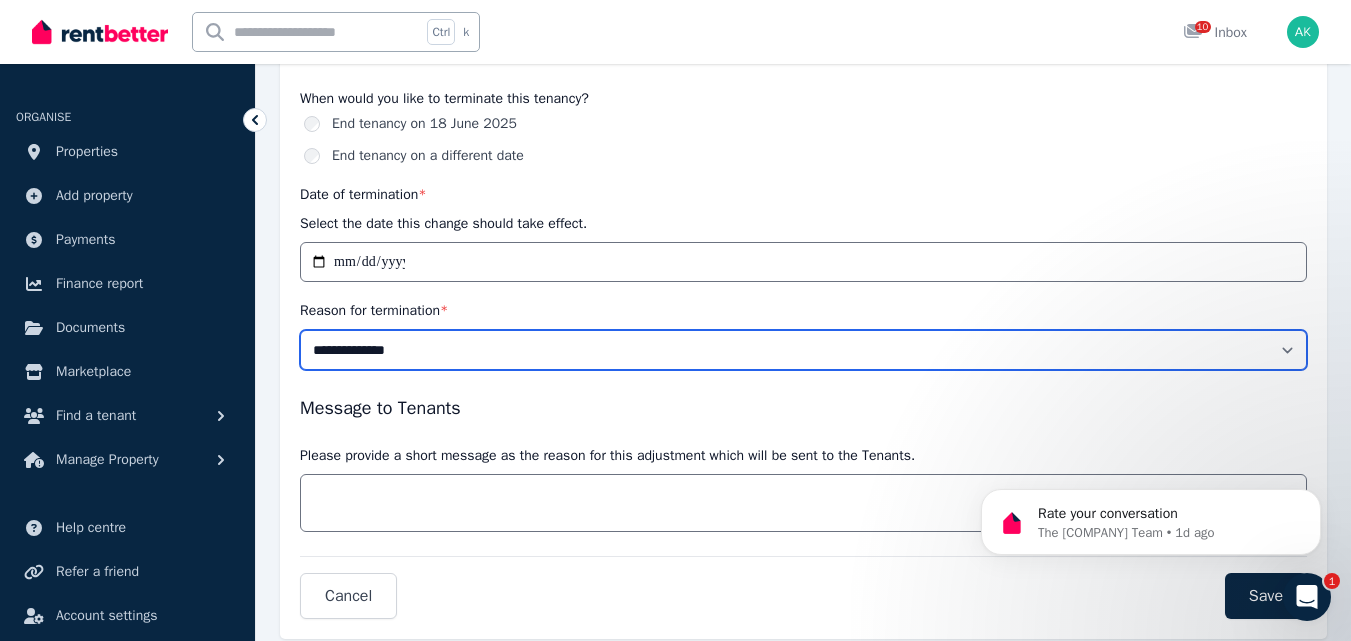 scroll, scrollTop: 355, scrollLeft: 0, axis: vertical 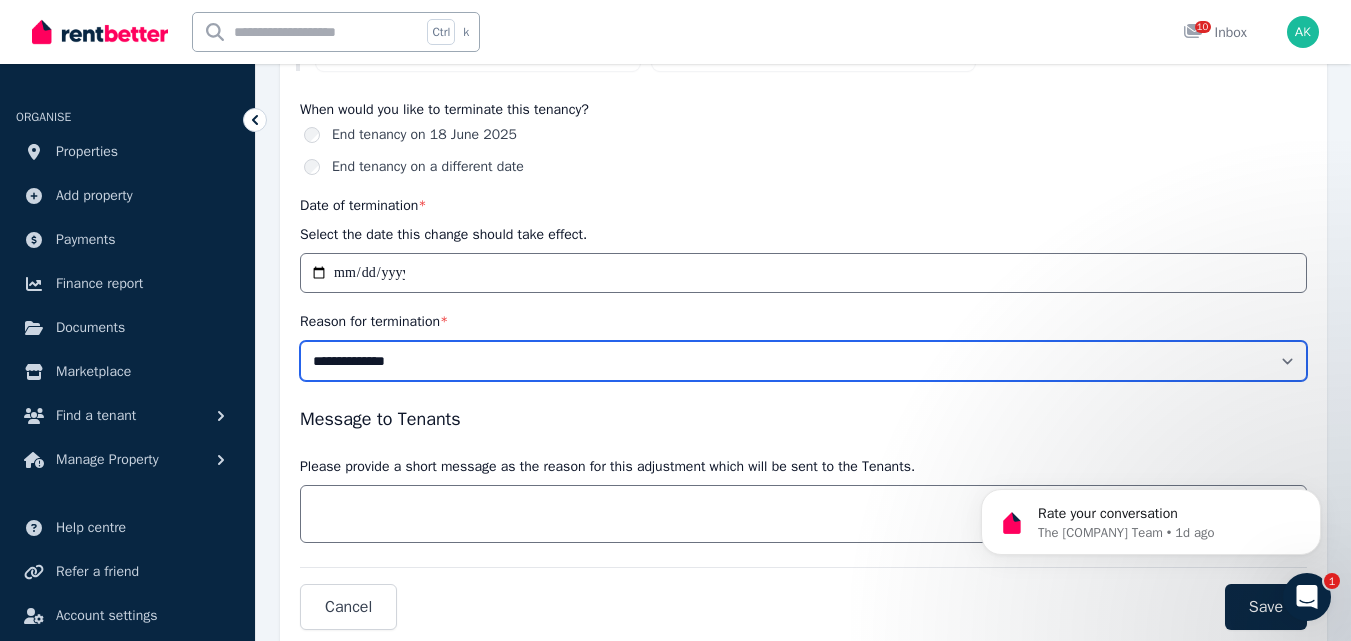 click on "**********" at bounding box center [803, 361] 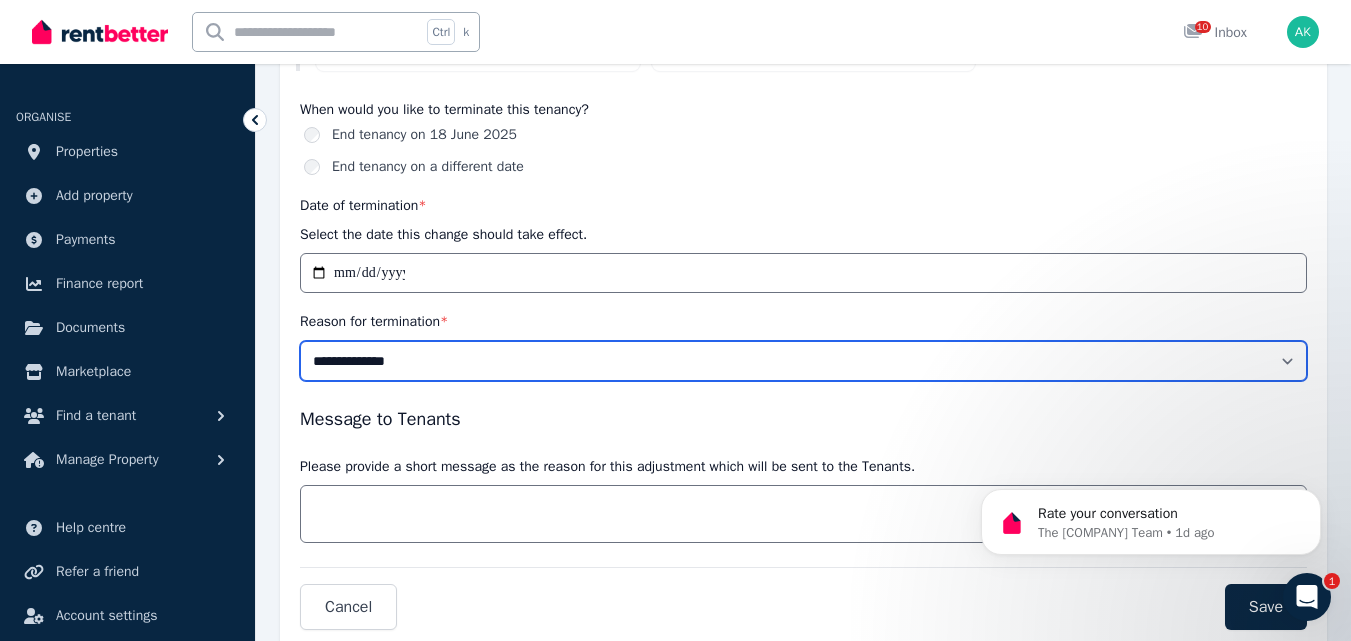 select on "*****" 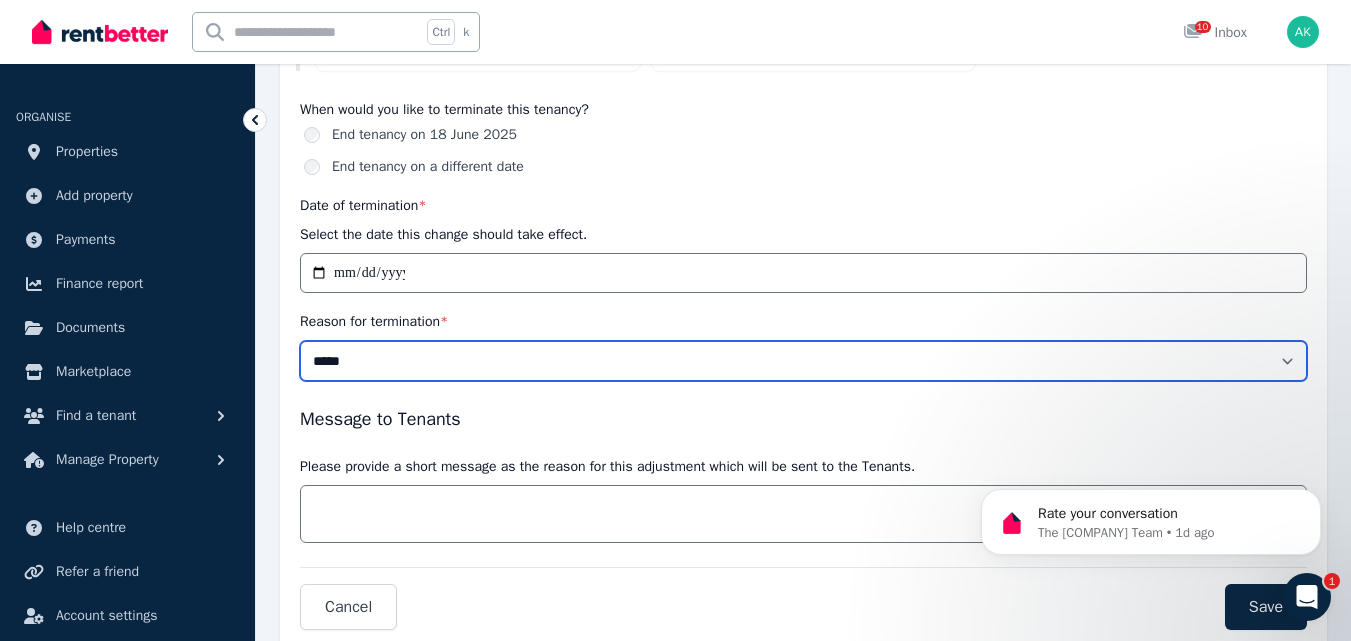 click on "**********" at bounding box center (803, 361) 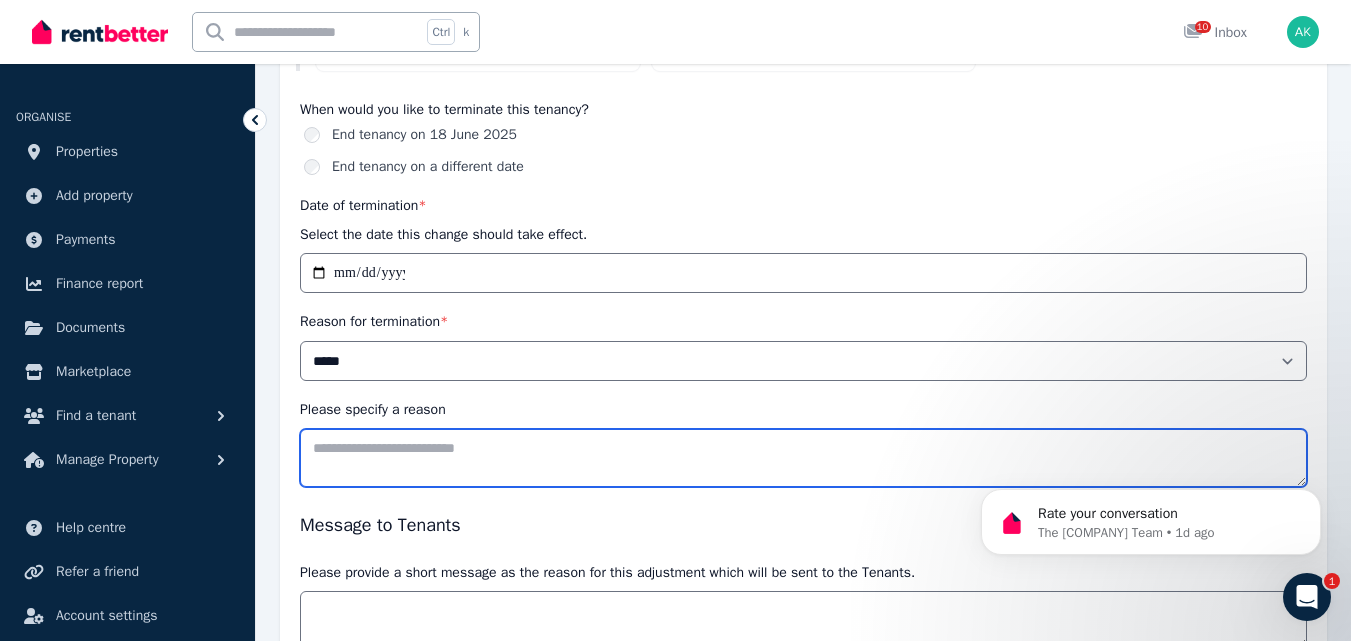 click on "Please specify a reason" at bounding box center (803, 458) 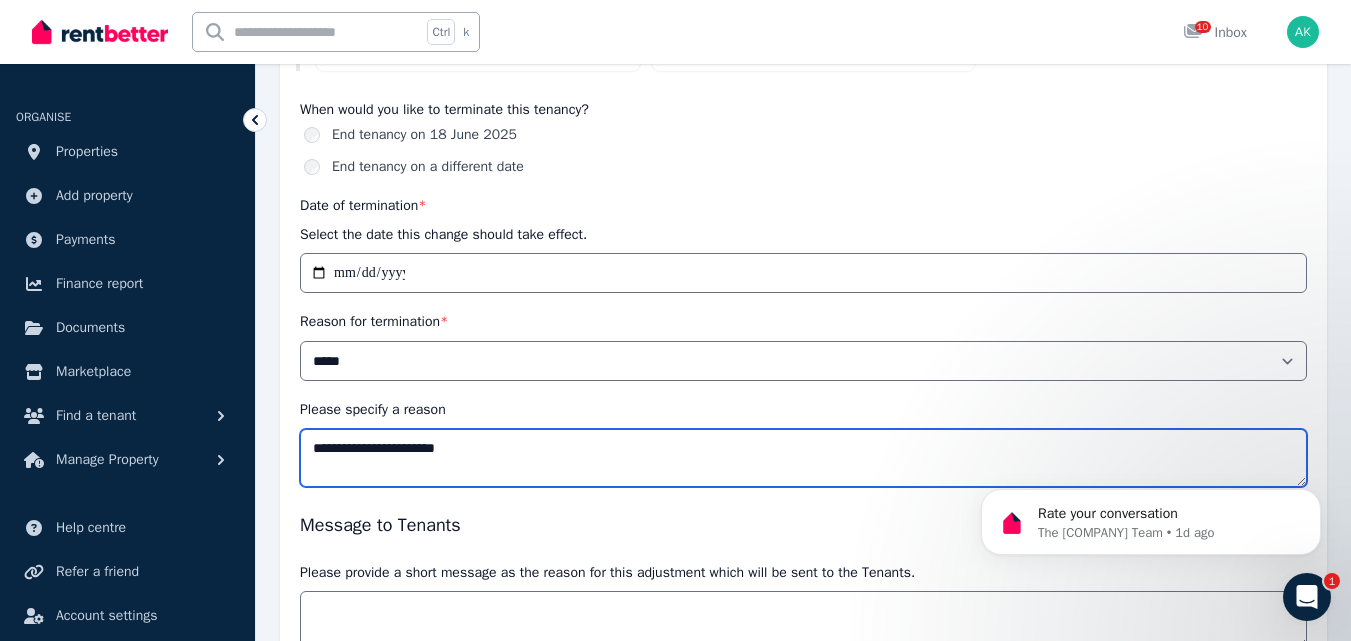 click on "**********" at bounding box center (803, 458) 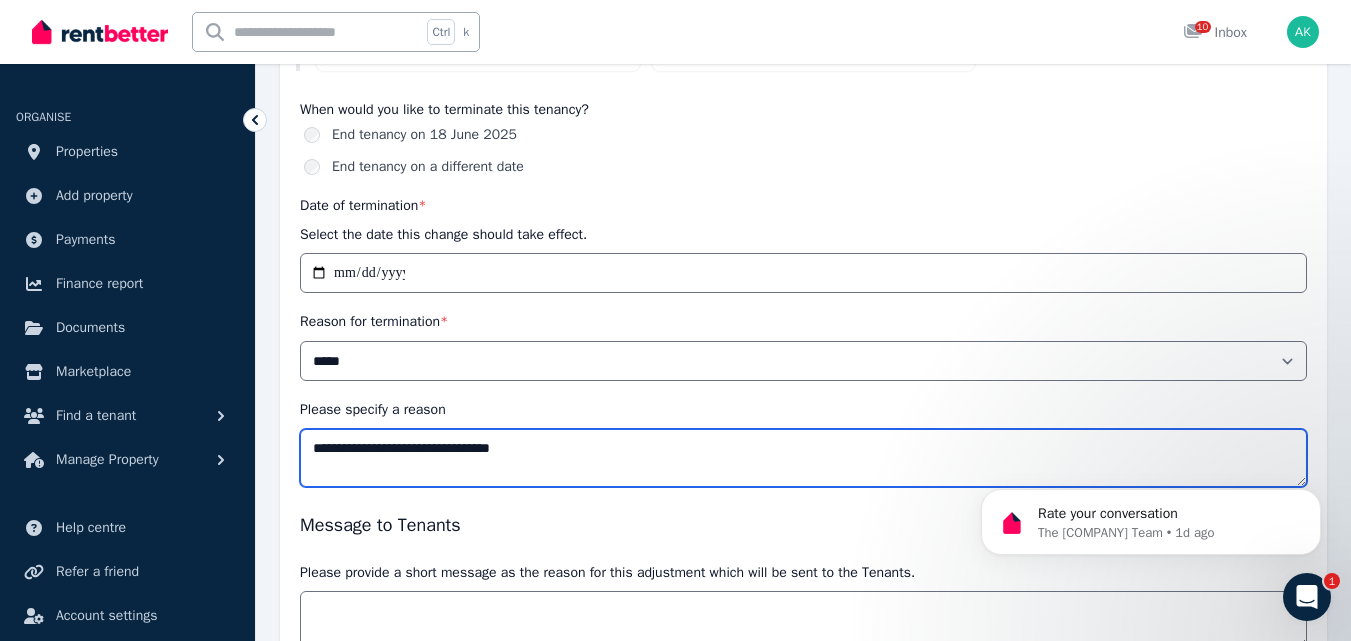 click on "**********" at bounding box center [803, 458] 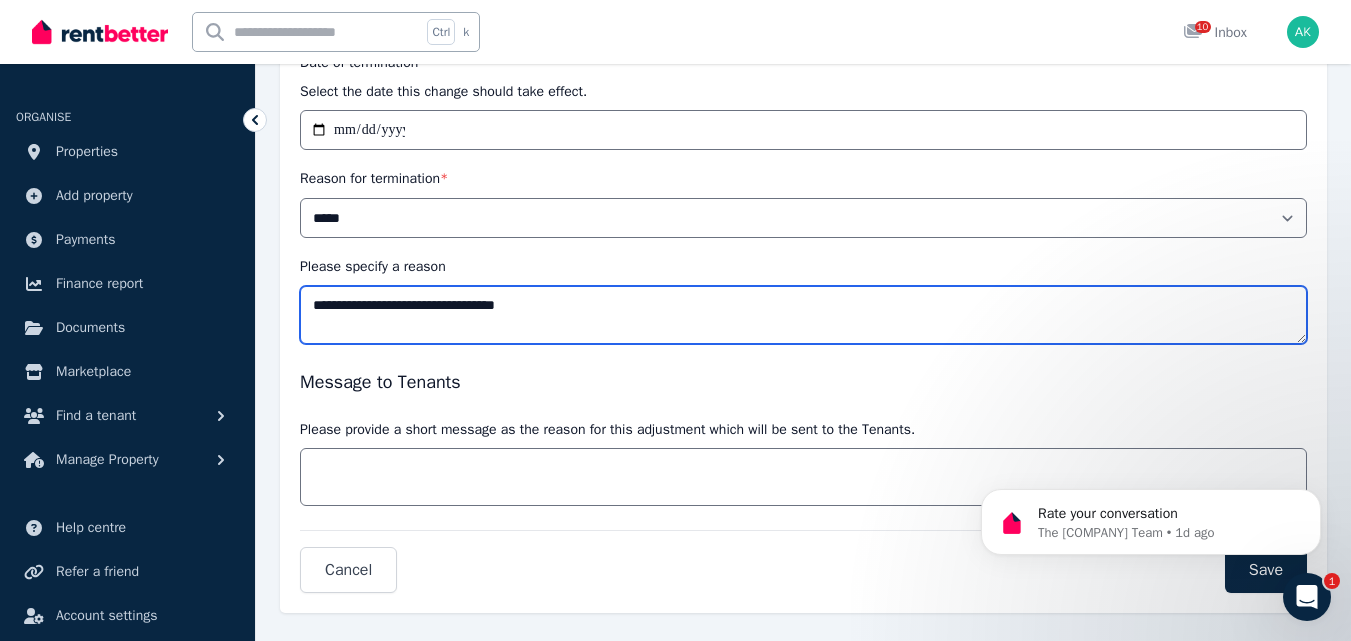 scroll, scrollTop: 526, scrollLeft: 0, axis: vertical 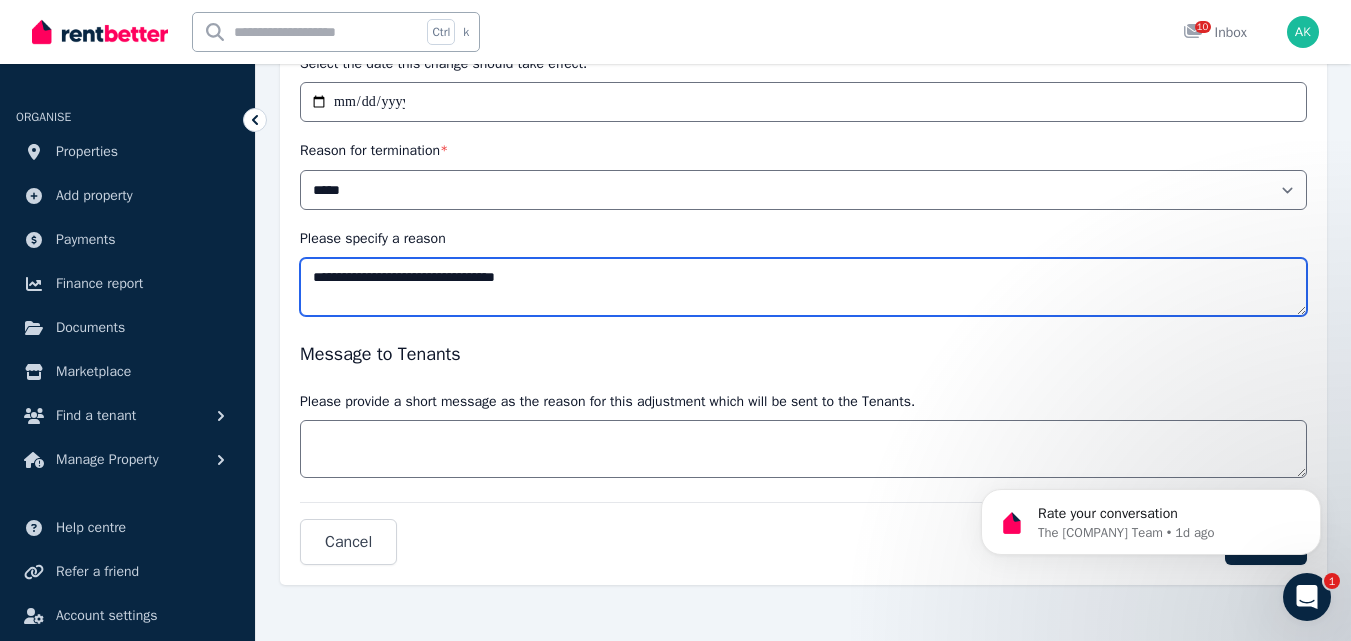 drag, startPoint x: 1357, startPoint y: 347, endPoint x: 378, endPoint y: 1, distance: 1038.3434 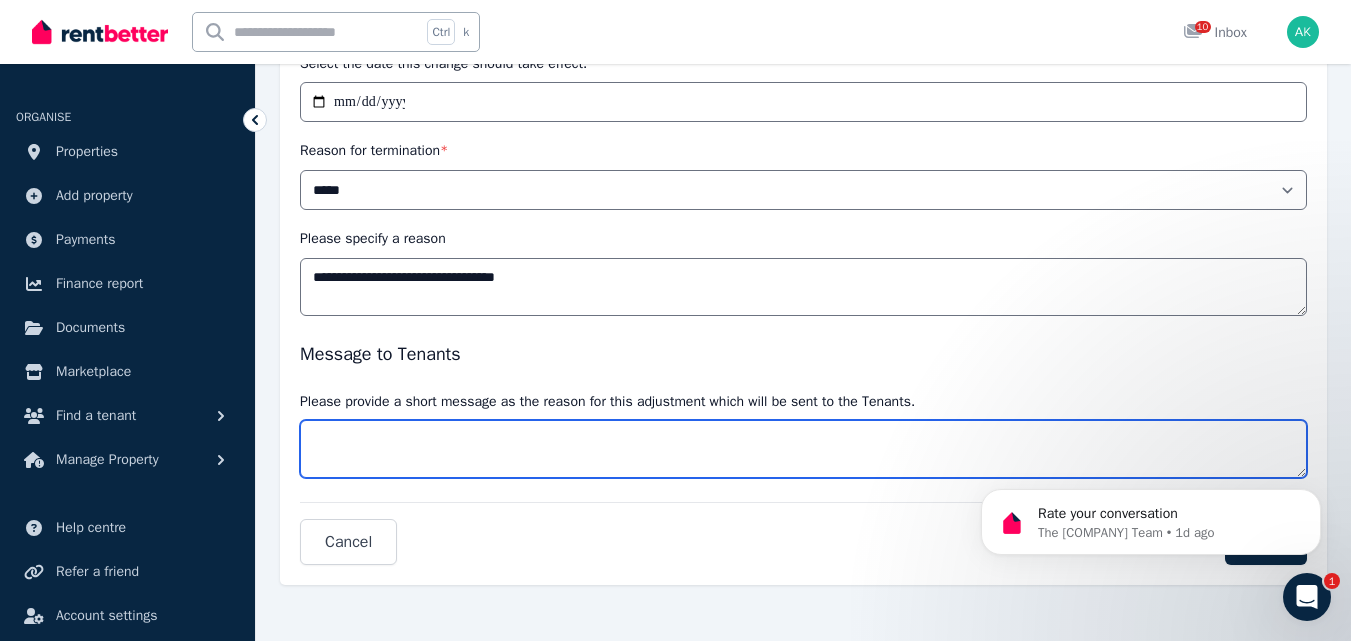click on "Message" at bounding box center (803, 449) 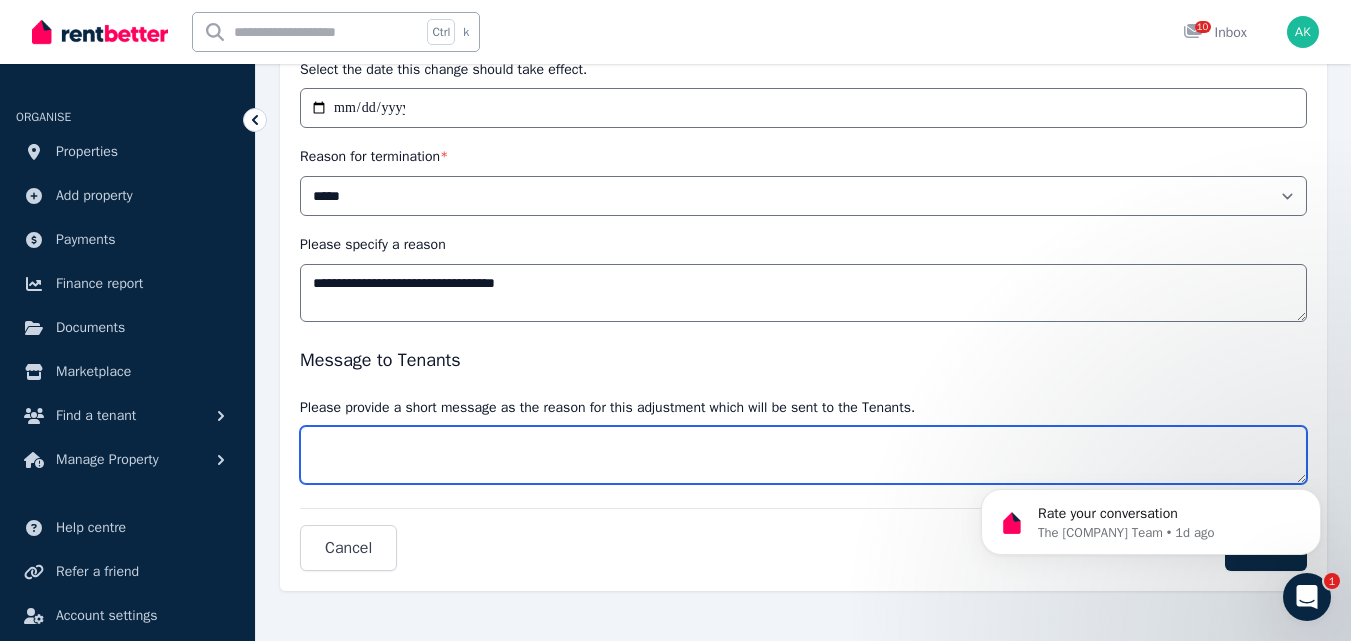 scroll, scrollTop: 526, scrollLeft: 0, axis: vertical 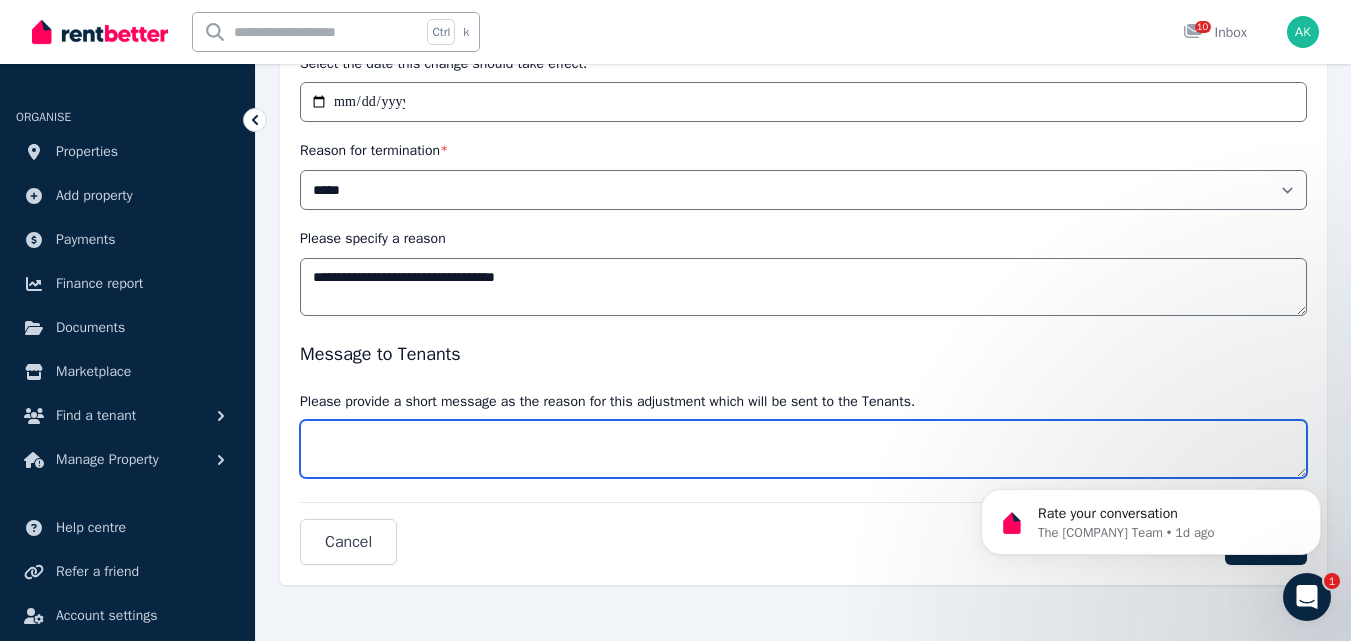 click on "Message" at bounding box center [803, 449] 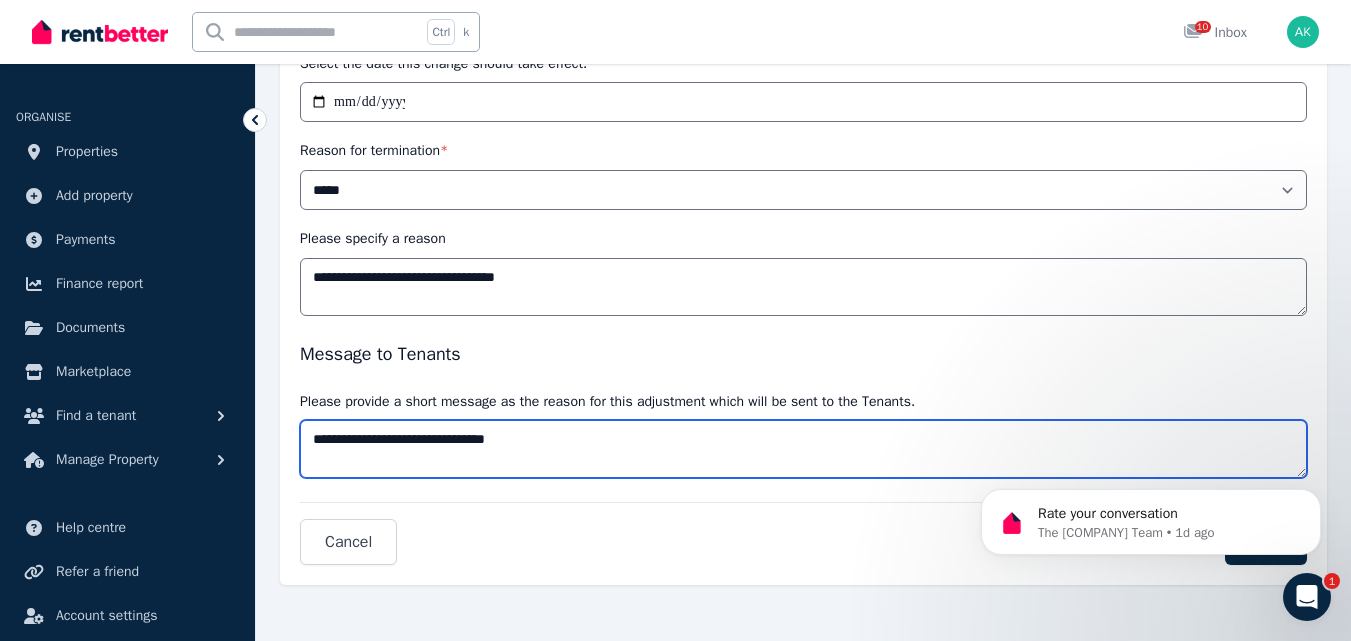 click on "**********" at bounding box center (803, 449) 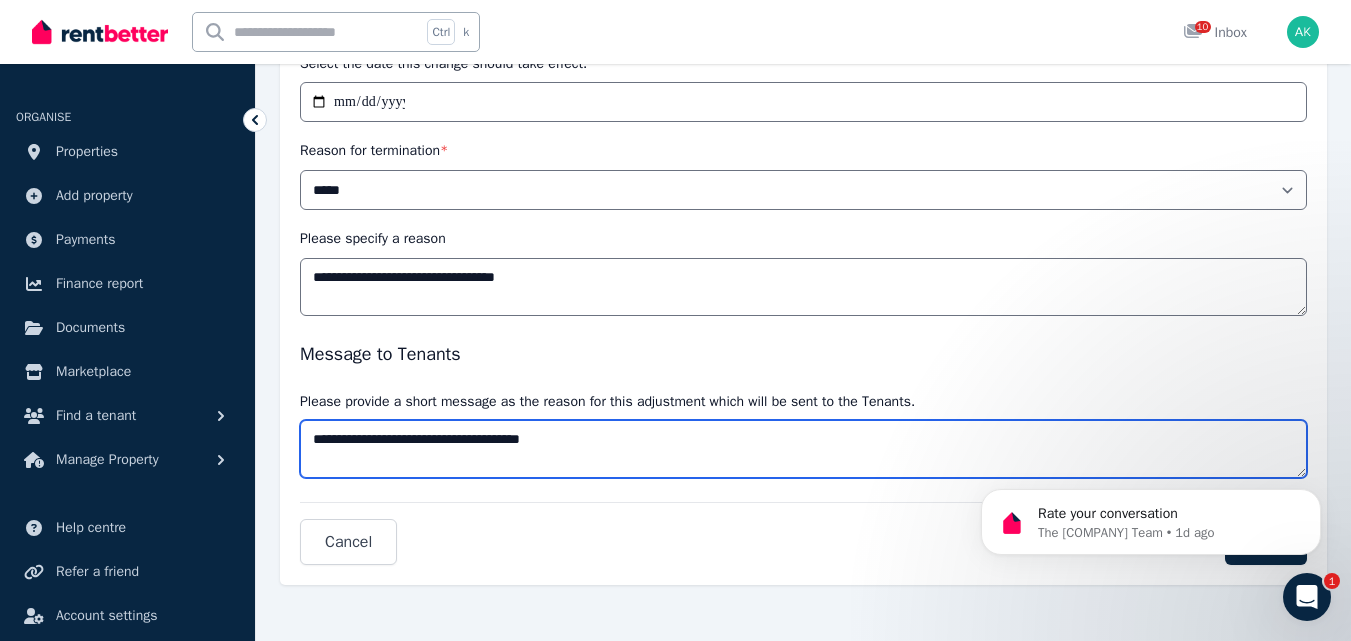 click on "**********" at bounding box center (803, 449) 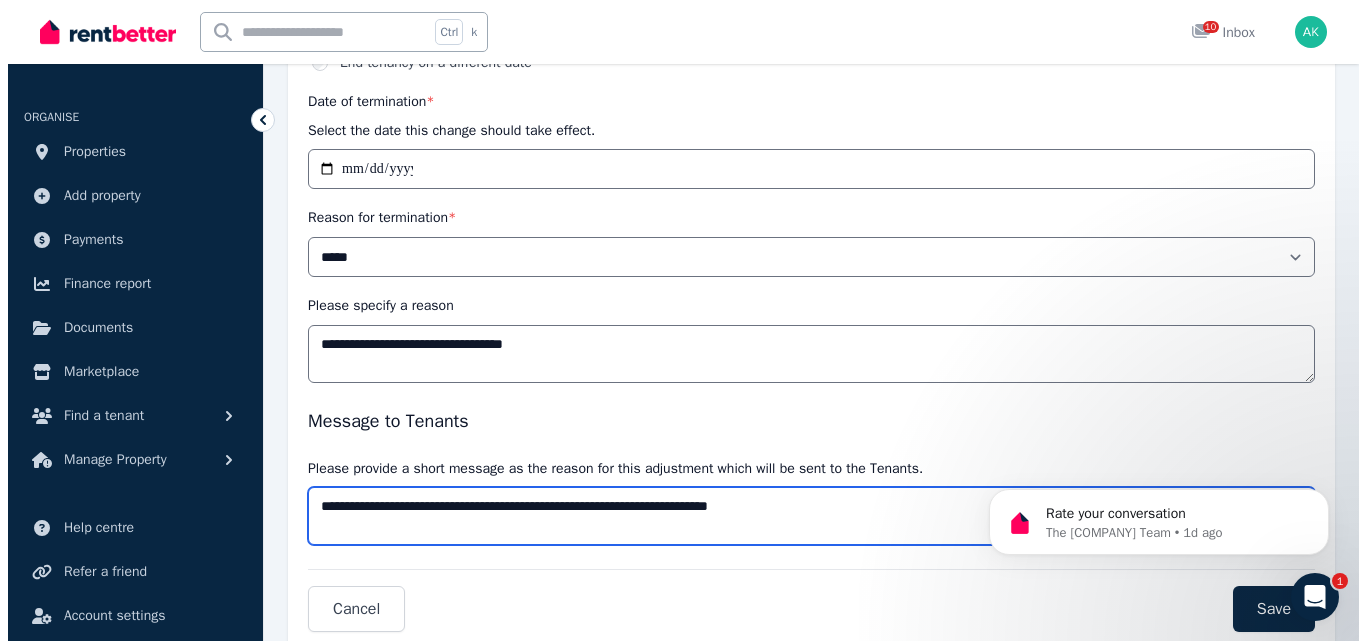 scroll, scrollTop: 460, scrollLeft: 0, axis: vertical 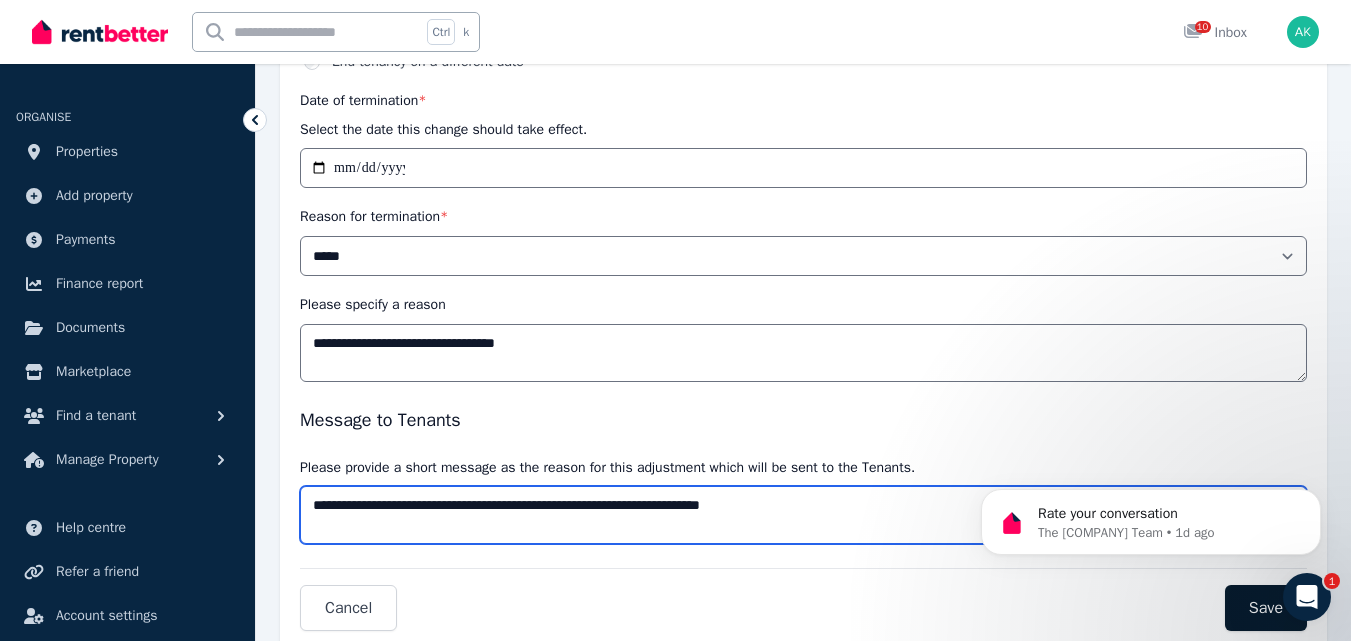 type on "**********" 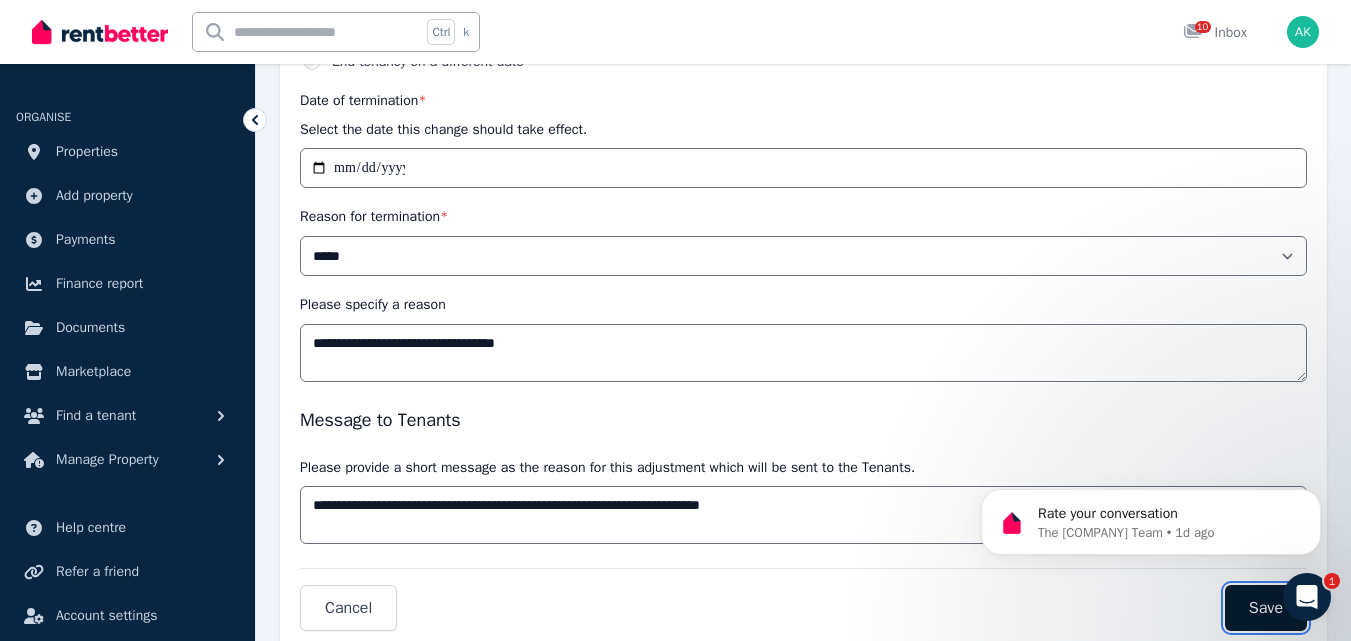 click on "Save" at bounding box center (1266, 608) 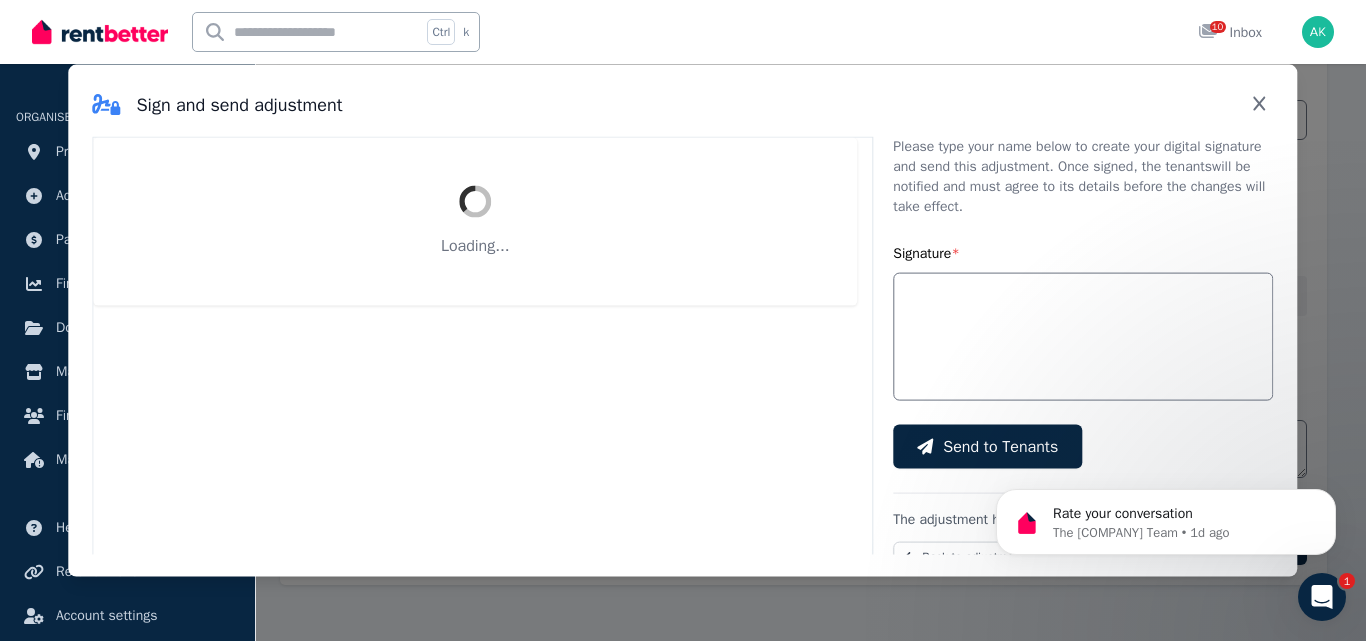 scroll, scrollTop: 282, scrollLeft: 0, axis: vertical 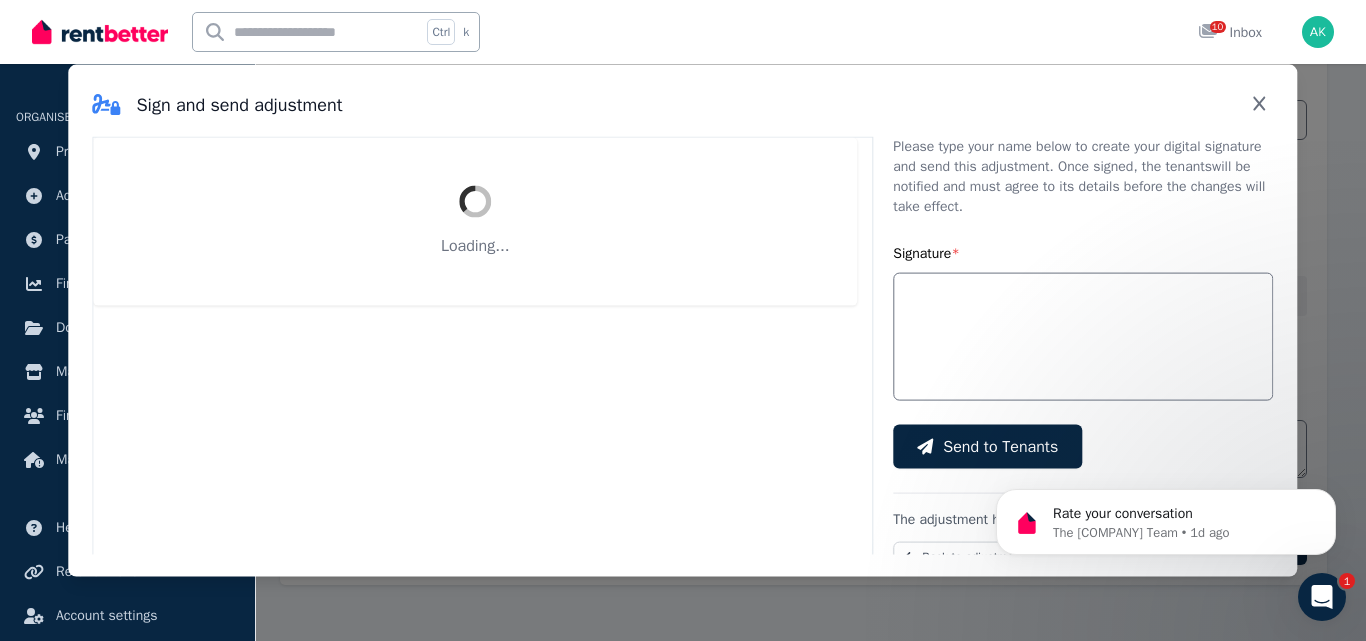 select on "*****" 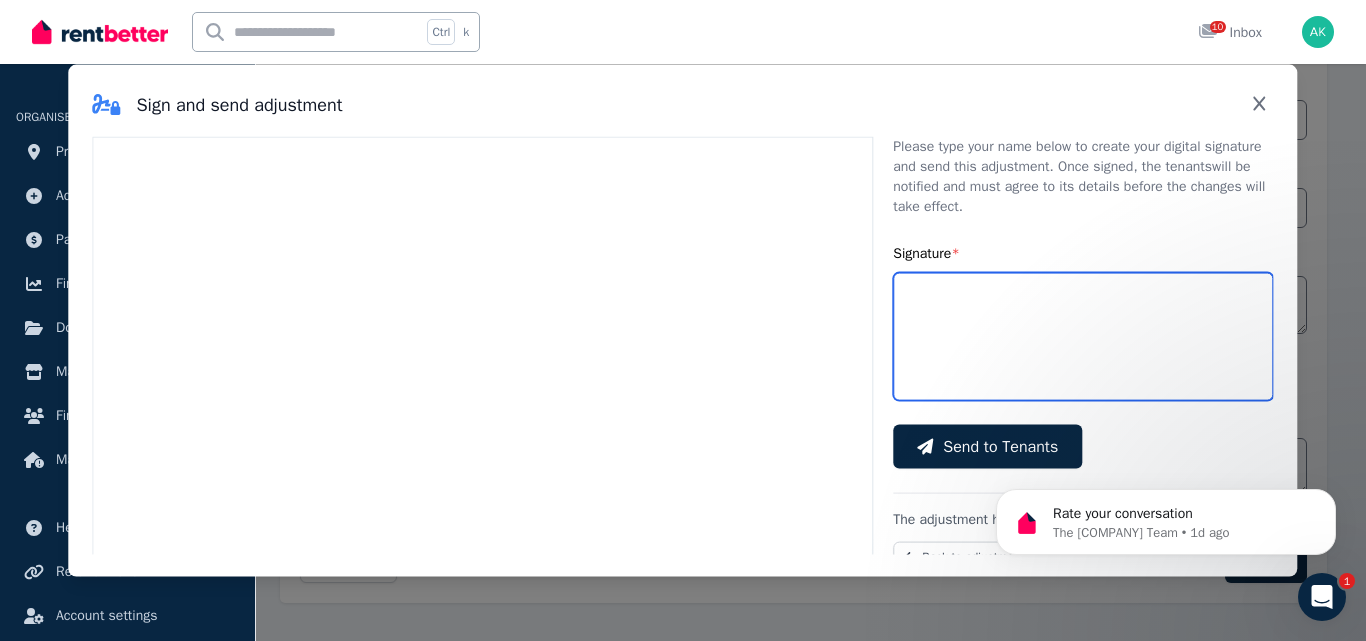 click on "Signature *" at bounding box center [1083, 336] 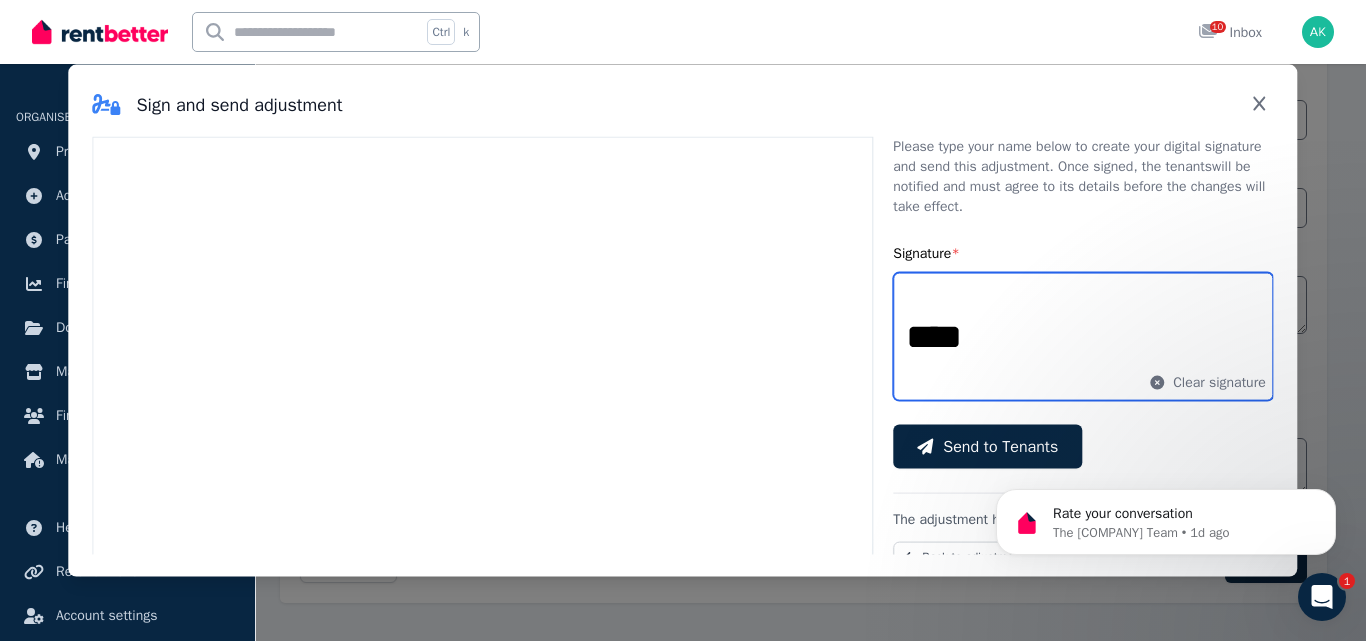 type on "****" 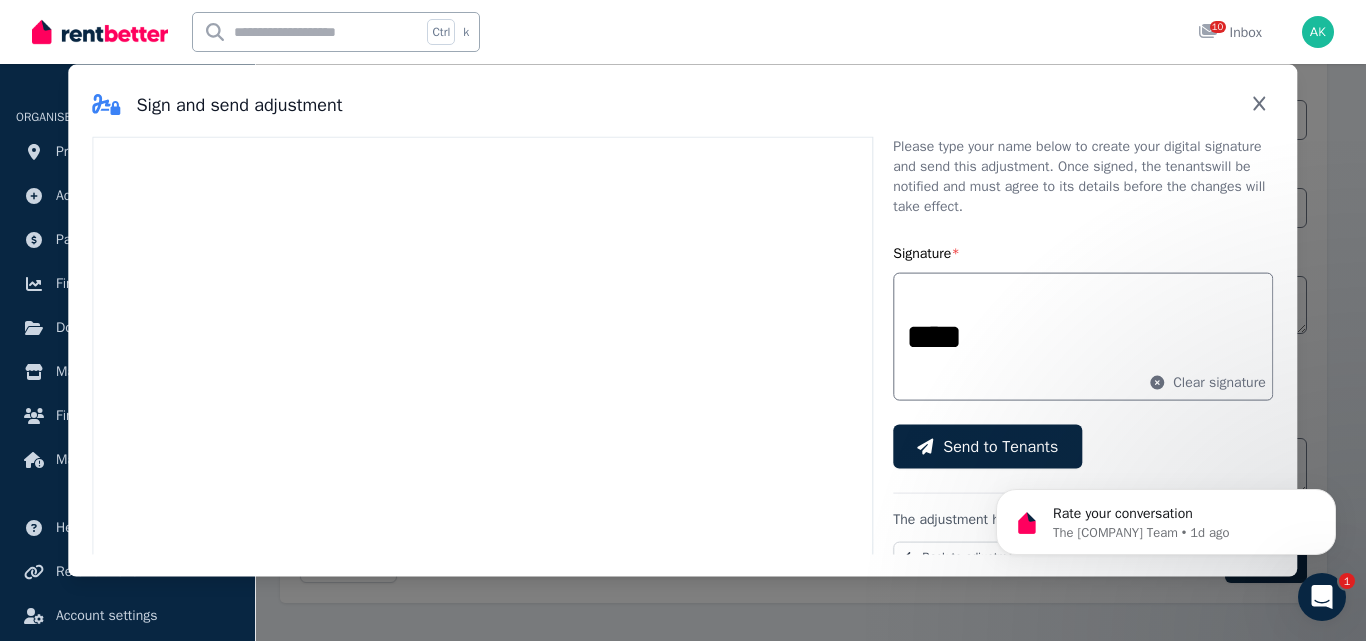 click on "Rate your conversation The RentBetter Team • 1d ago" 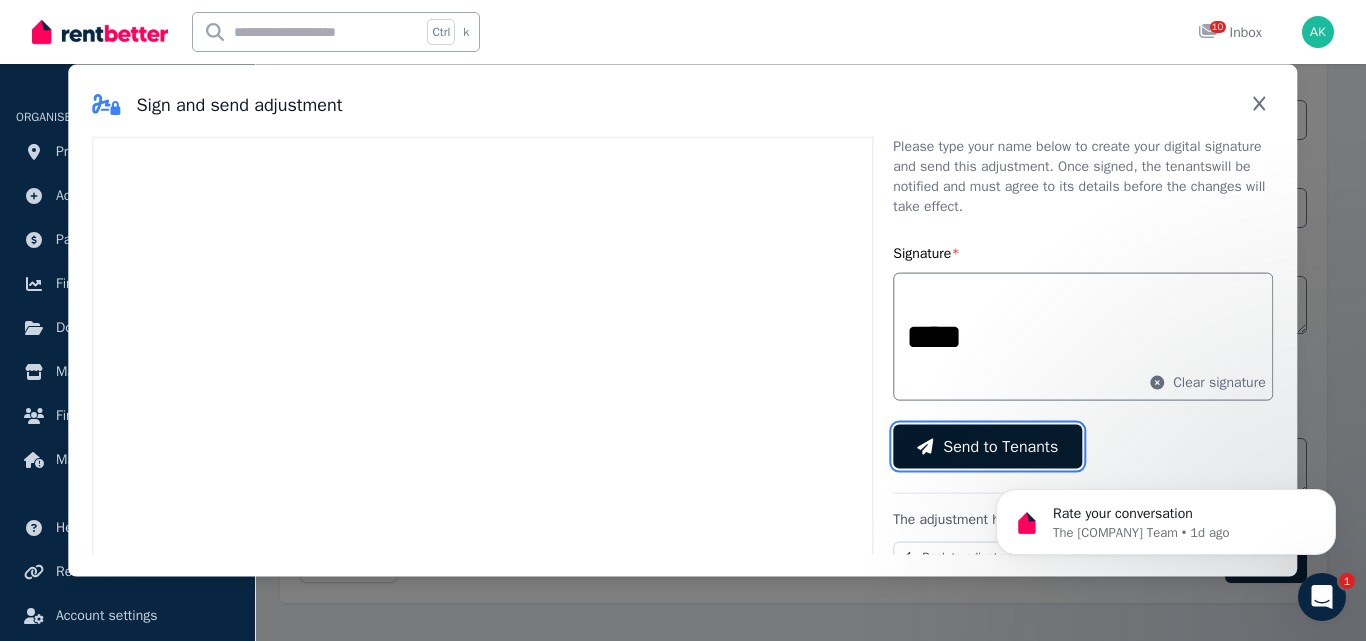 click on "Send to Tenants" at bounding box center (1000, 446) 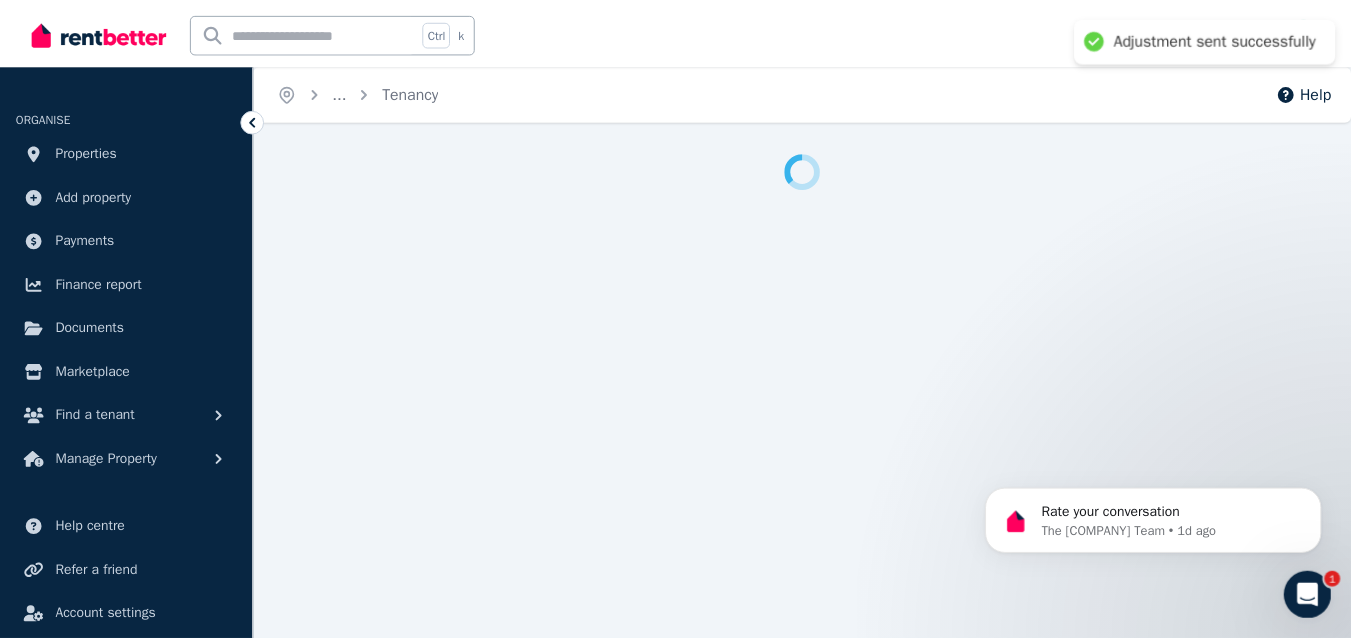 scroll, scrollTop: 0, scrollLeft: 0, axis: both 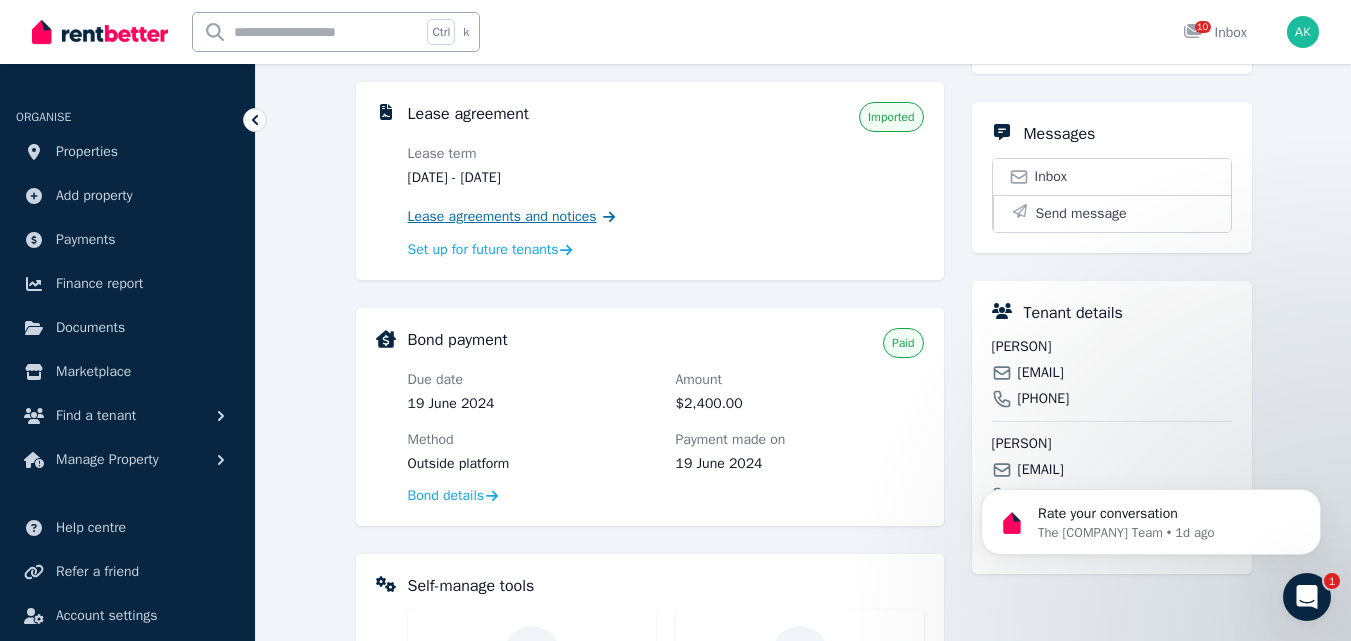 click on "Lease agreements and notices" at bounding box center [502, 217] 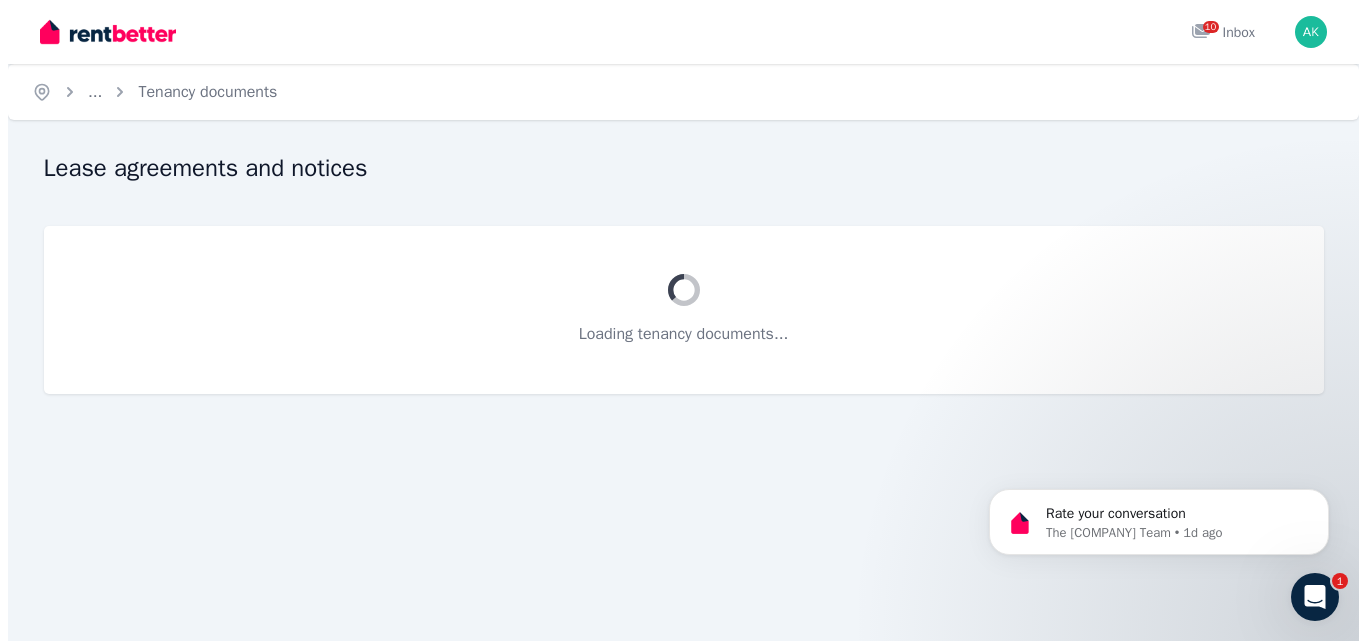 scroll, scrollTop: 0, scrollLeft: 0, axis: both 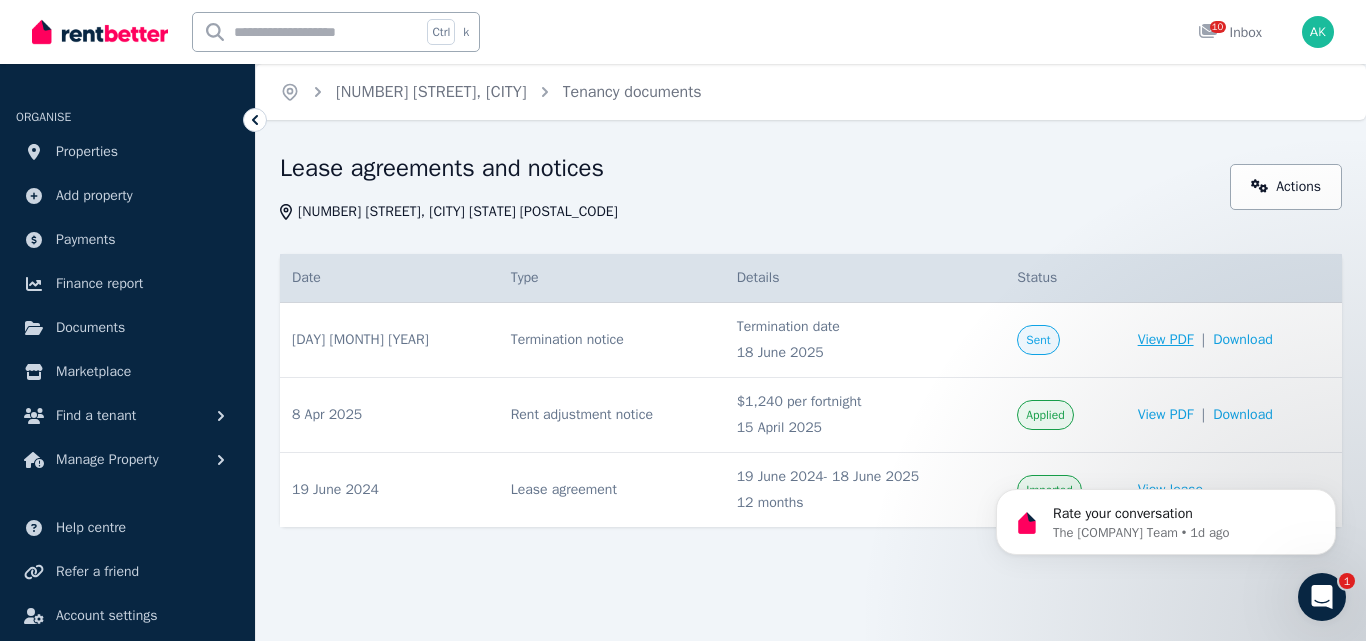 click on "View PDF" at bounding box center (1166, 340) 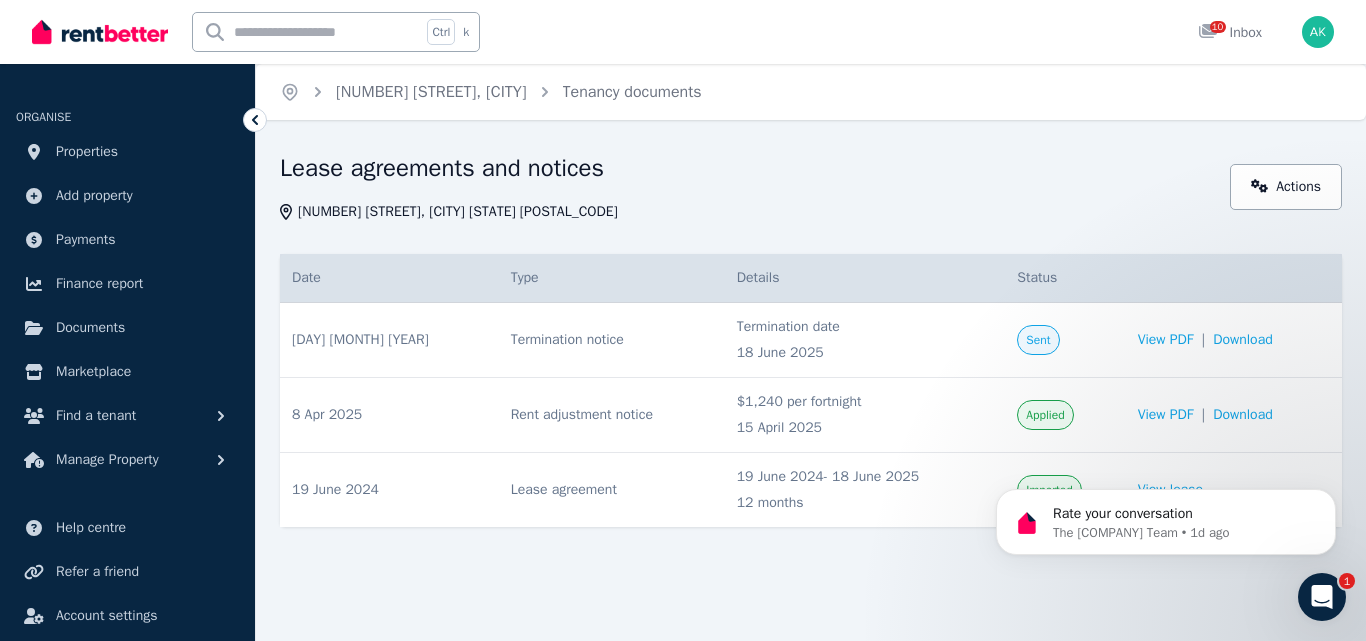 click 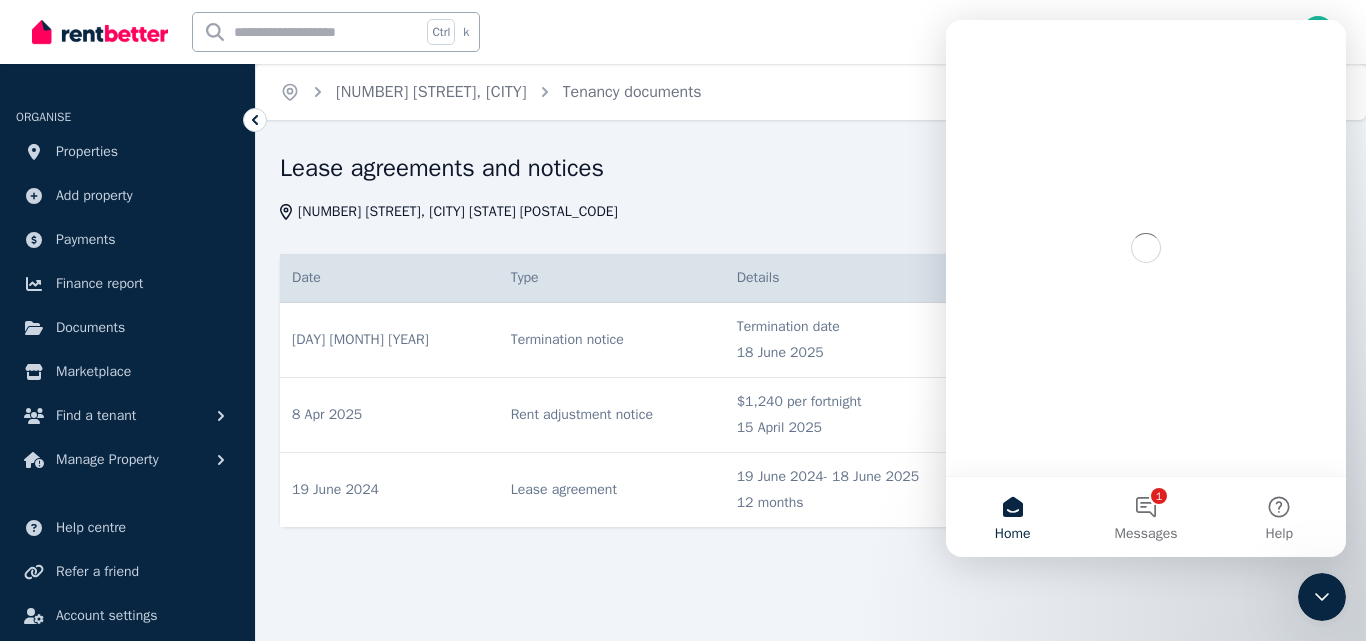 scroll, scrollTop: 0, scrollLeft: 0, axis: both 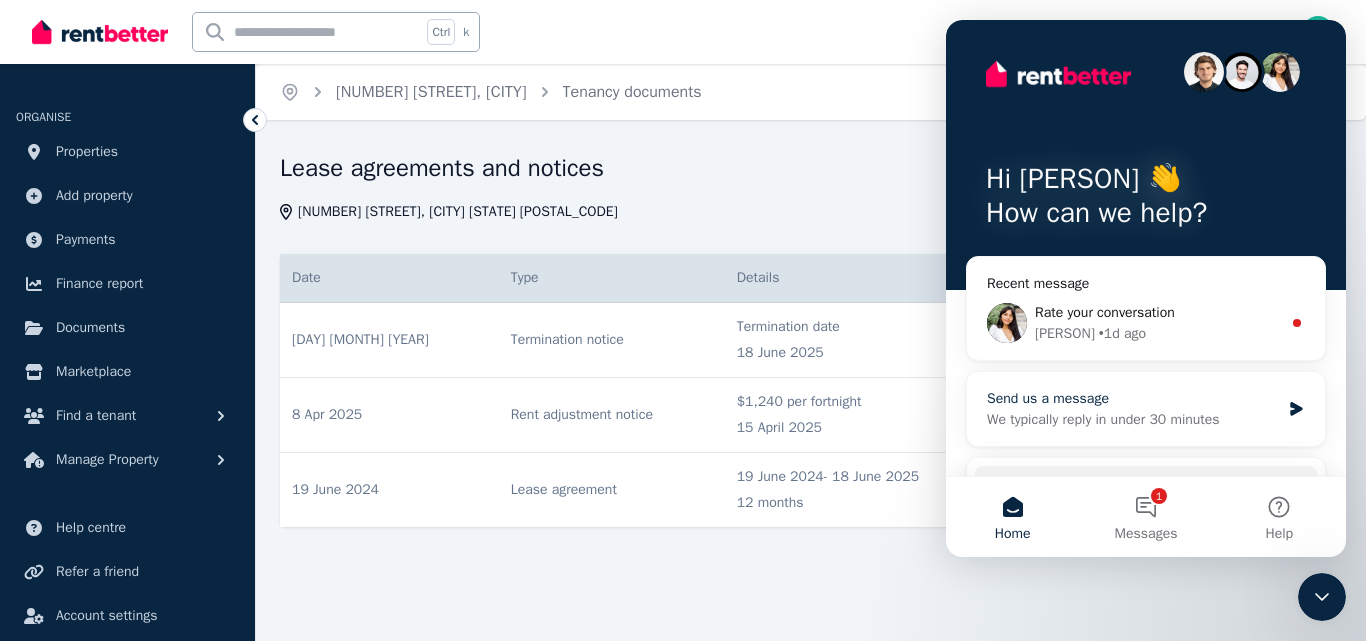 click on "Send us a message" at bounding box center [1133, 398] 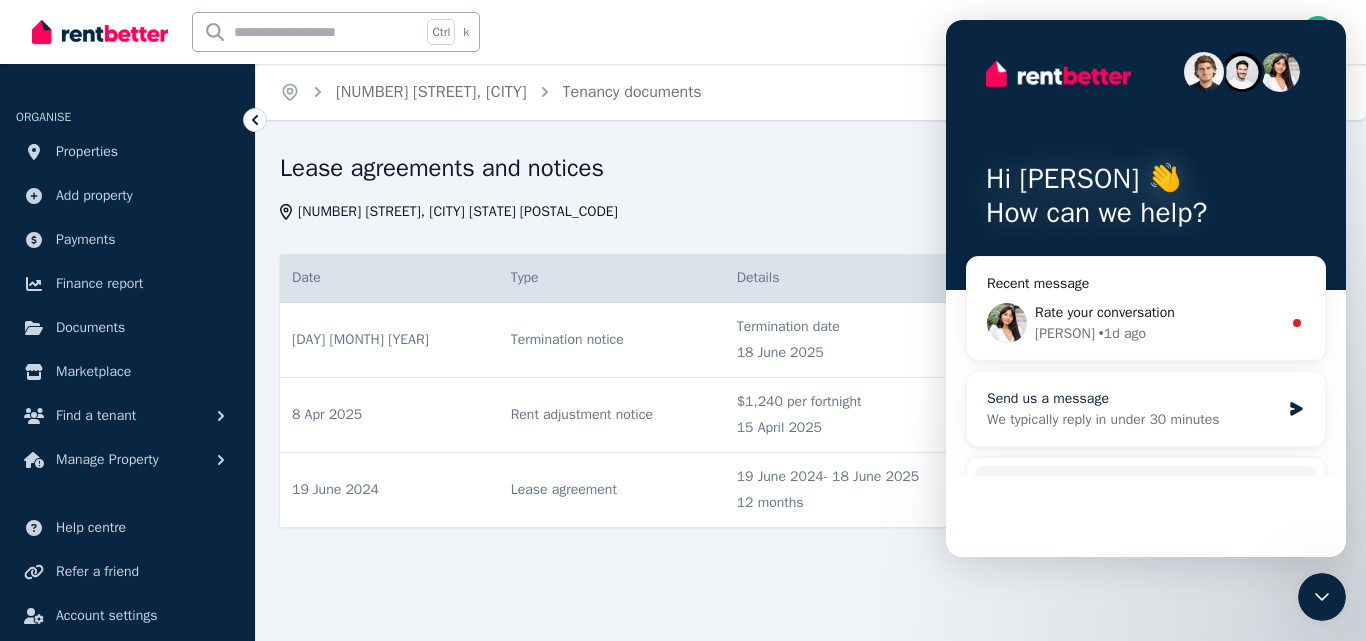 click on "We typically reply in under 30 minutes" at bounding box center (1133, 419) 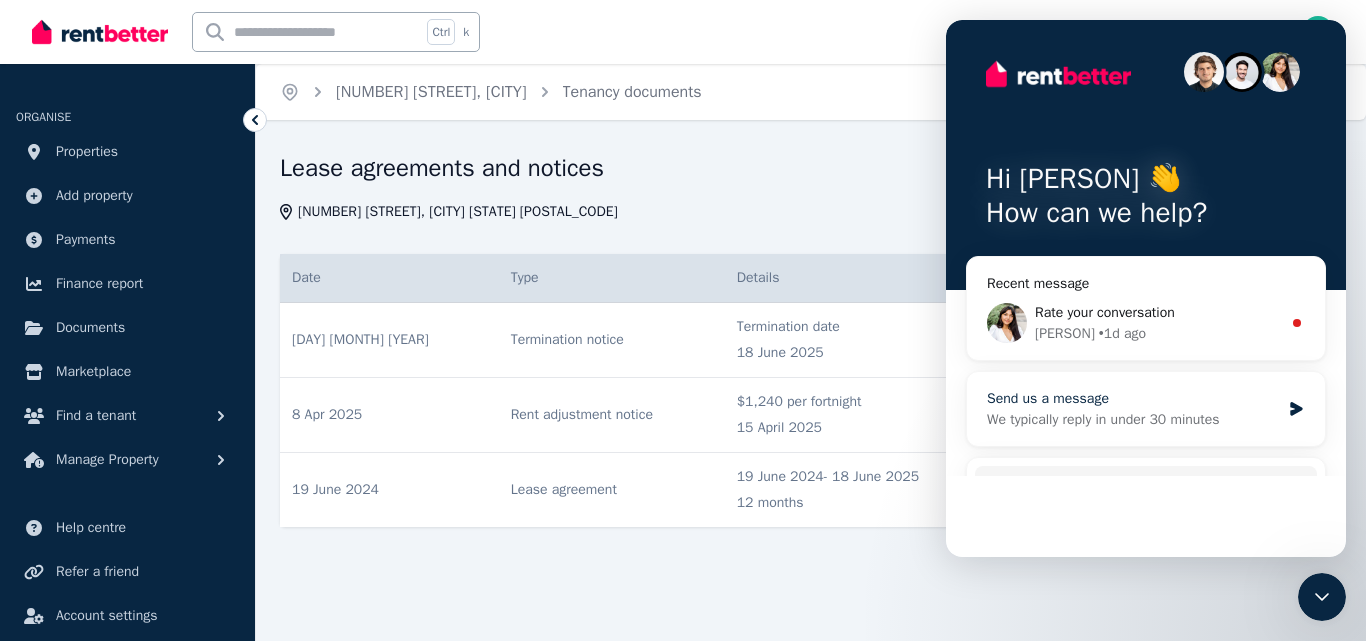click on "We typically reply in under 30 minutes" at bounding box center [1133, 419] 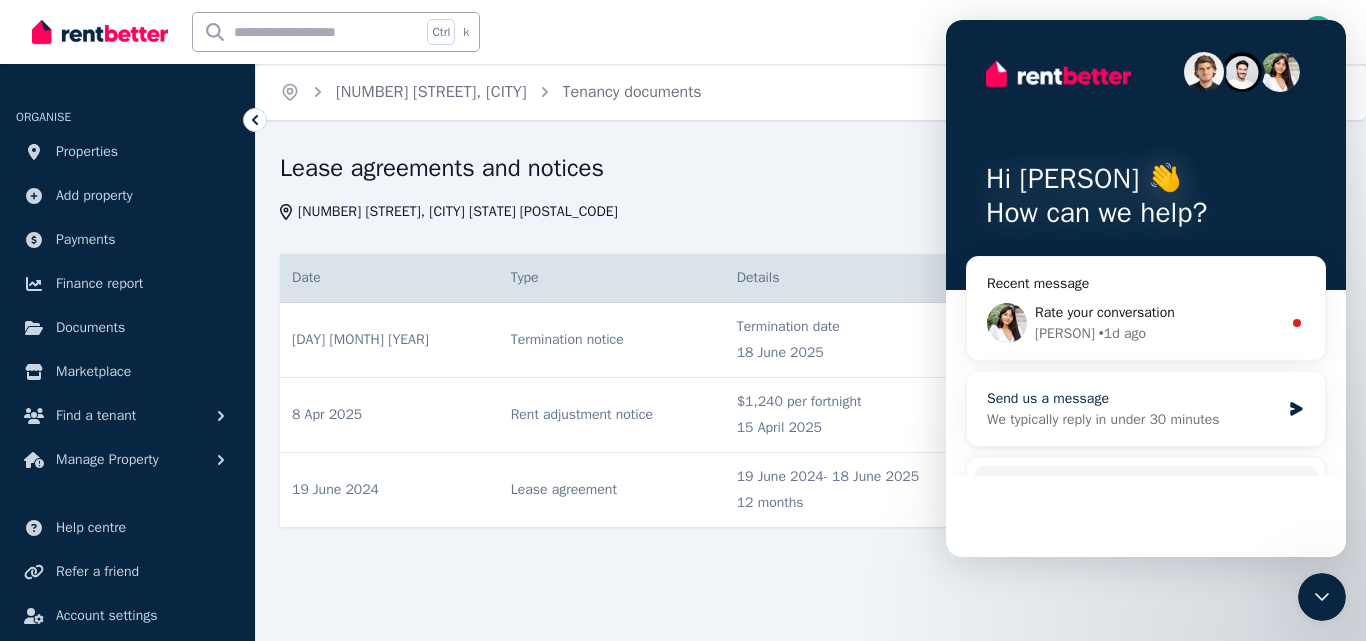 click on "We typically reply in under 30 minutes" at bounding box center (1133, 419) 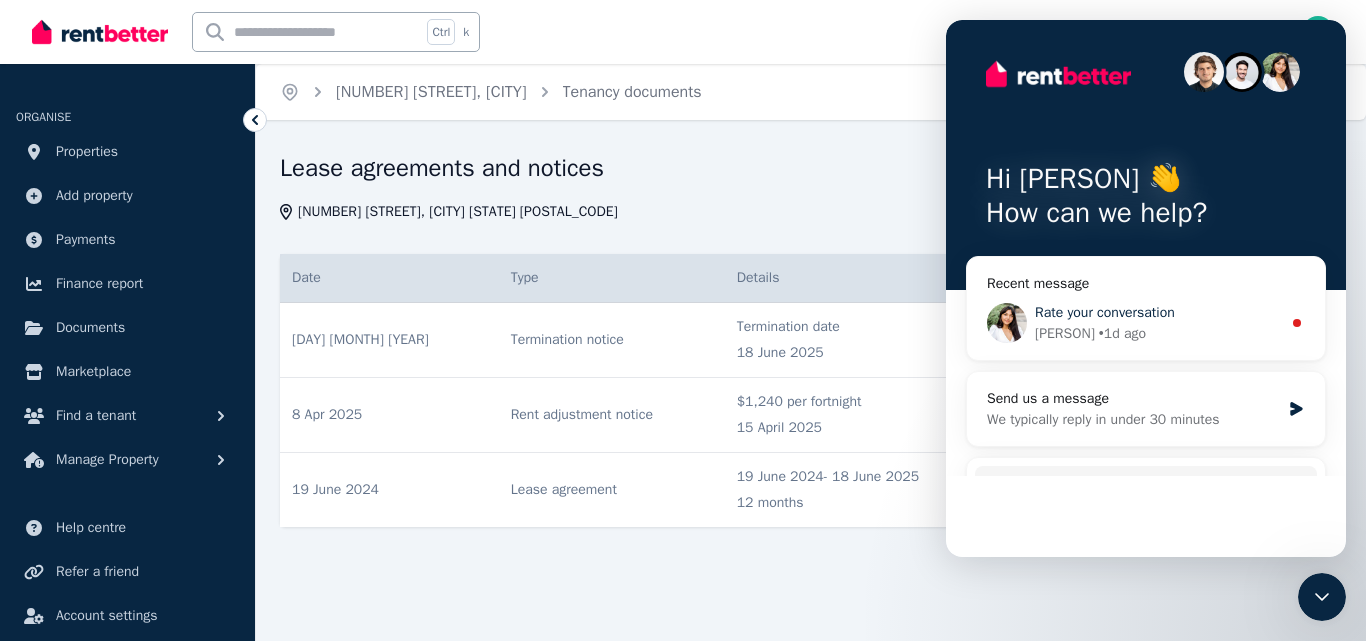 click on "Rate your conversation" at bounding box center [1105, 312] 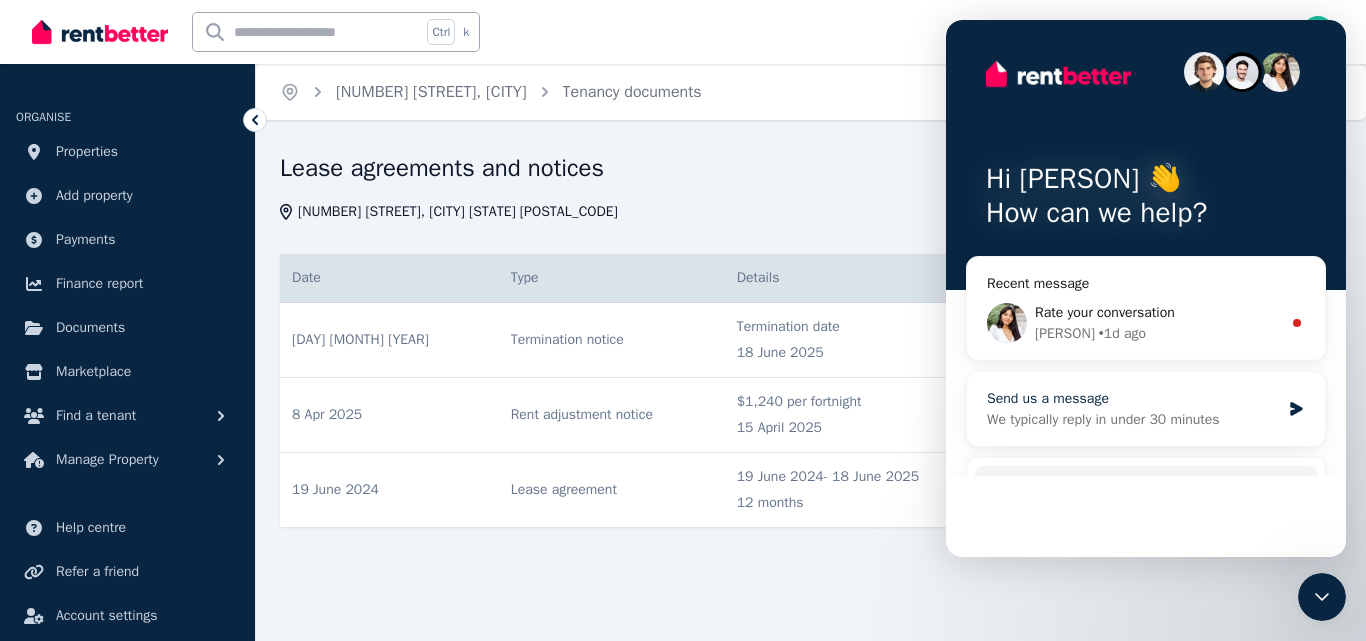 click on "We typically reply in under 30 minutes" at bounding box center (1133, 419) 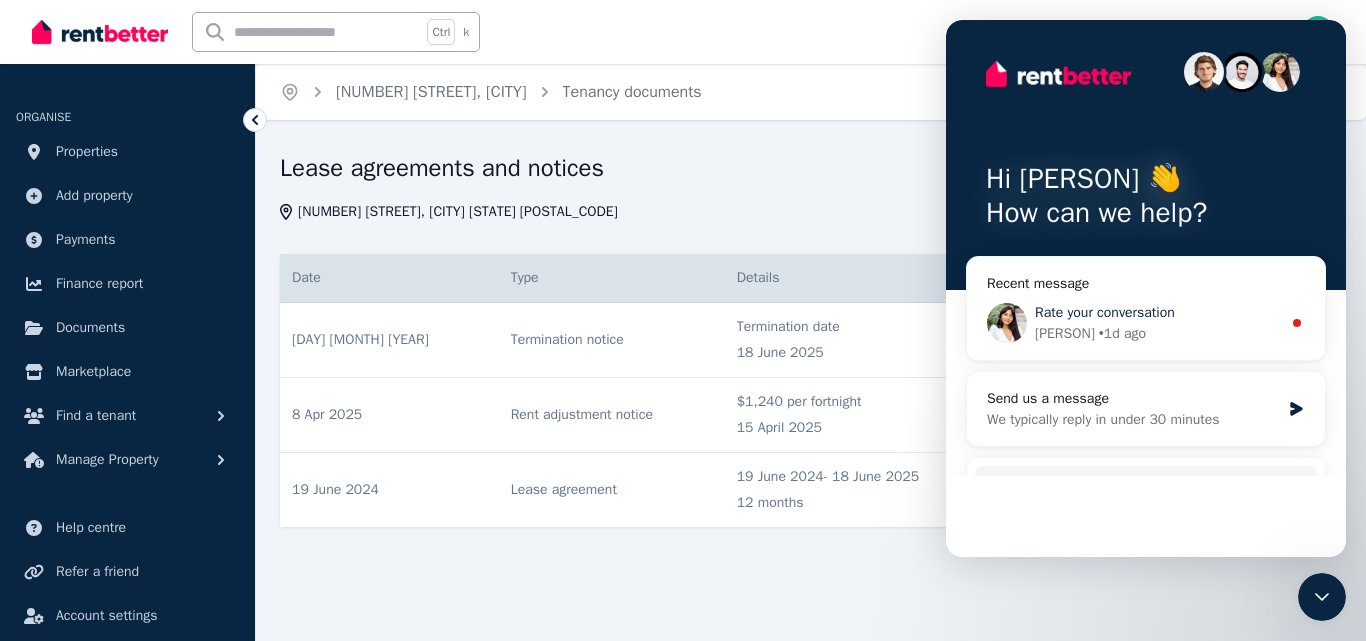 click on "Rate your conversation Rochelle •  1d ago" at bounding box center [1146, 323] 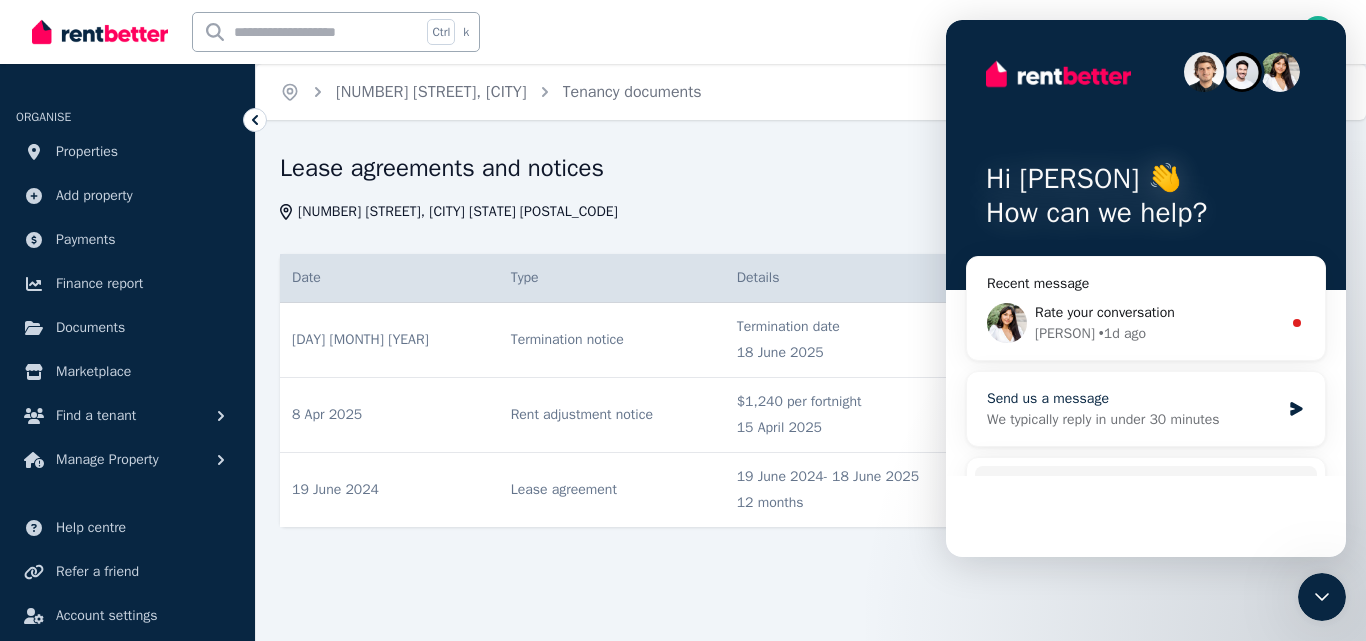 click on "We typically reply in under 30 minutes" at bounding box center [1133, 419] 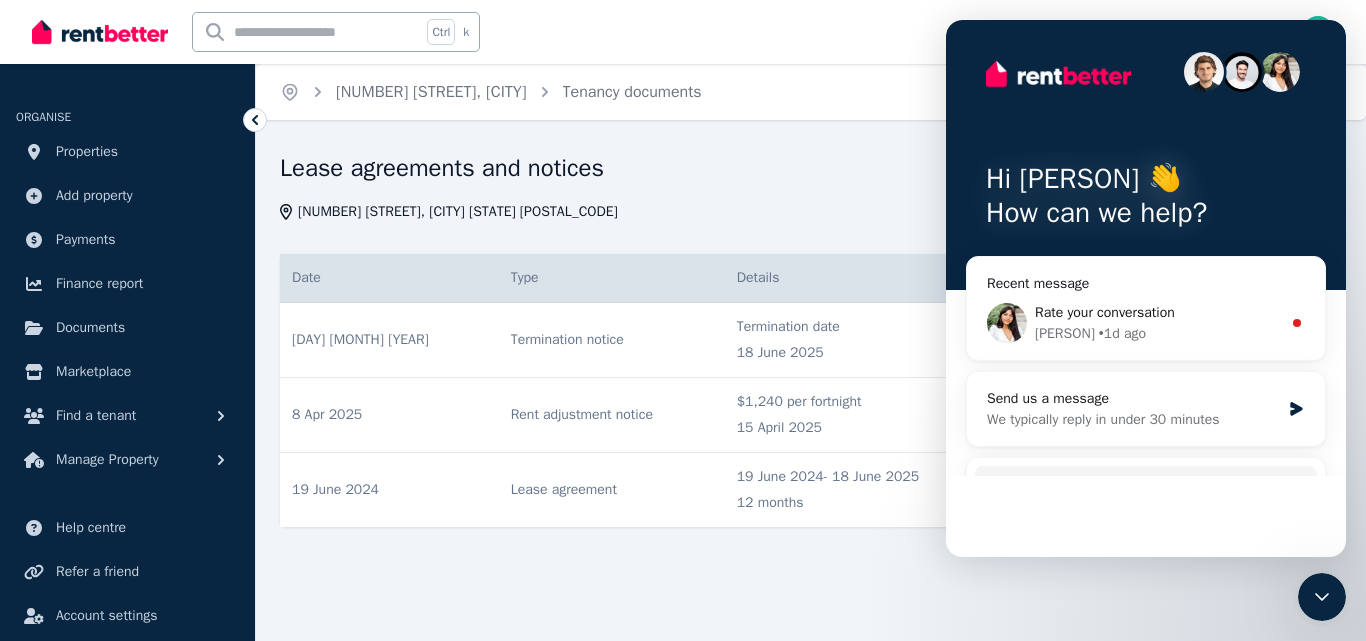 click on "Recent message Rate your conversation Rochelle •  1d ago Send us a message We typically reply in under 30 minutes Search for help Rental Payments - How They Work How much does it cost? Creating and Managing Your Ad How Applications are Received and Managed" at bounding box center [1146, 468] 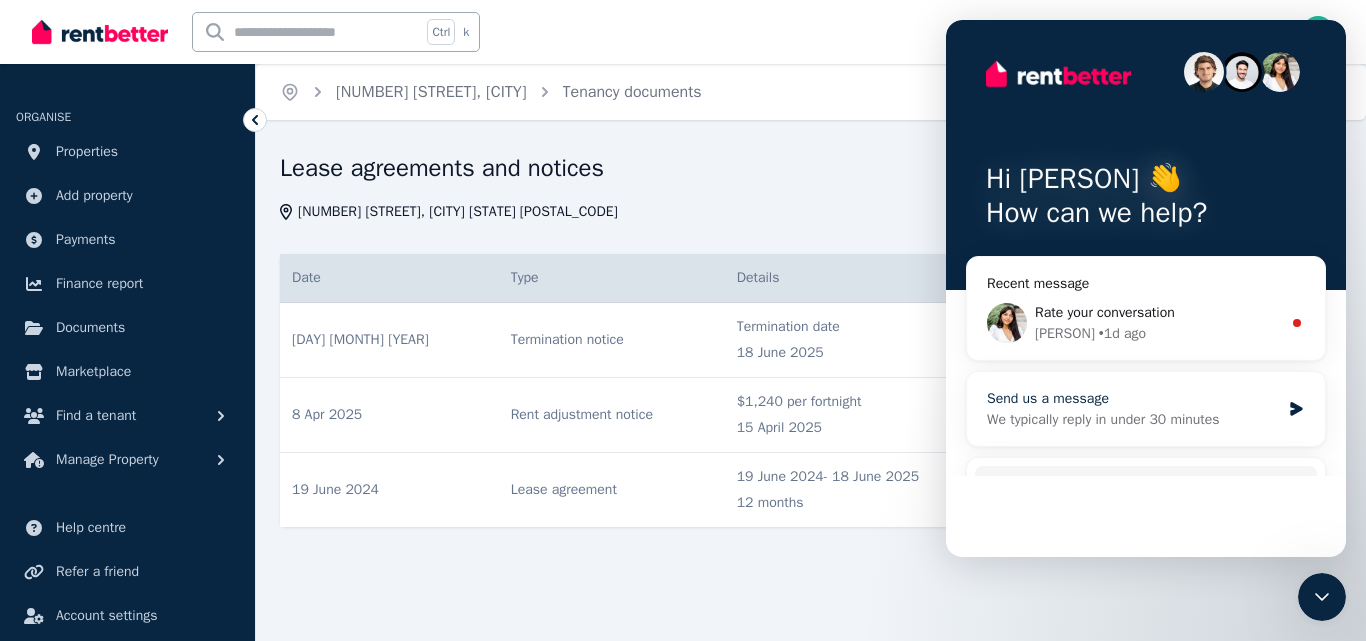 click 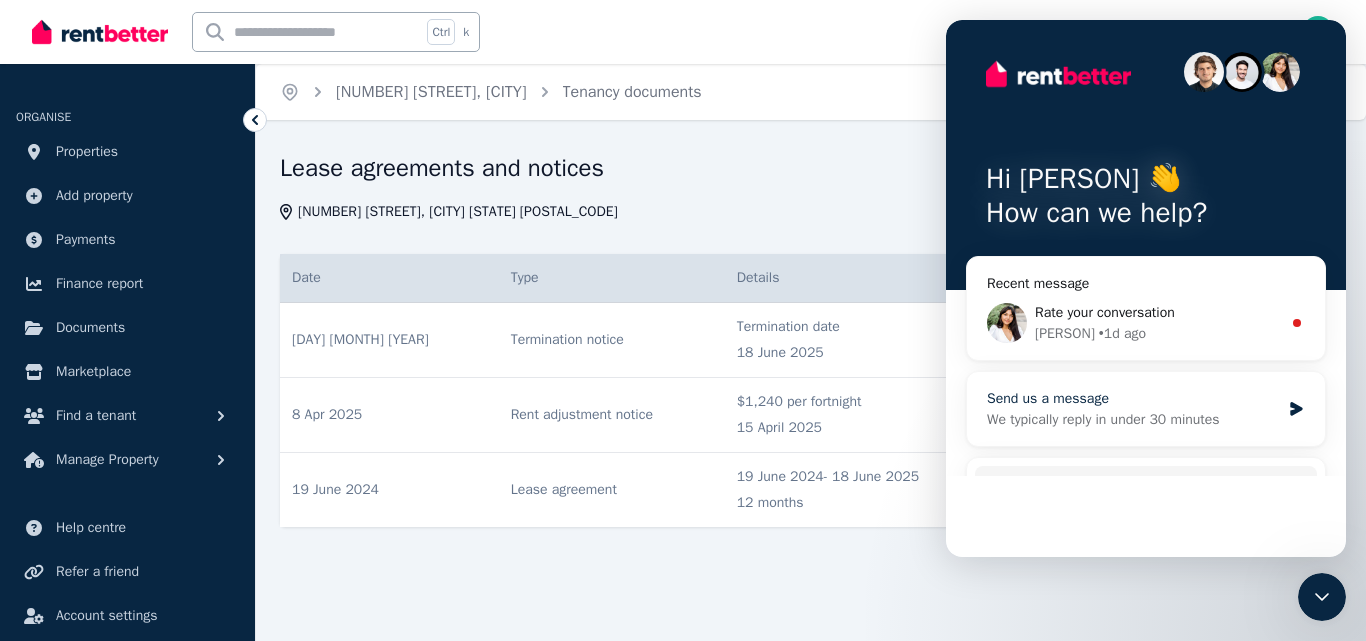 click 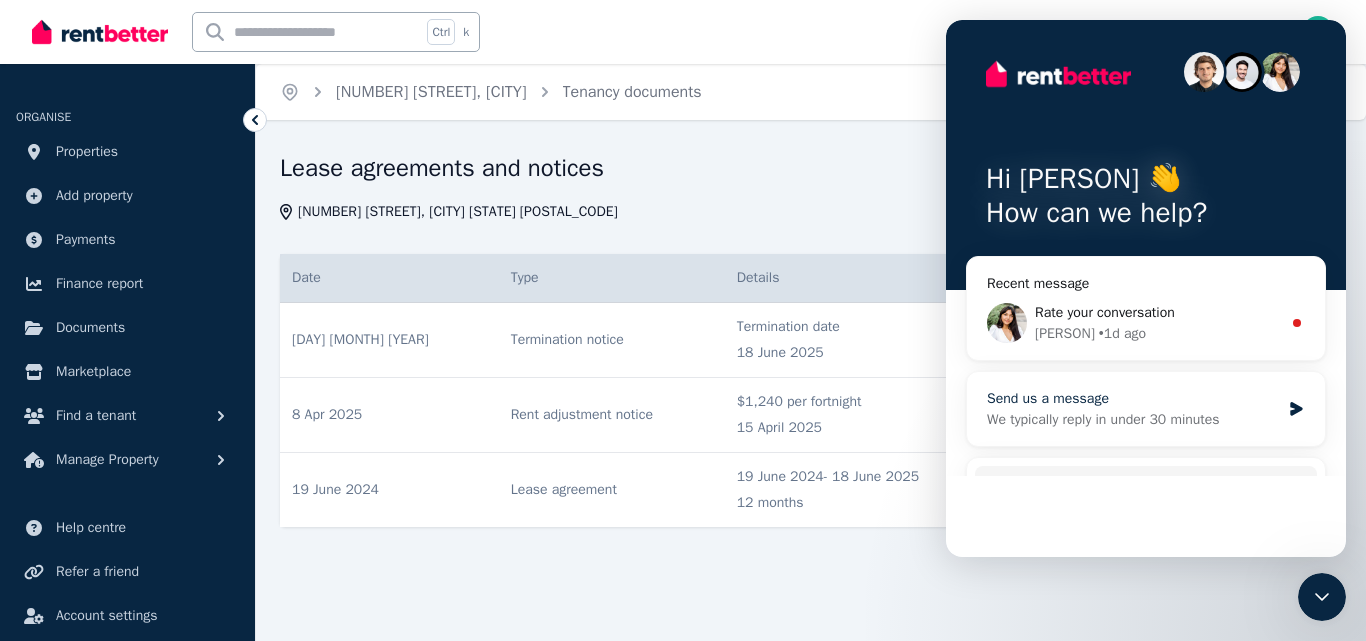 click 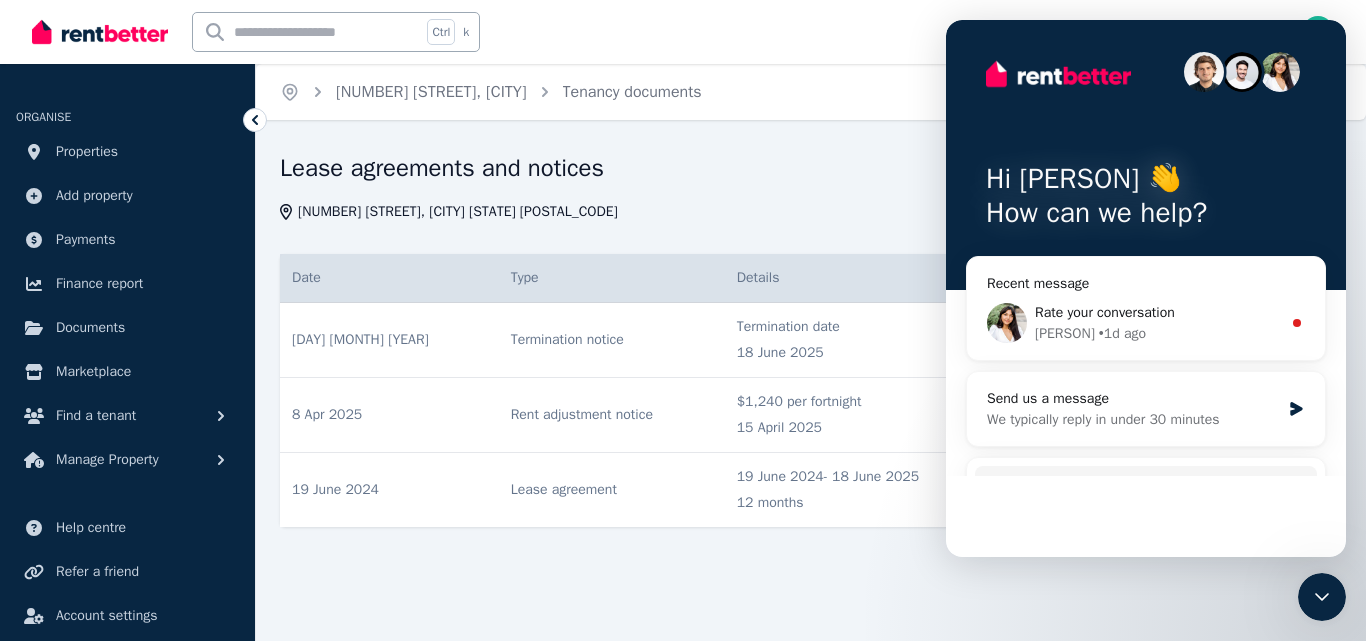 click on "1 Messages" at bounding box center (1145, 517) 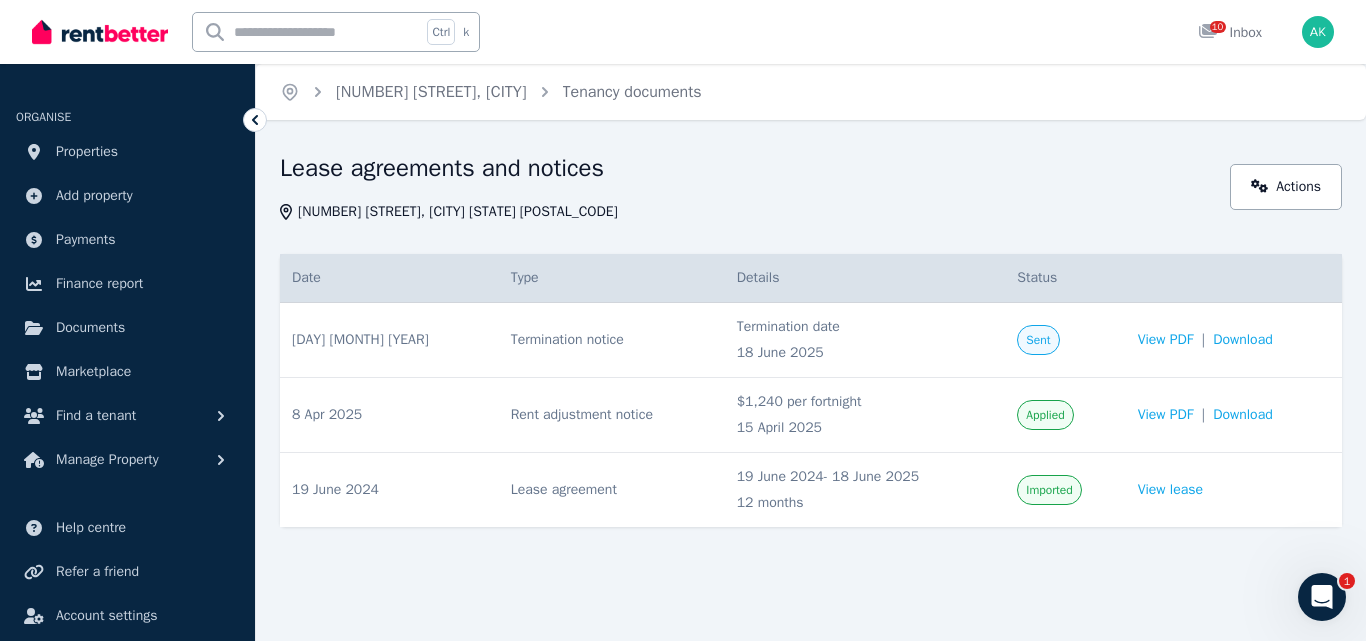 click 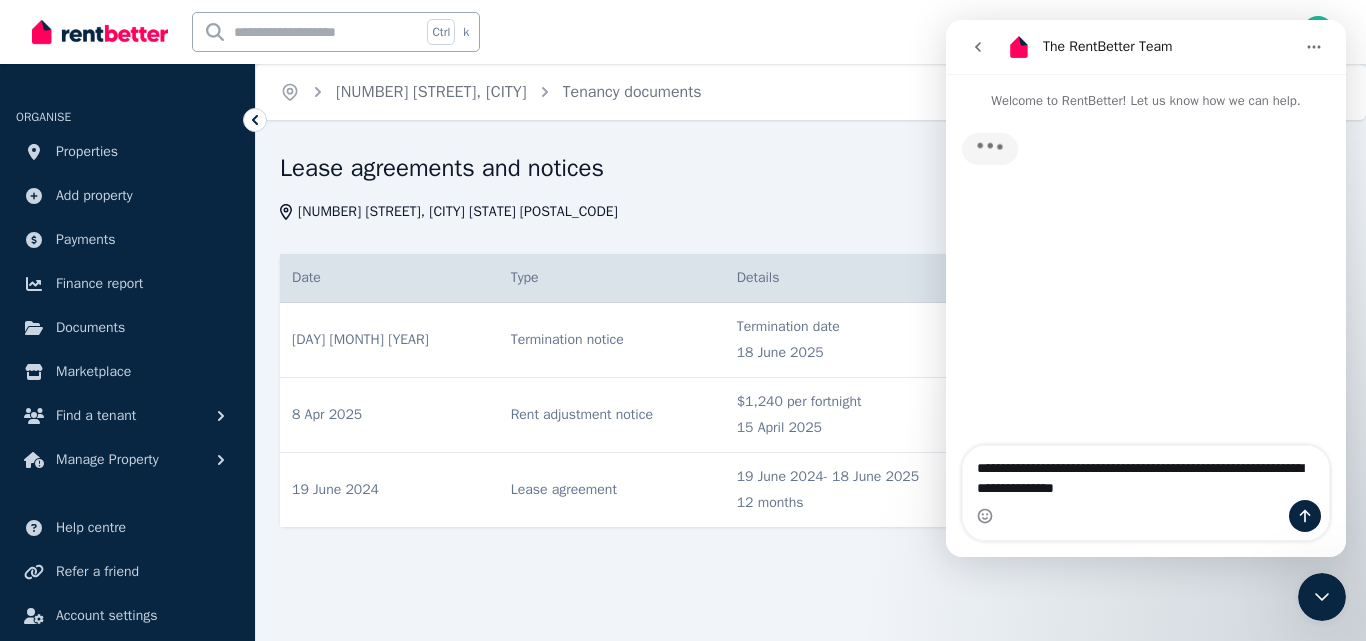 scroll, scrollTop: 0, scrollLeft: 0, axis: both 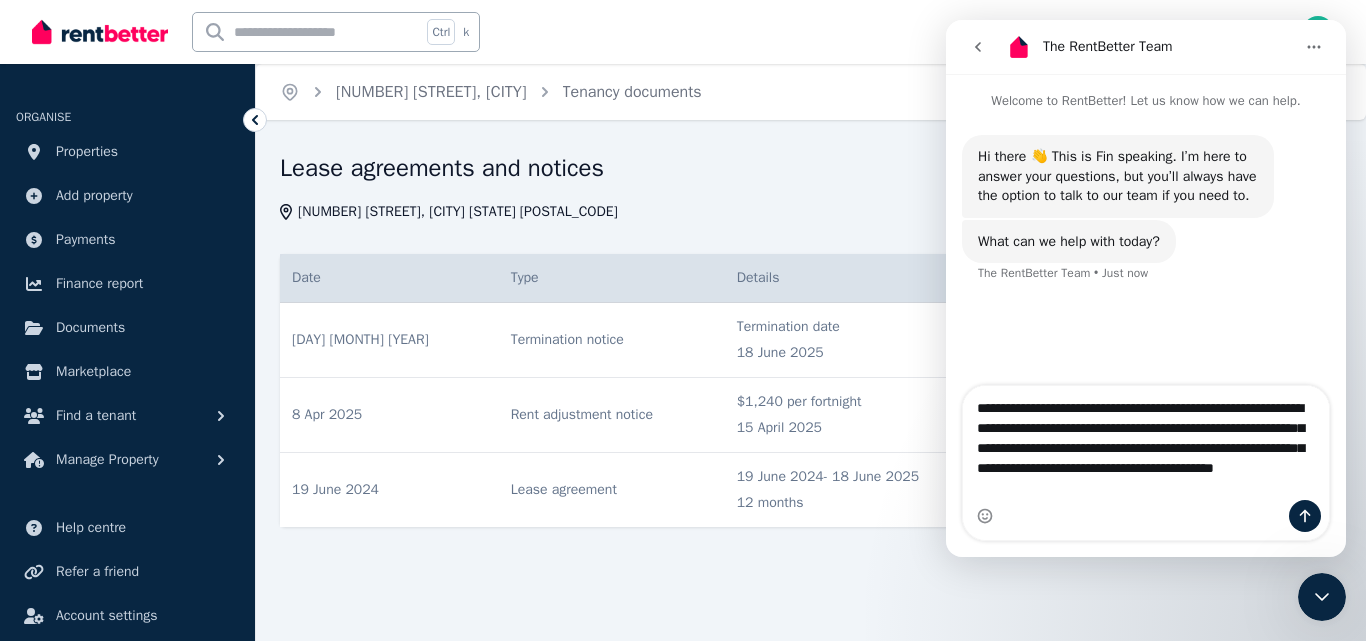 type on "**********" 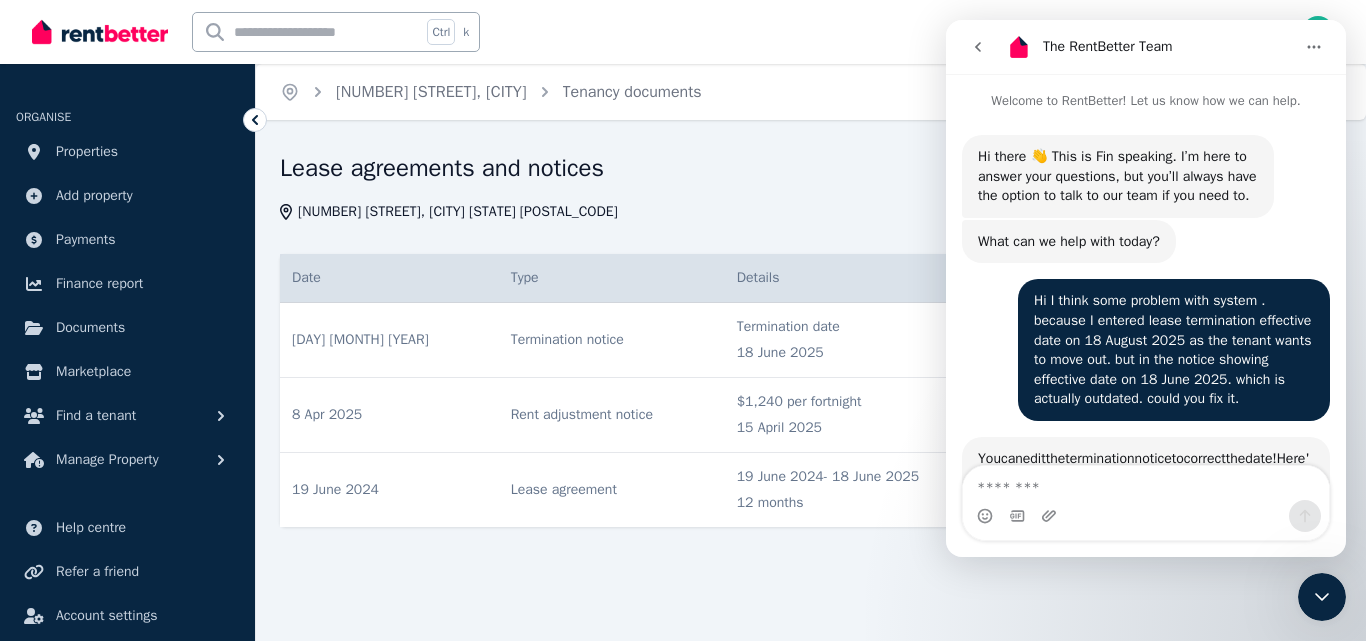 type 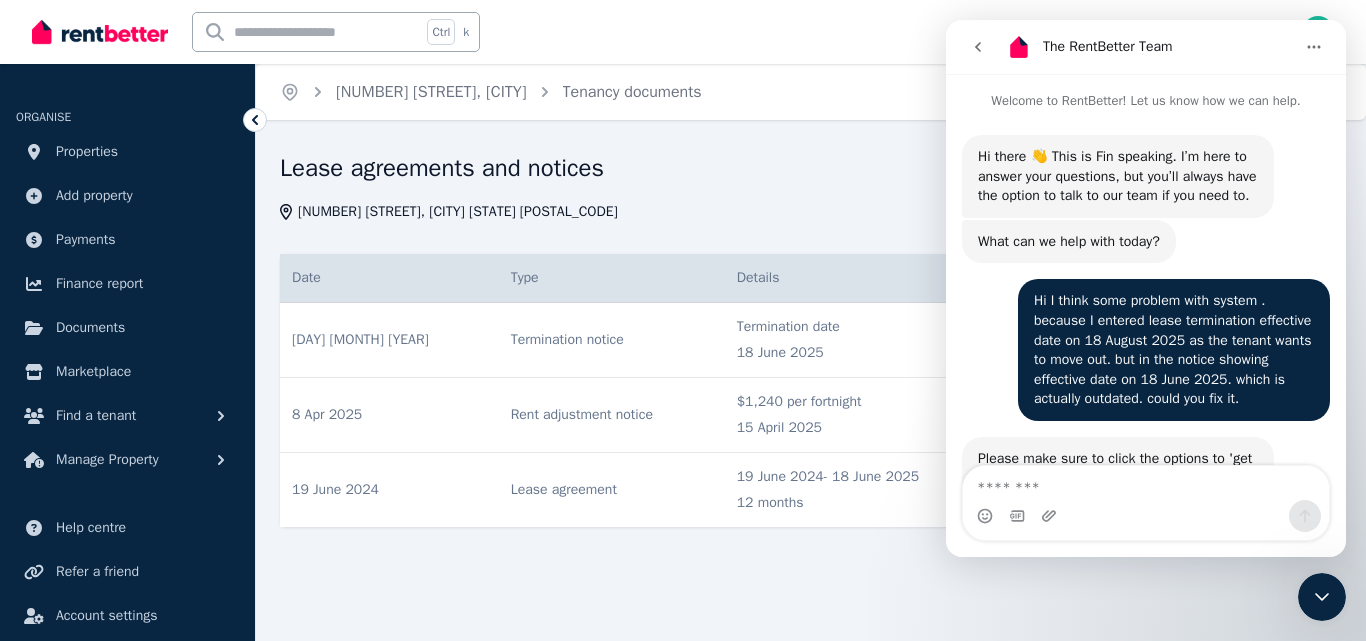 scroll, scrollTop: 3, scrollLeft: 0, axis: vertical 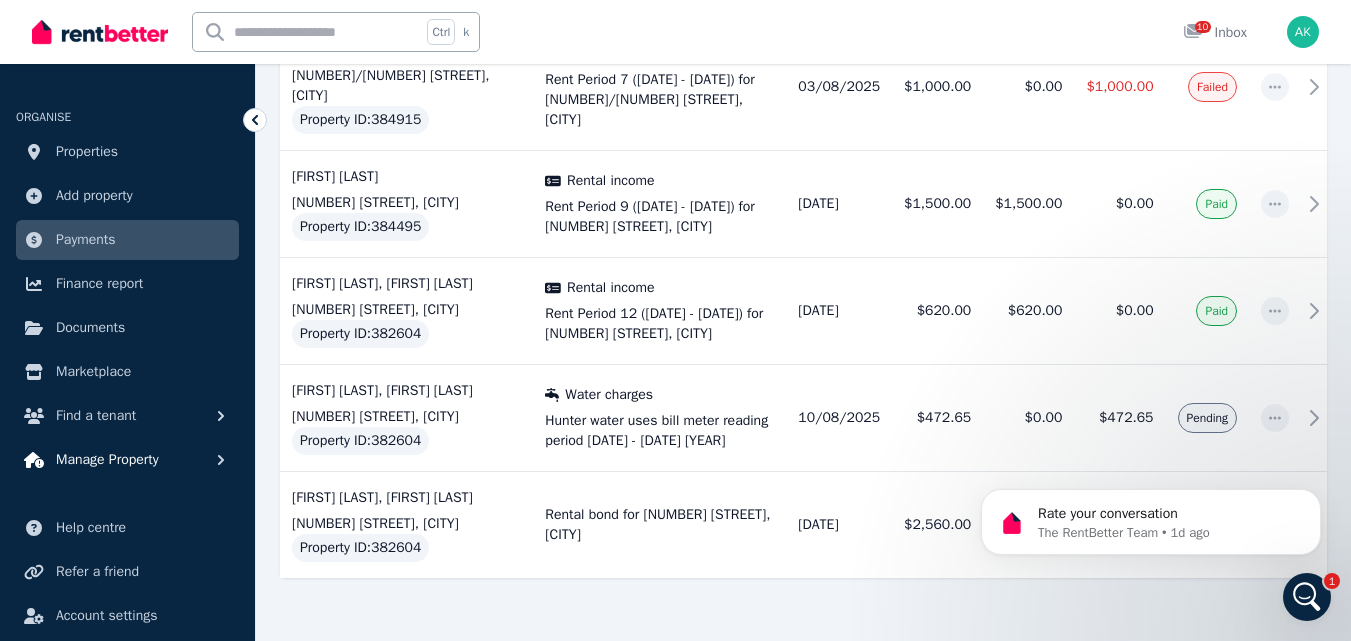 click on "Manage Property" at bounding box center [107, 460] 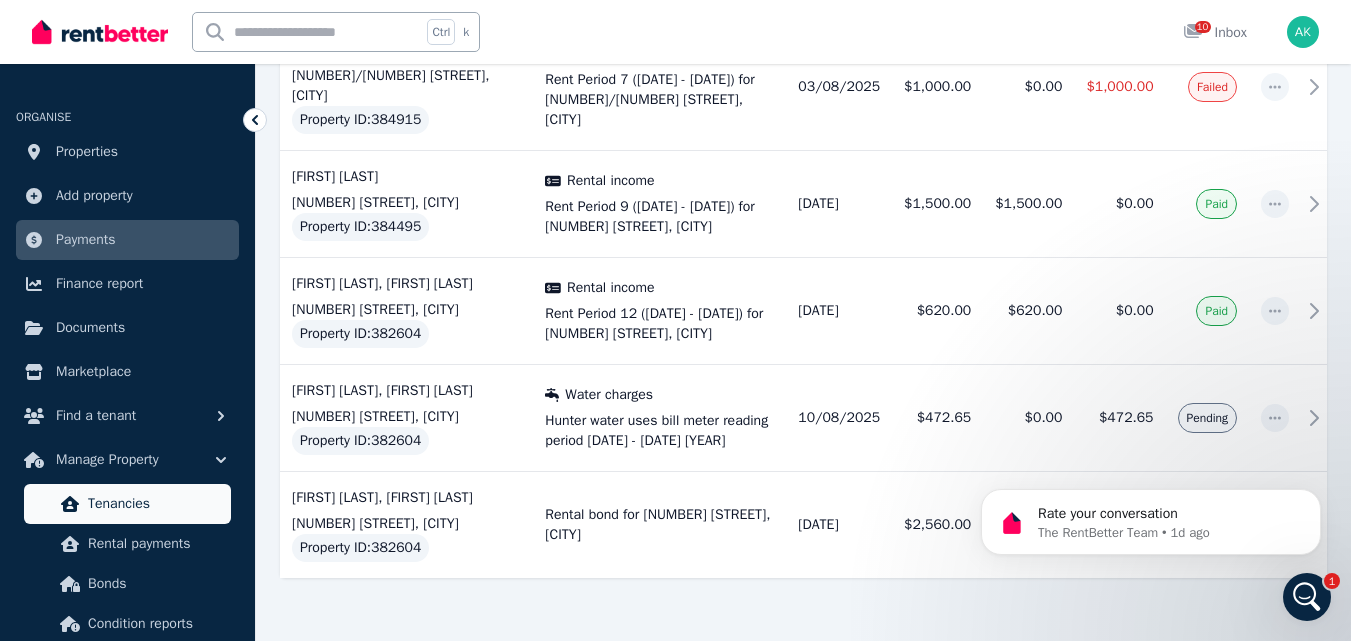 click on "Tenancies" at bounding box center (155, 504) 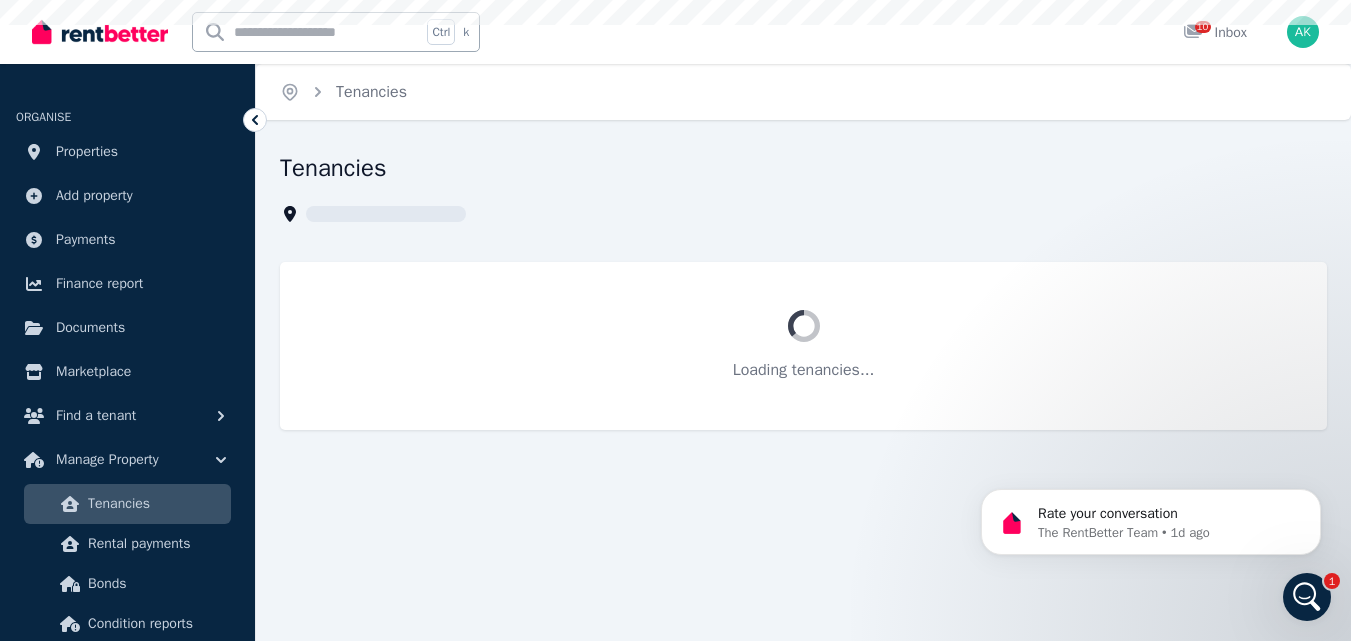 scroll, scrollTop: 0, scrollLeft: 0, axis: both 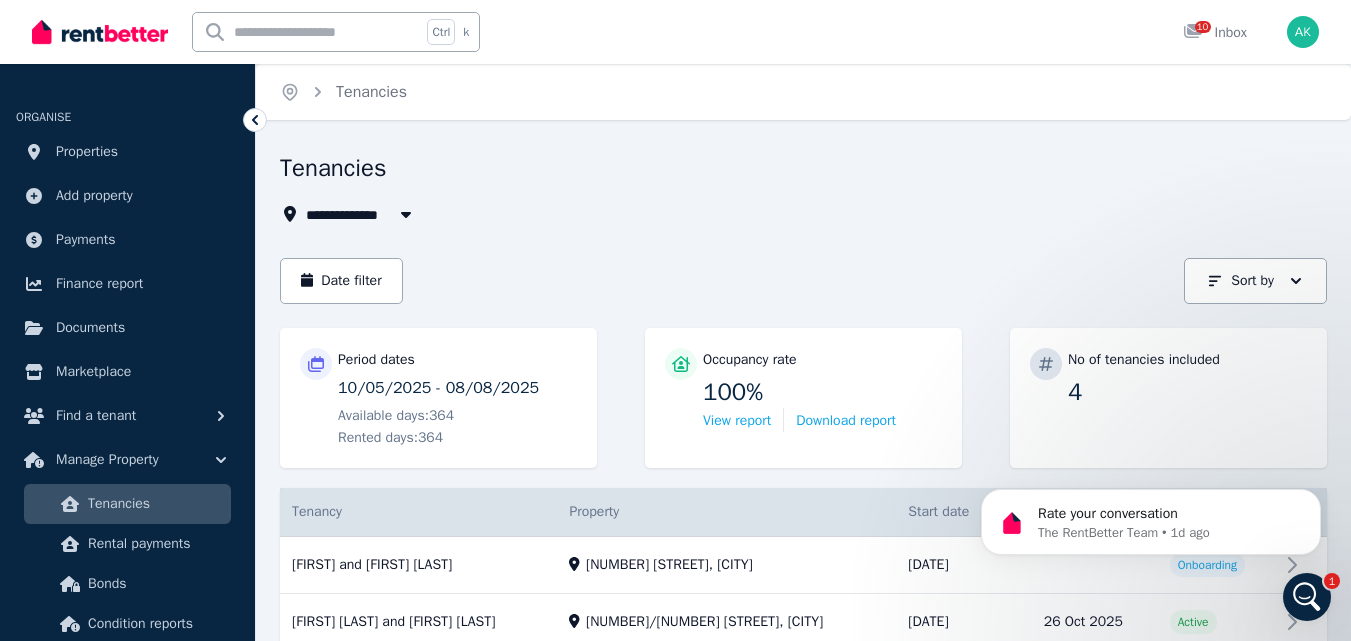 click 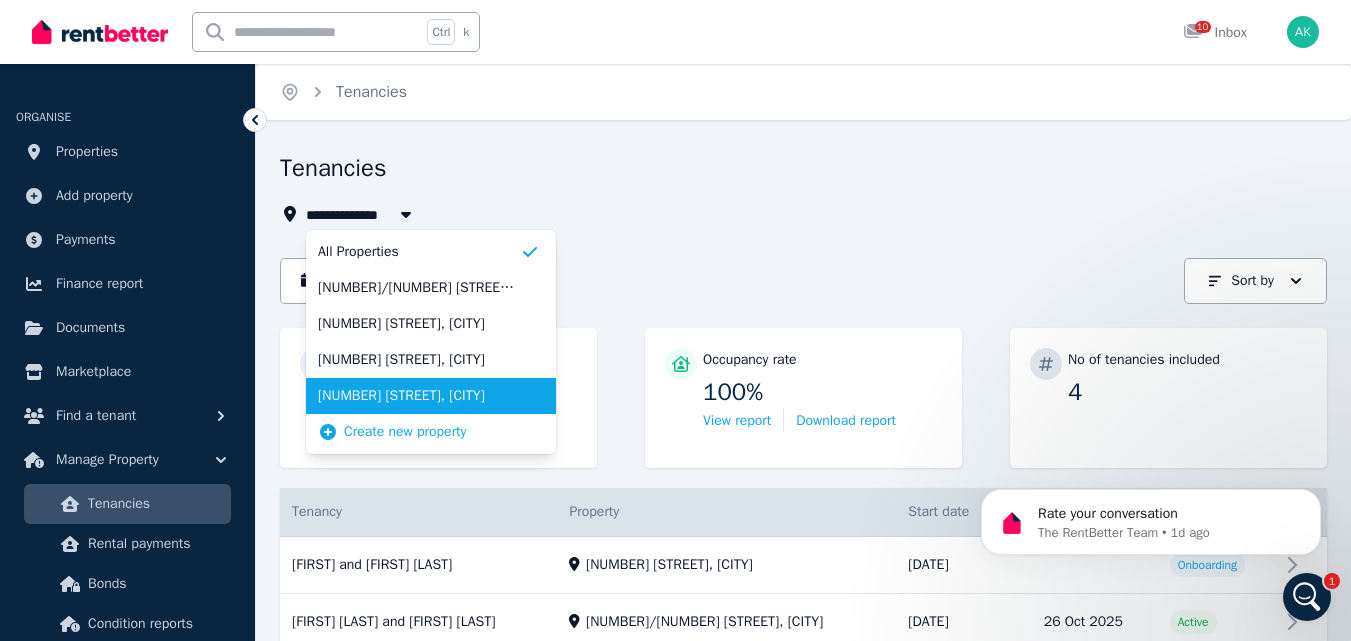 click on "55 Withers St, West Wallsend" at bounding box center [419, 396] 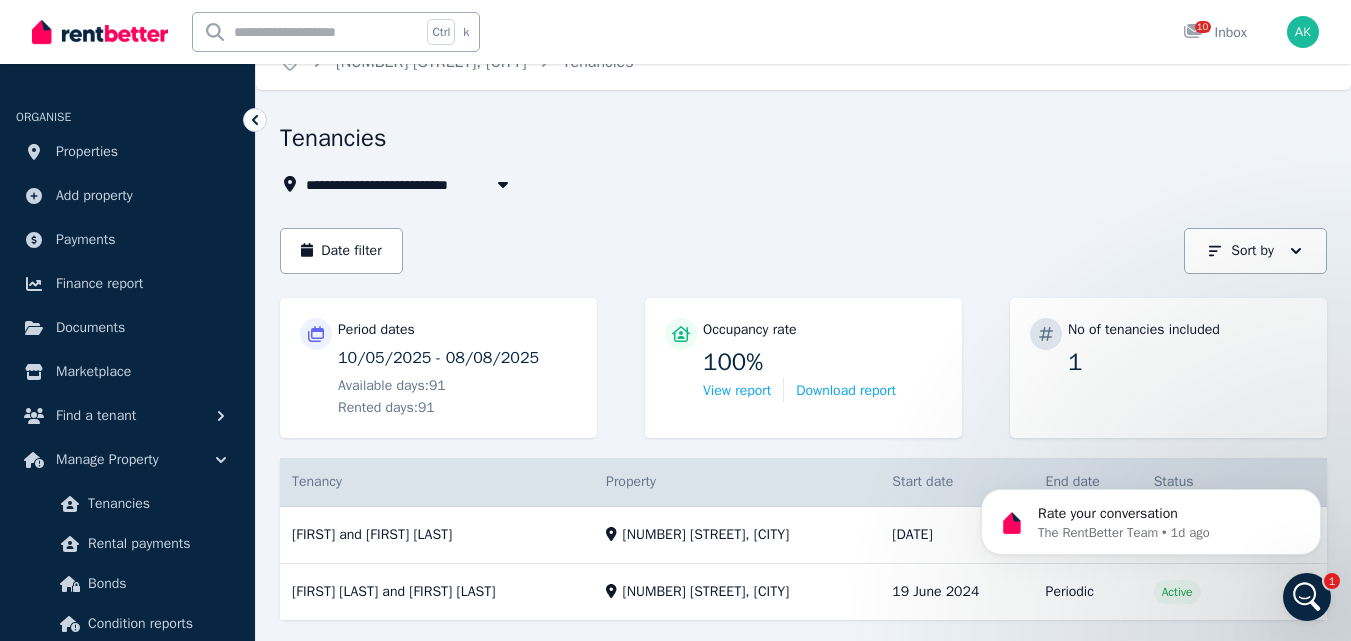 scroll, scrollTop: 81, scrollLeft: 0, axis: vertical 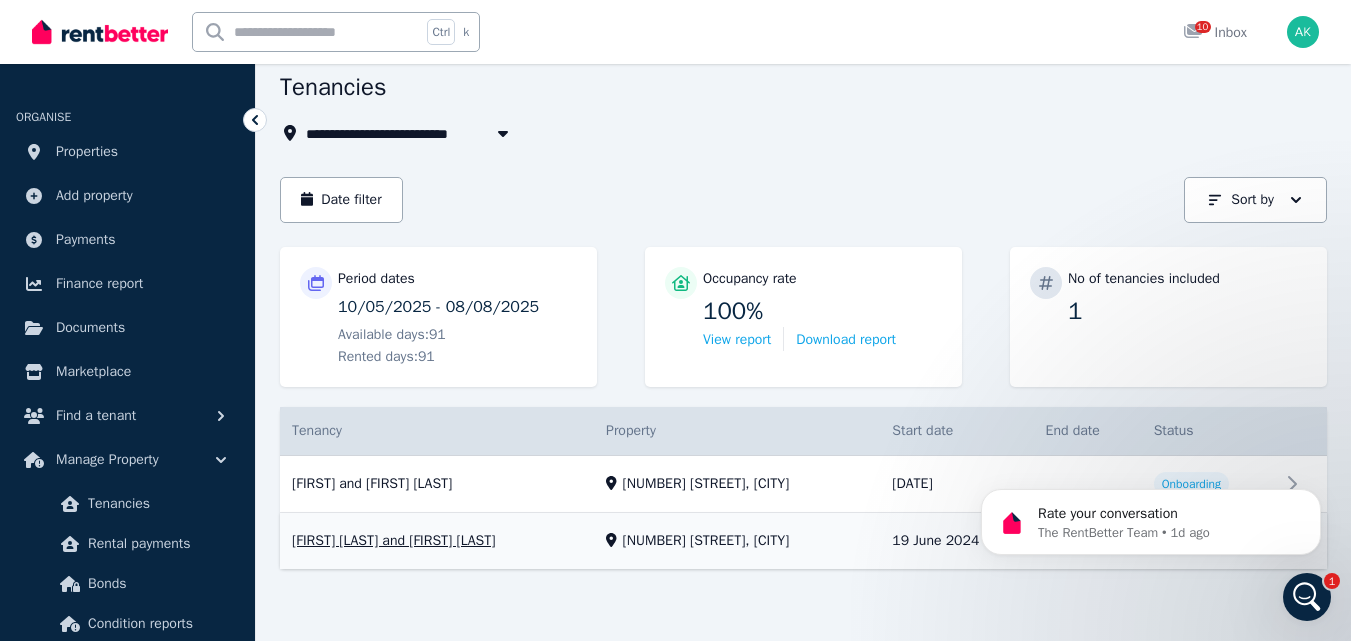 click on "View property details" at bounding box center (803, 542) 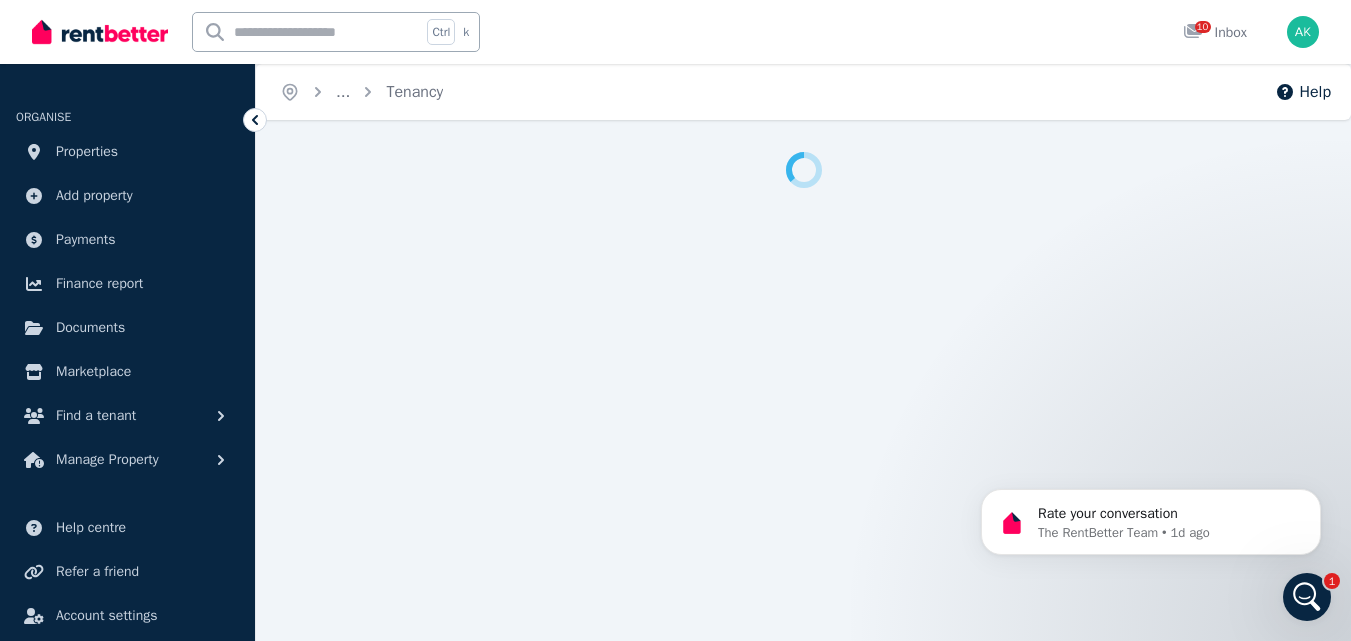 scroll, scrollTop: 0, scrollLeft: 0, axis: both 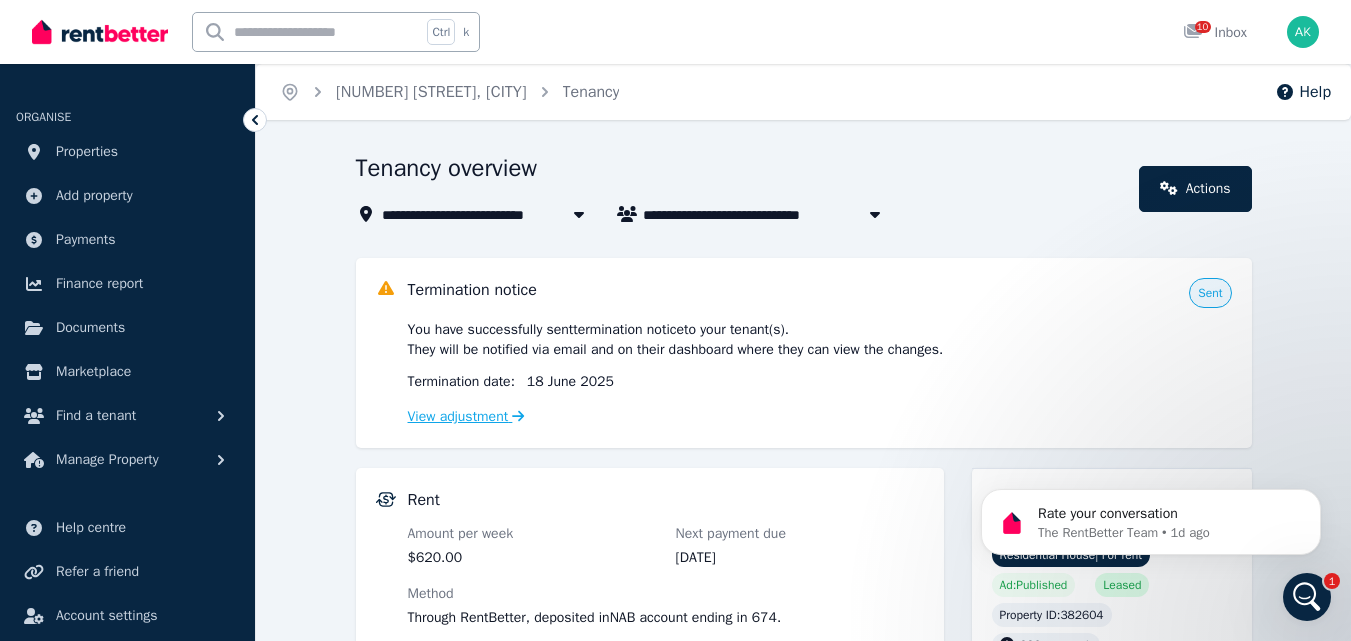 click on "View adjustment" at bounding box center [466, 416] 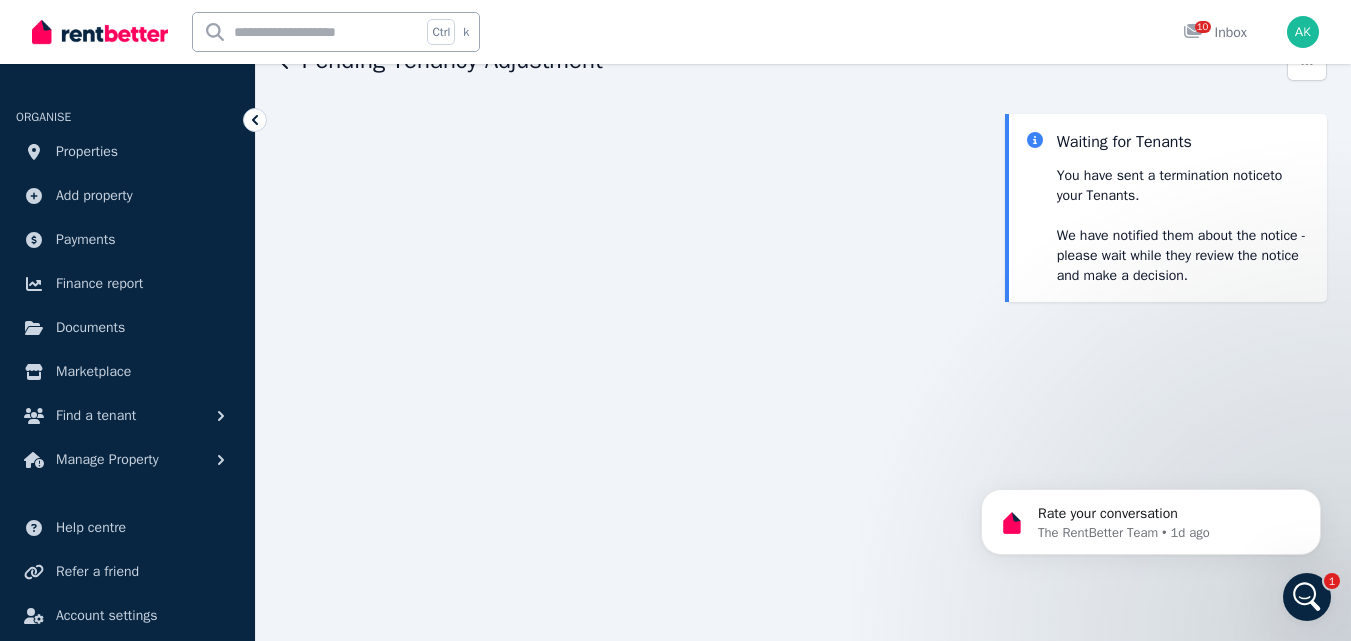 scroll, scrollTop: 0, scrollLeft: 0, axis: both 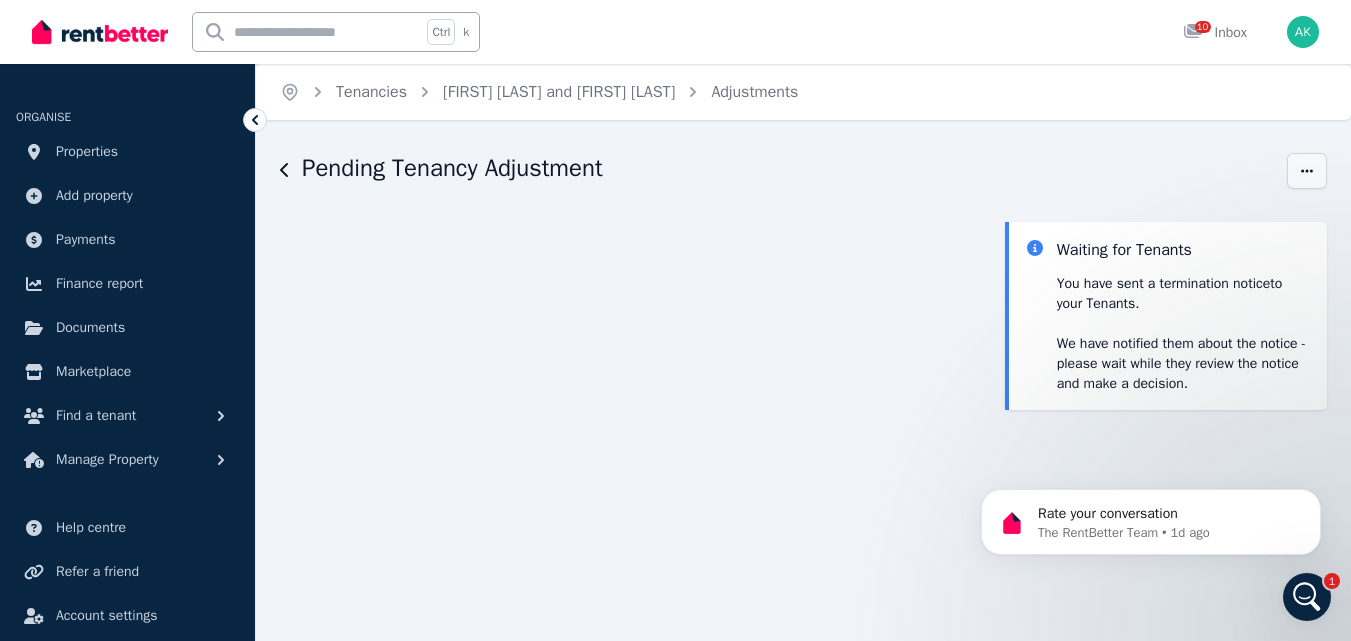 click at bounding box center (1307, 171) 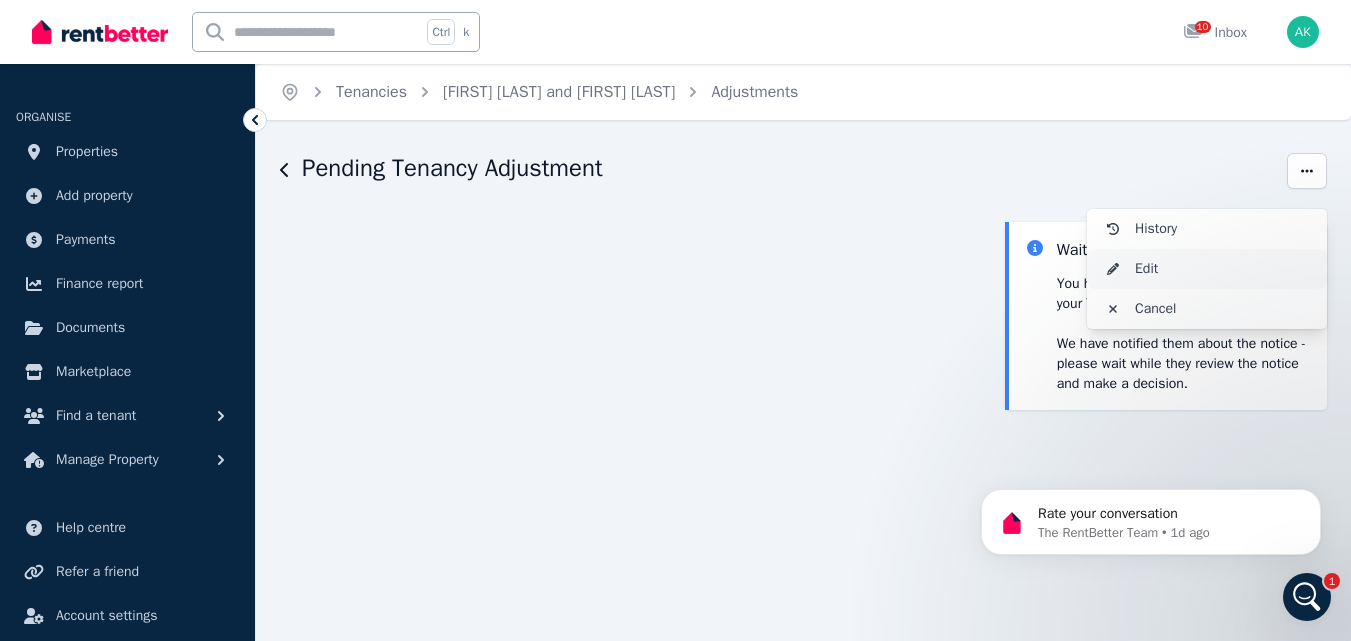 click on "Edit" at bounding box center (1223, 269) 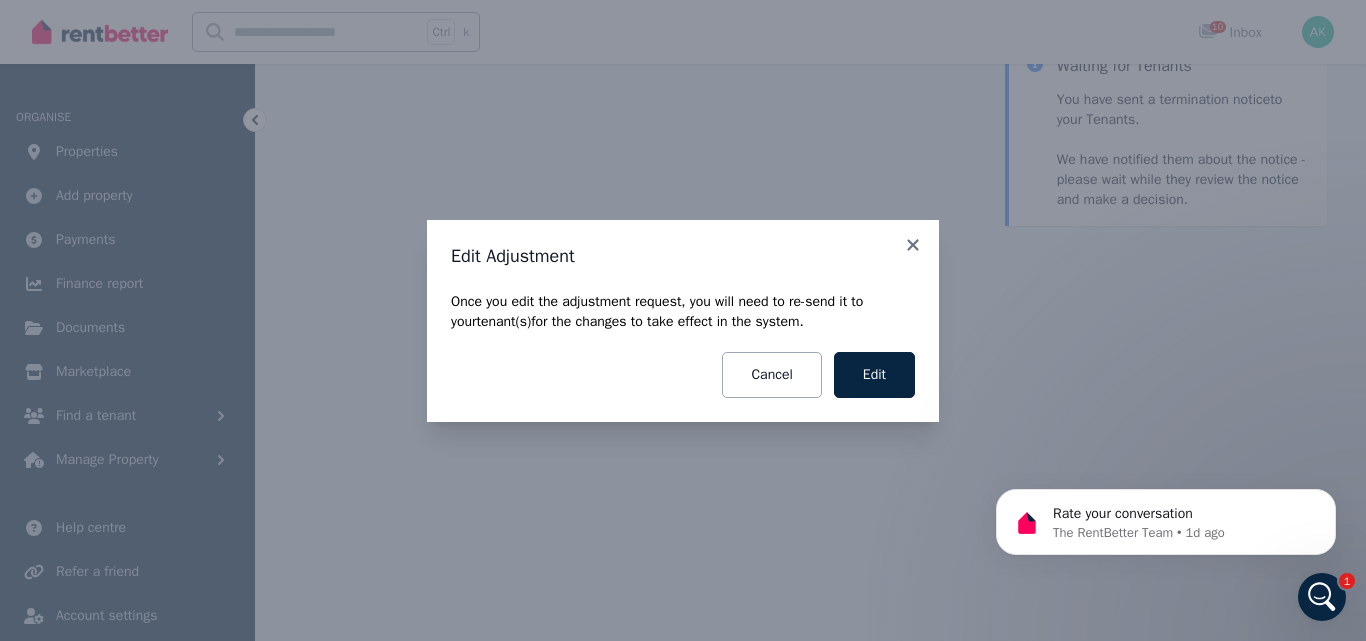 scroll, scrollTop: 222, scrollLeft: 0, axis: vertical 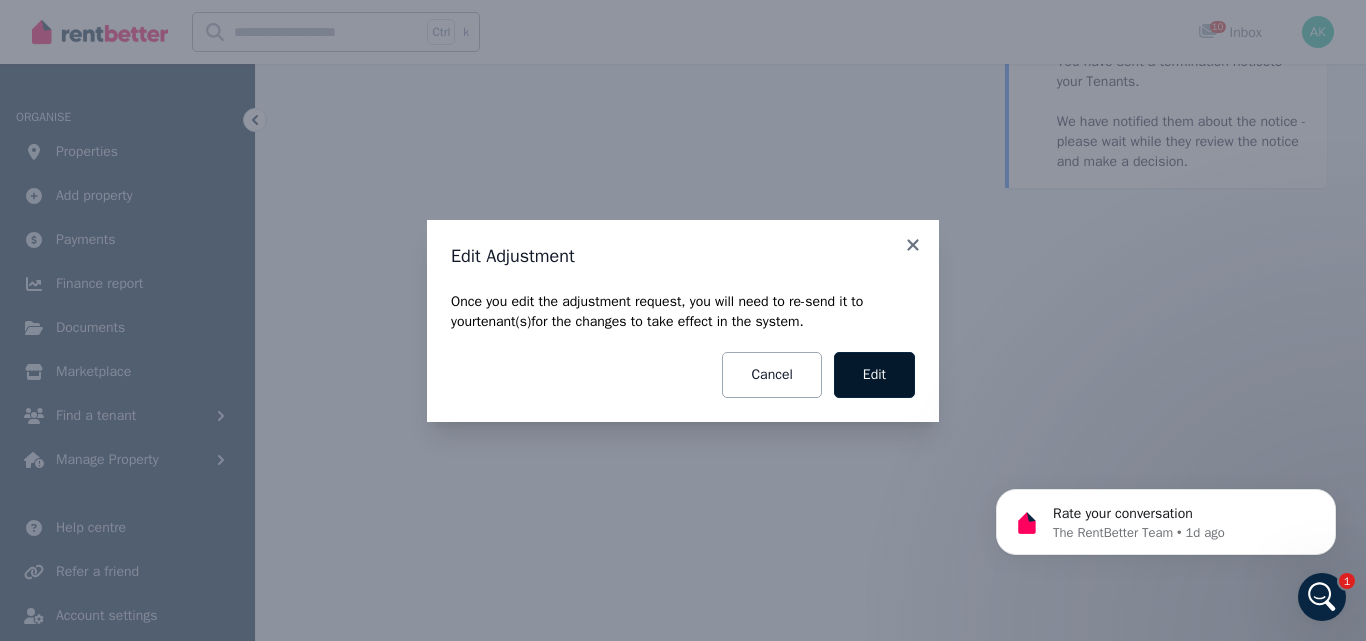 click on "Edit" at bounding box center [874, 375] 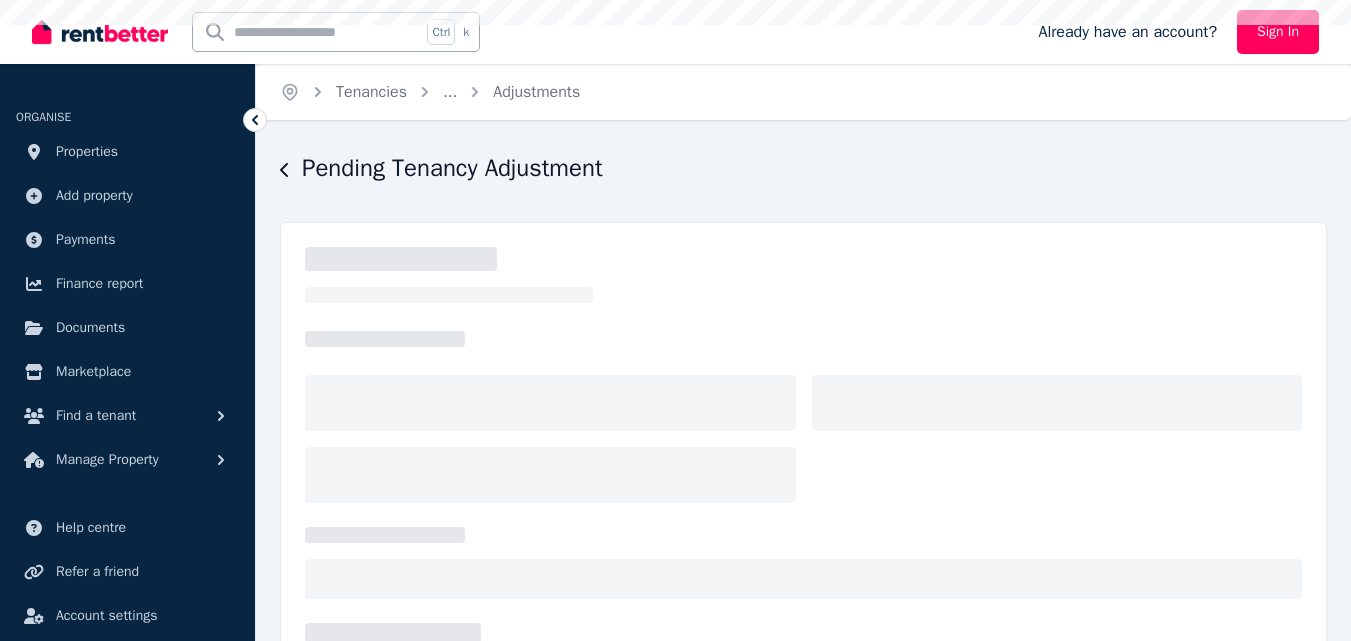 scroll, scrollTop: 0, scrollLeft: 0, axis: both 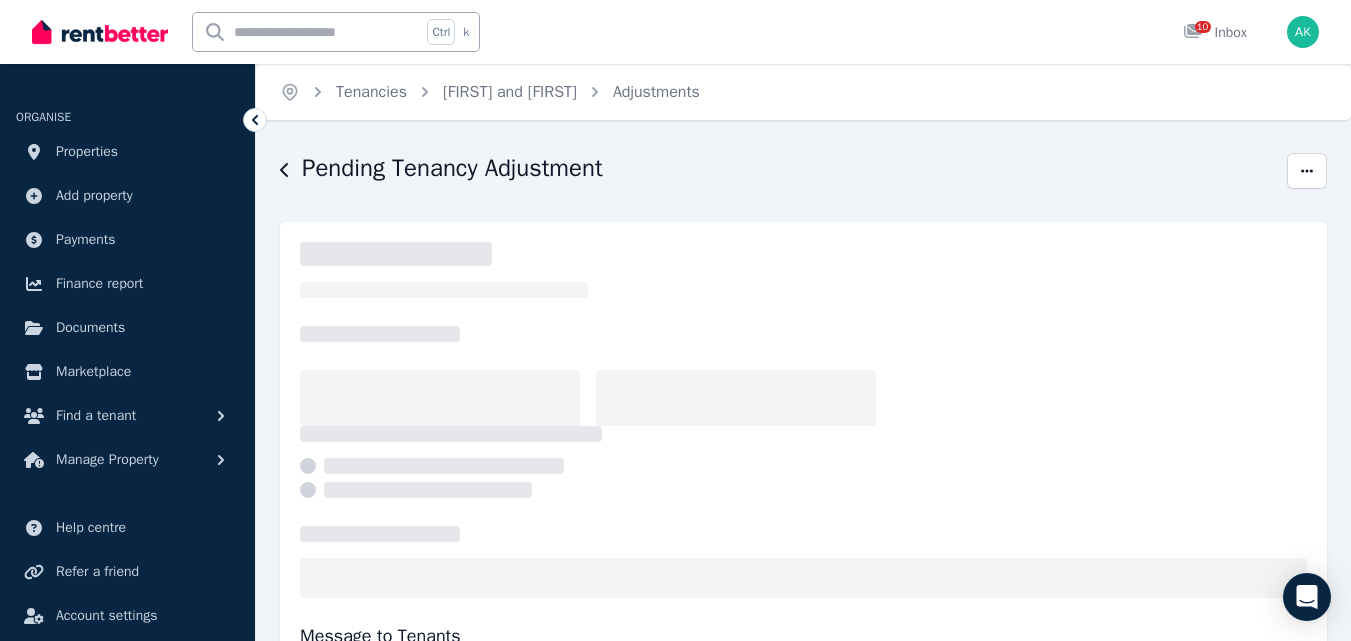 select on "*****" 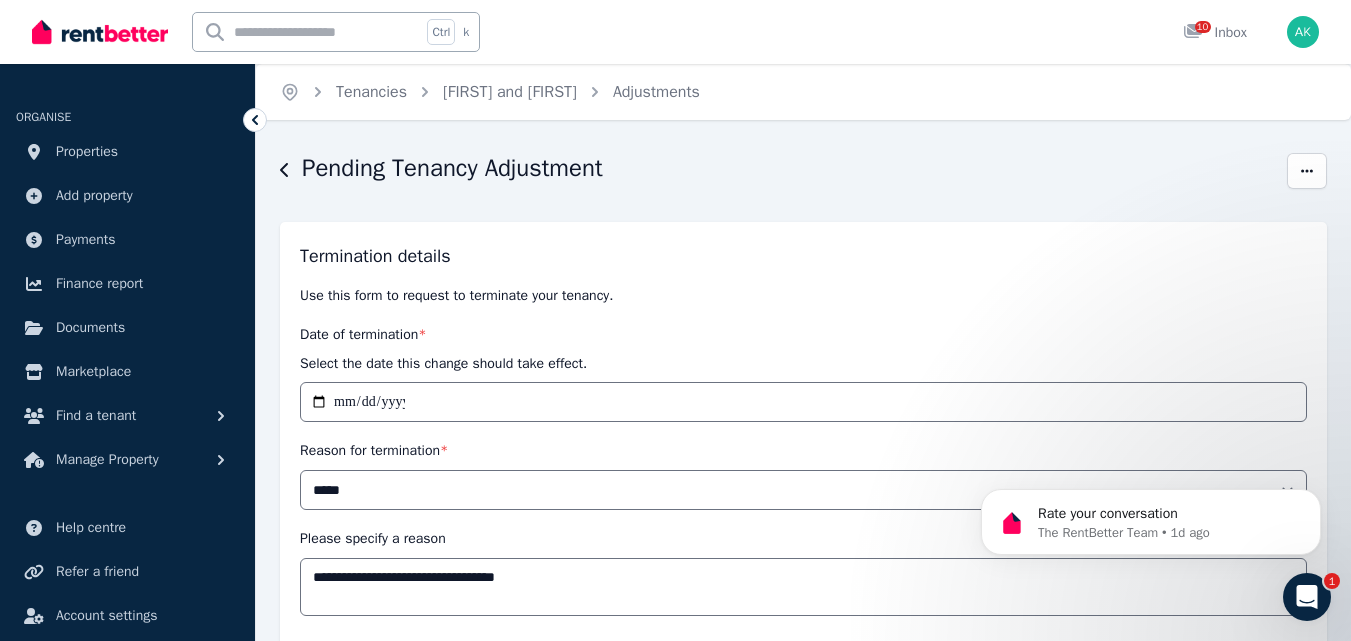 scroll, scrollTop: 0, scrollLeft: 0, axis: both 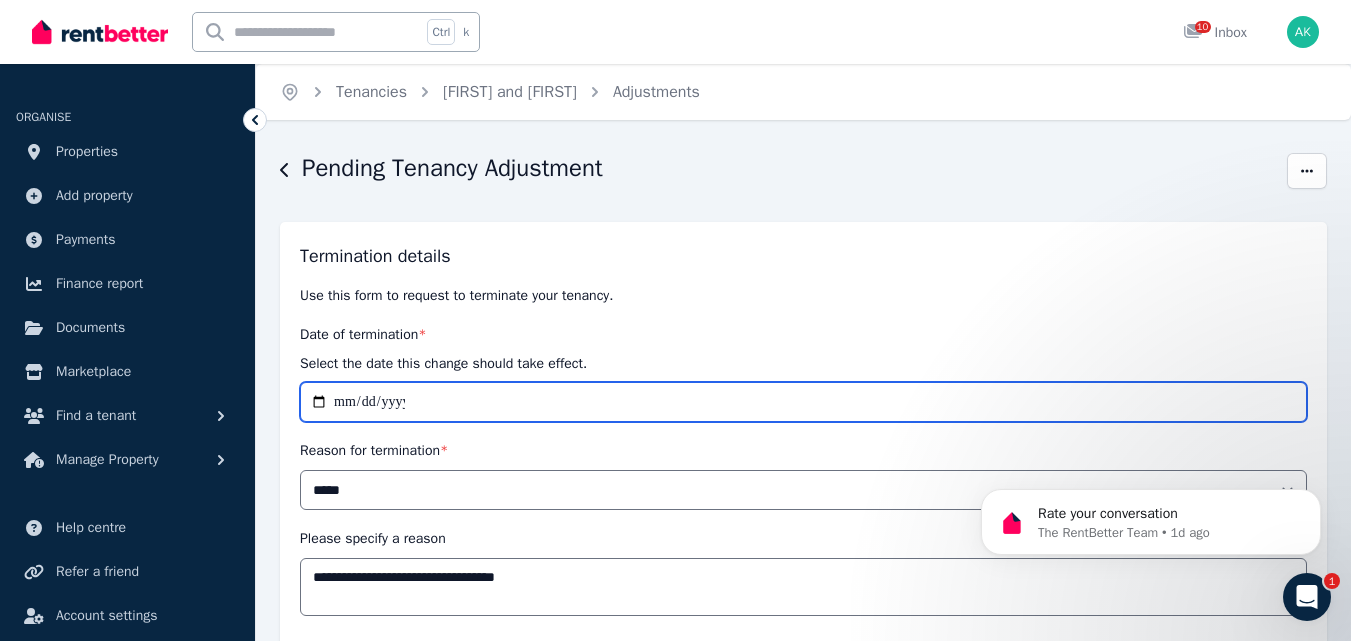 click on "**********" at bounding box center (803, 402) 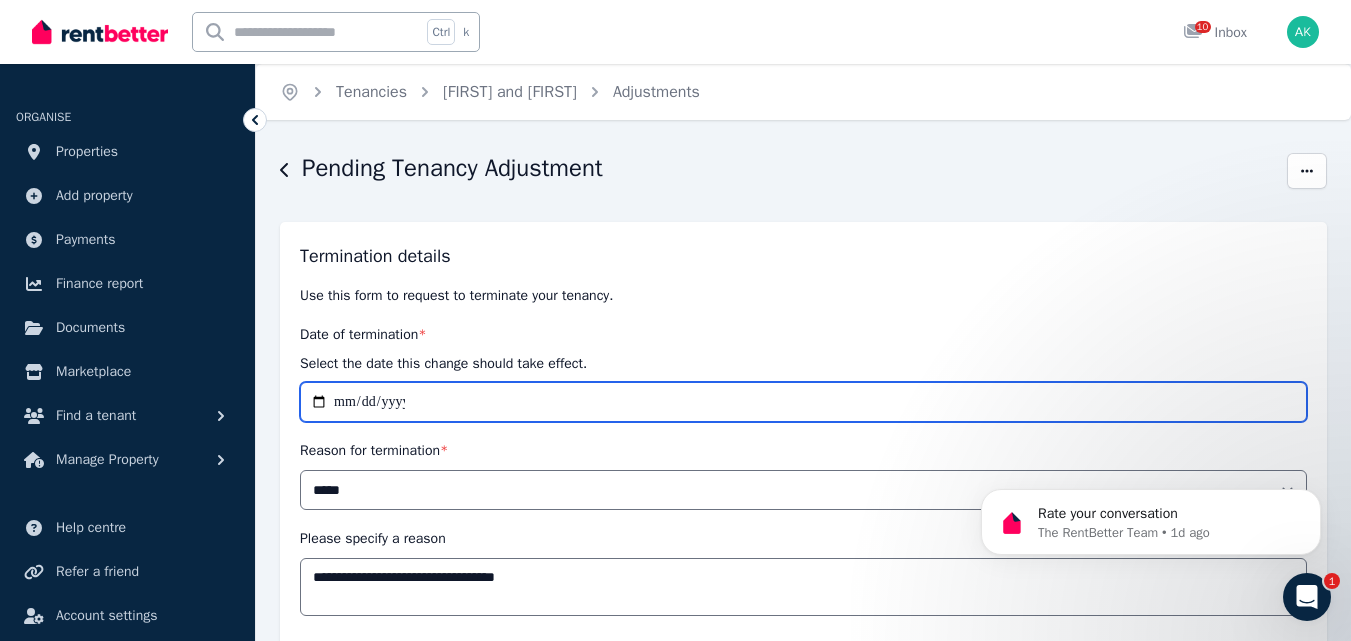 type 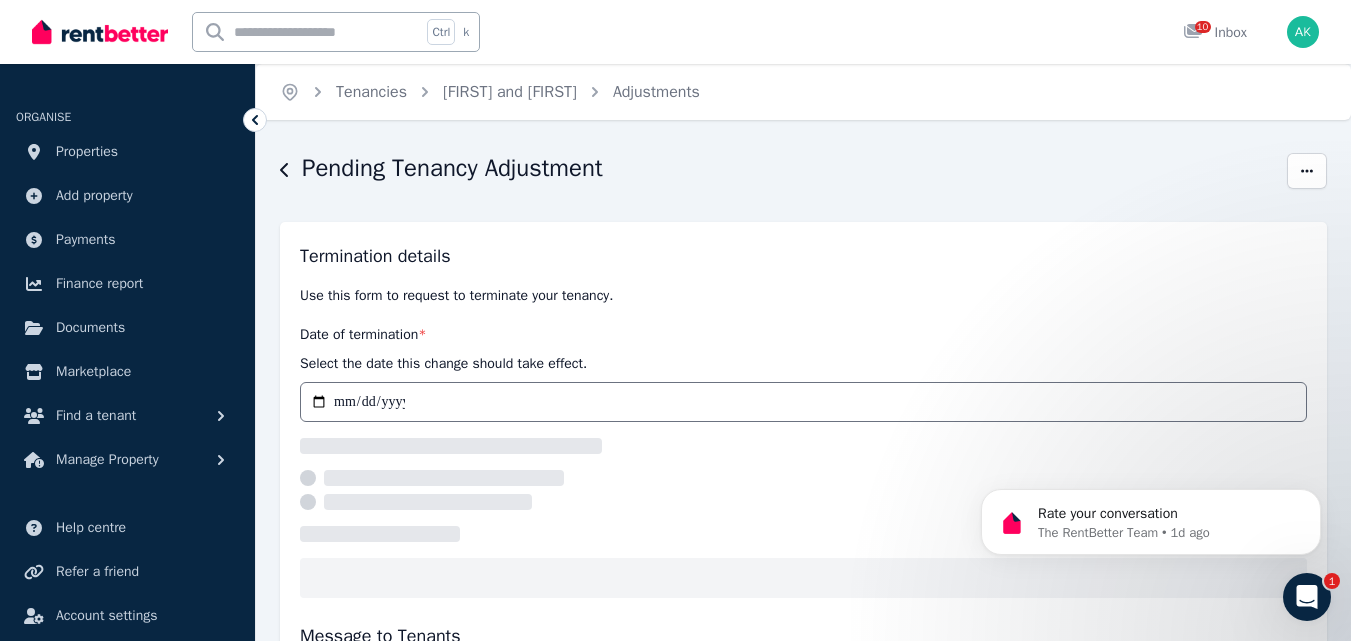 select on "*****" 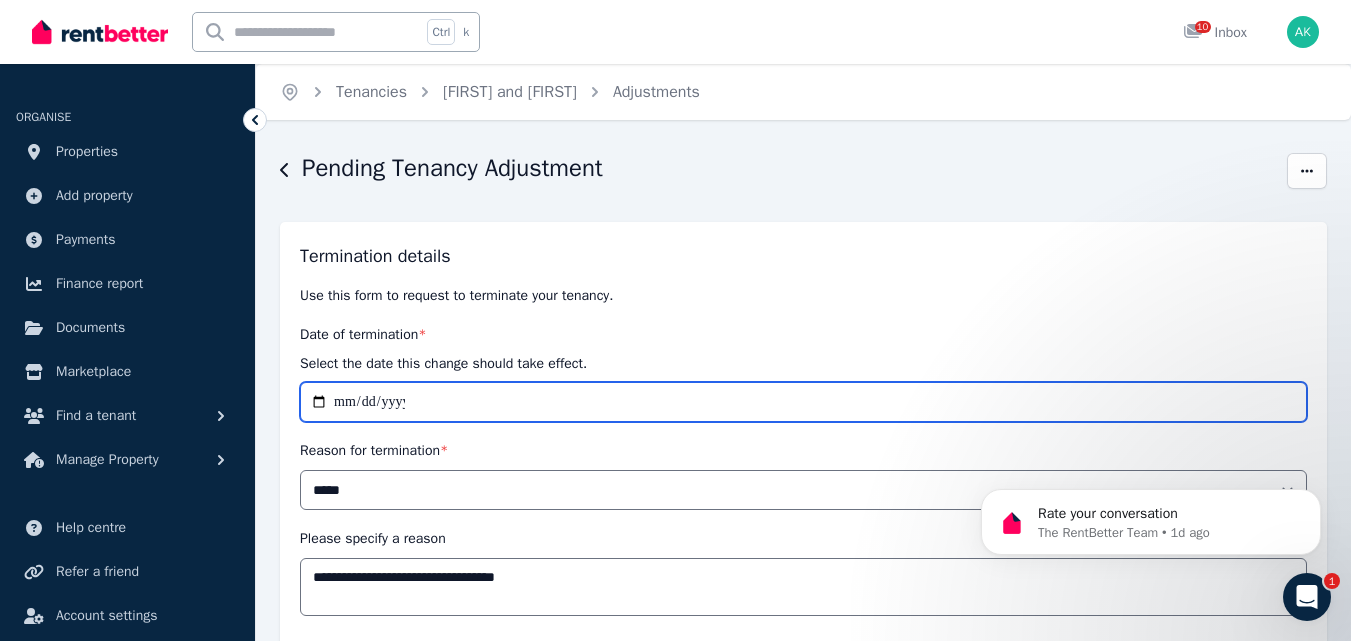 click on "**********" at bounding box center (803, 402) 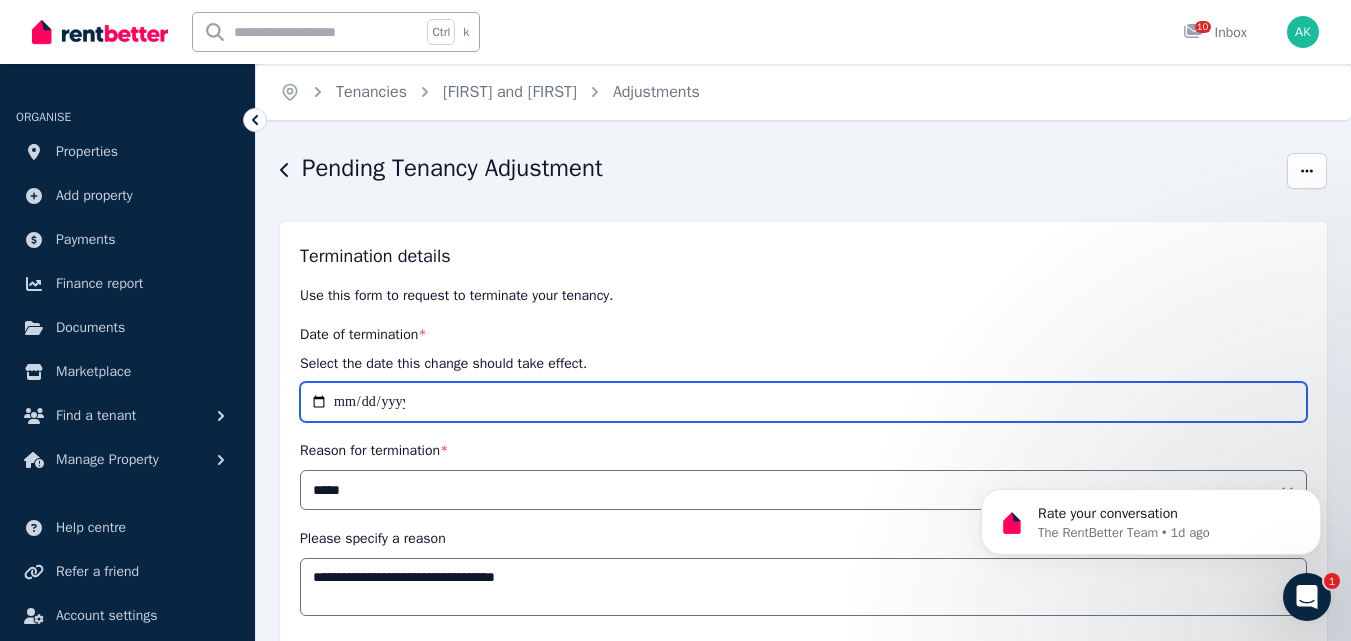 type 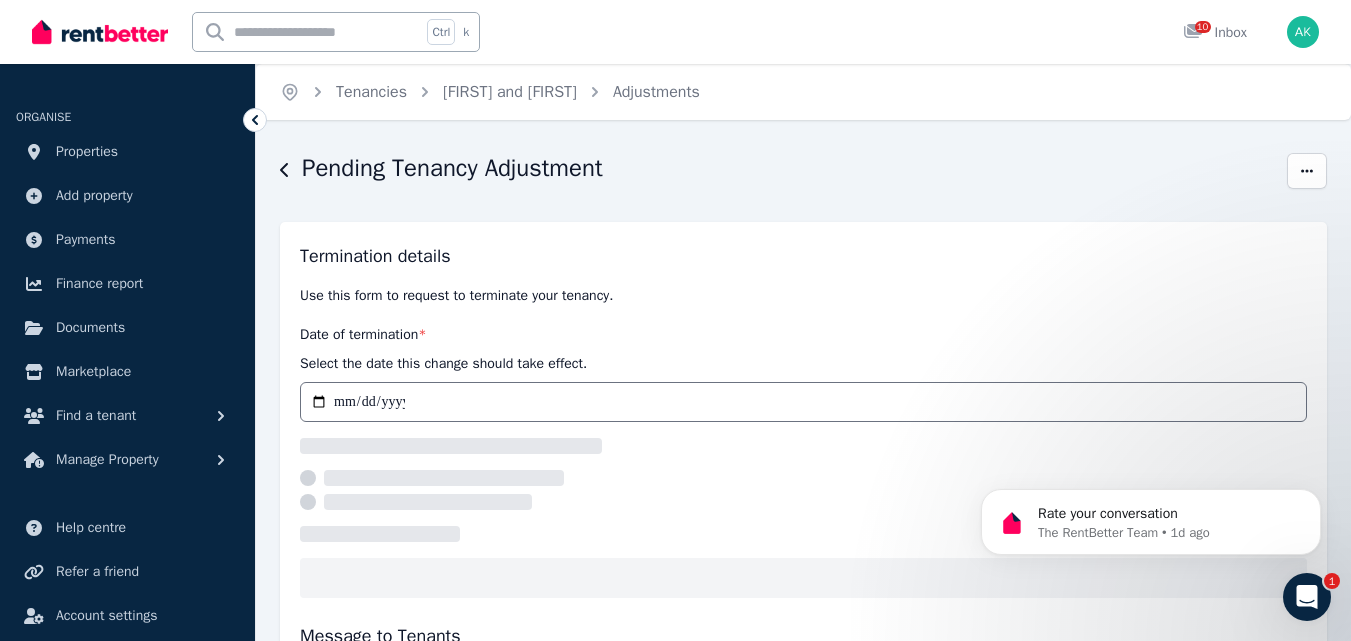 select on "*****" 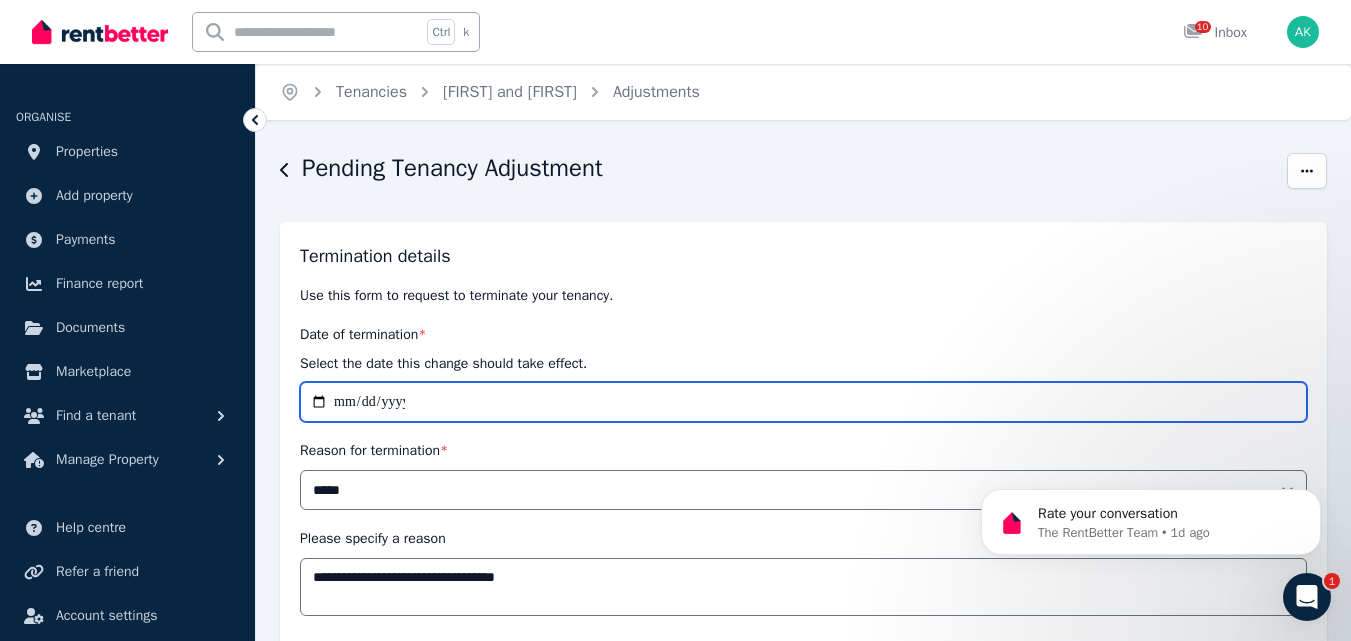 click on "**********" at bounding box center (803, 402) 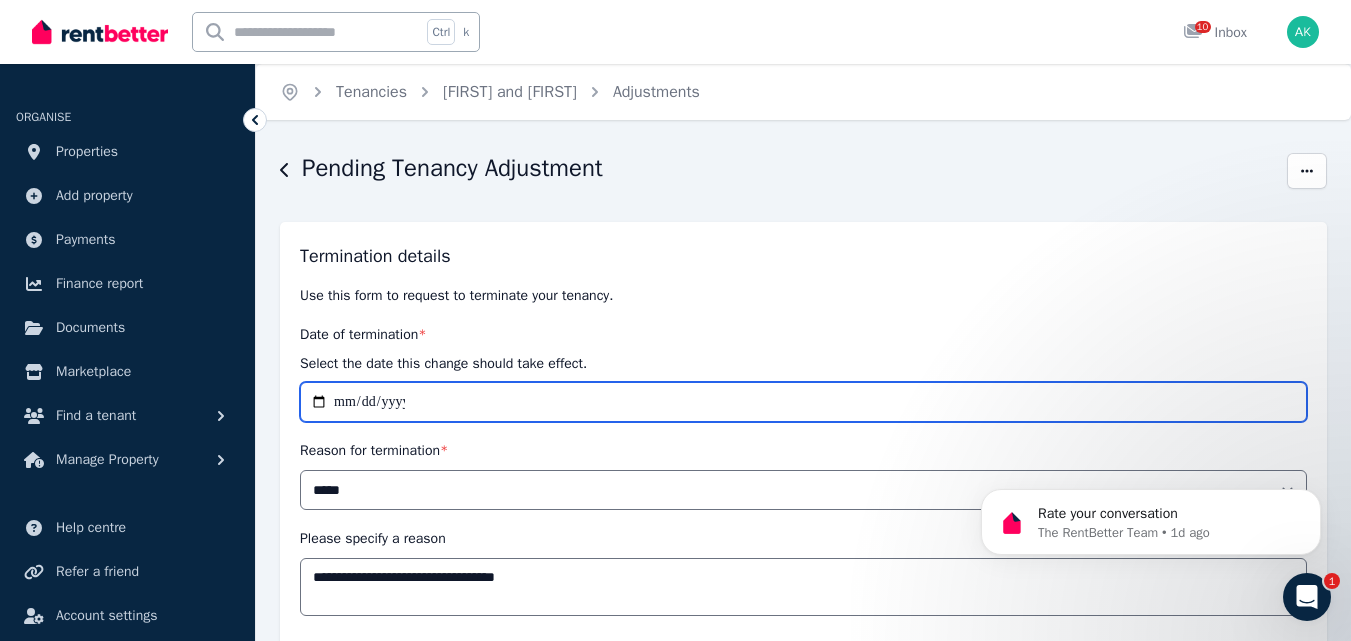 type on "**********" 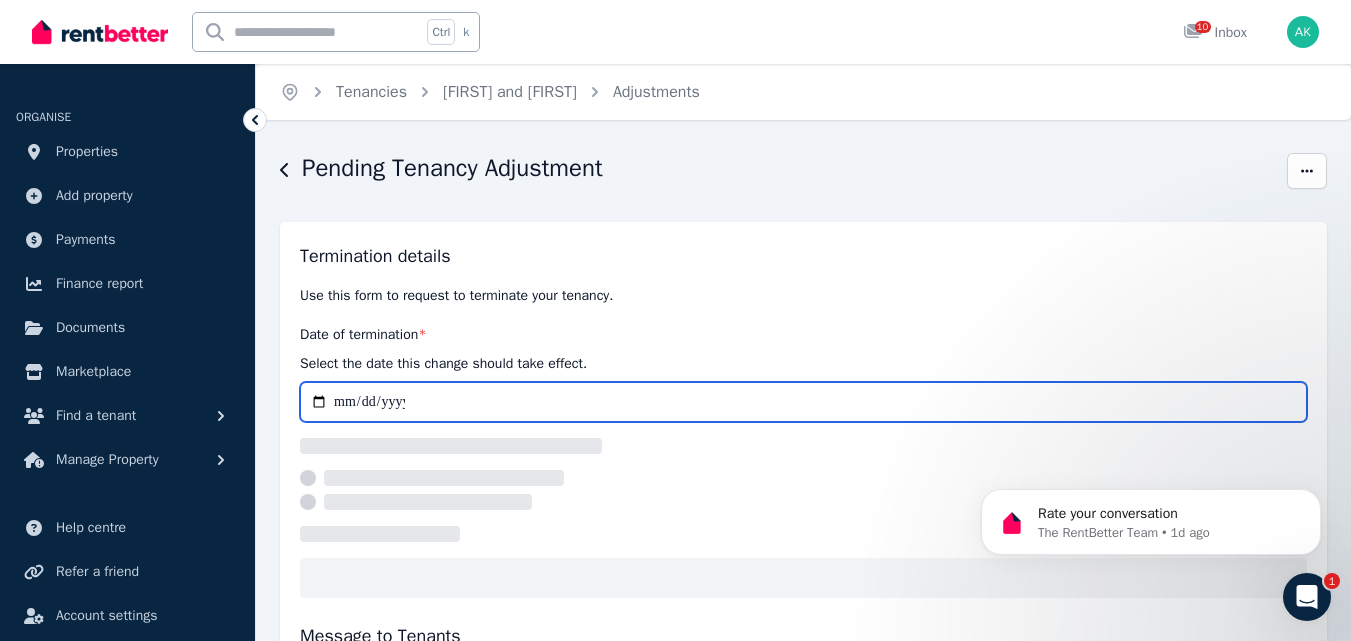 select on "*****" 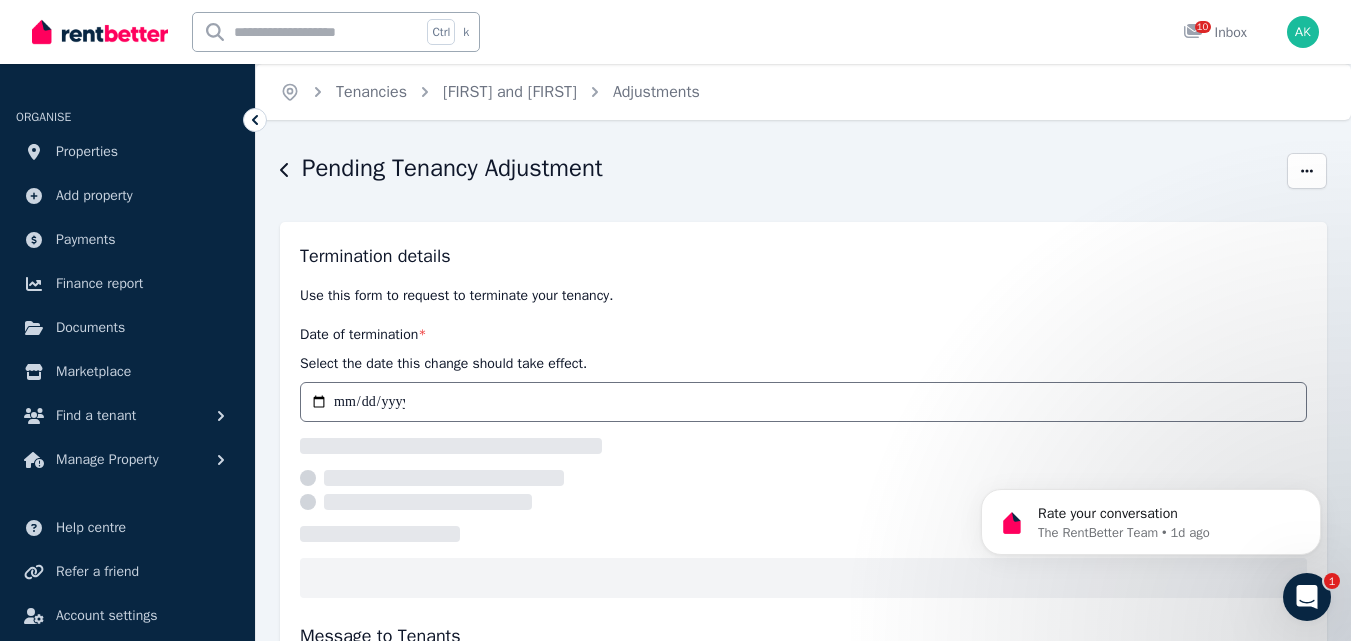 select on "*****" 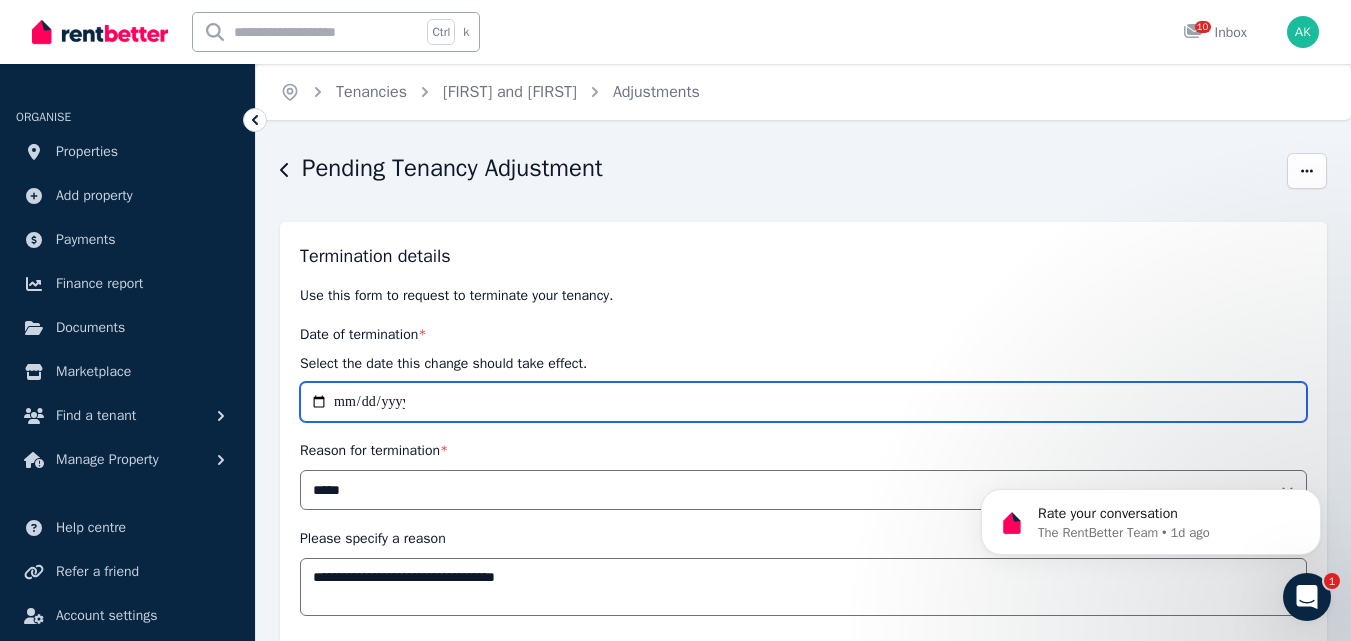 click on "**********" at bounding box center (803, 402) 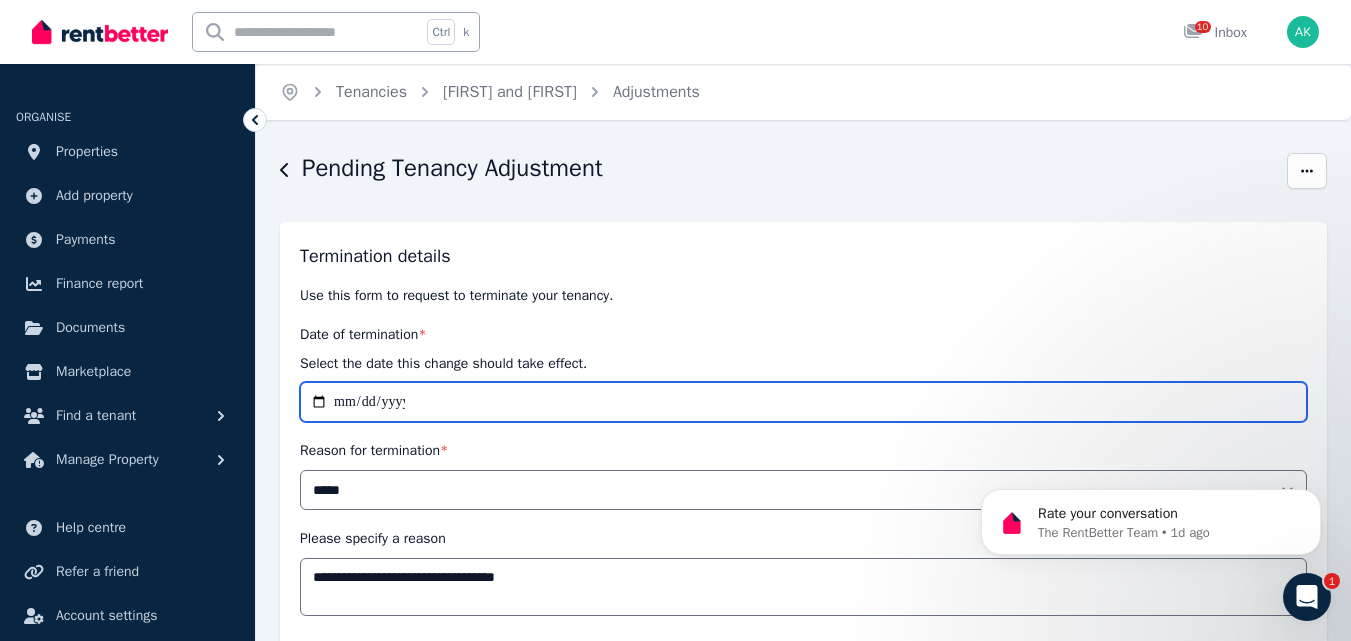 type on "**********" 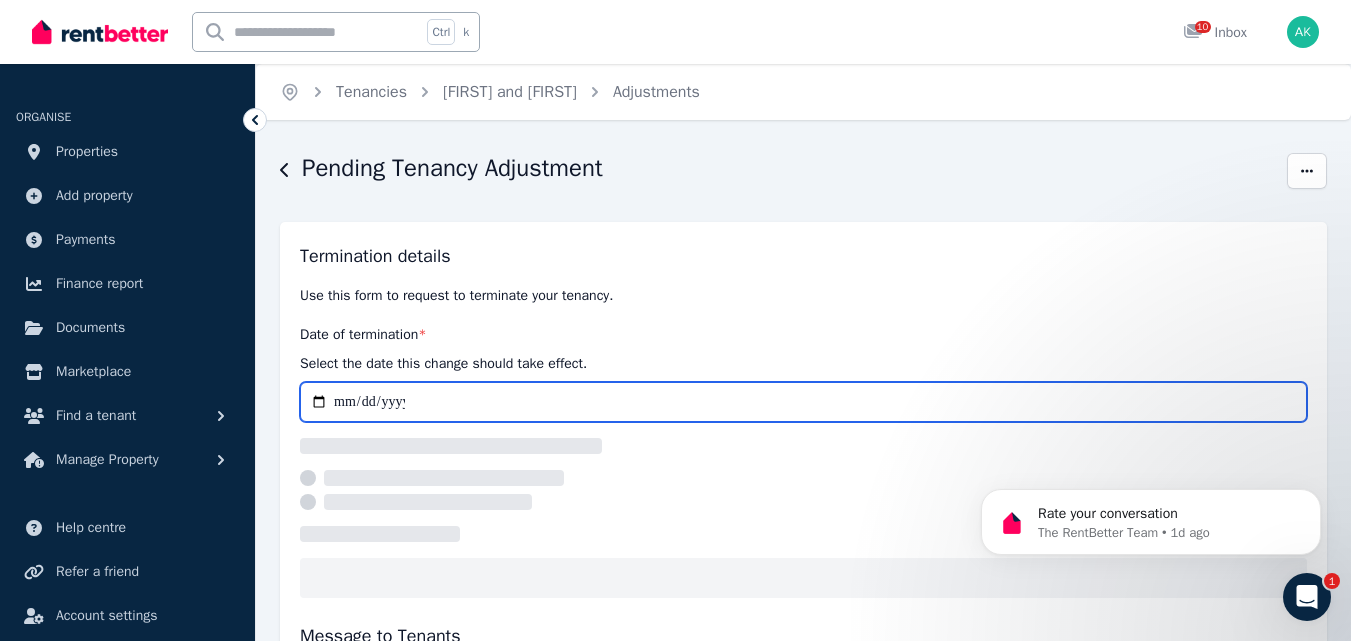 select on "*****" 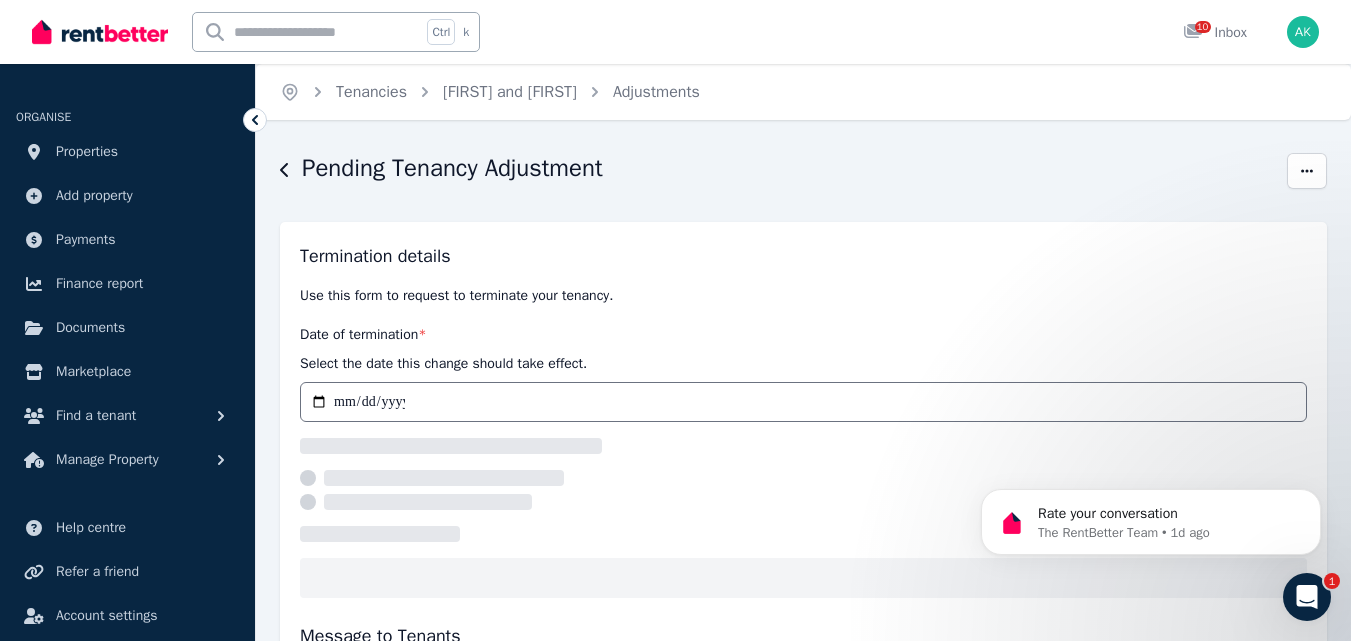 select on "*****" 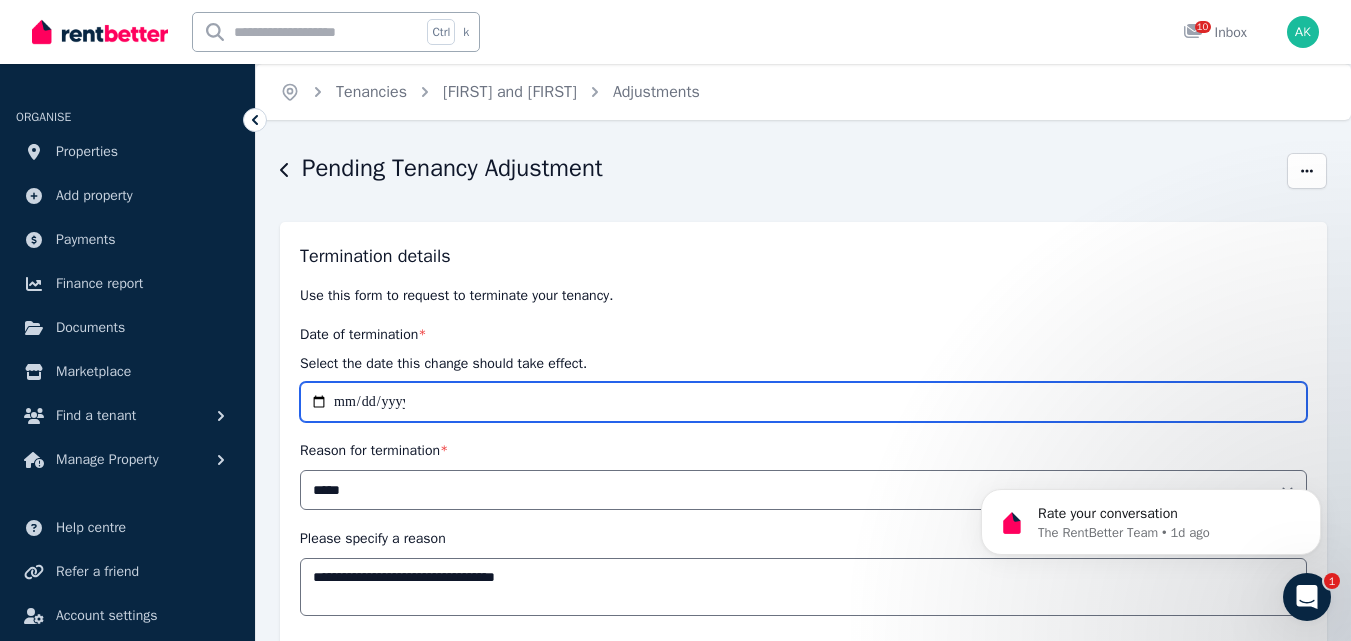 click on "**********" at bounding box center [803, 402] 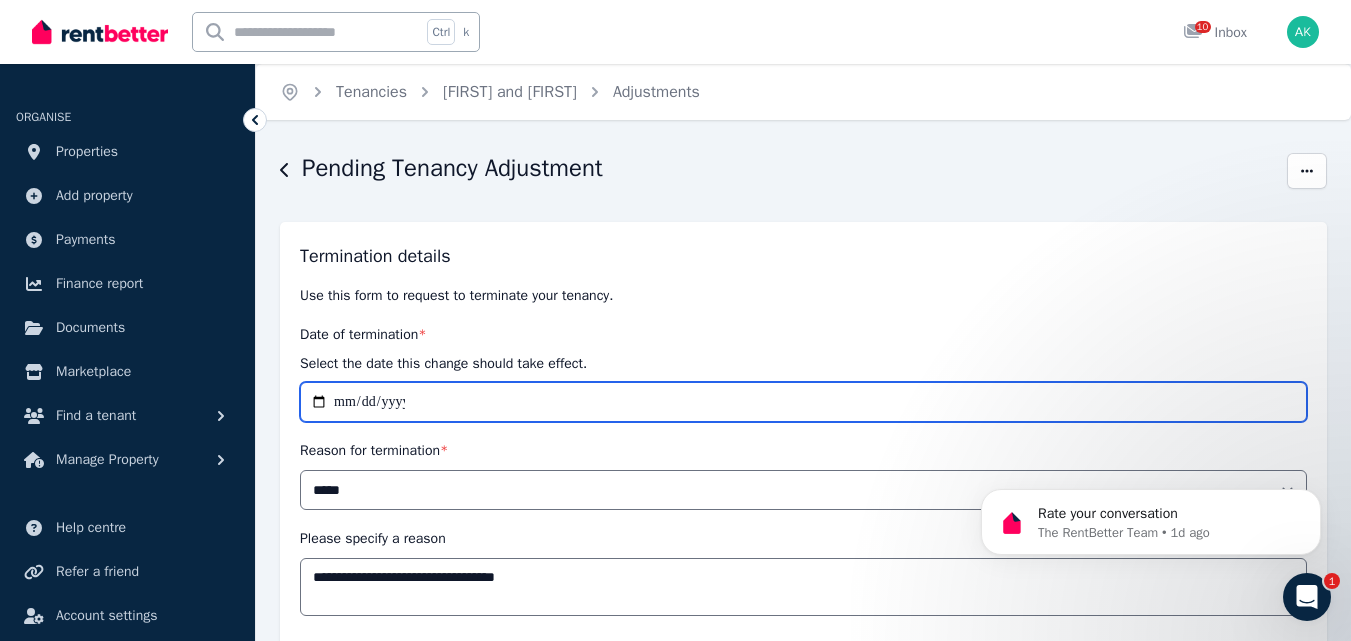 type on "**********" 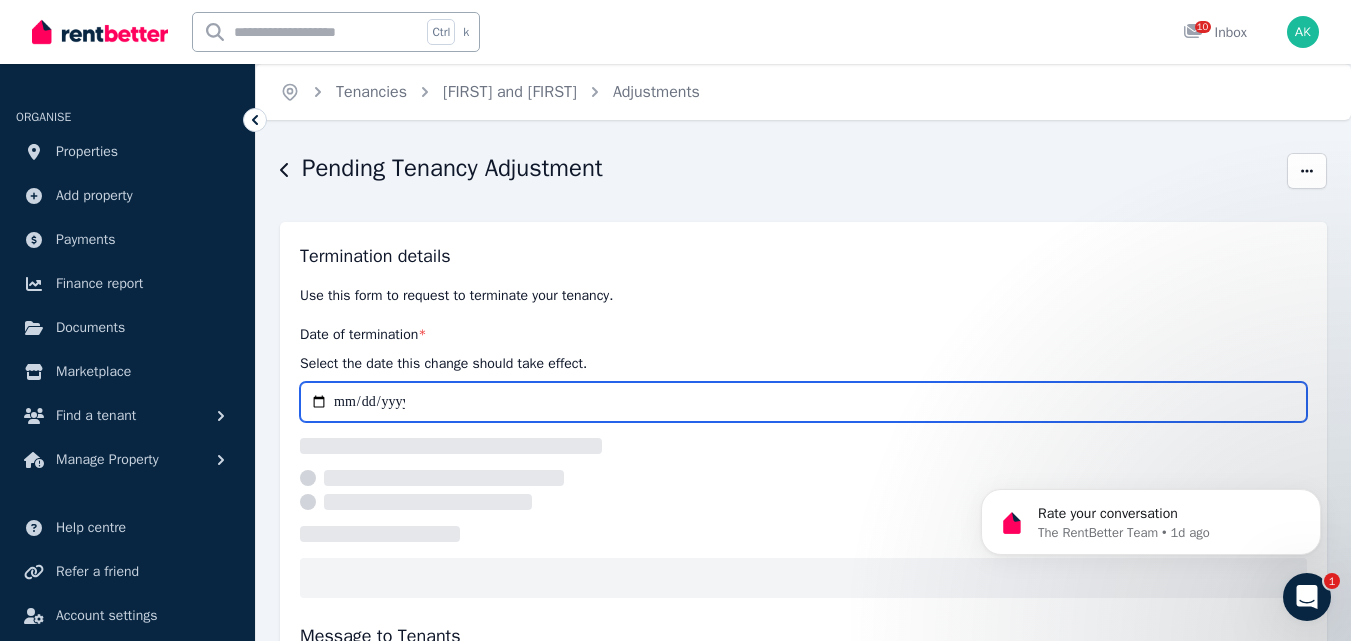 select on "*****" 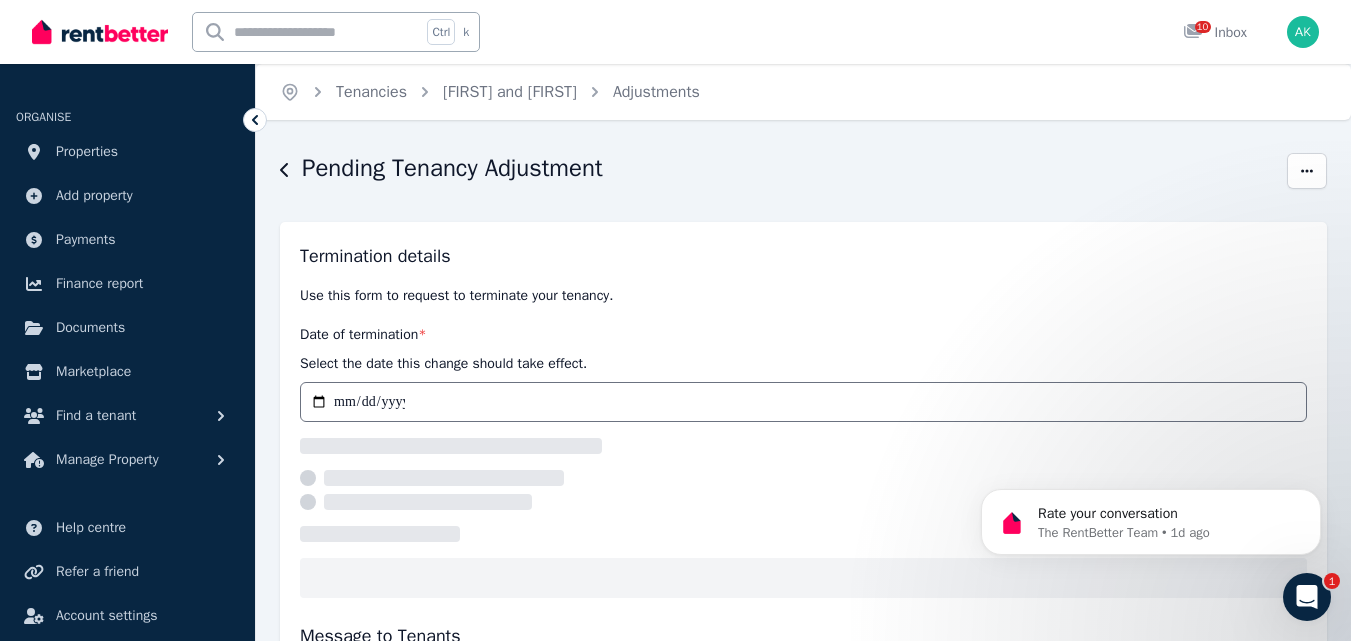 select on "*****" 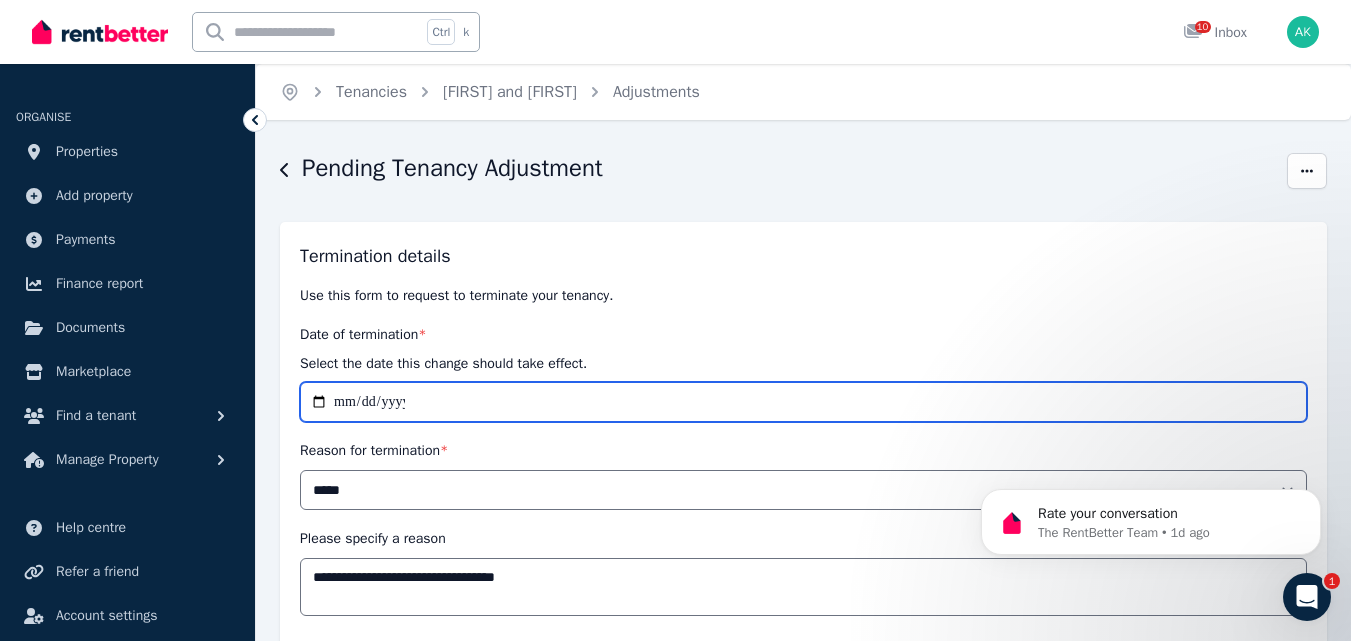 click on "**********" at bounding box center (803, 402) 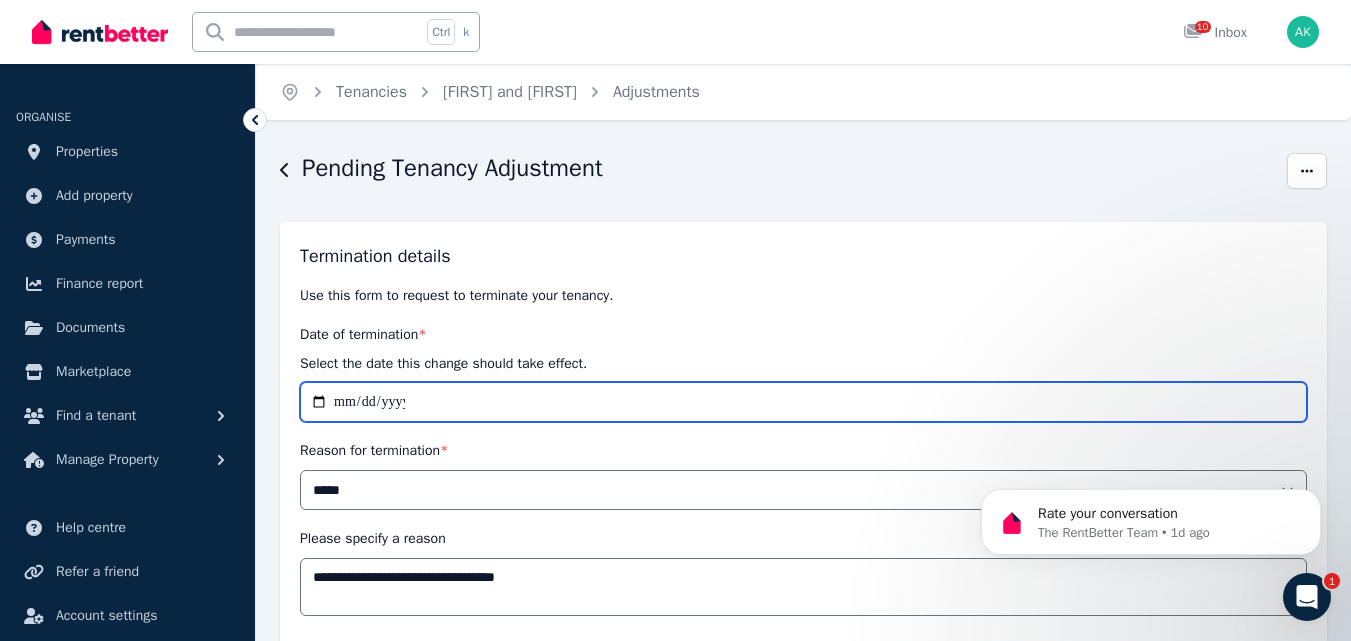 type on "**********" 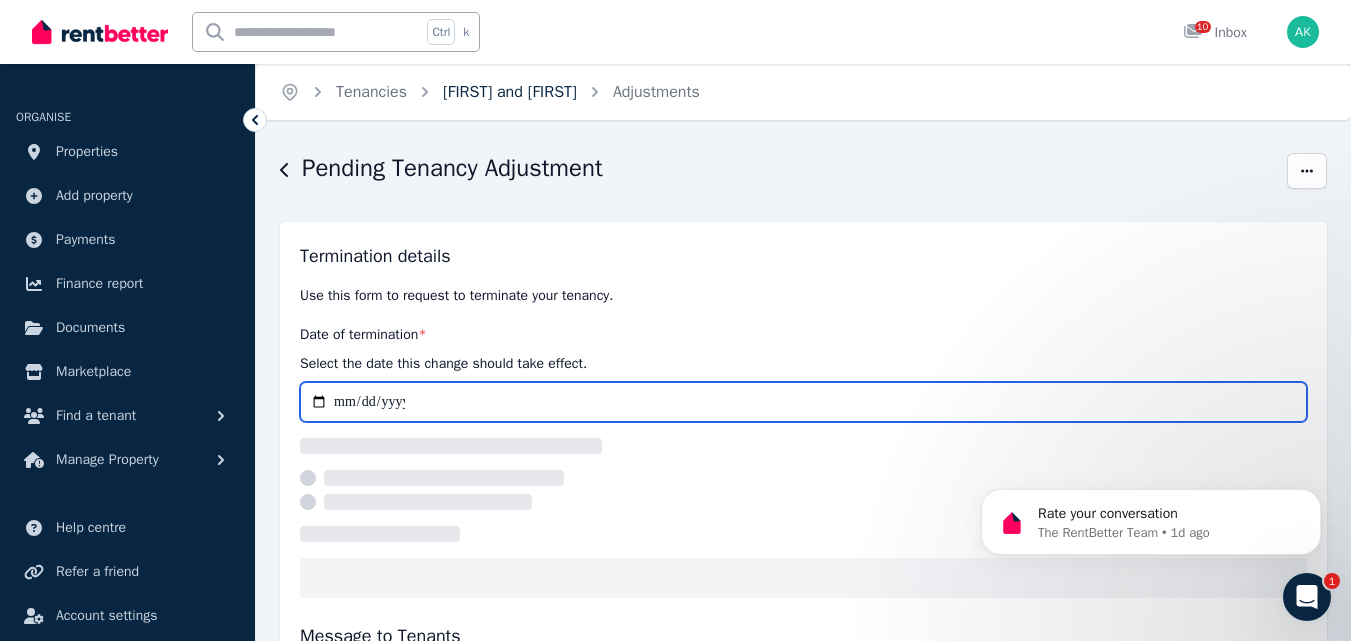 select on "*****" 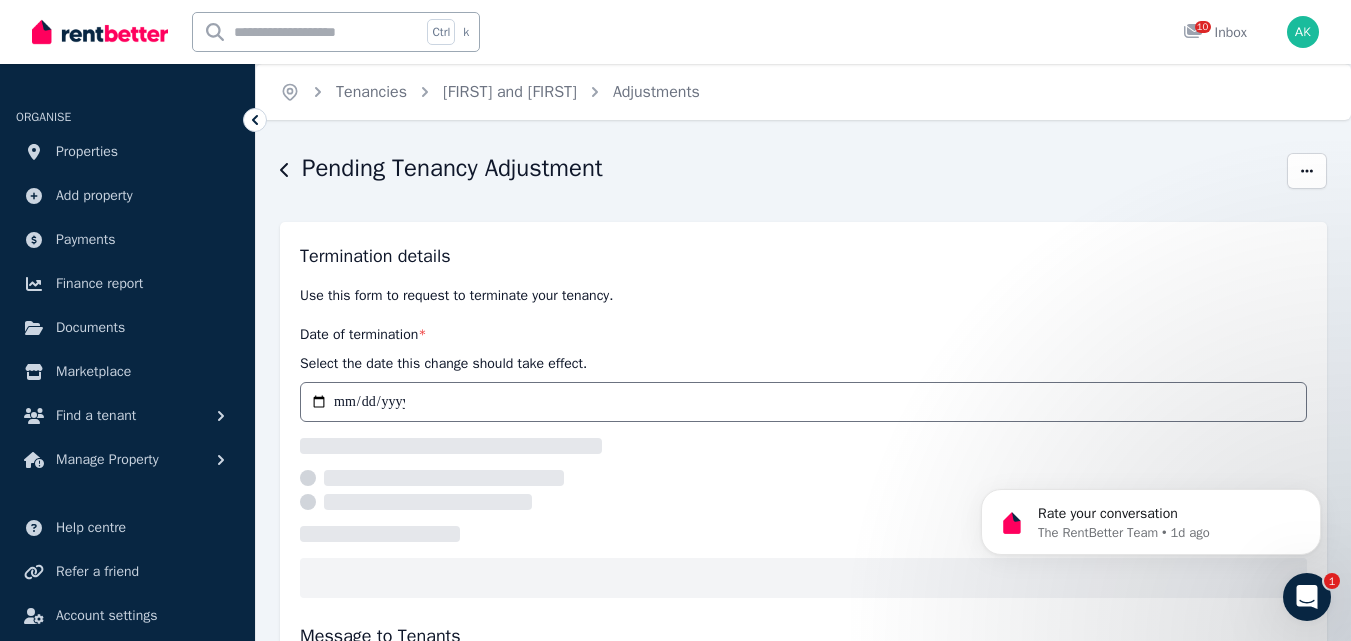 select on "*****" 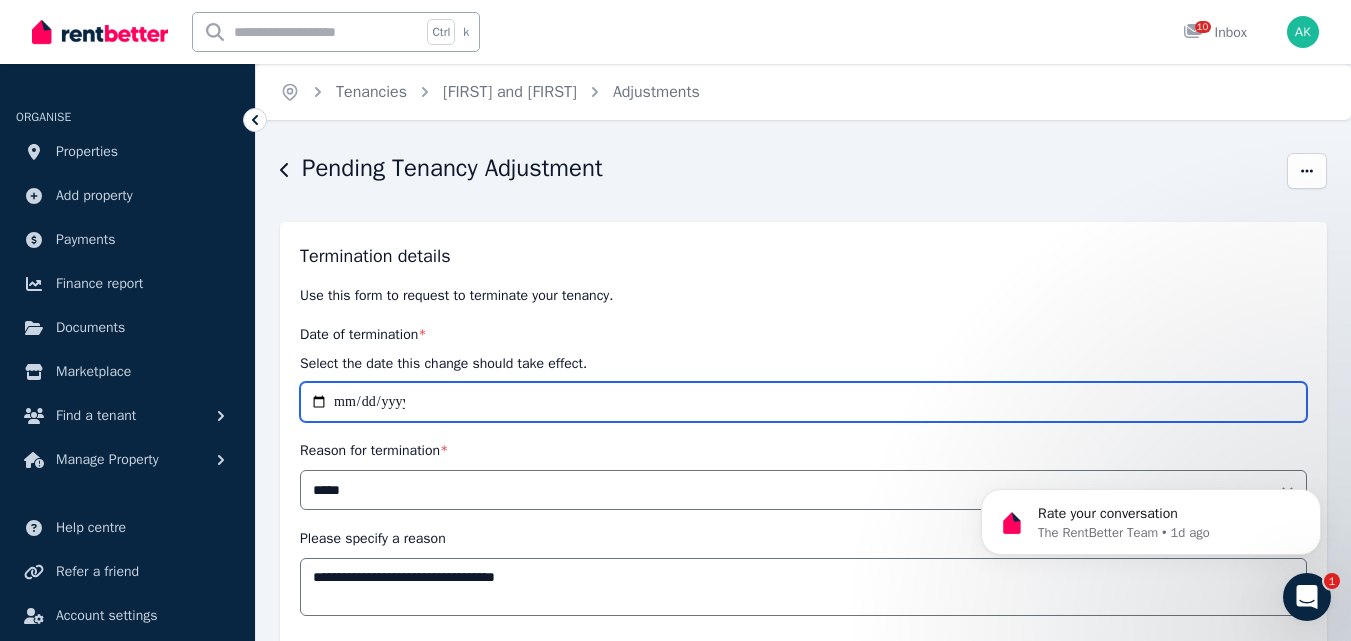 click on "**********" at bounding box center [803, 402] 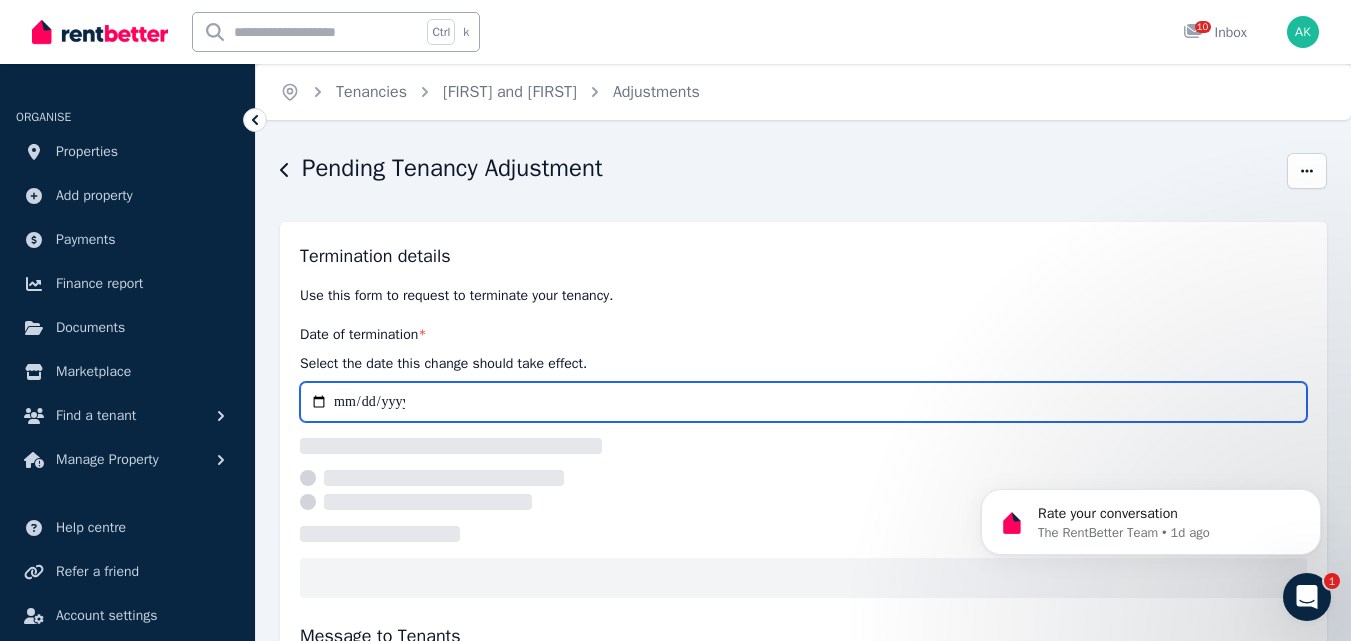 type on "**********" 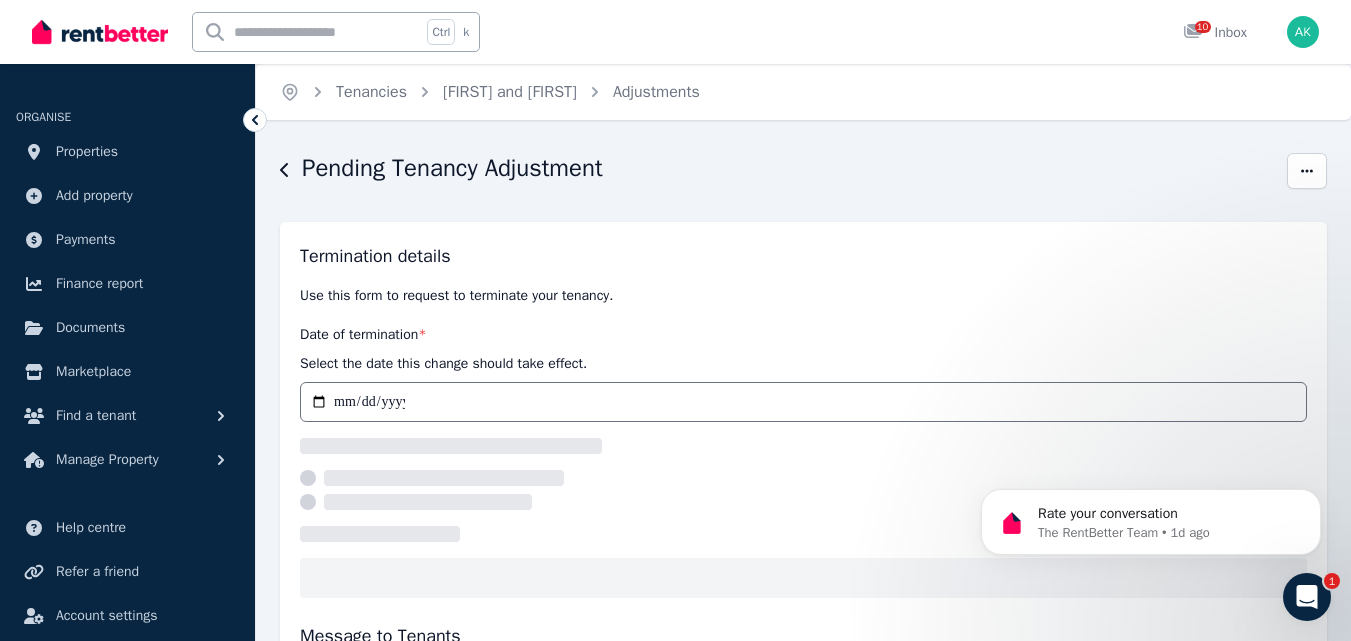 select on "*****" 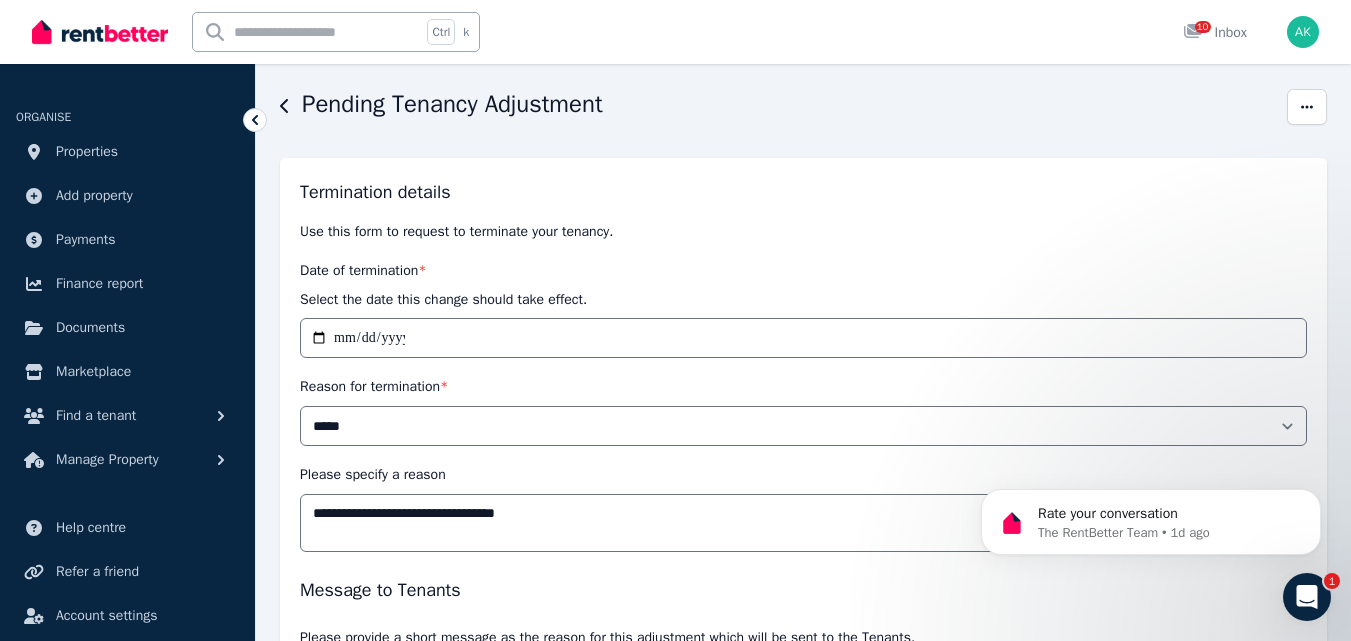 scroll, scrollTop: 59, scrollLeft: 0, axis: vertical 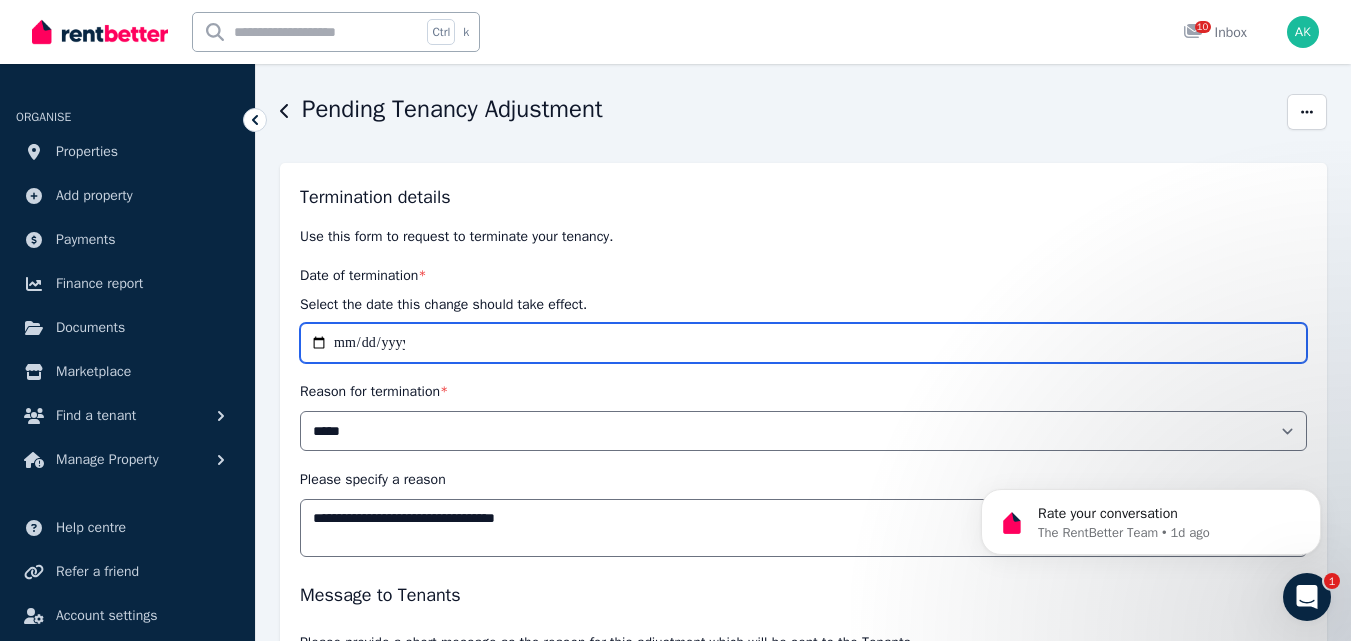 click on "**********" at bounding box center [803, 343] 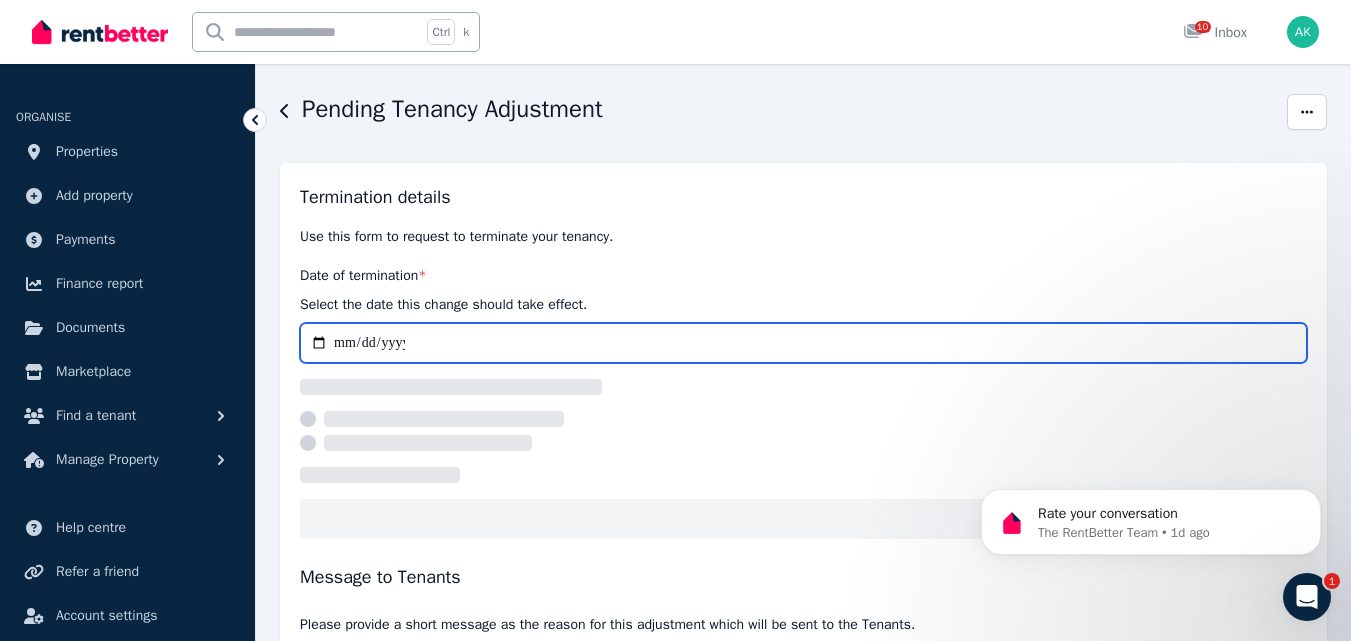 type on "**********" 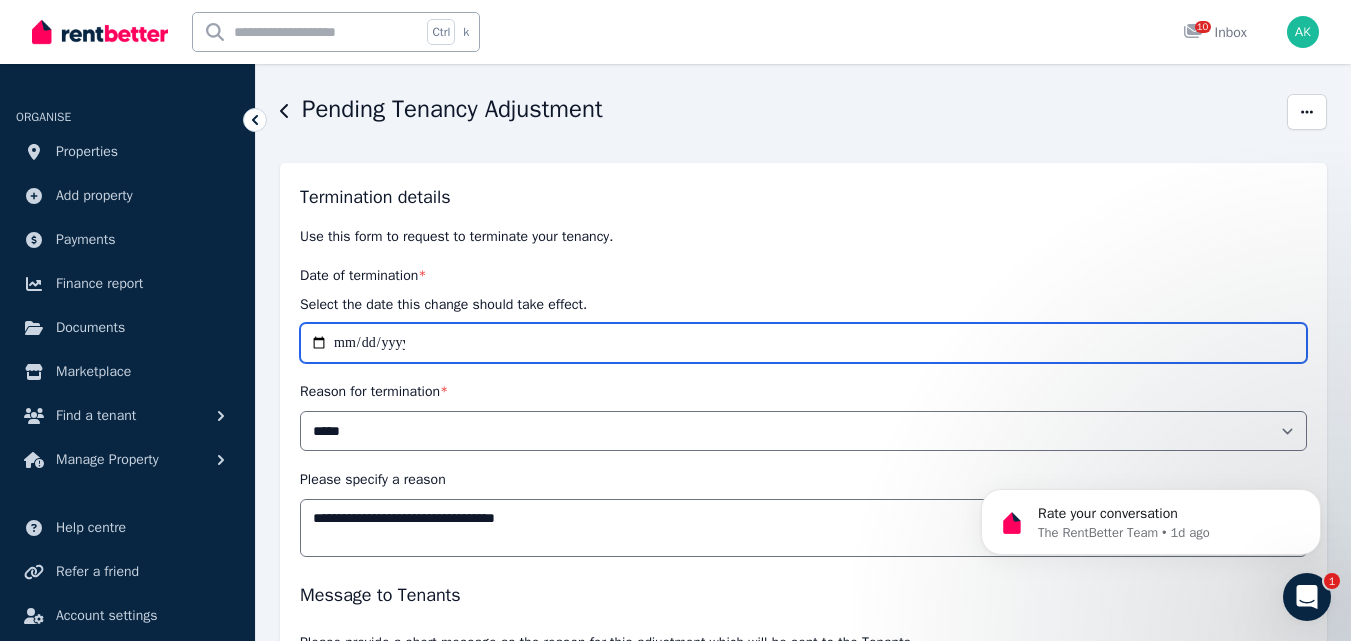 type 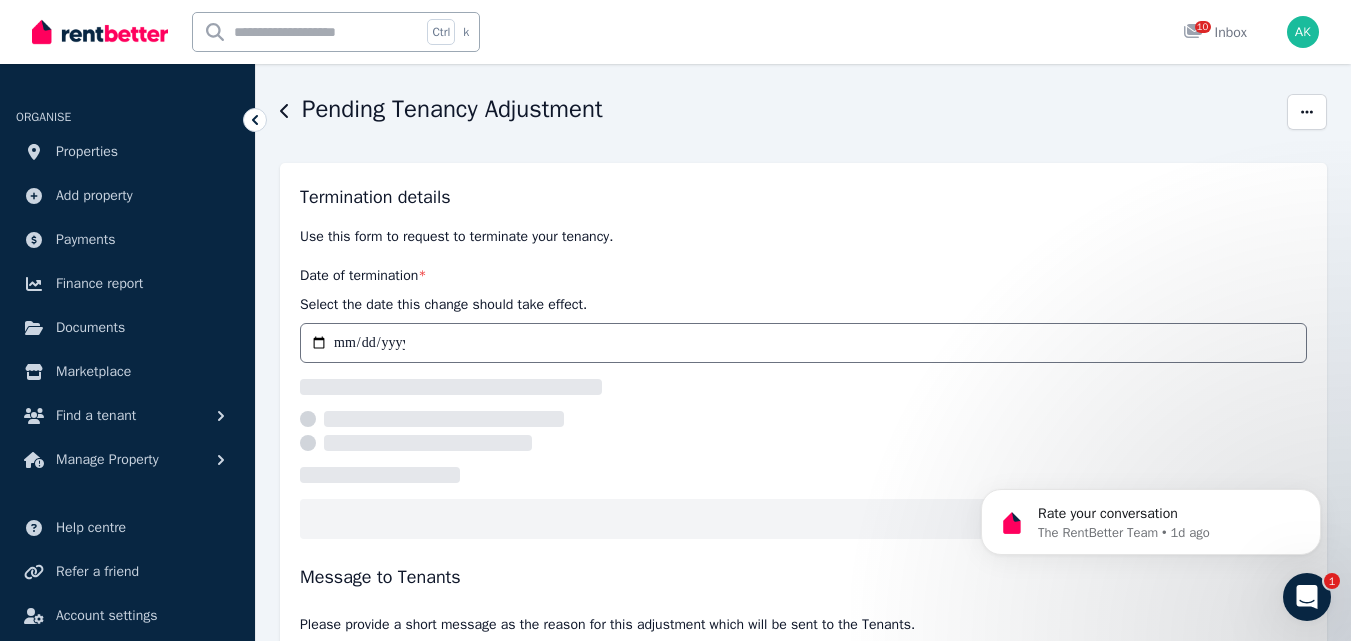 select on "*****" 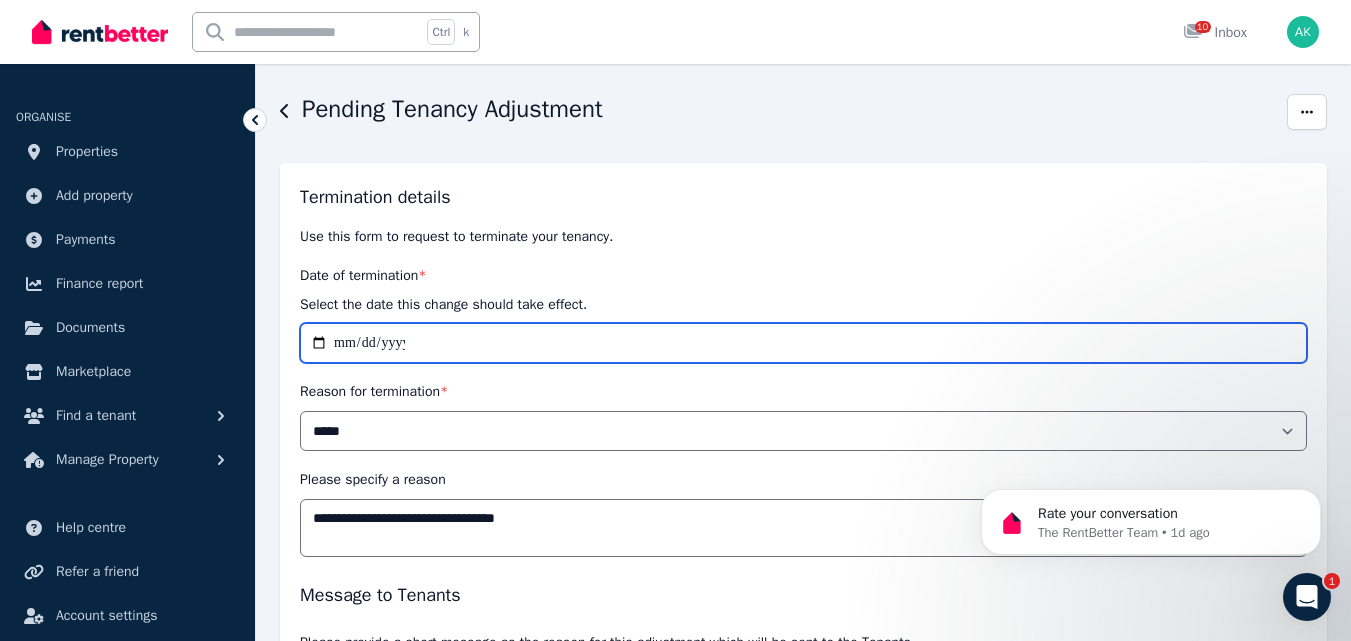 click on "**********" at bounding box center [803, 343] 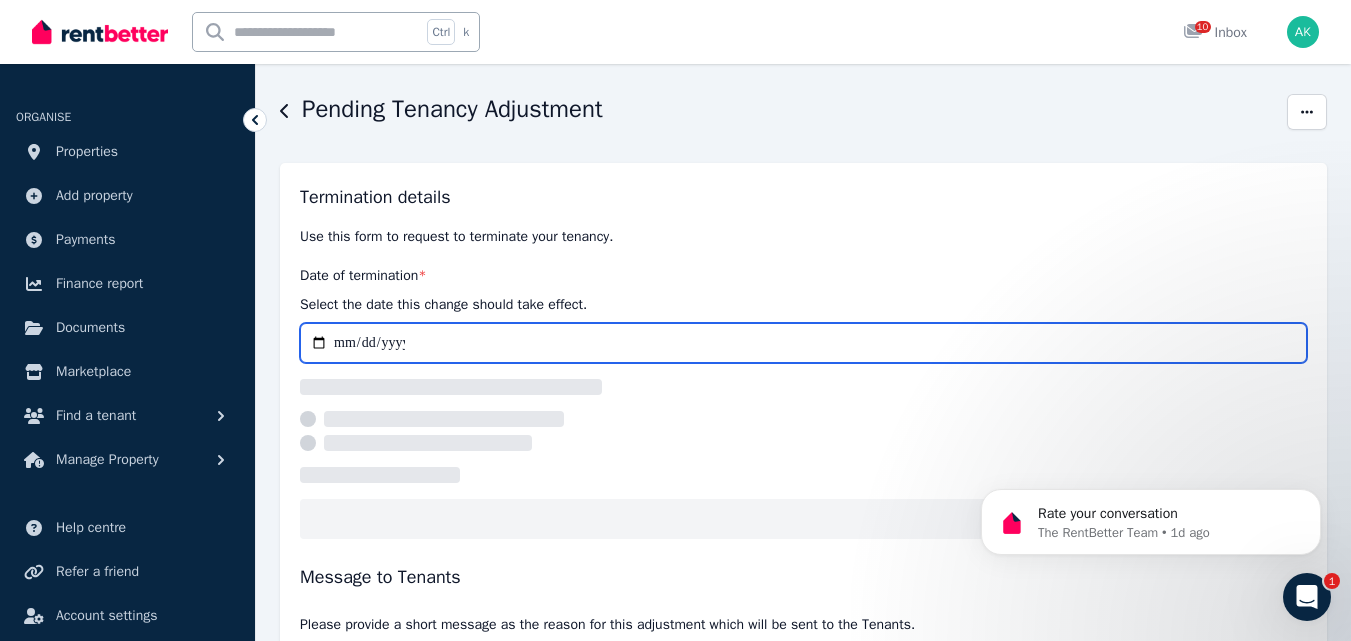 type on "**********" 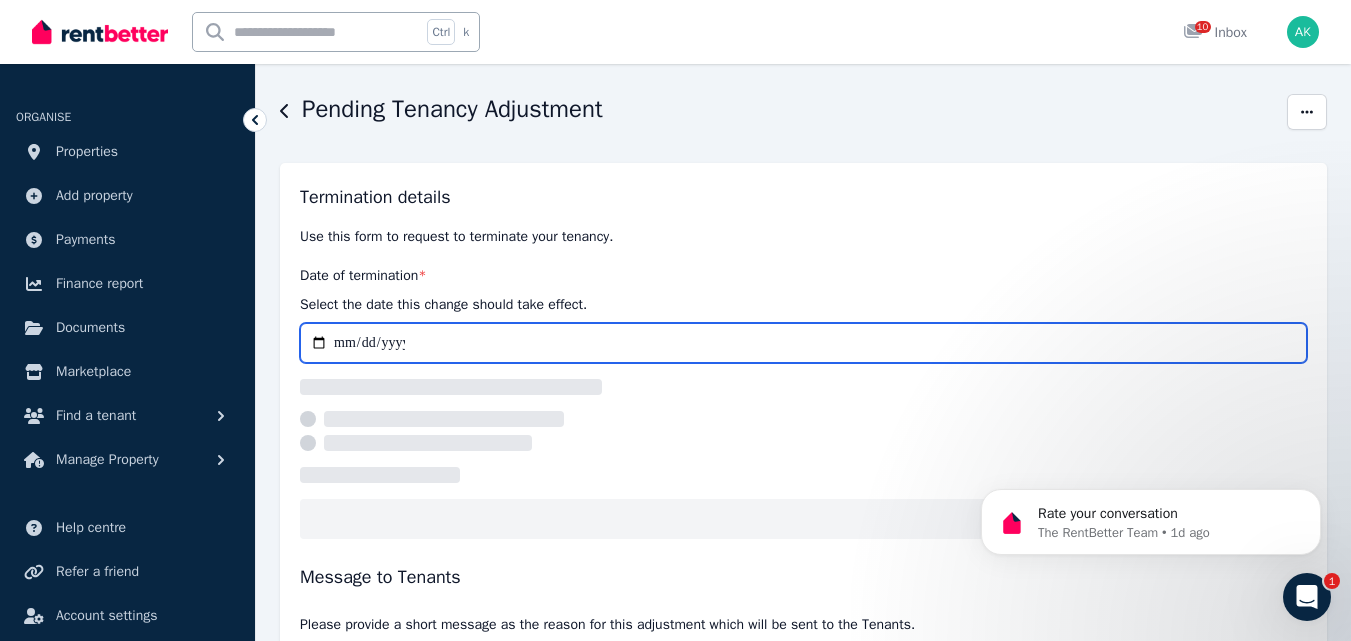 select on "*****" 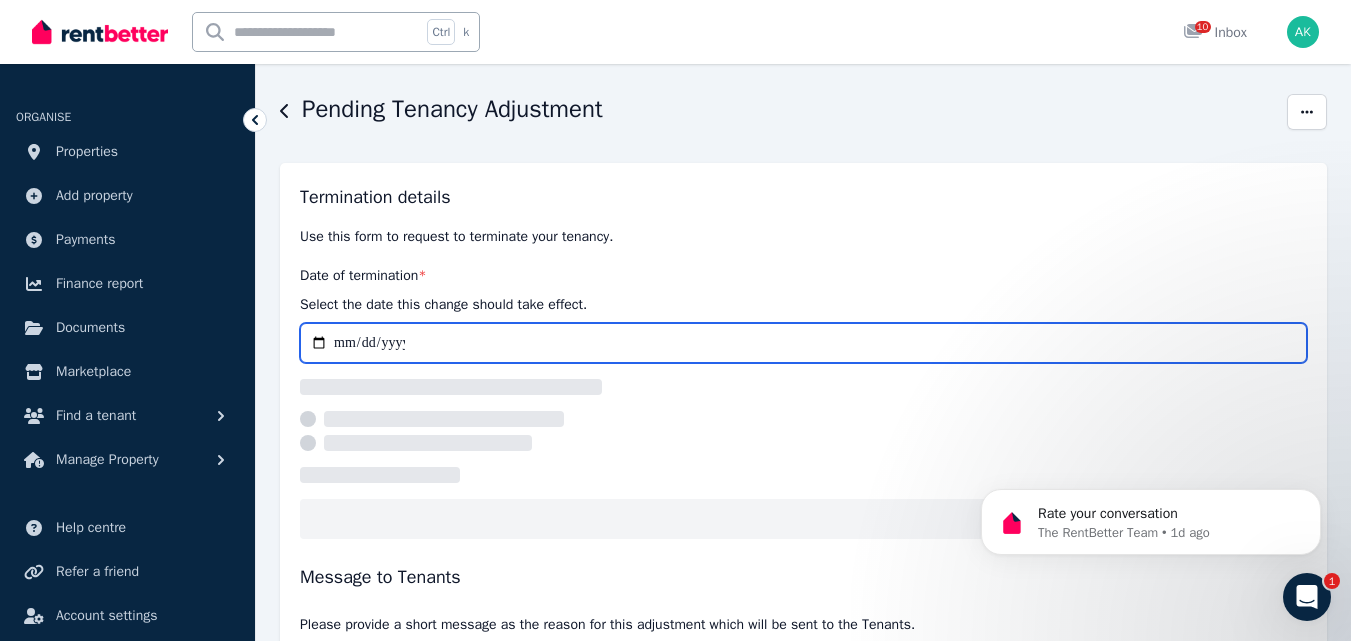 type on "**********" 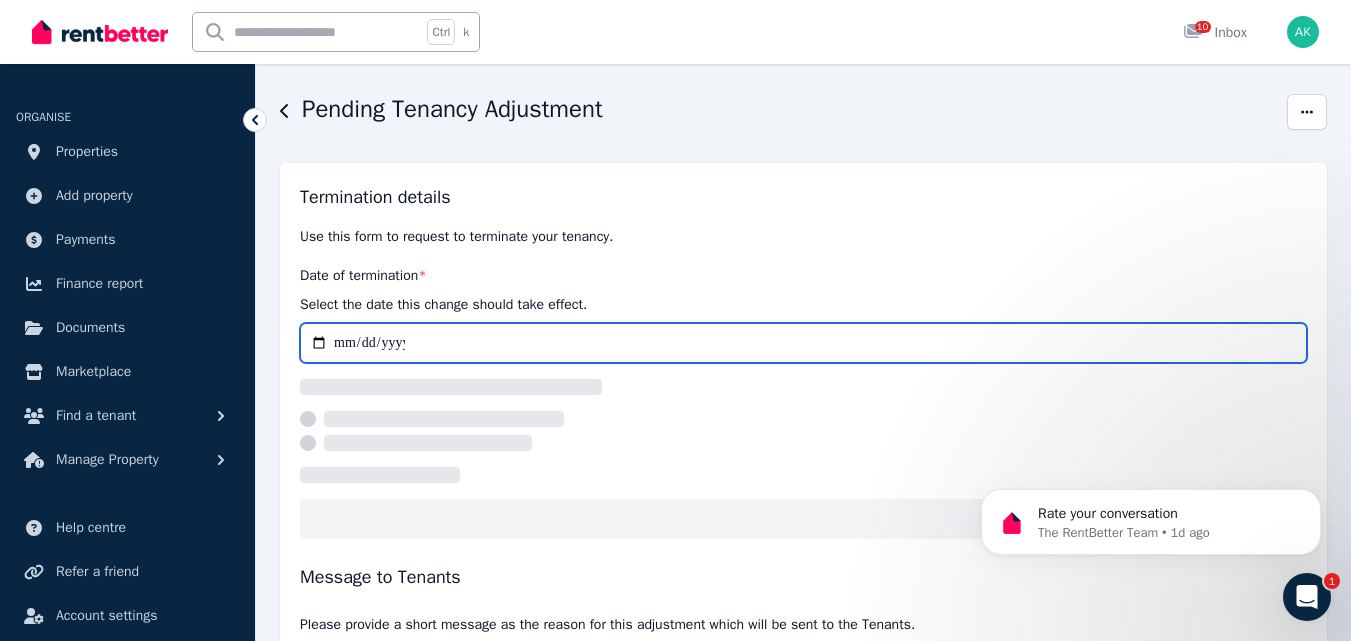 select on "*****" 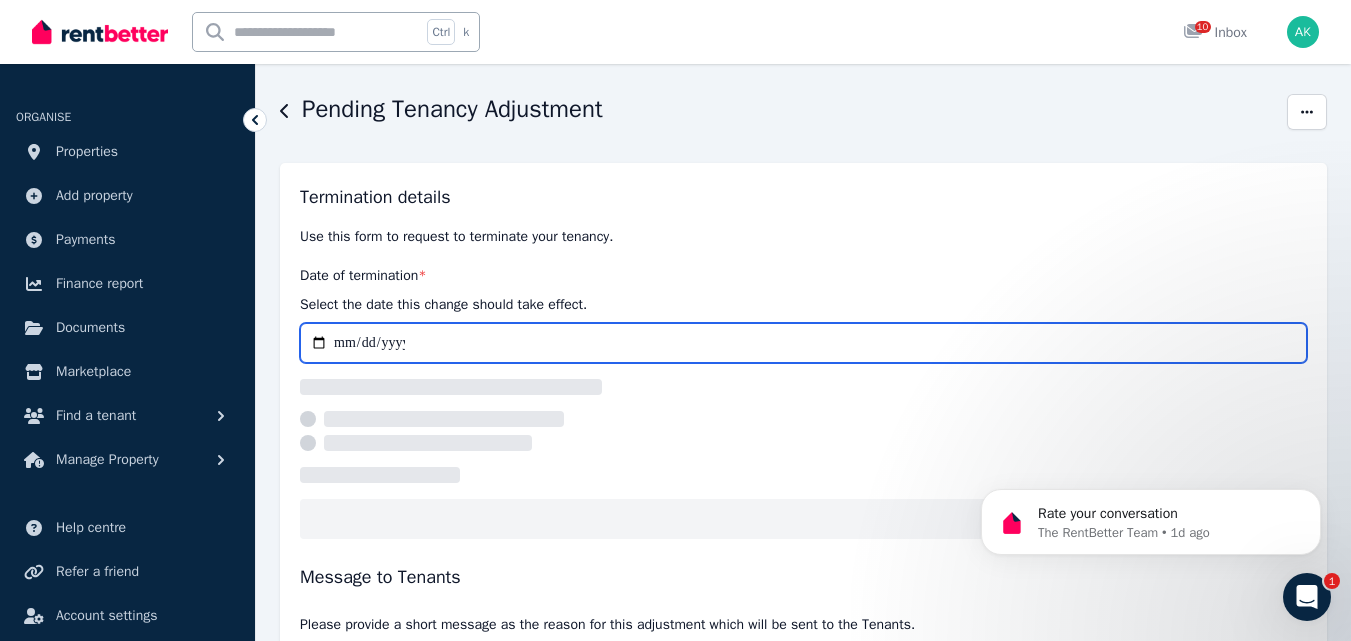 type on "**********" 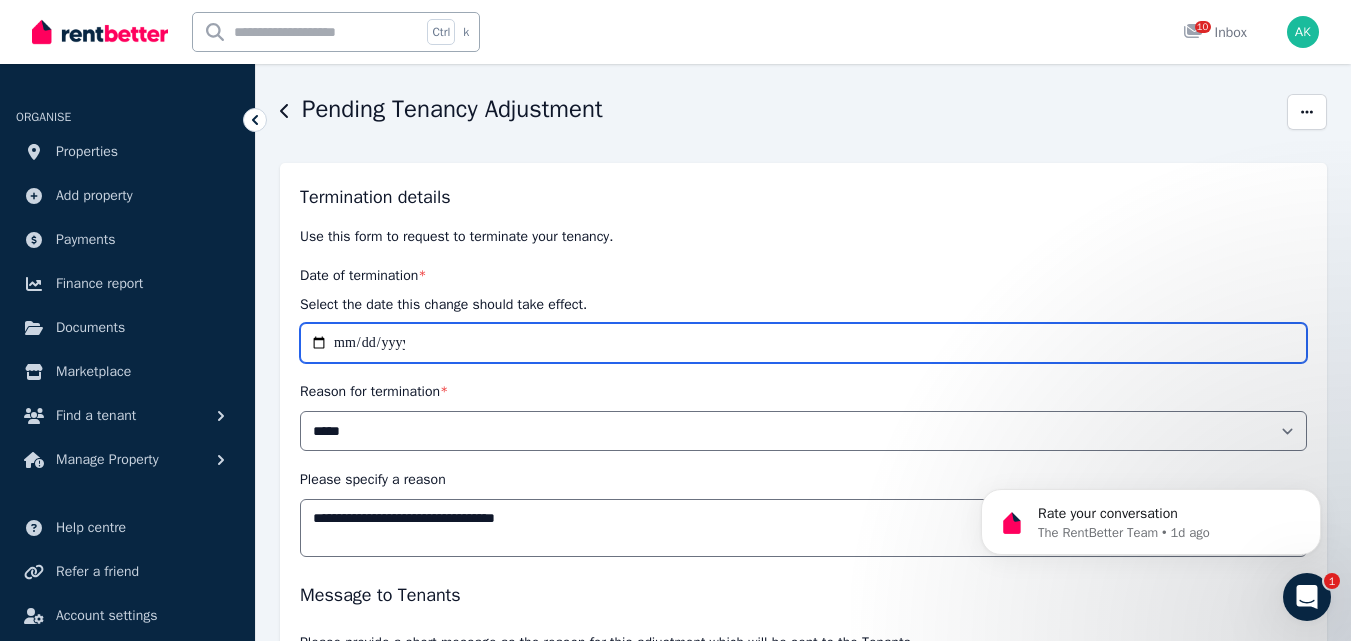 type 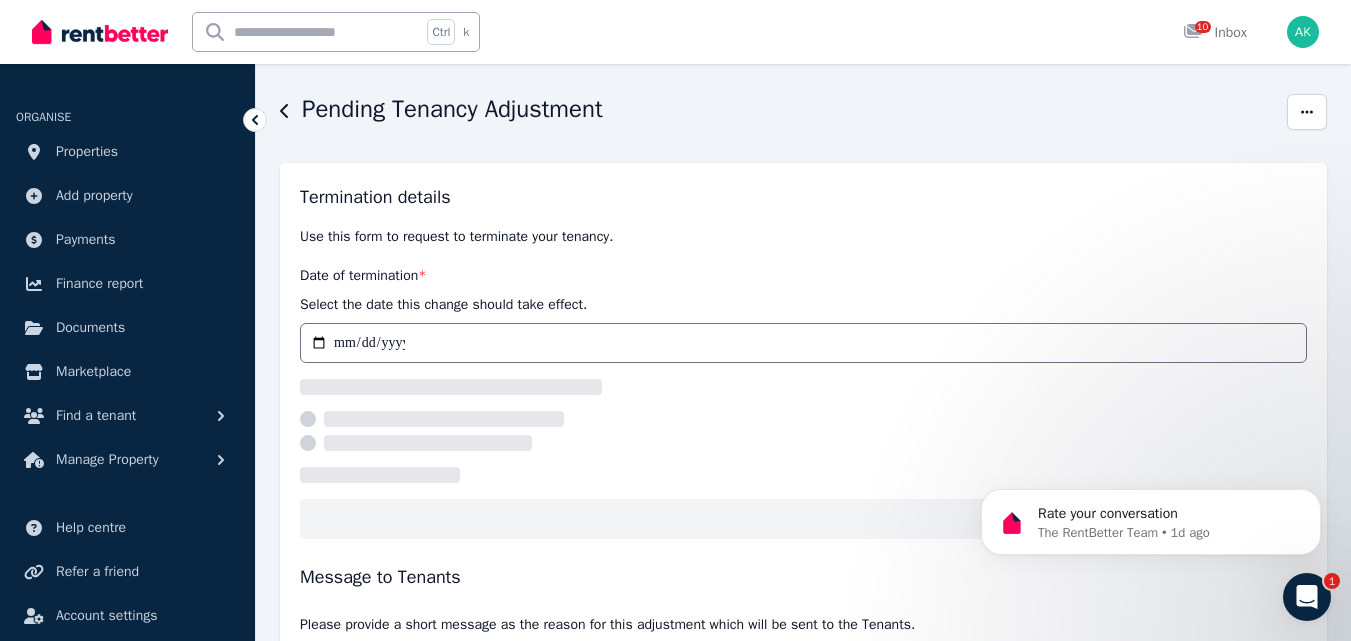 select on "*****" 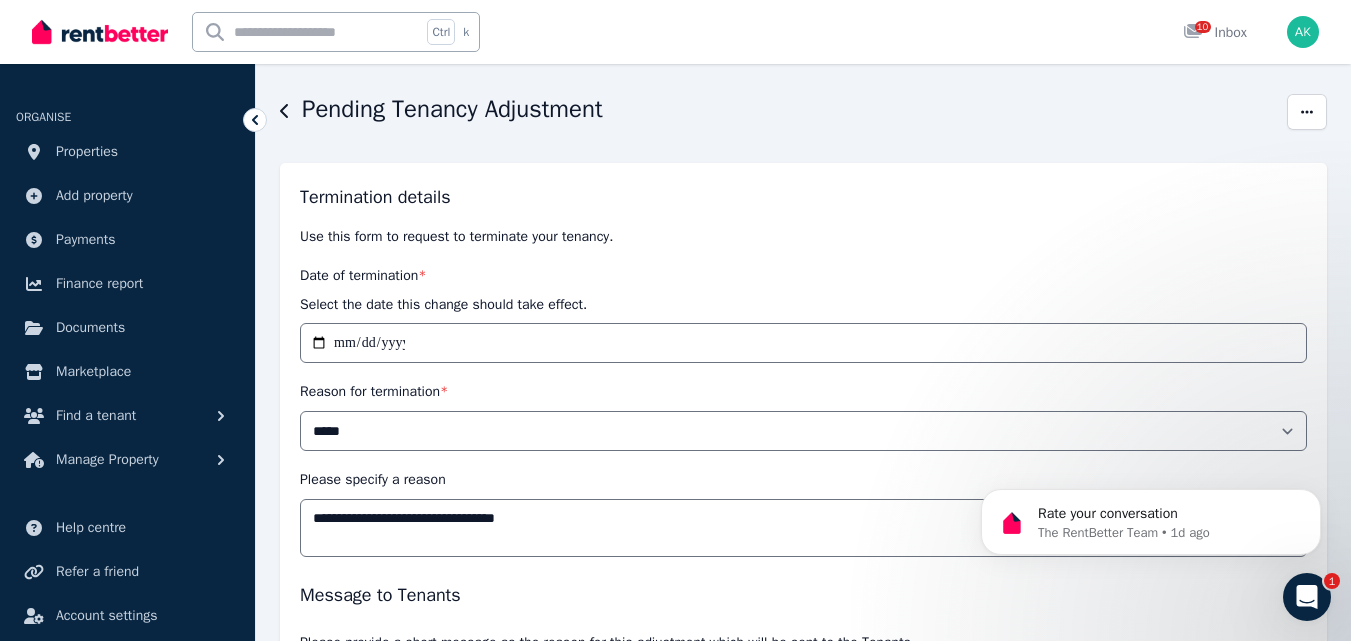 click 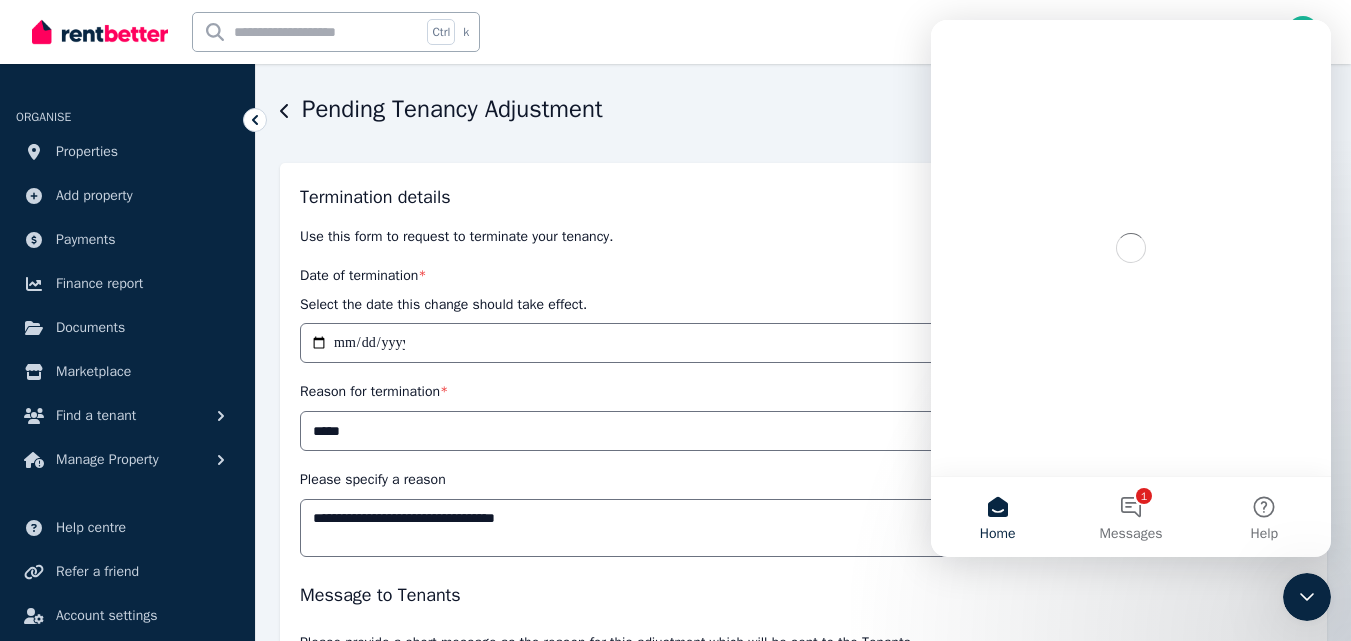 scroll, scrollTop: 0, scrollLeft: 0, axis: both 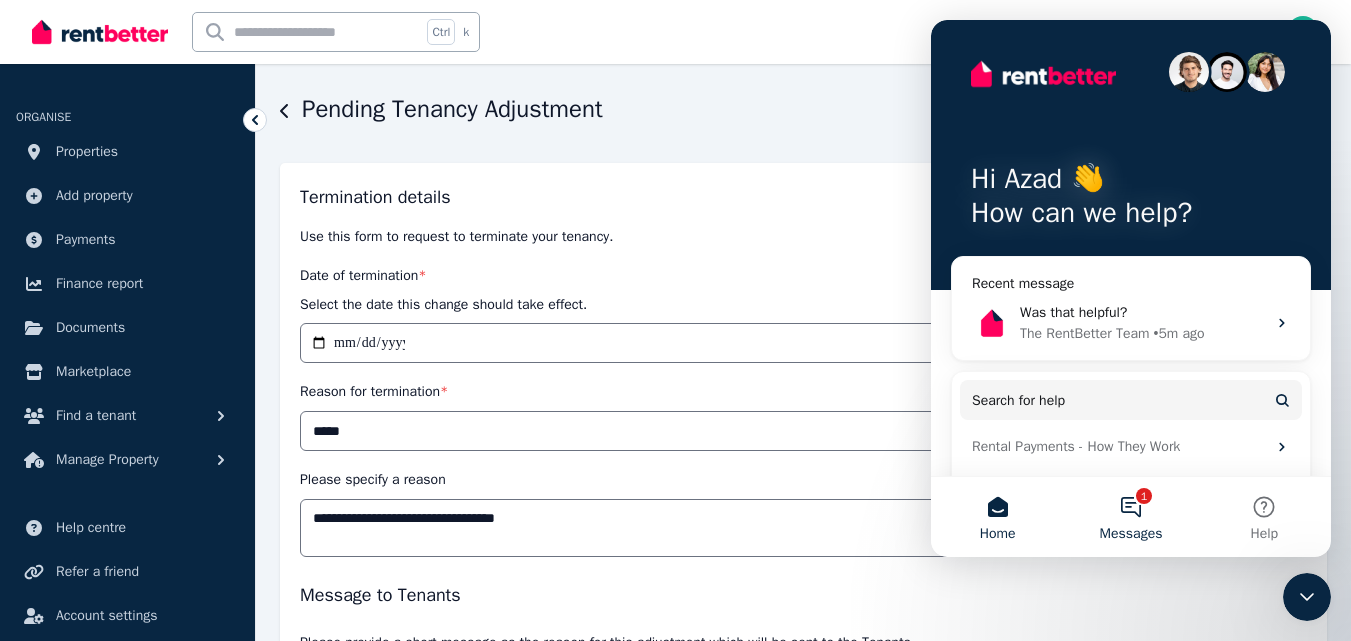 click on "1 Messages" at bounding box center [1130, 517] 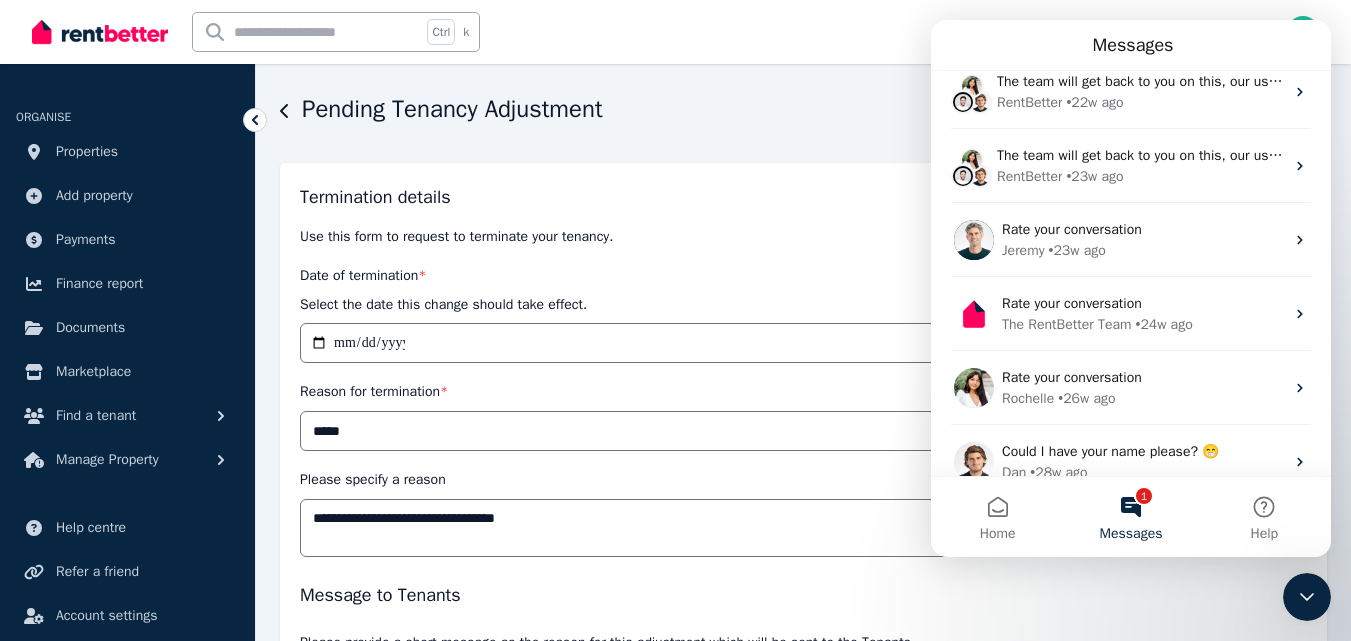 scroll, scrollTop: 779, scrollLeft: 0, axis: vertical 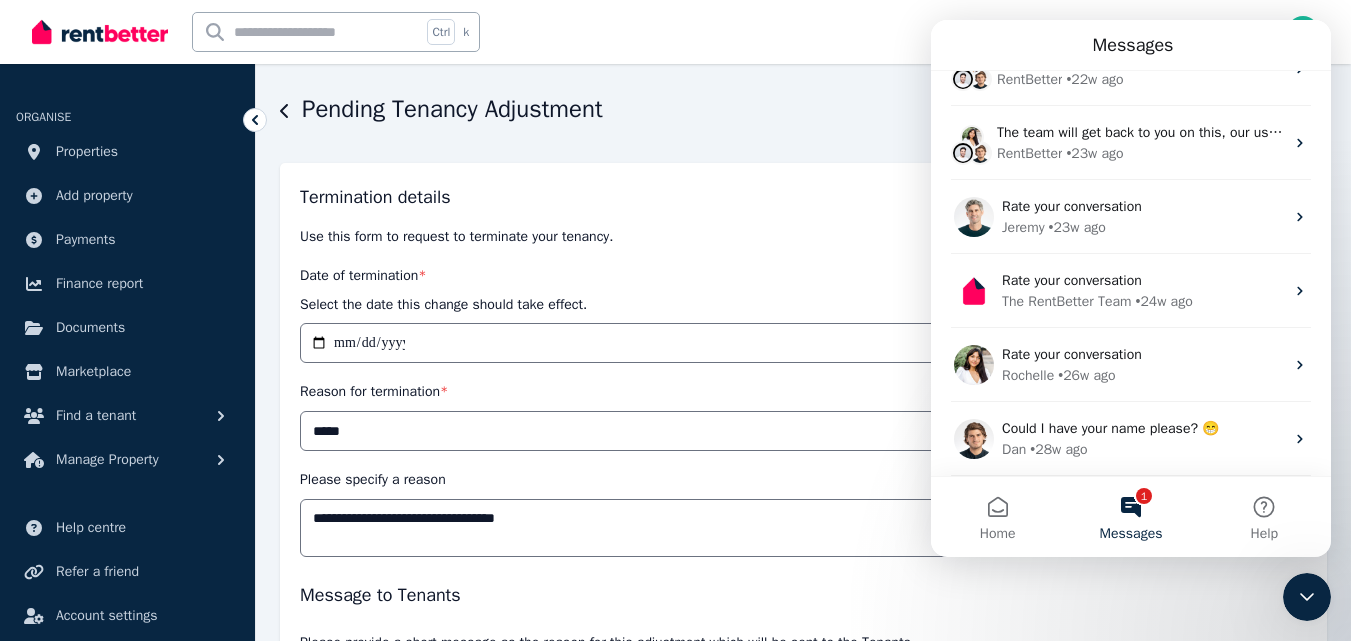 click on "1 Messages" at bounding box center [1130, 517] 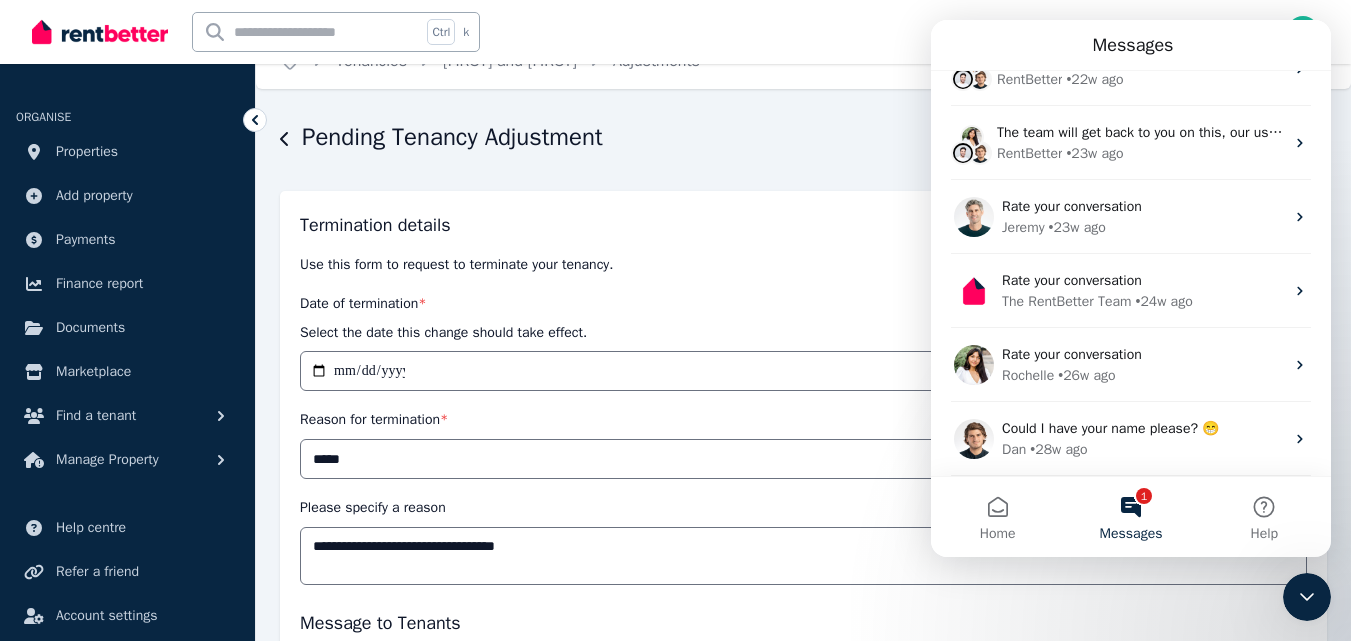 scroll, scrollTop: 0, scrollLeft: 0, axis: both 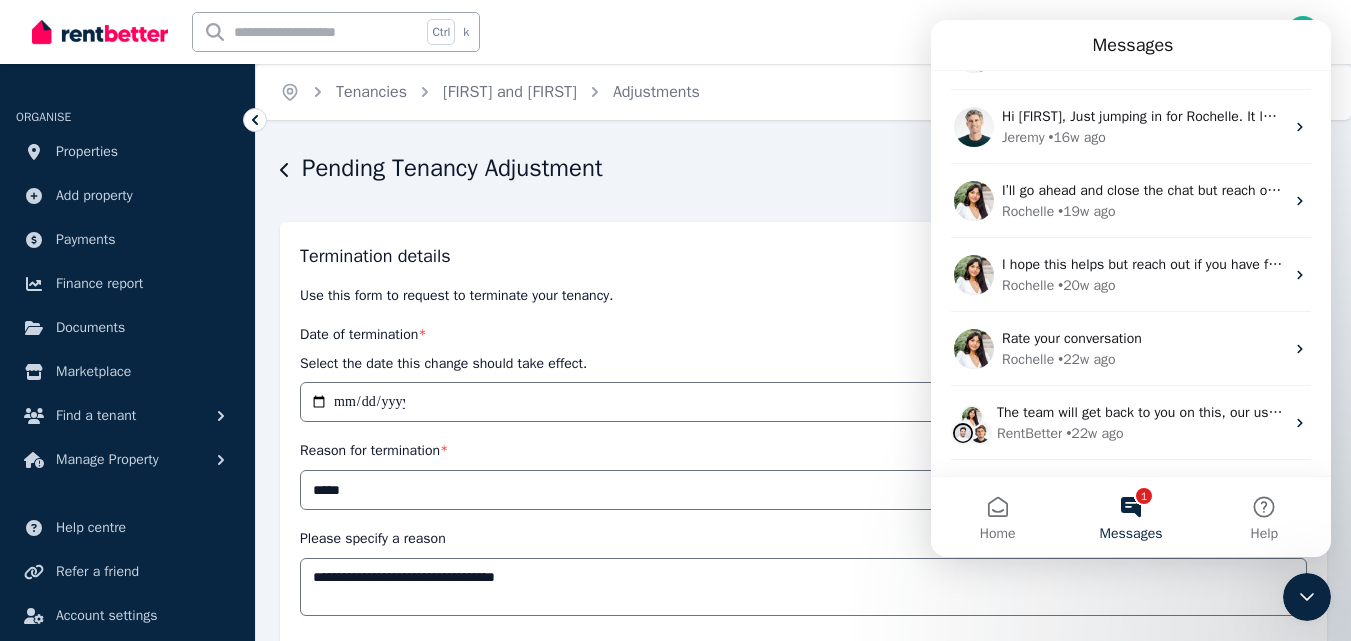 click on "1 Messages" at bounding box center [1130, 517] 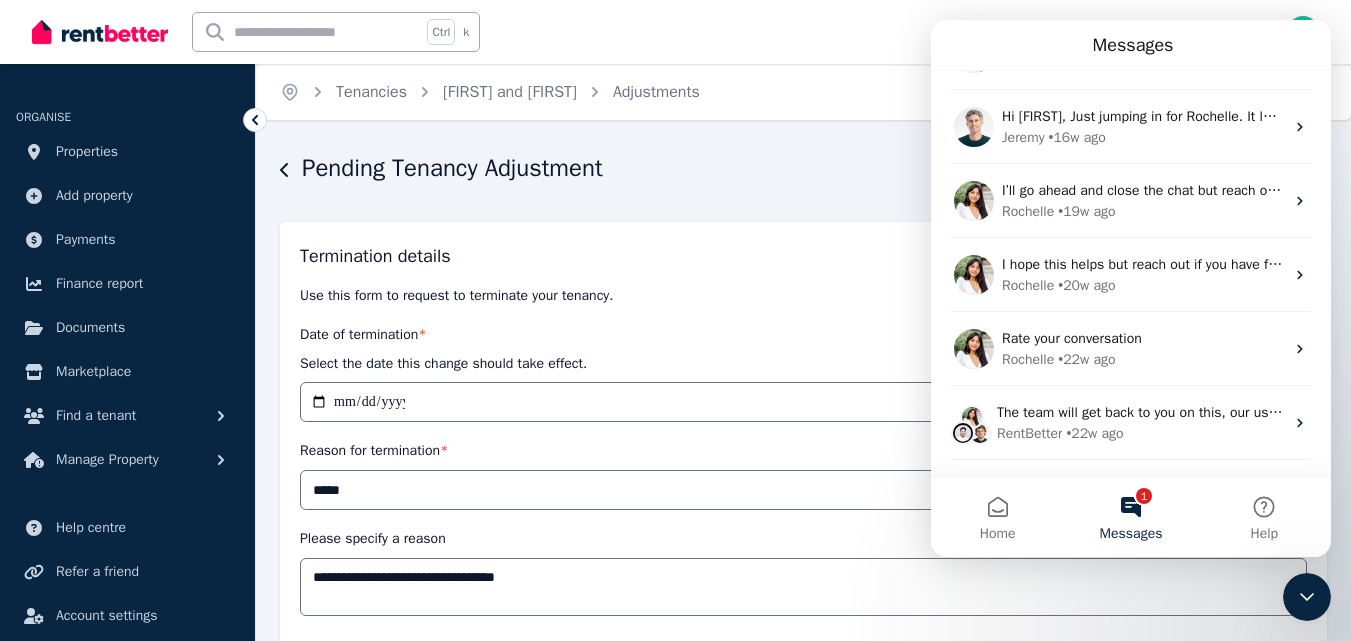 click on "1 Messages" at bounding box center (1130, 517) 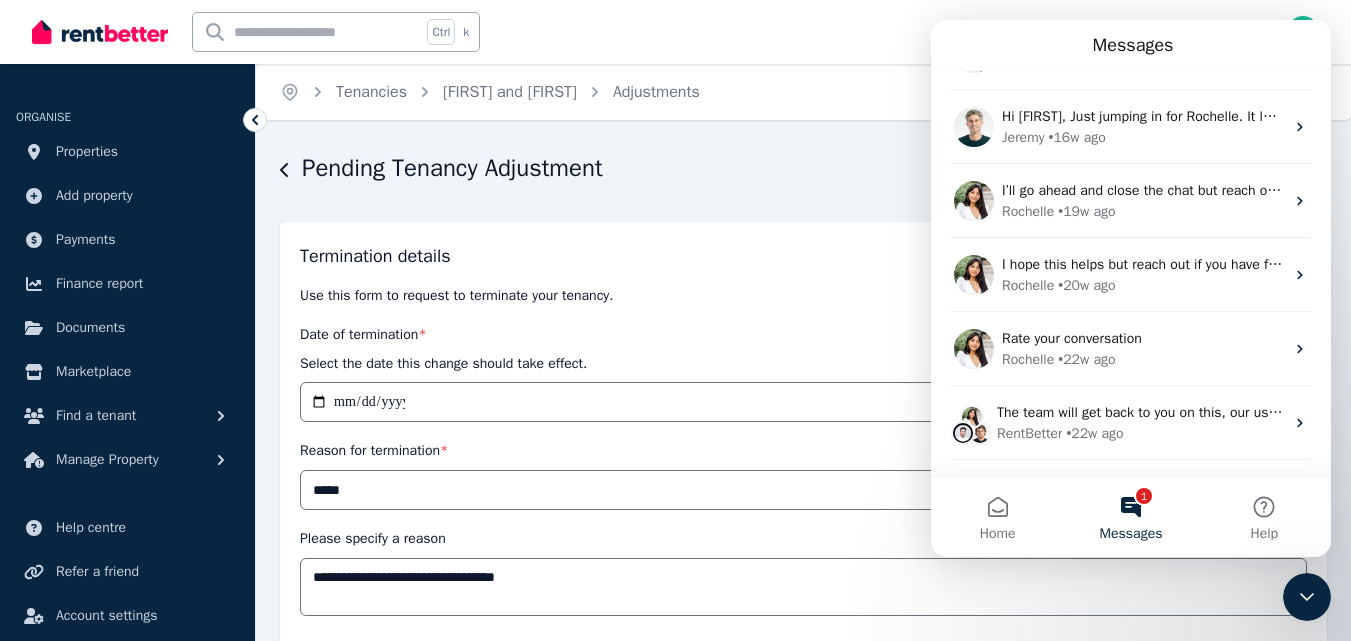 click on "1 Messages" at bounding box center [1130, 517] 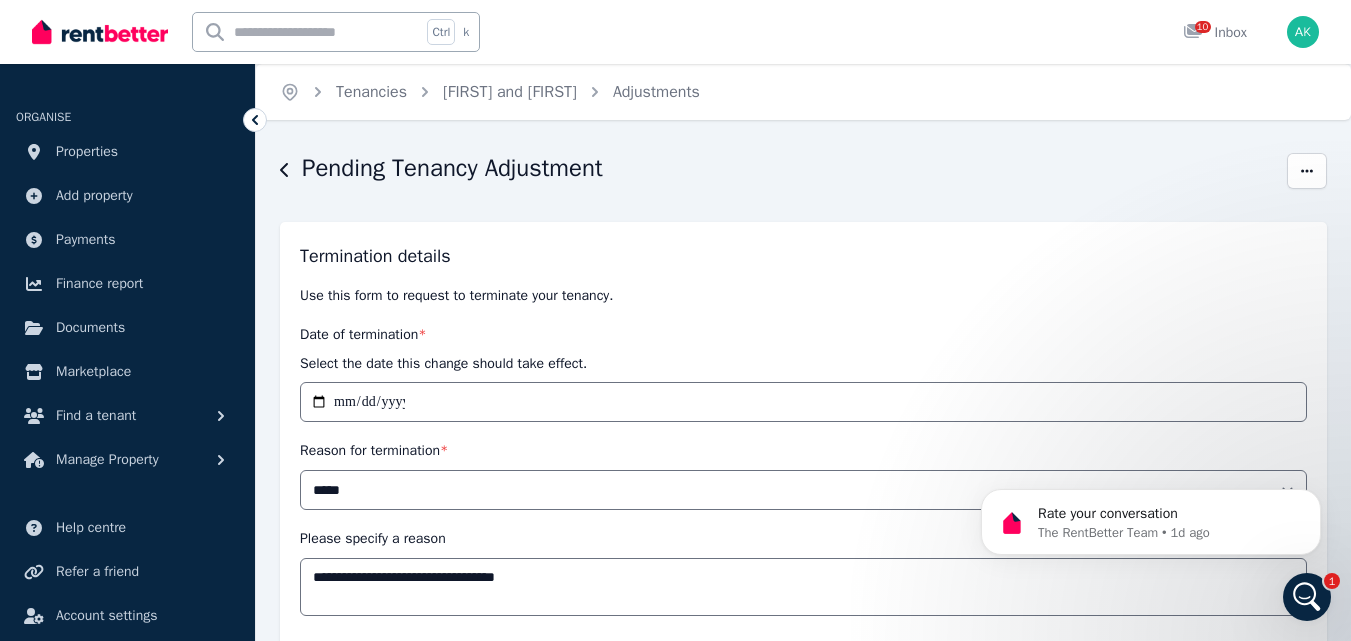 scroll, scrollTop: 0, scrollLeft: 0, axis: both 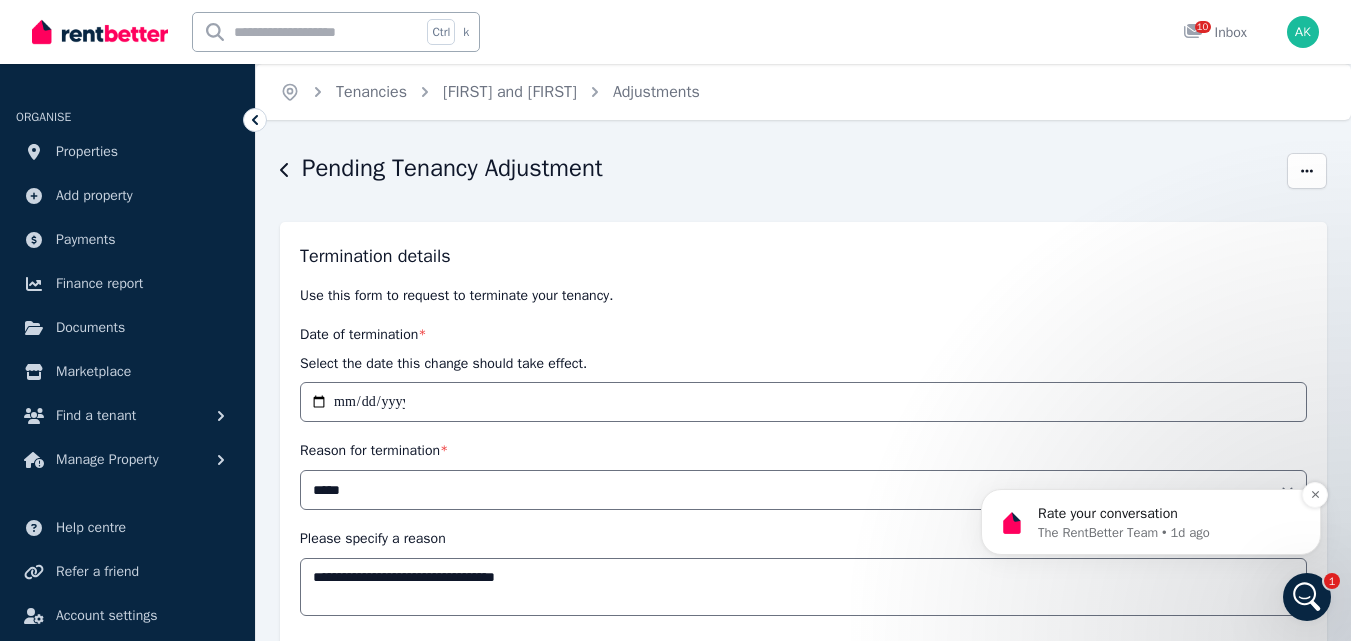 click on "Rate your conversation" at bounding box center [1167, 514] 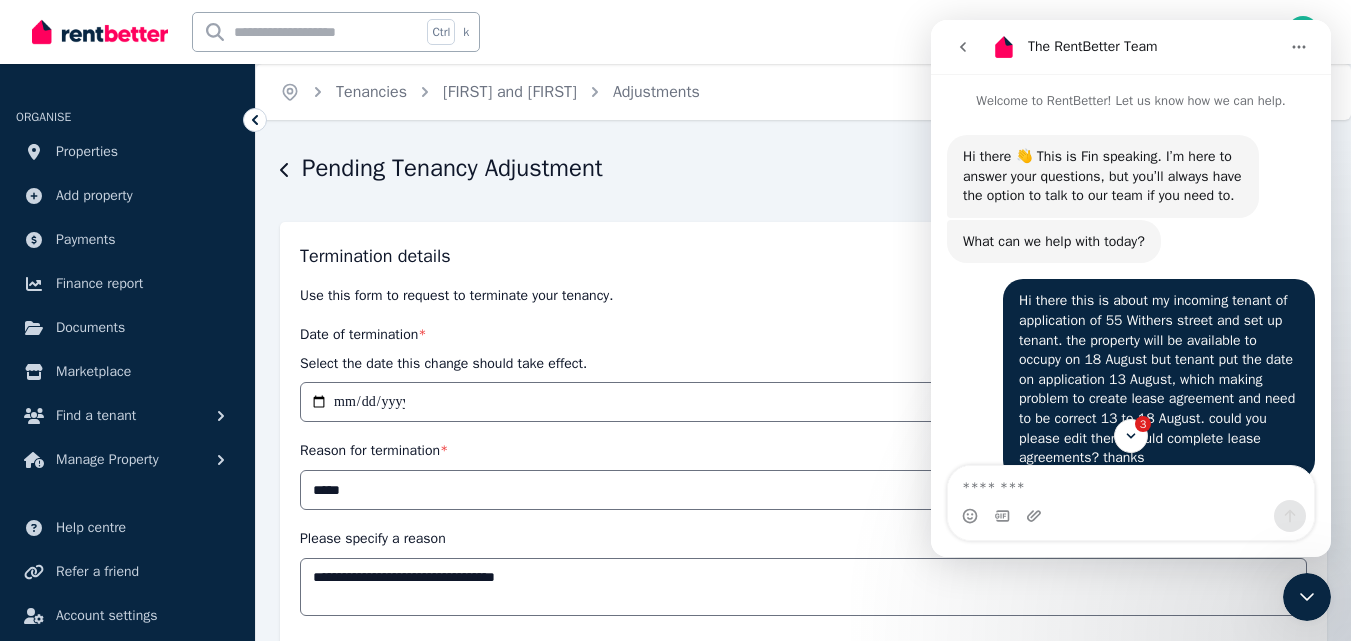 scroll, scrollTop: 564, scrollLeft: 0, axis: vertical 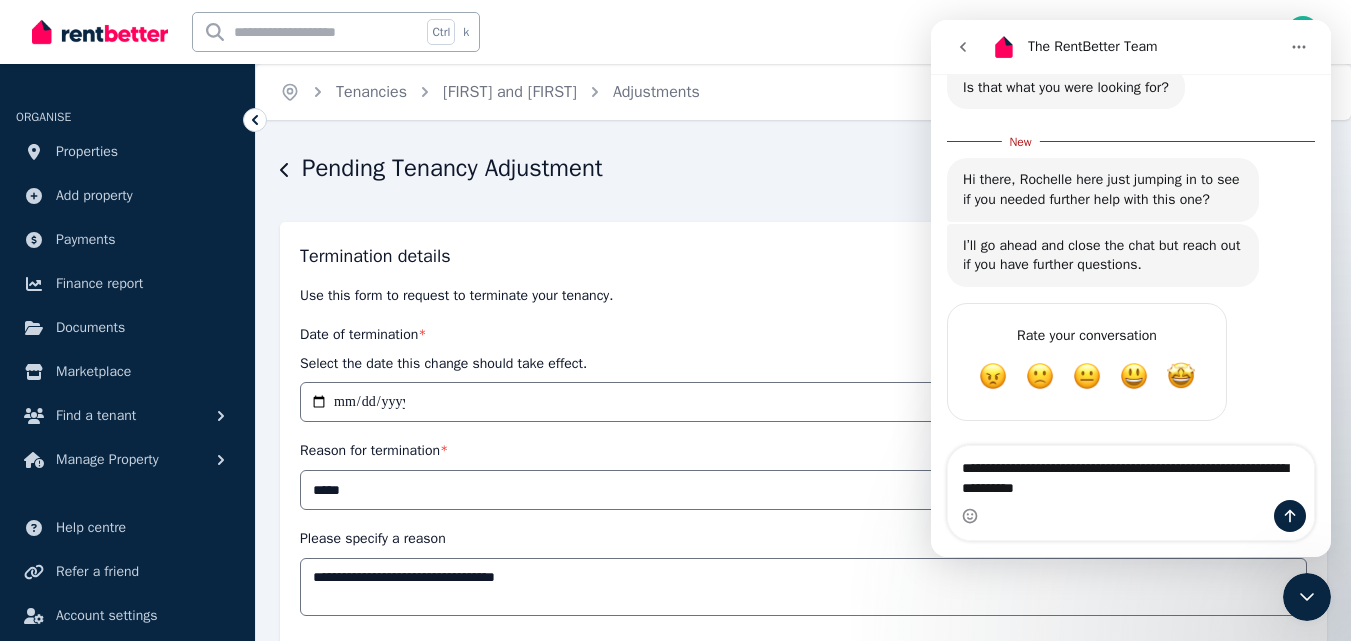type on "**********" 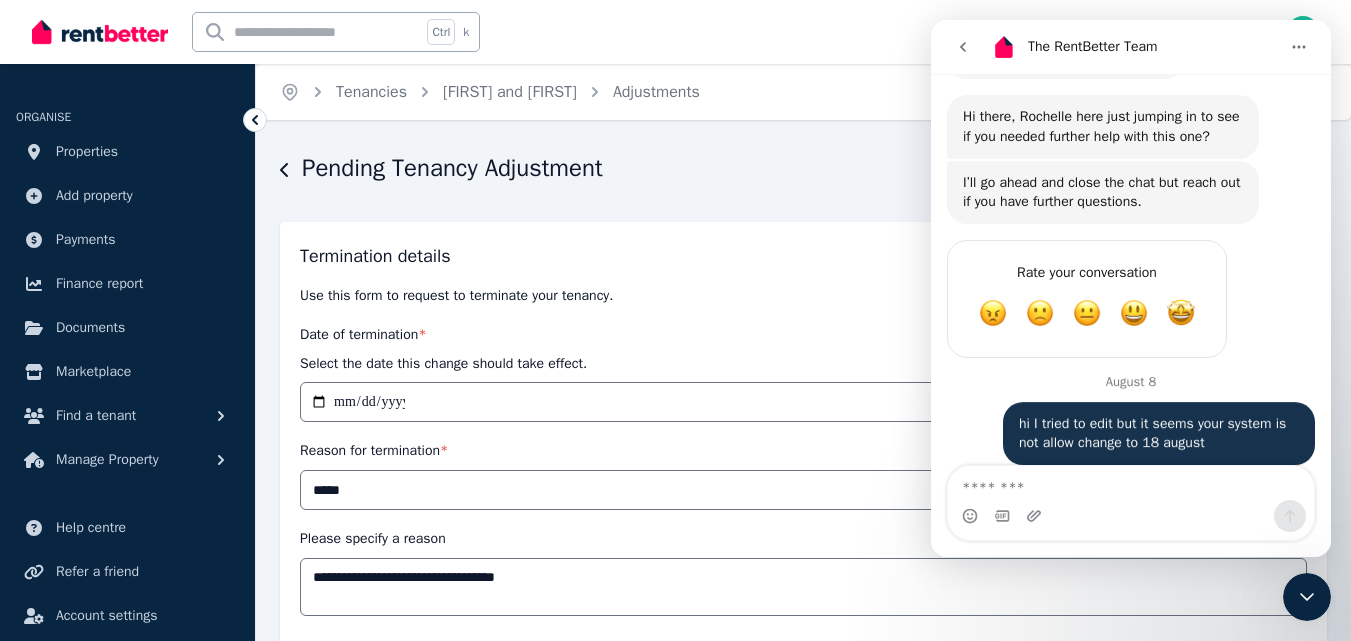 scroll, scrollTop: 1696, scrollLeft: 0, axis: vertical 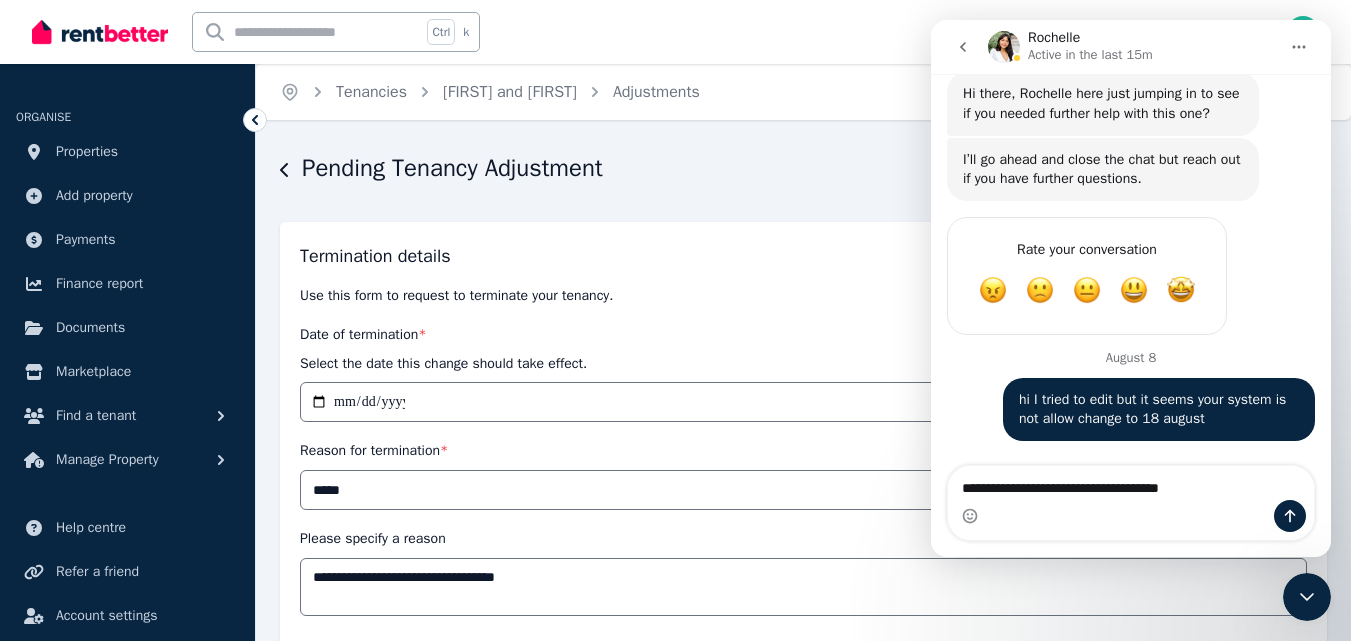 type on "**********" 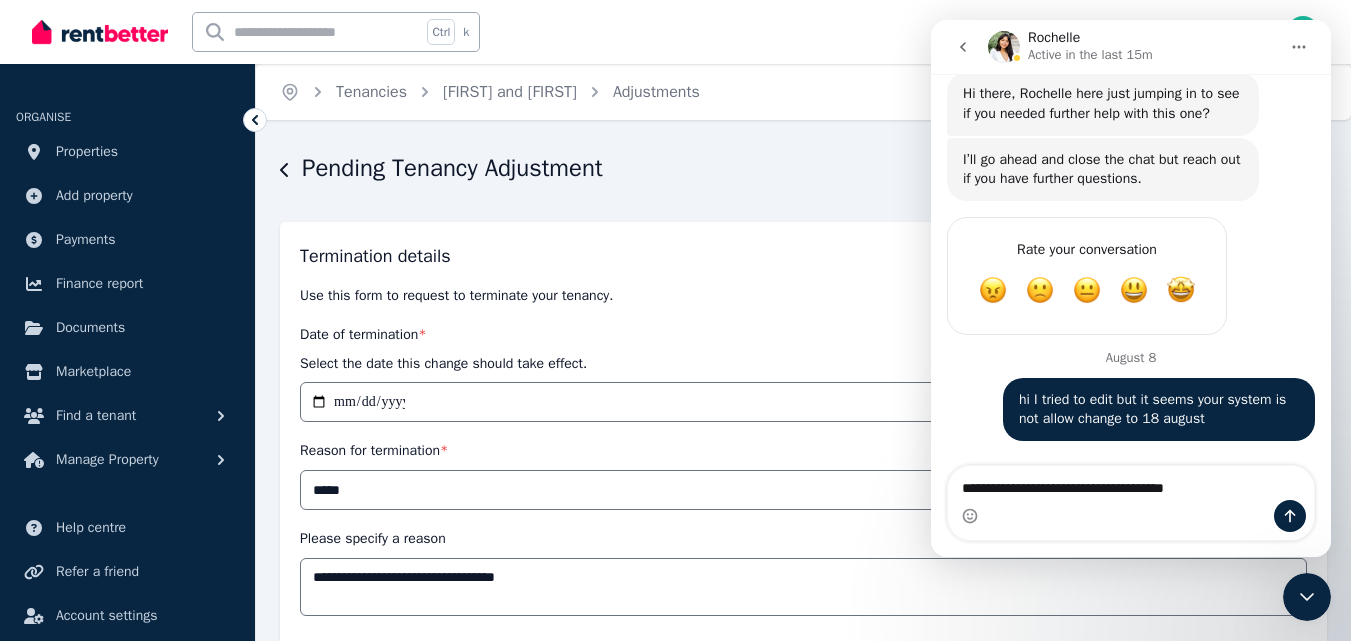 type 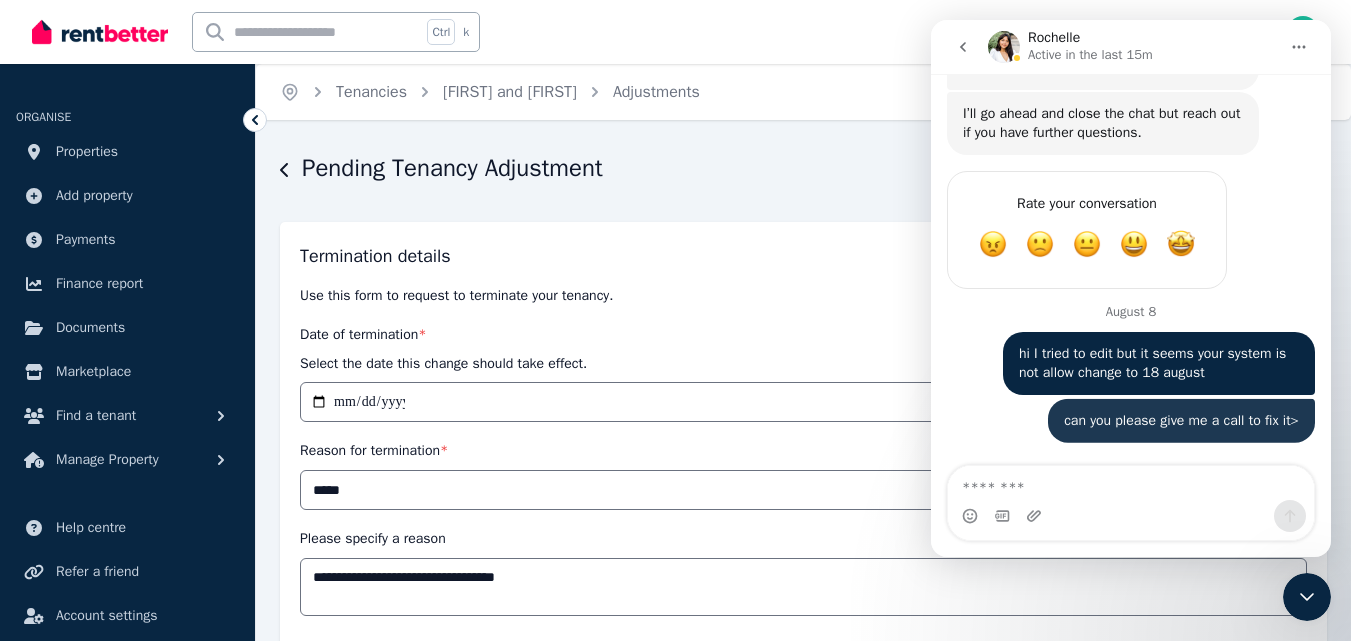 scroll, scrollTop: 1741, scrollLeft: 0, axis: vertical 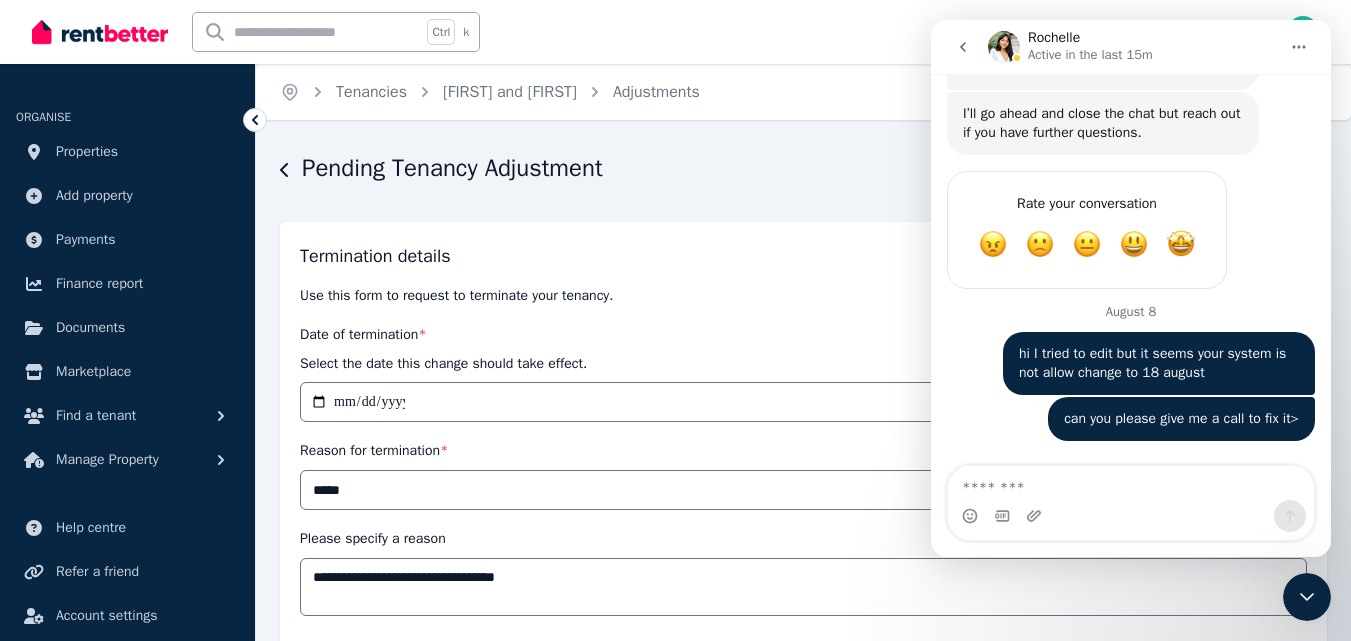 click at bounding box center (1131, 516) 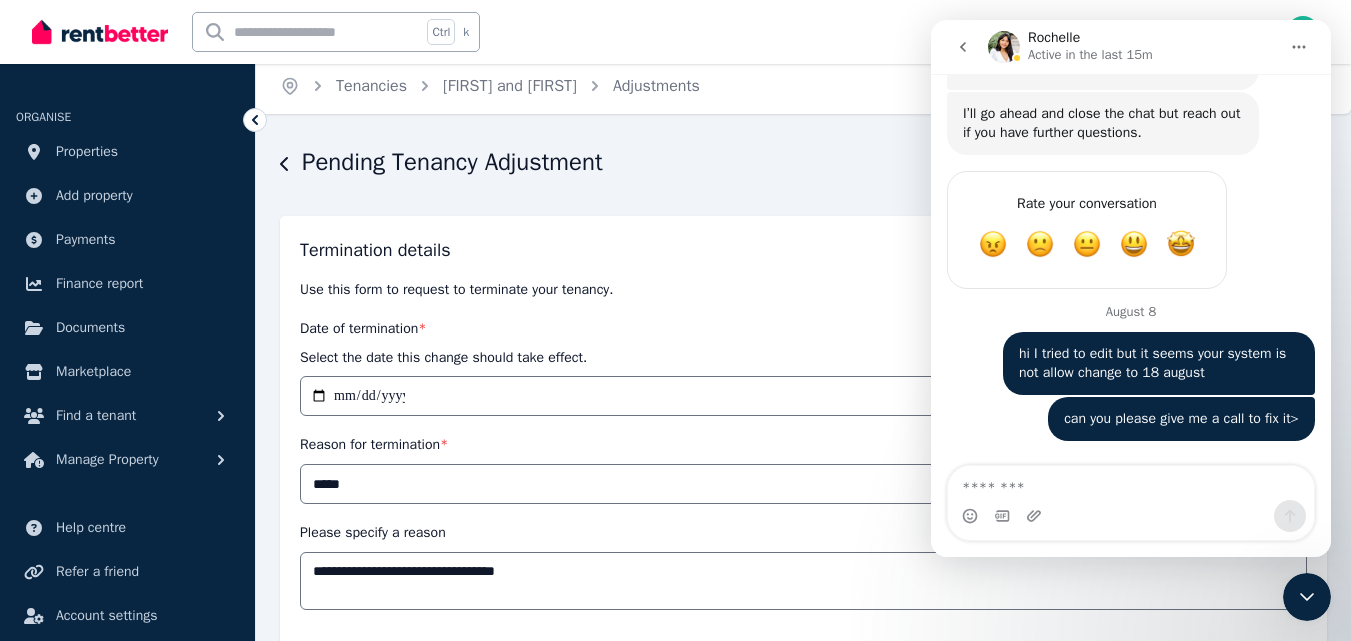 scroll, scrollTop: 5, scrollLeft: 0, axis: vertical 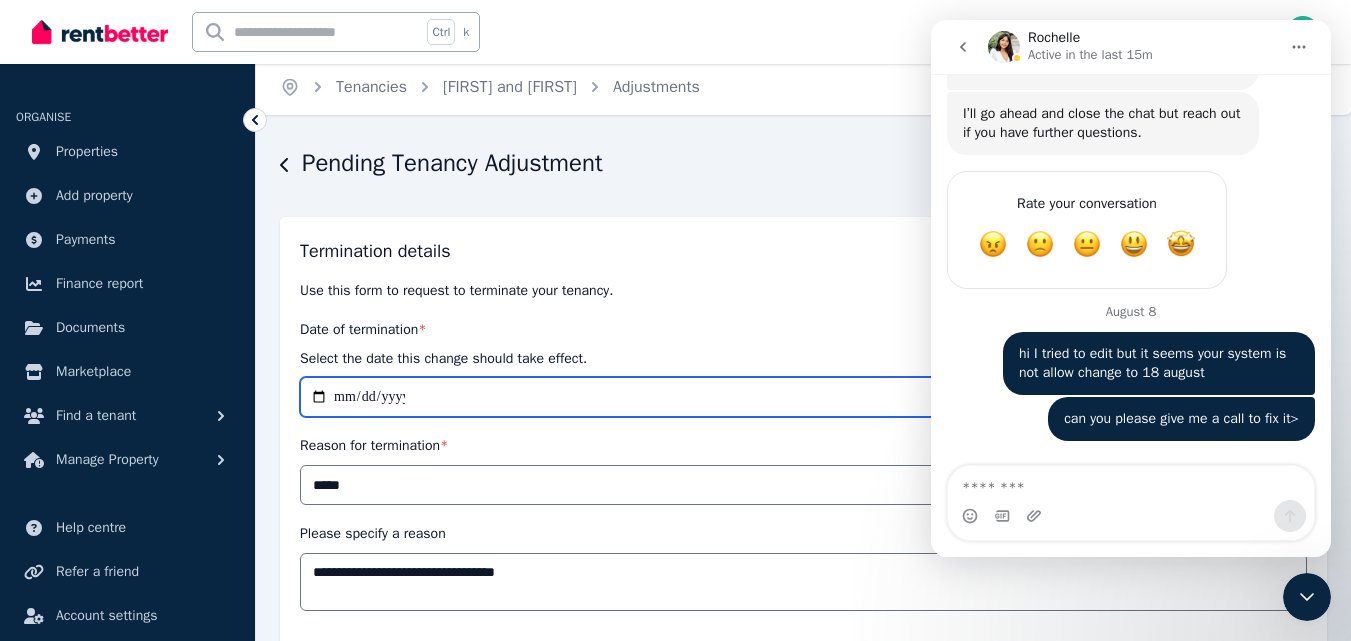 click on "**********" at bounding box center [803, 397] 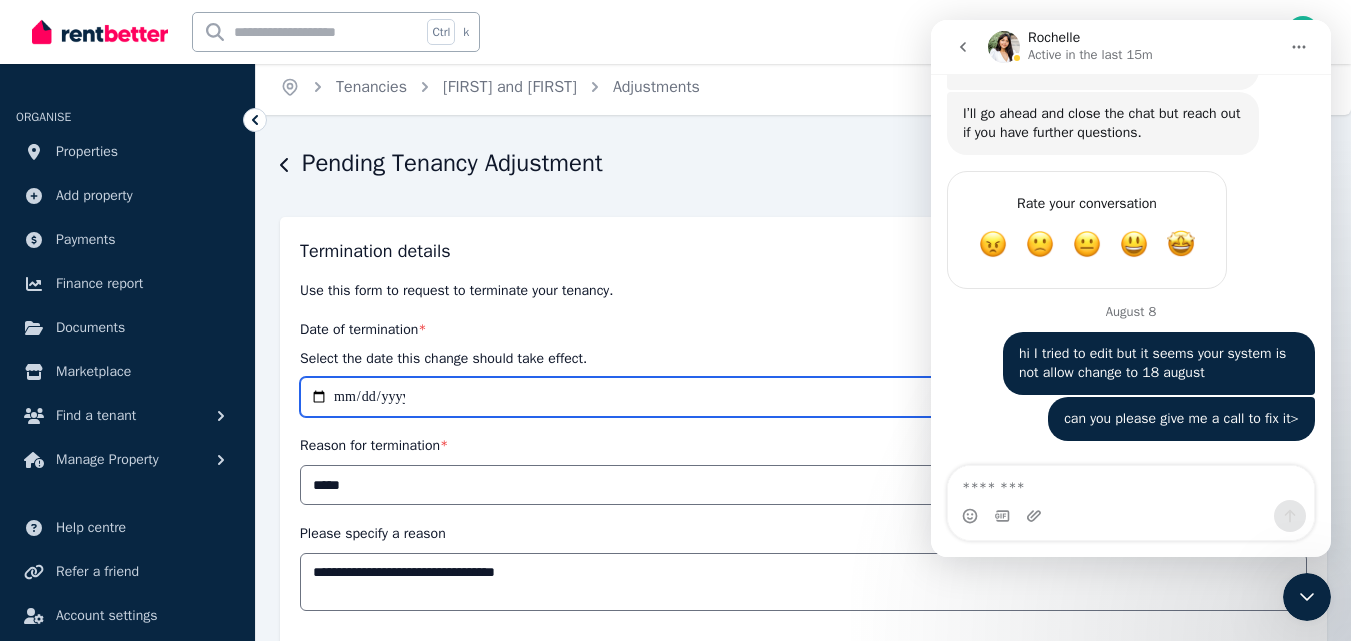 type 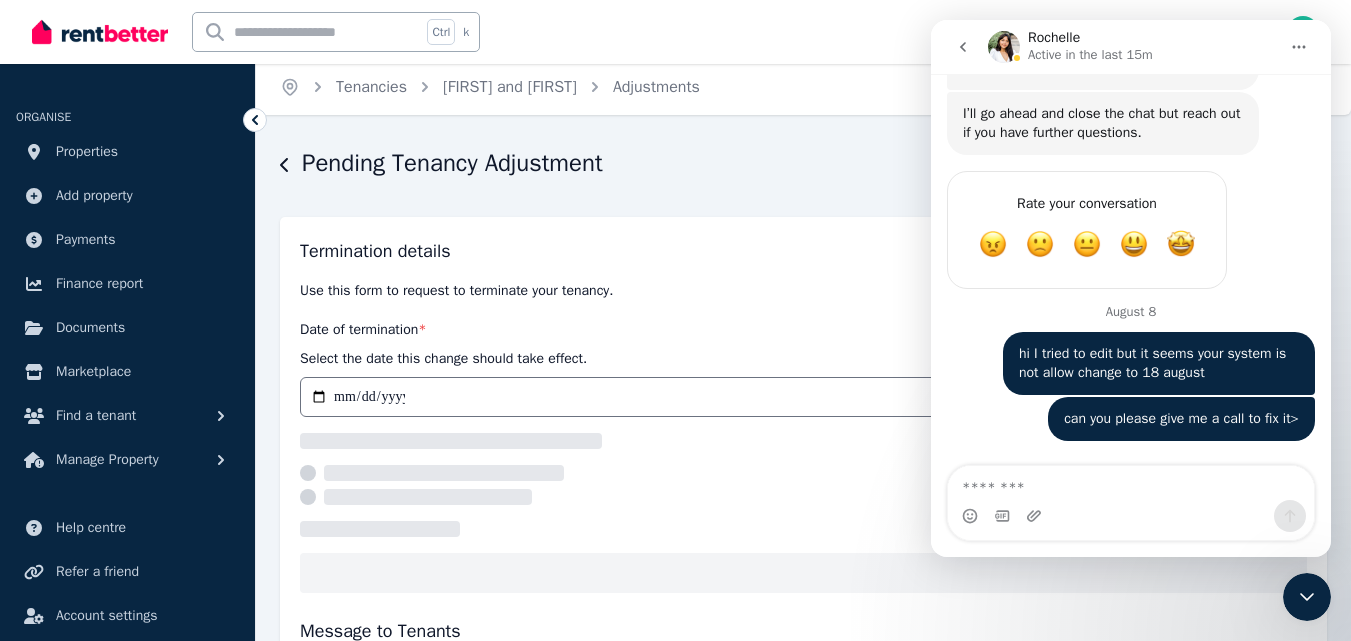 select on "*****" 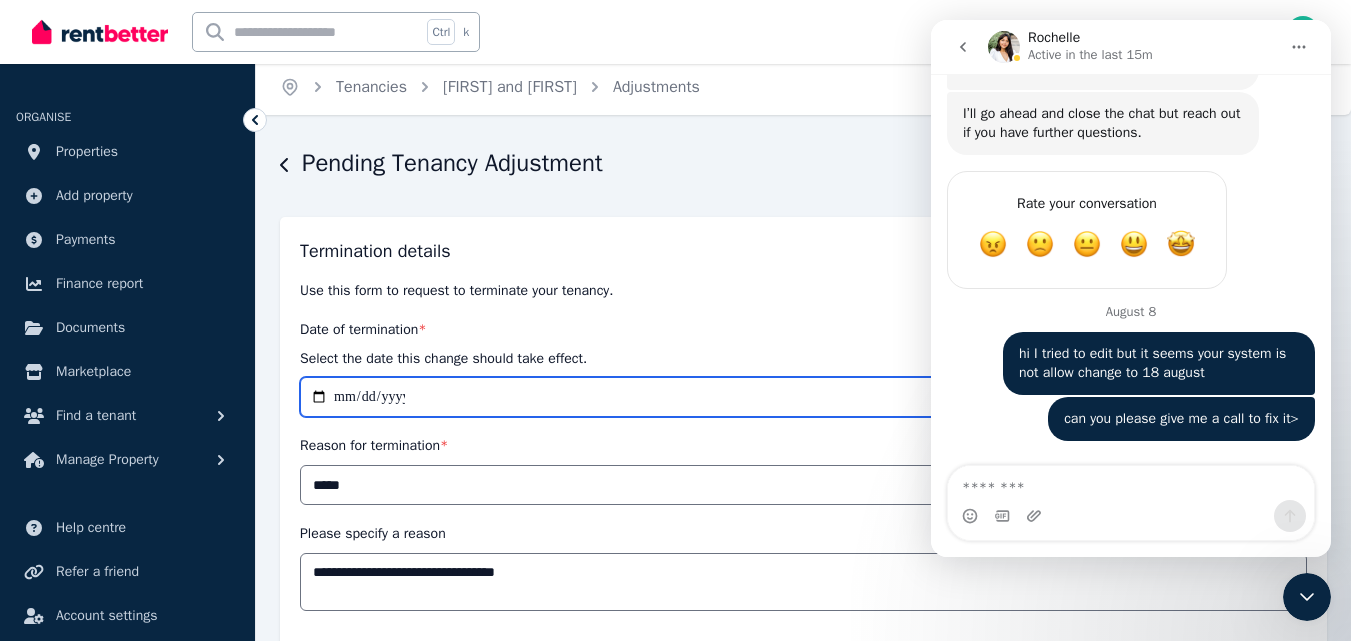 click on "**********" at bounding box center (803, 397) 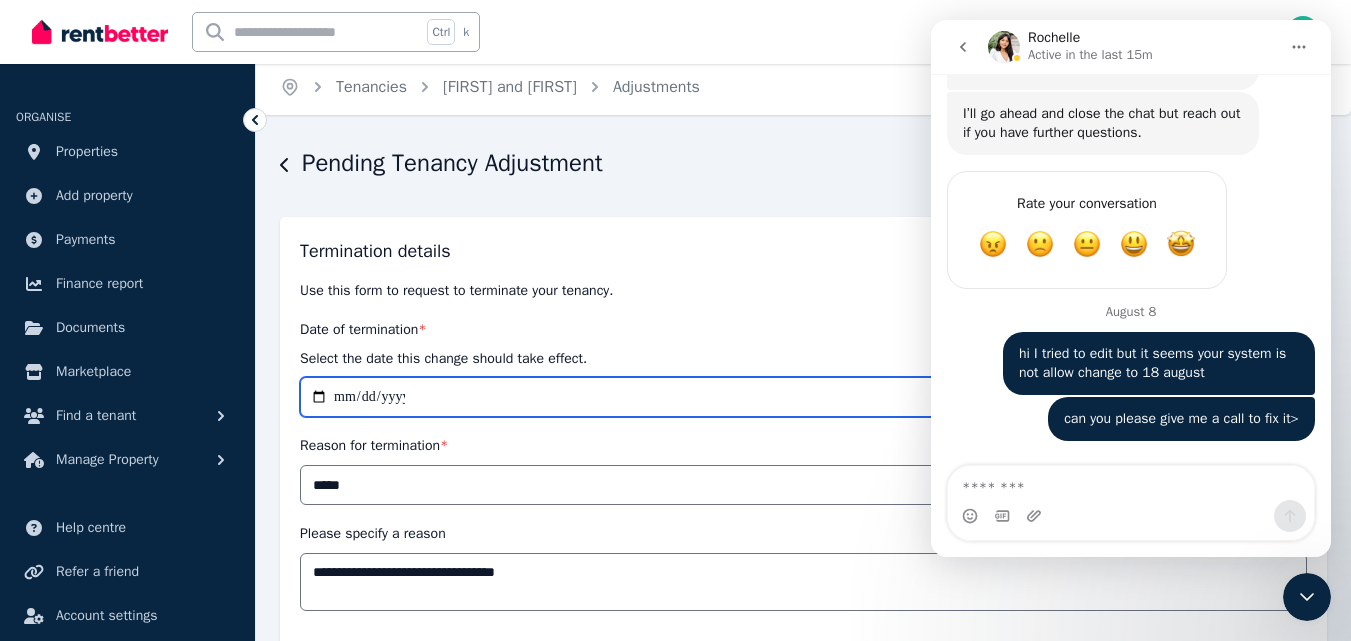 type on "**********" 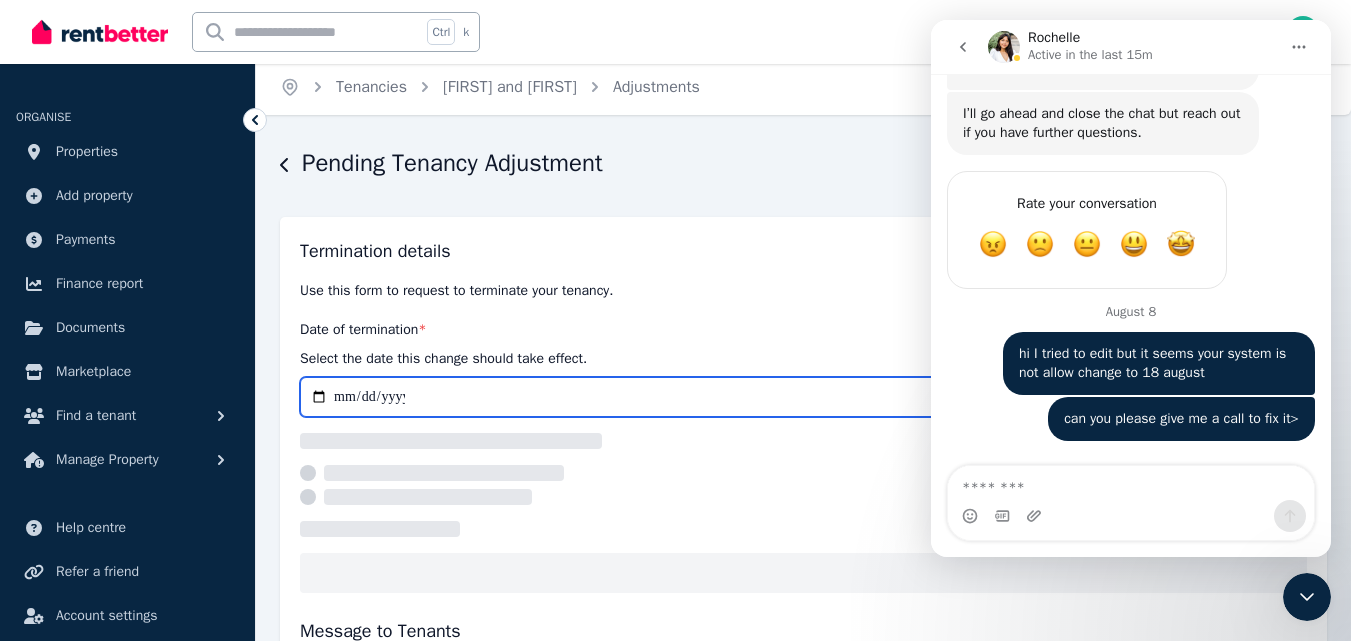 select on "*****" 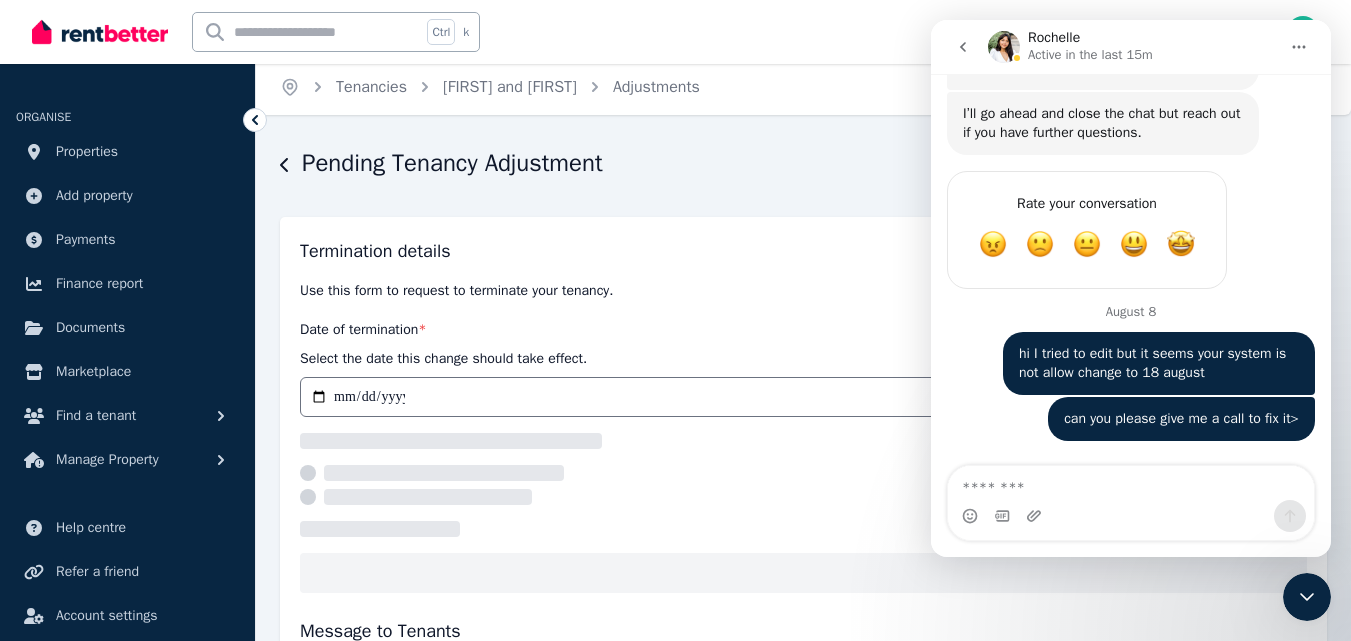 click on "**********" at bounding box center [675, 315] 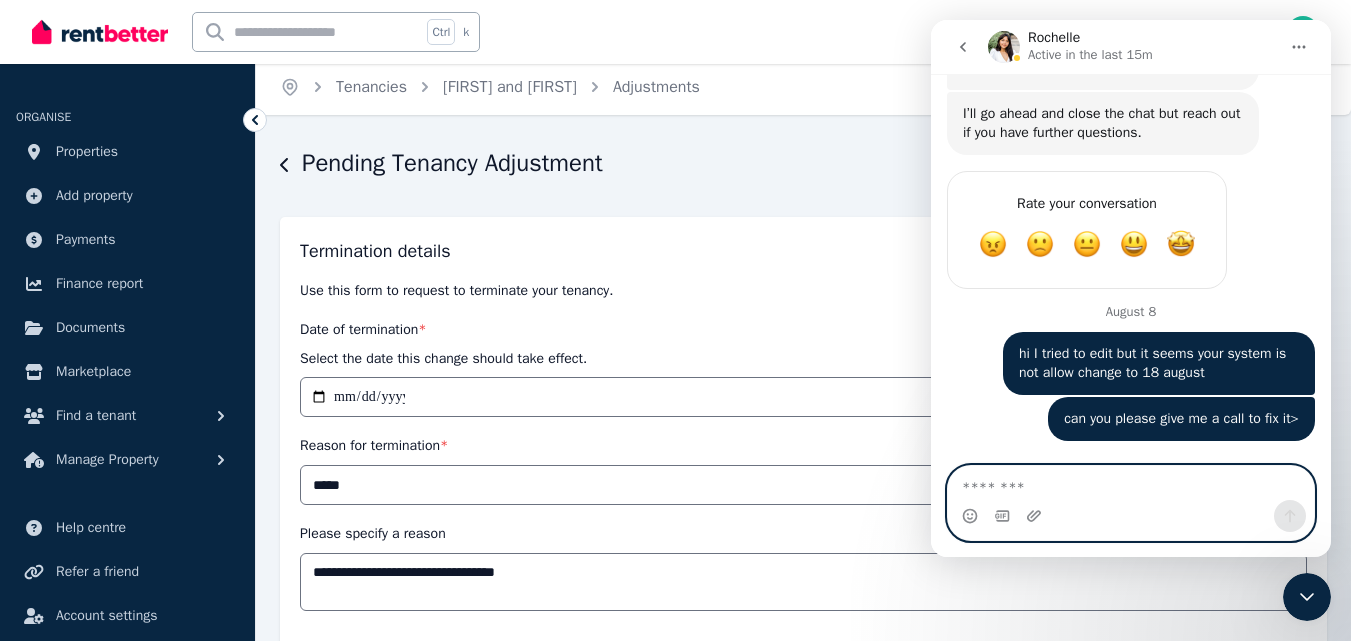click at bounding box center (1131, 483) 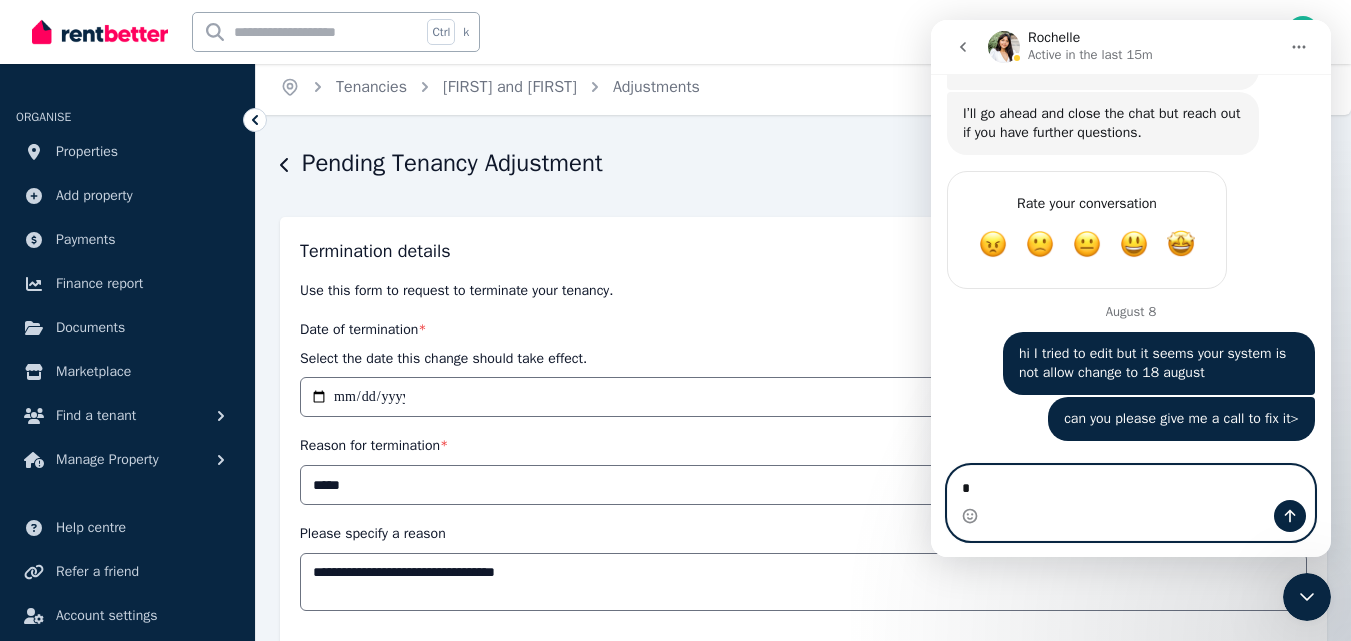 type on "**" 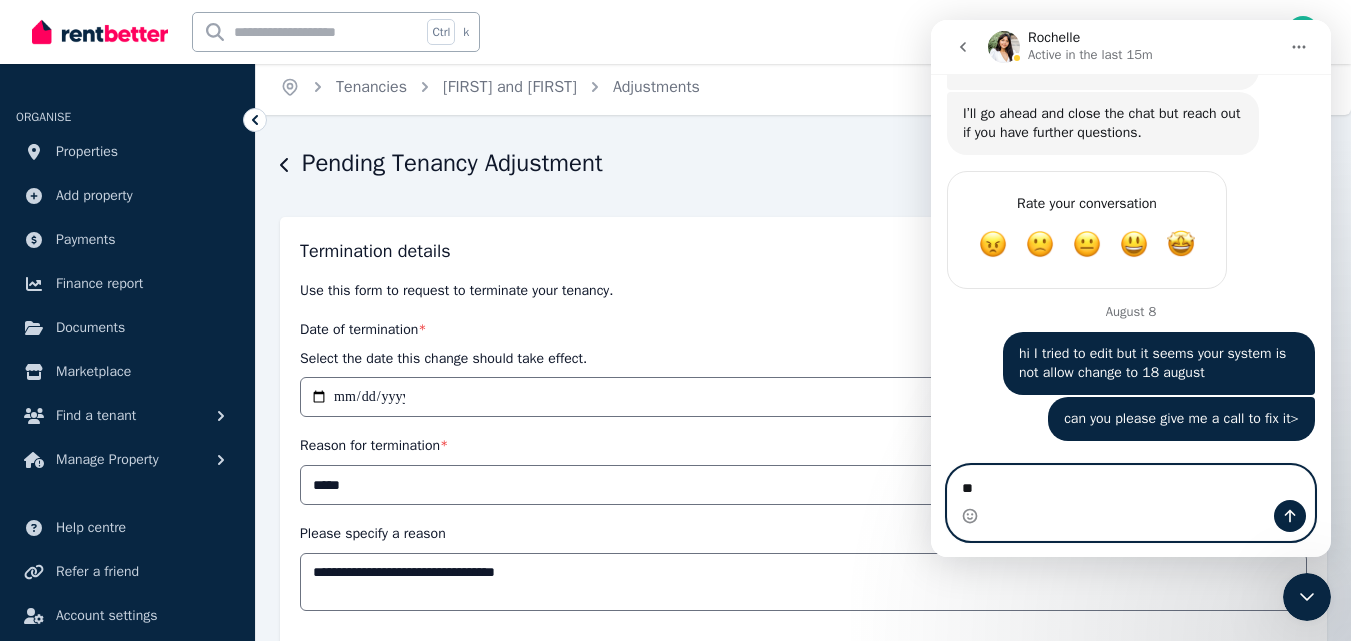 type 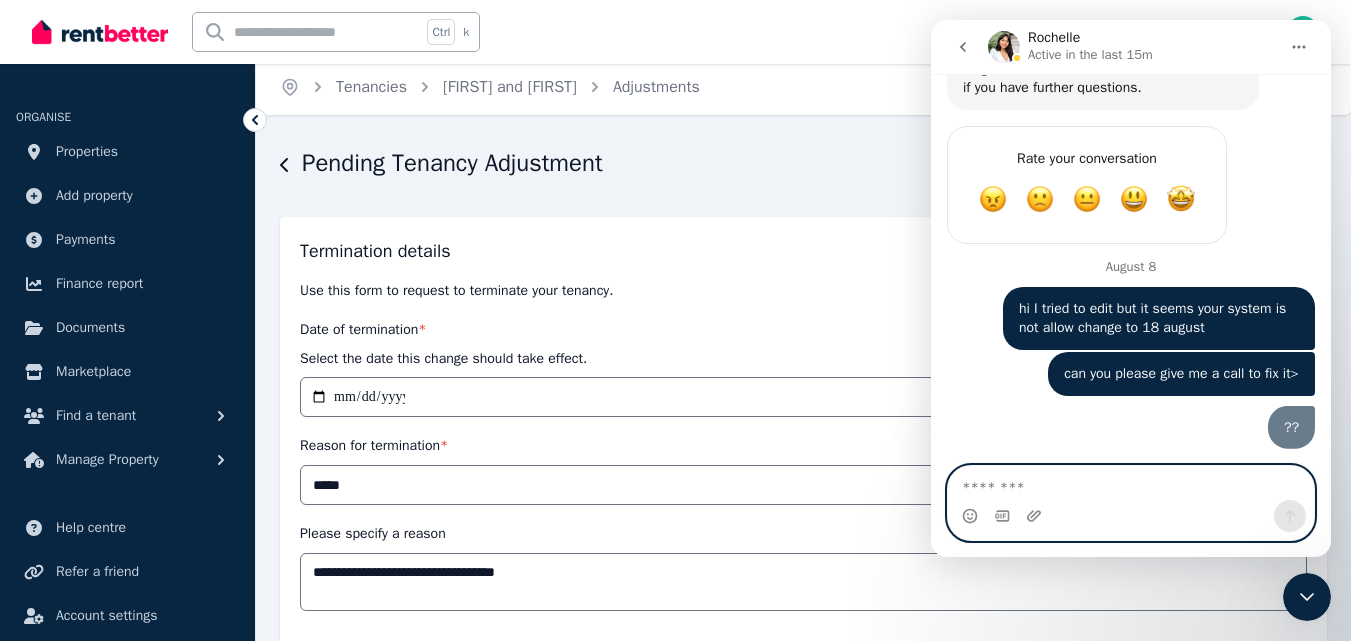 scroll, scrollTop: 1787, scrollLeft: 0, axis: vertical 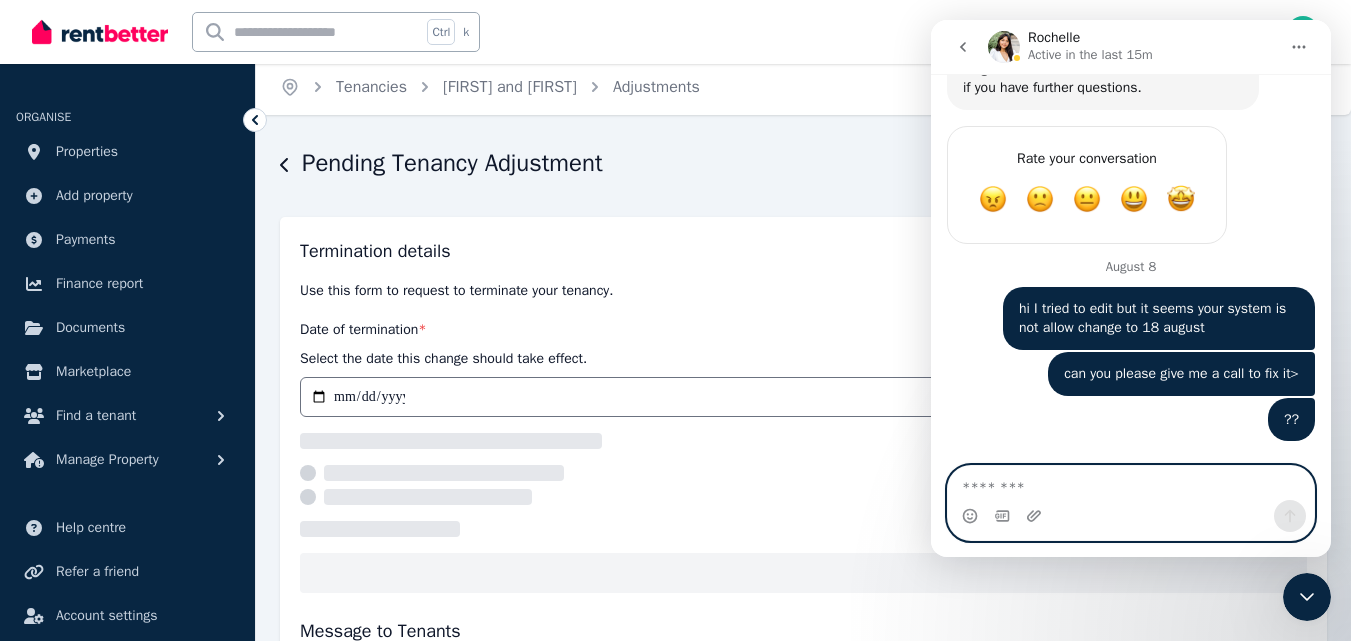 select on "*****" 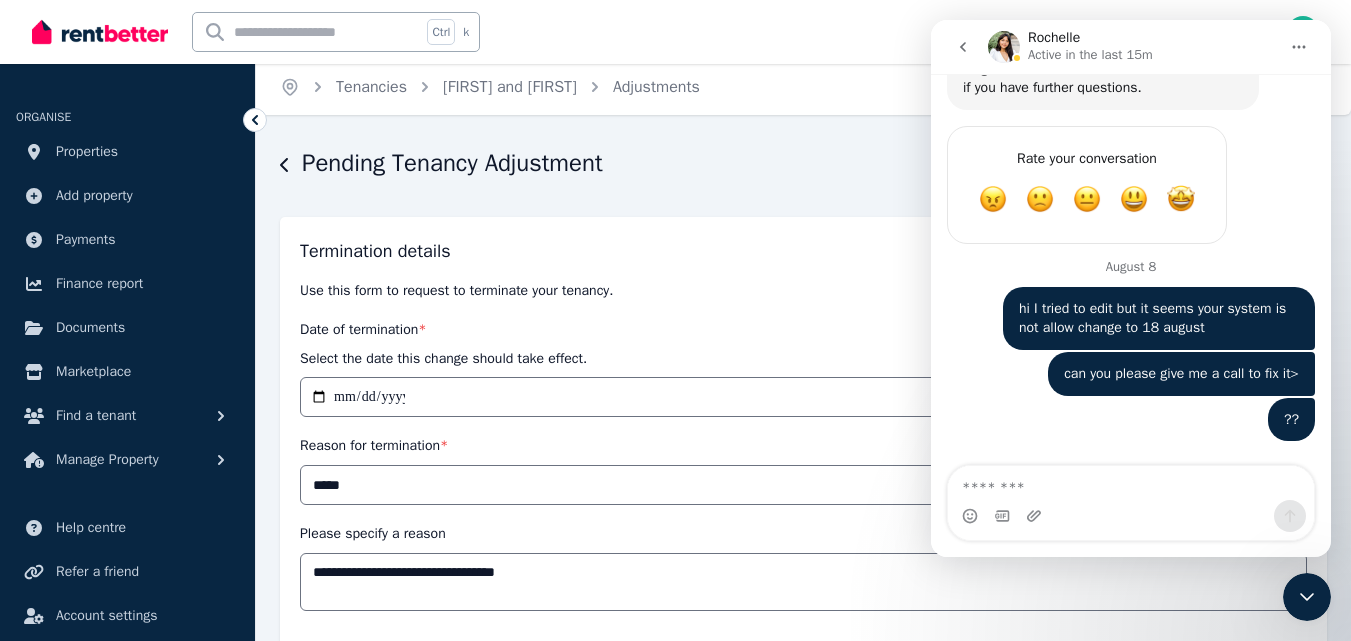 click 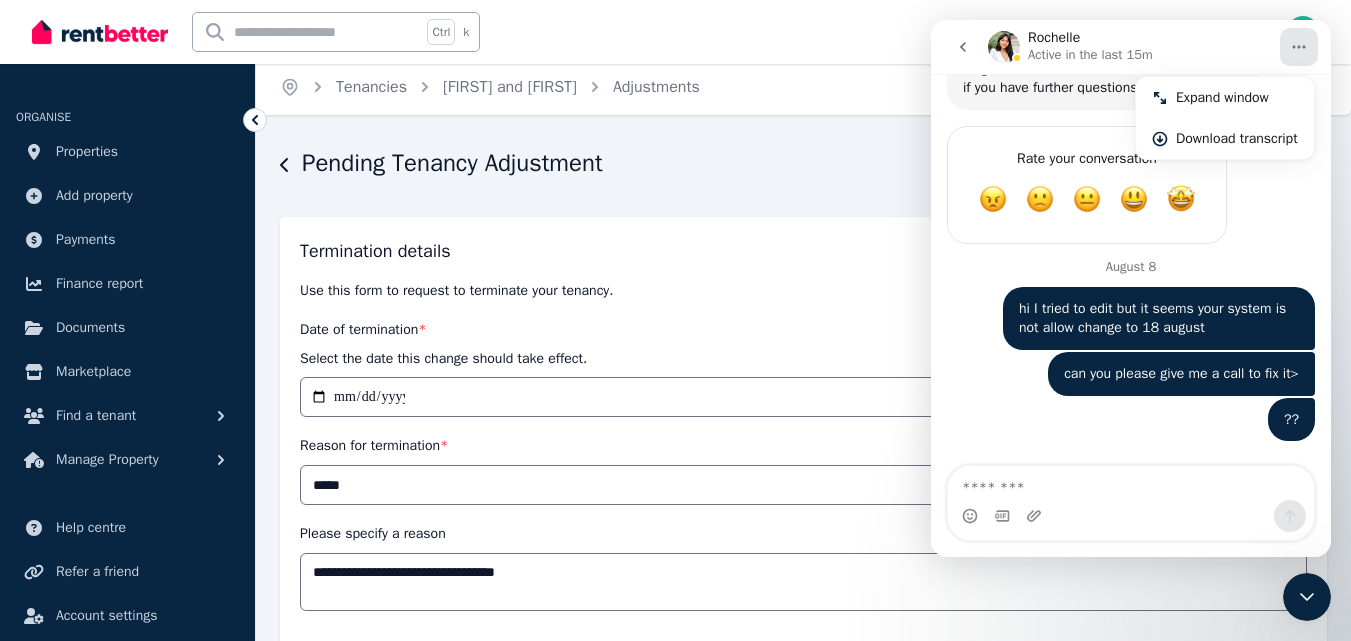 click 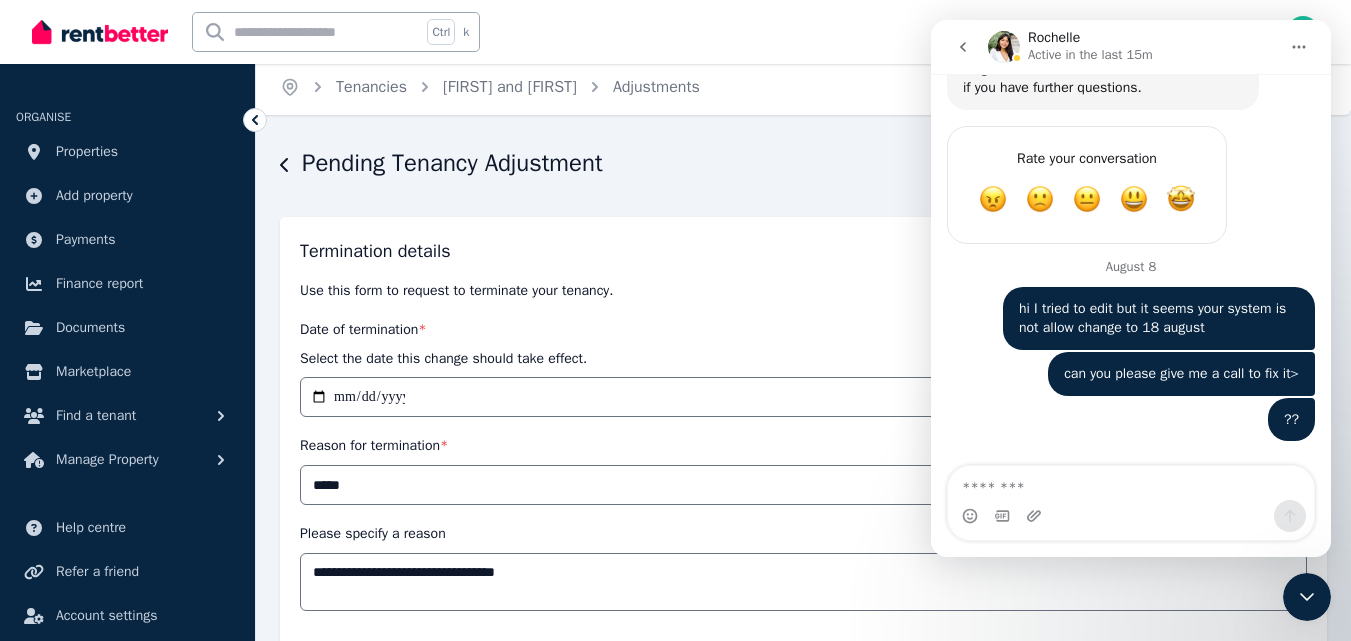click at bounding box center (1131, 516) 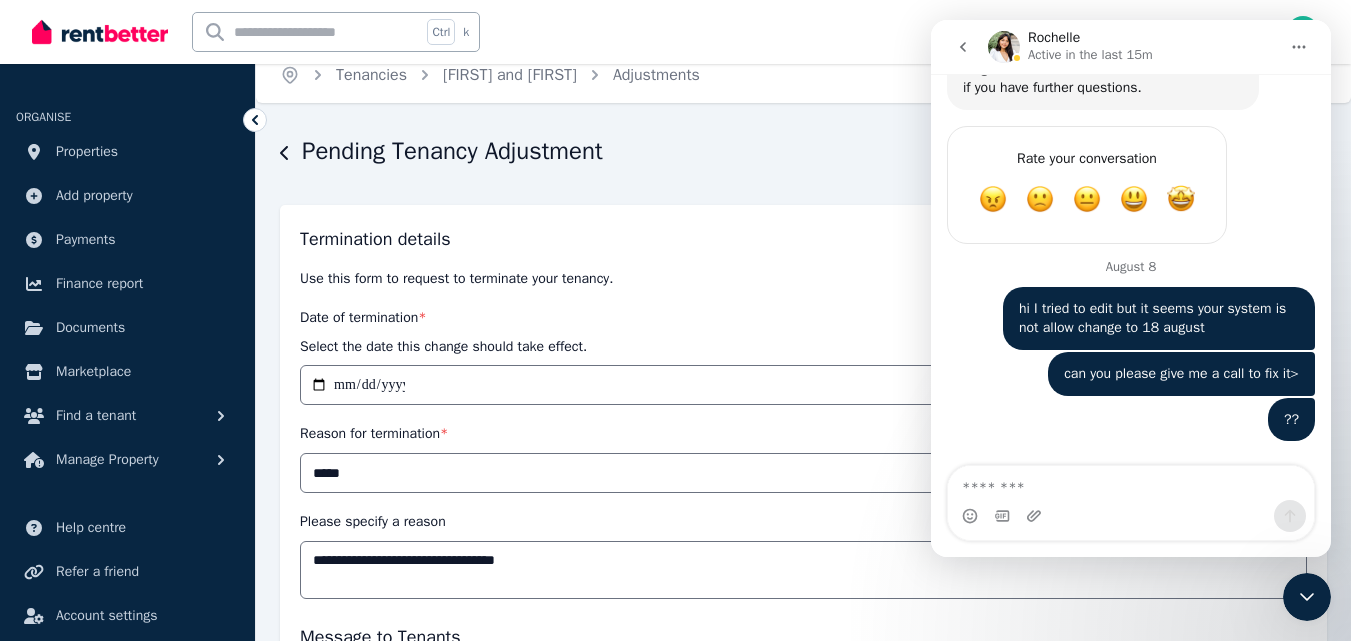 scroll, scrollTop: 12, scrollLeft: 0, axis: vertical 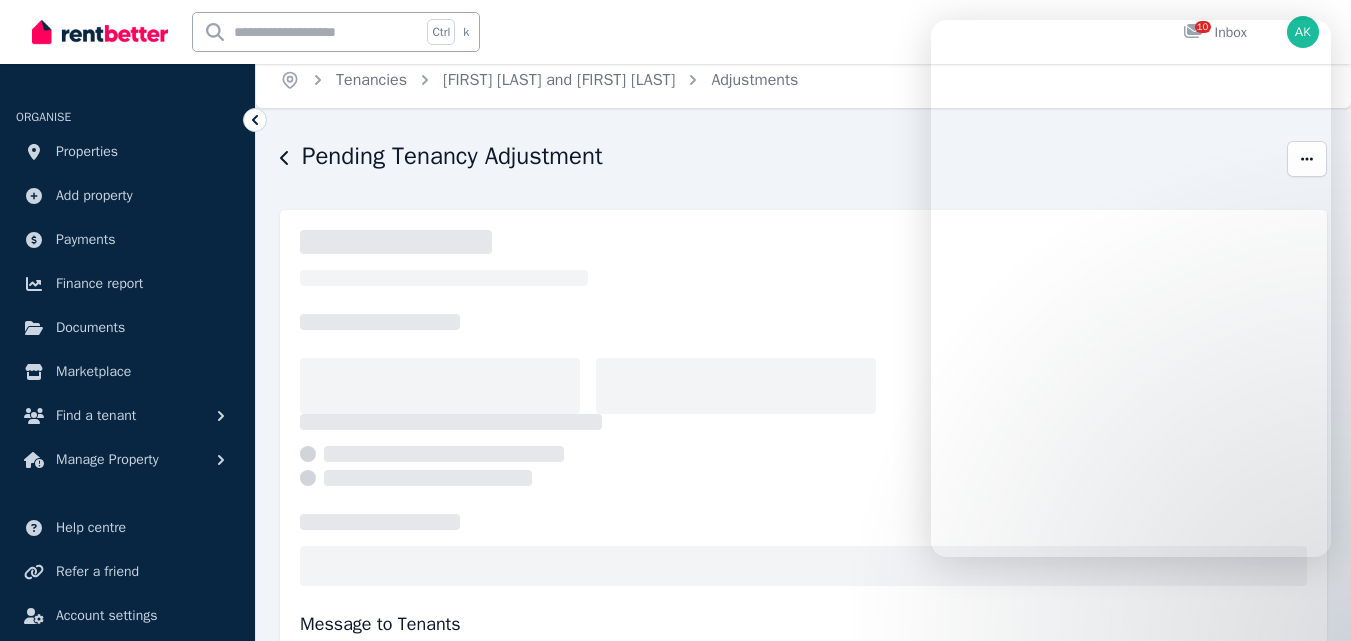 select on "*****" 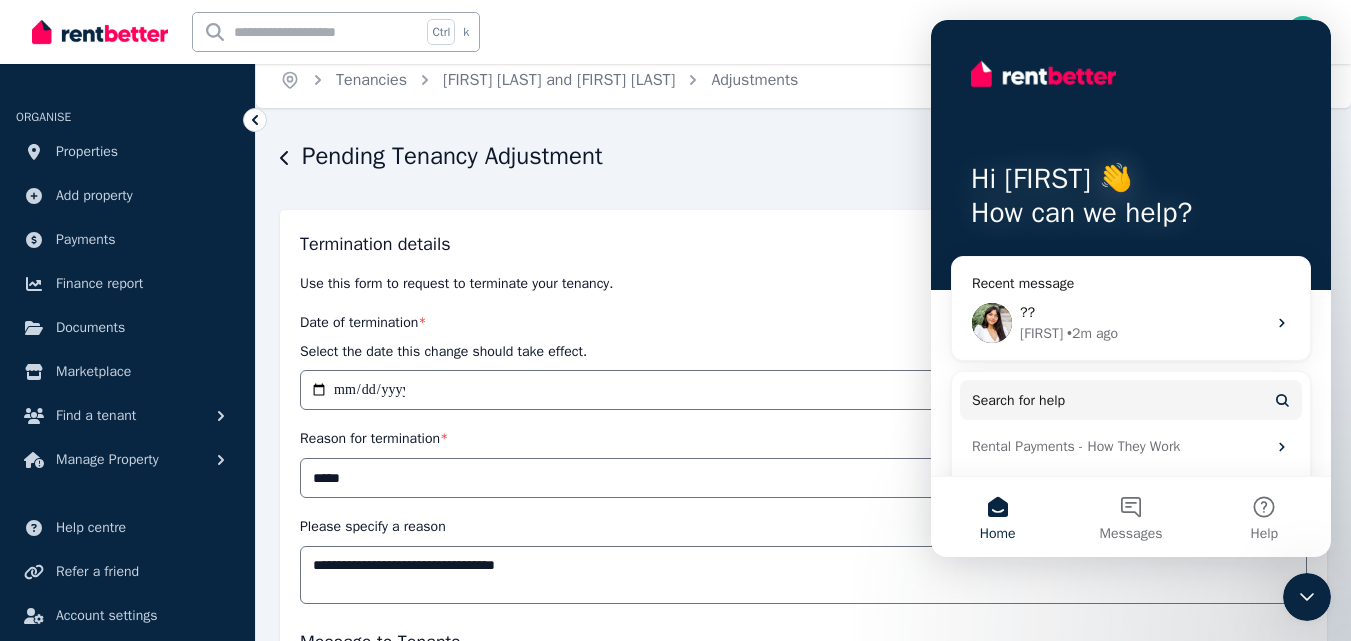 scroll, scrollTop: 0, scrollLeft: 0, axis: both 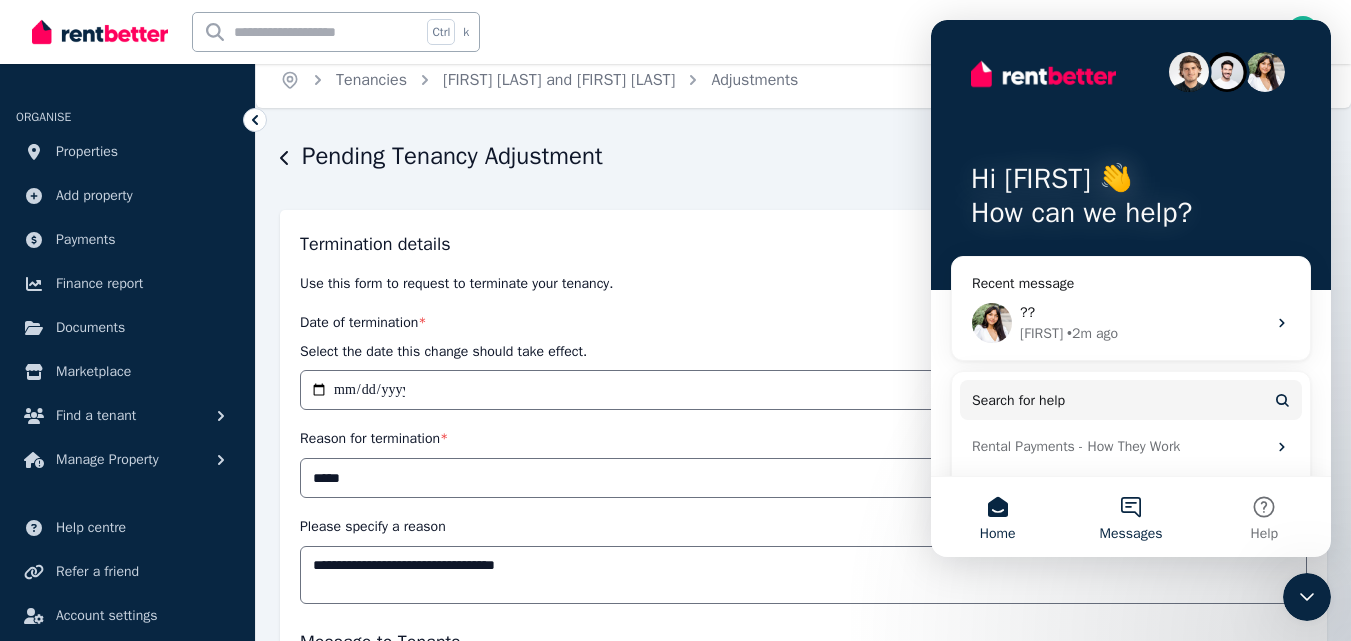 click on "Messages" at bounding box center (1130, 517) 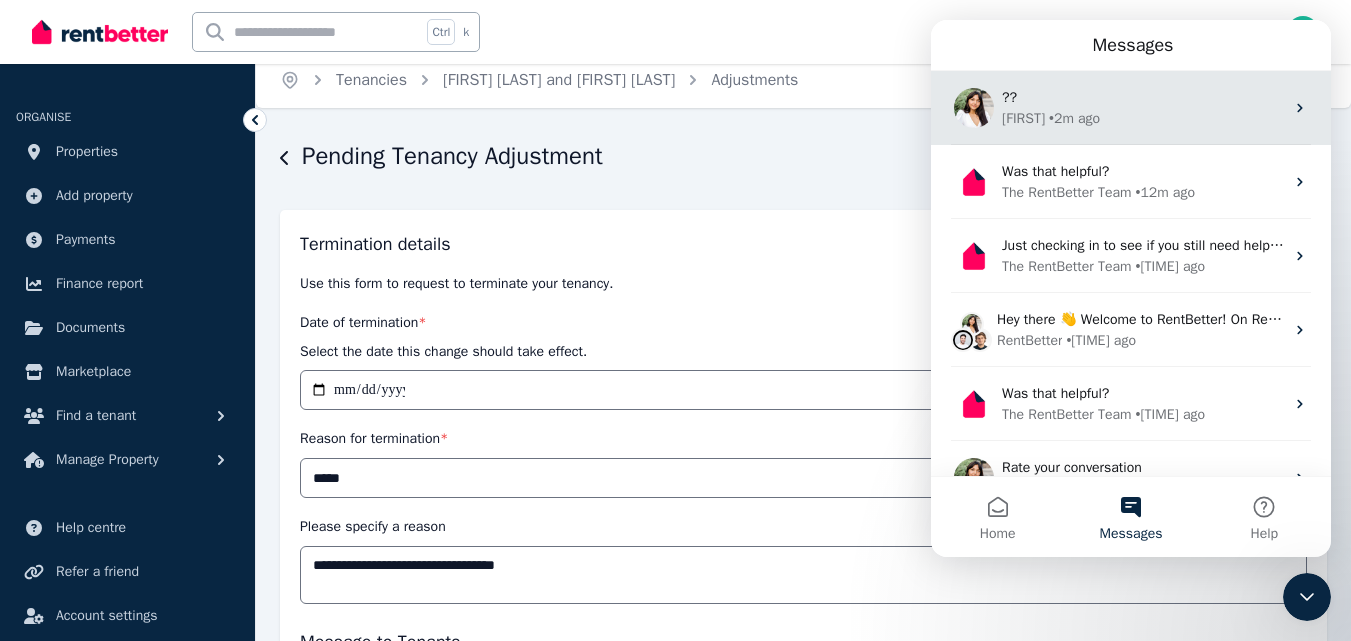 click on "•  2m ago" at bounding box center [1074, 118] 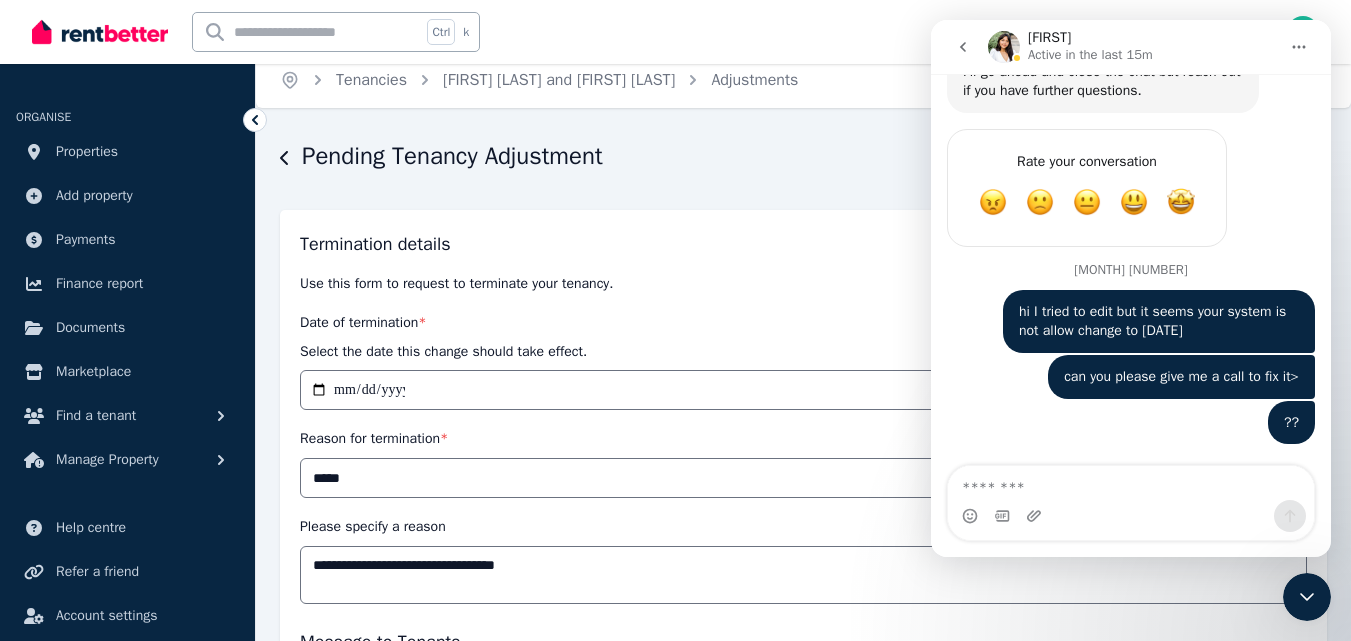 scroll, scrollTop: 1787, scrollLeft: 0, axis: vertical 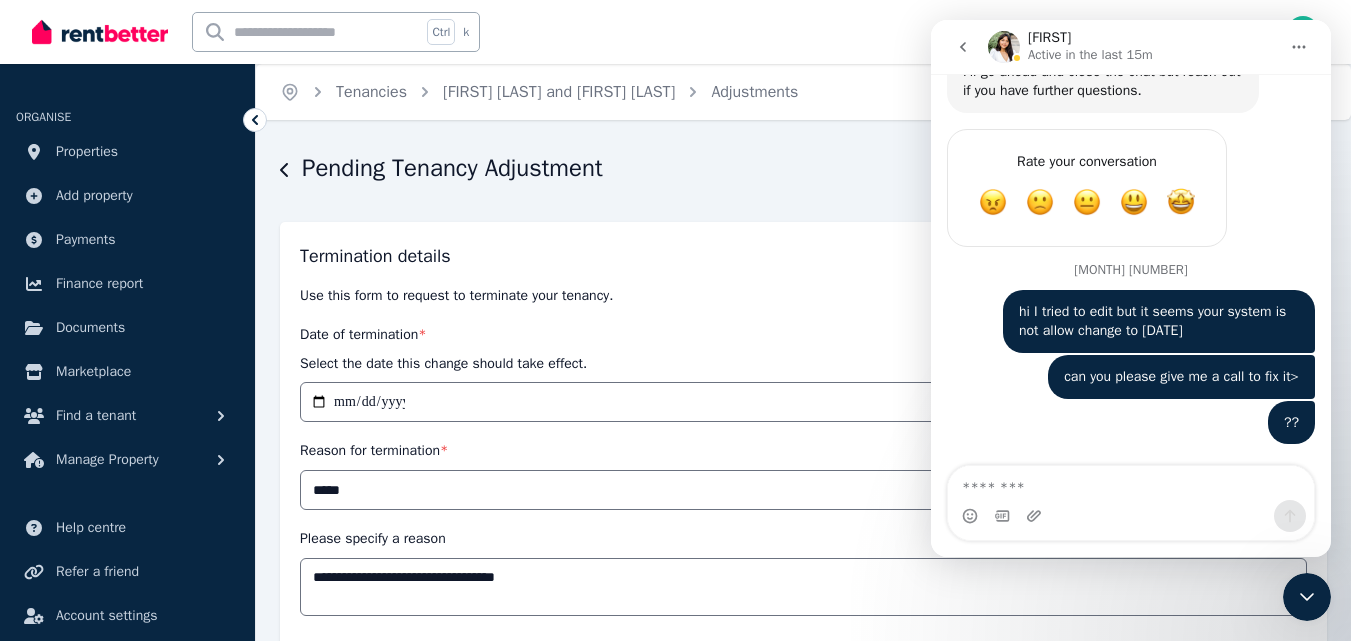 click 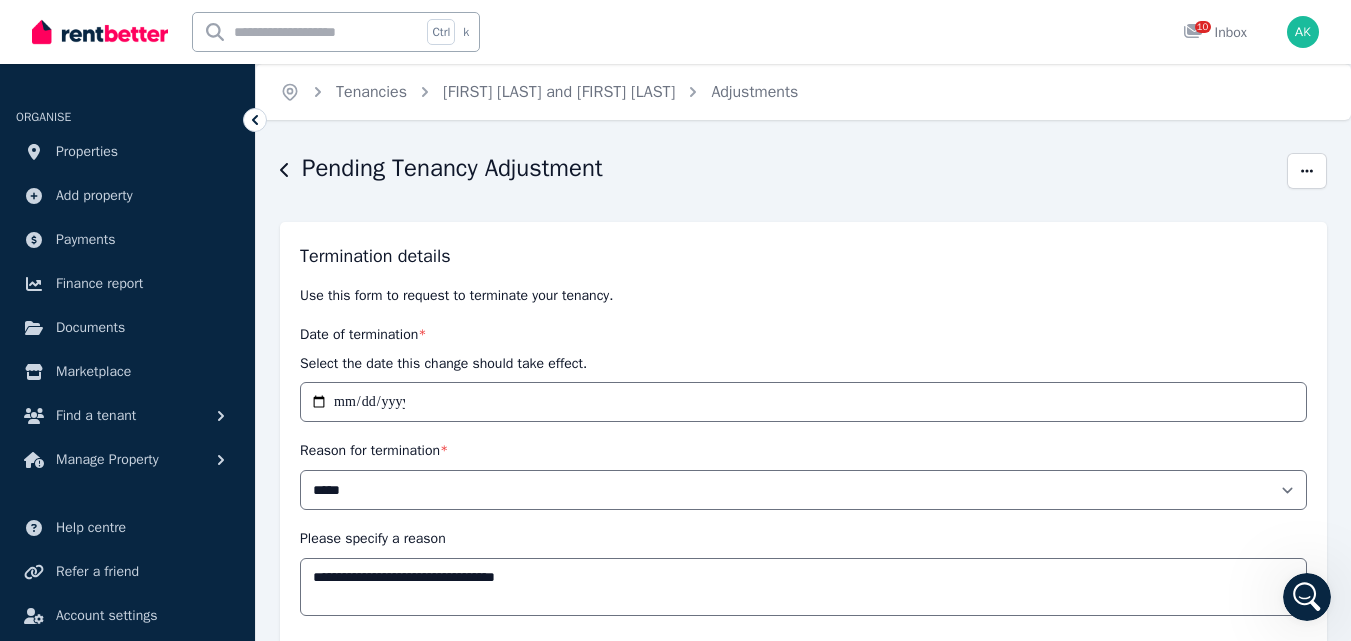 scroll, scrollTop: 0, scrollLeft: 0, axis: both 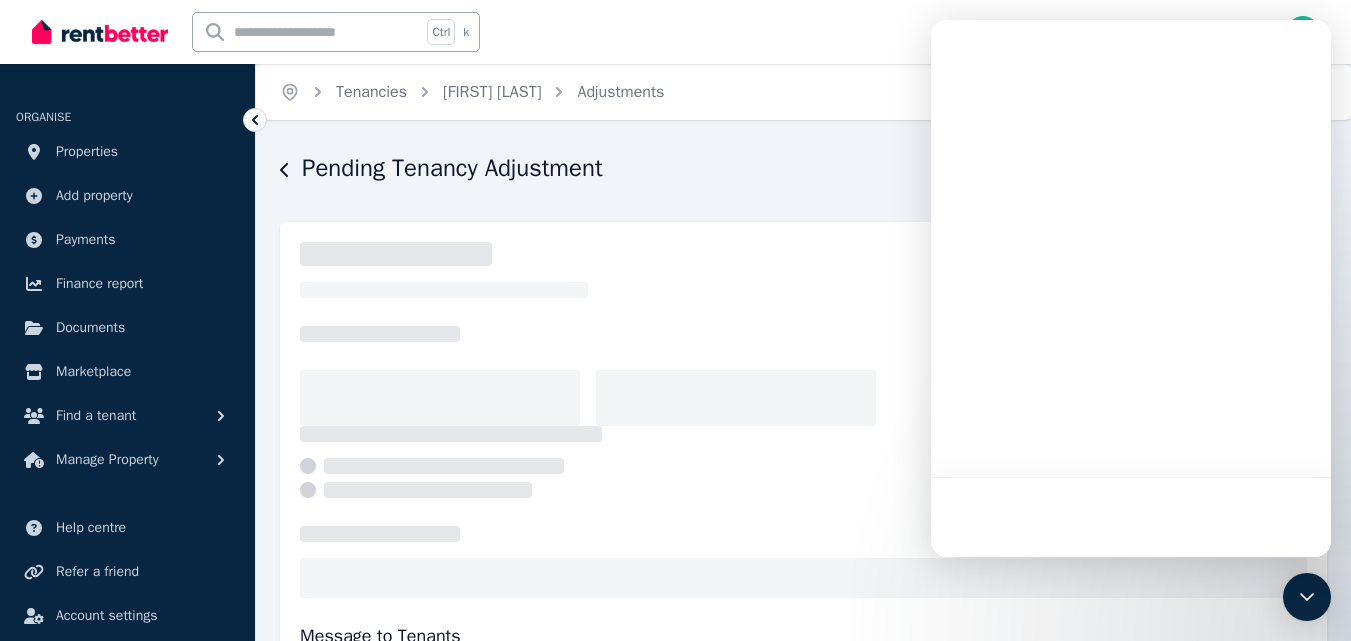 select on "*****" 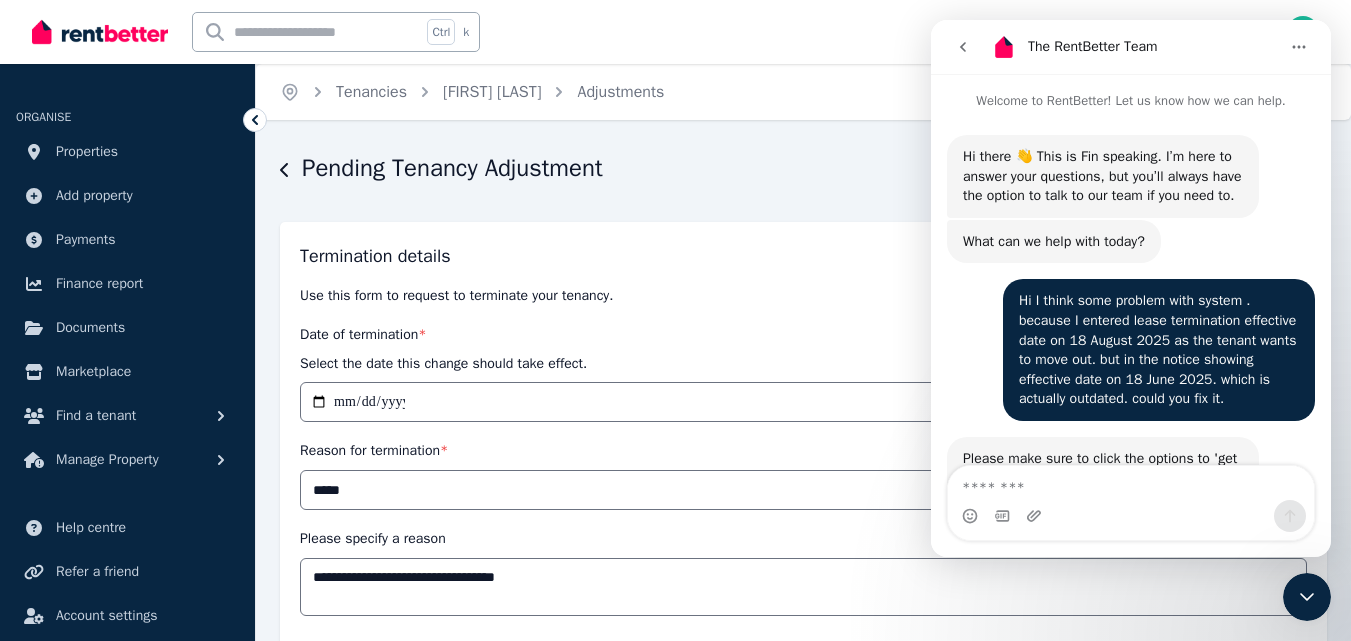 scroll, scrollTop: 0, scrollLeft: 0, axis: both 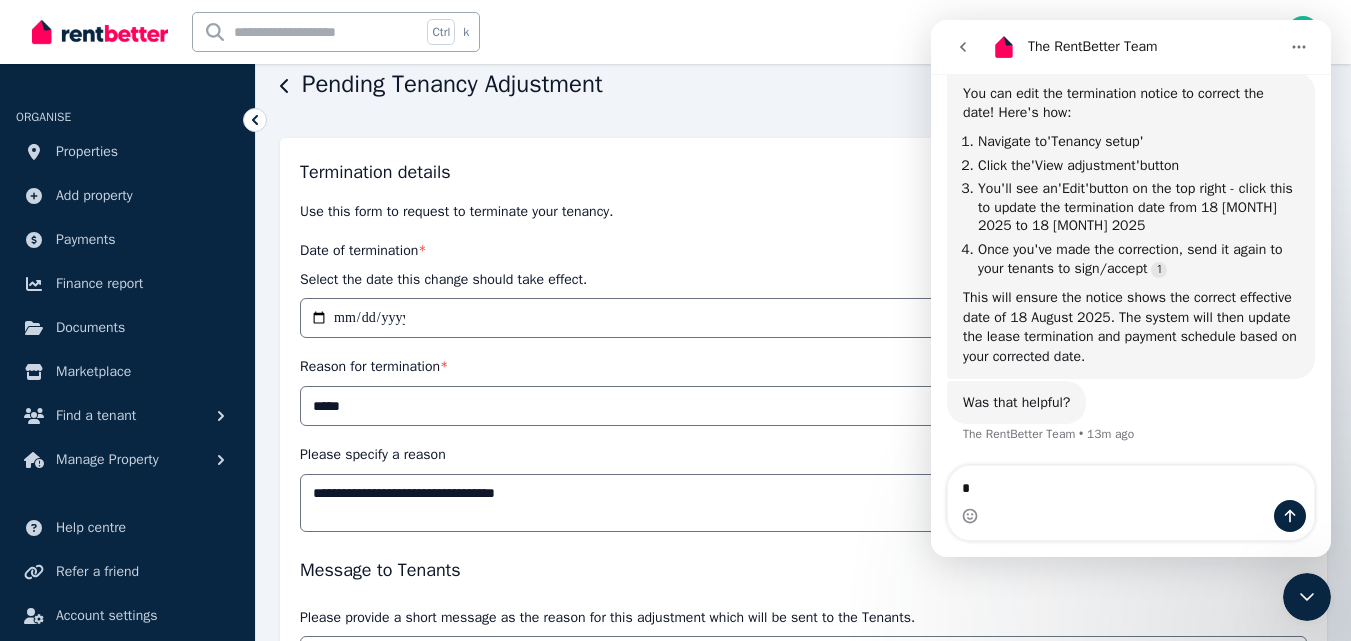 type on "**" 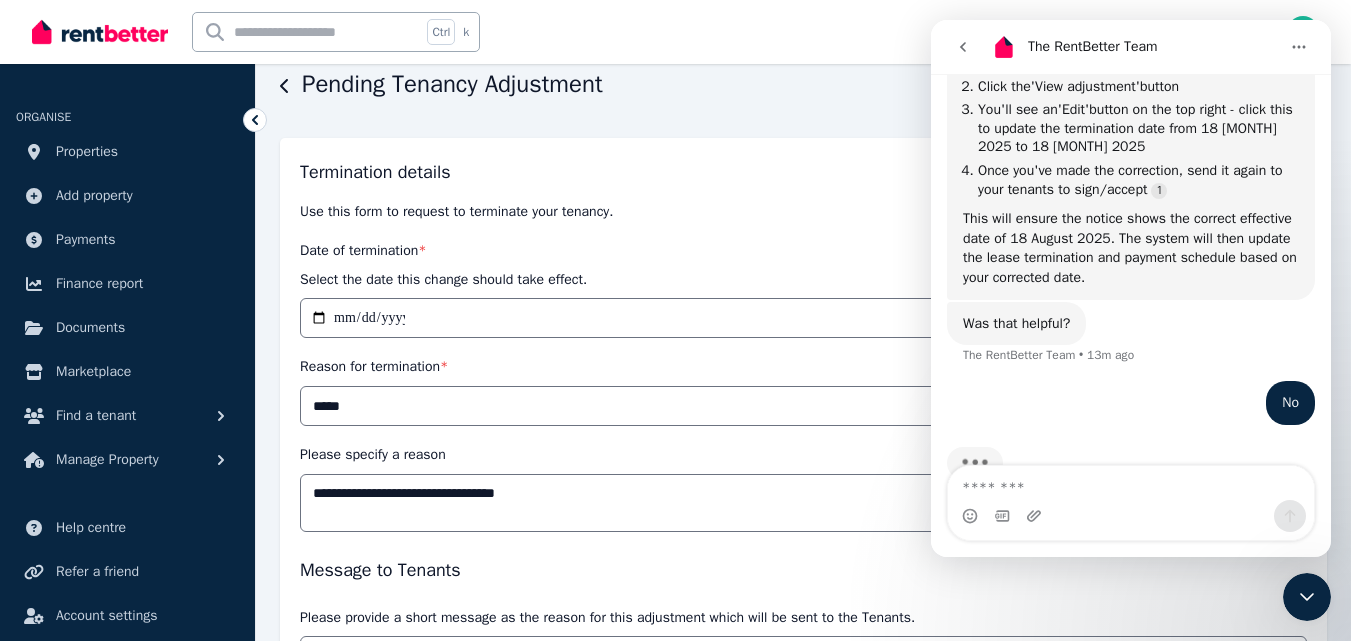 scroll, scrollTop: 594, scrollLeft: 0, axis: vertical 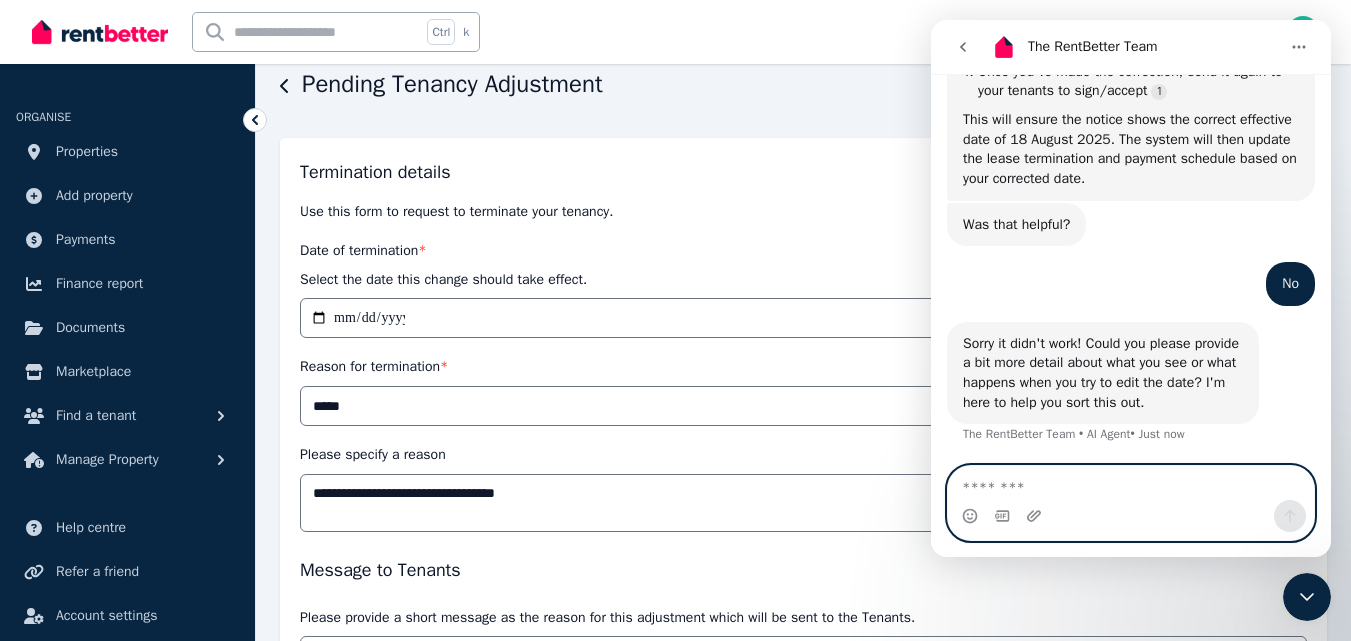 click at bounding box center [1131, 483] 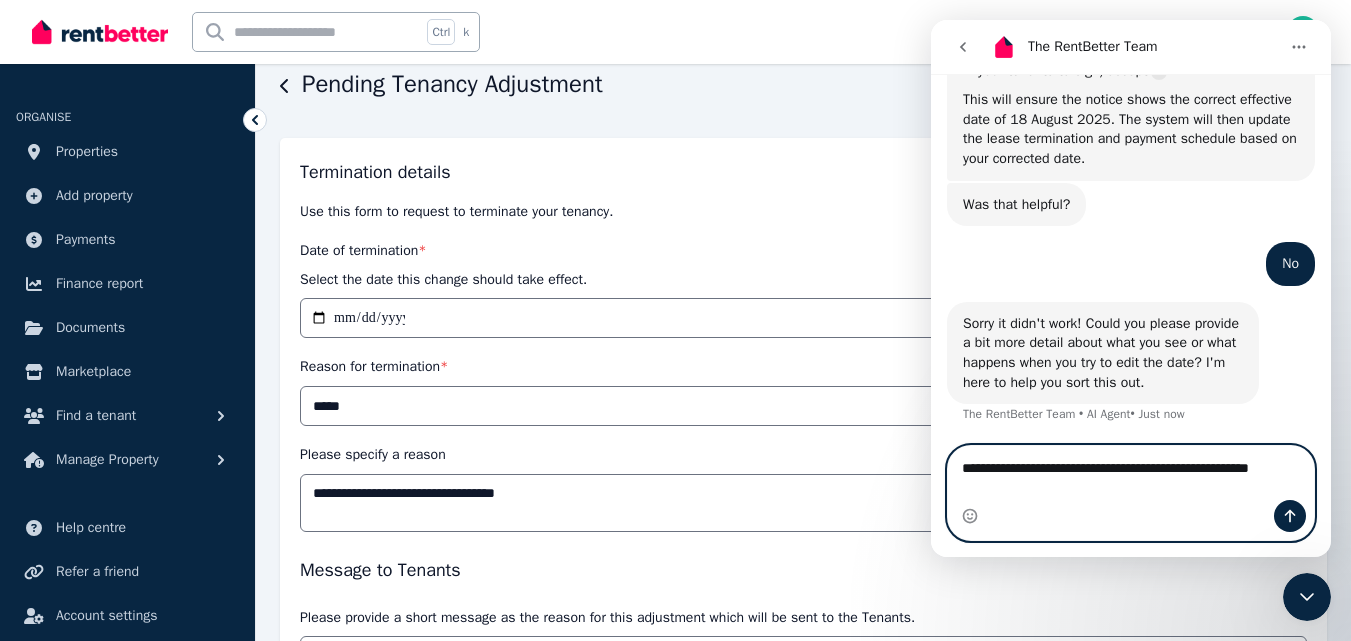 scroll, scrollTop: 668, scrollLeft: 0, axis: vertical 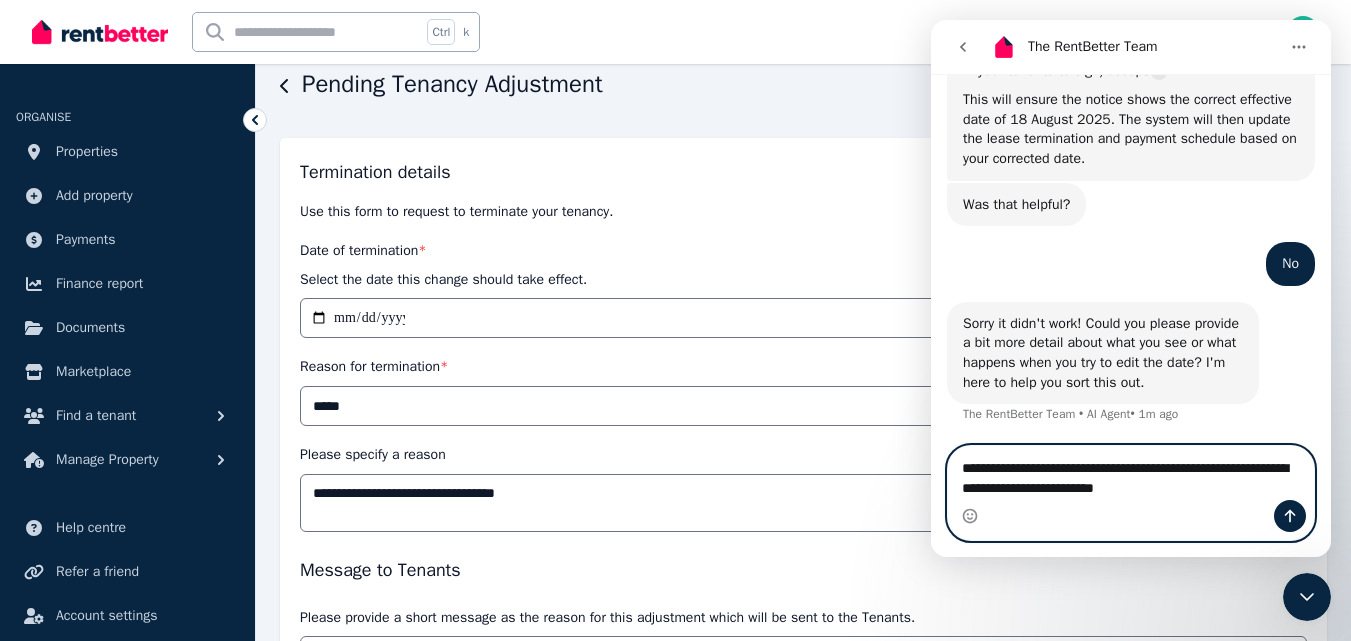 type on "**********" 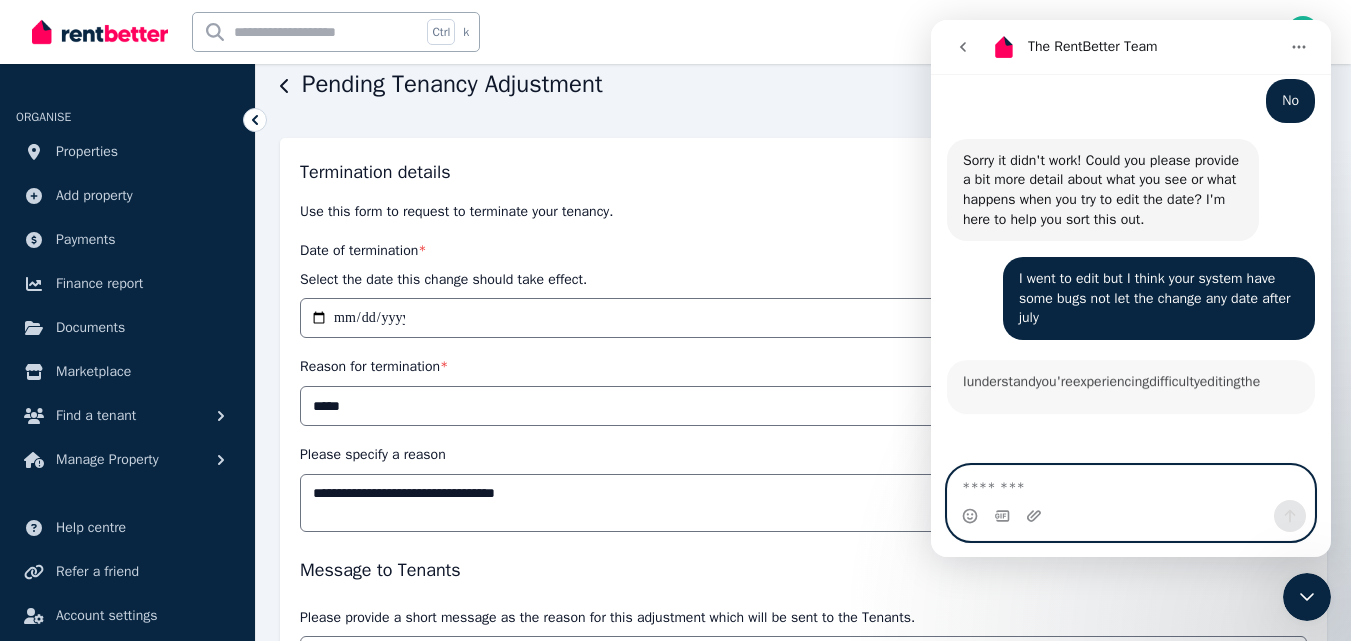 scroll, scrollTop: 811, scrollLeft: 0, axis: vertical 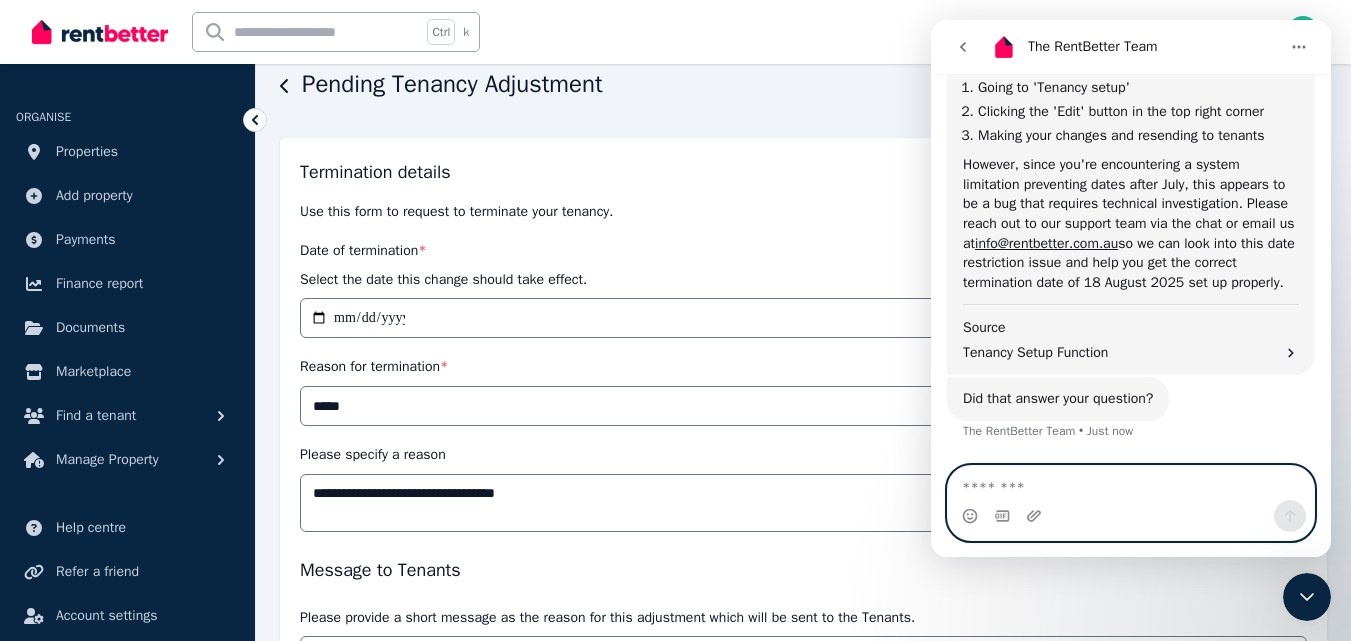 click at bounding box center (1131, 483) 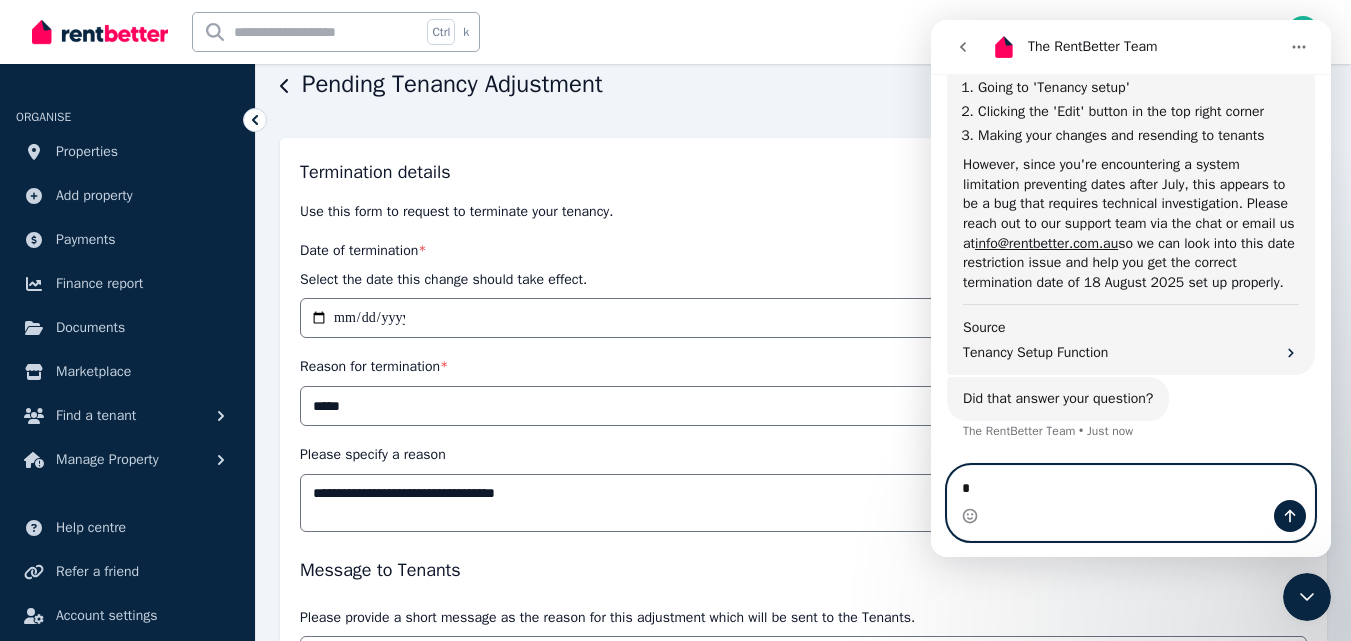 type on "**" 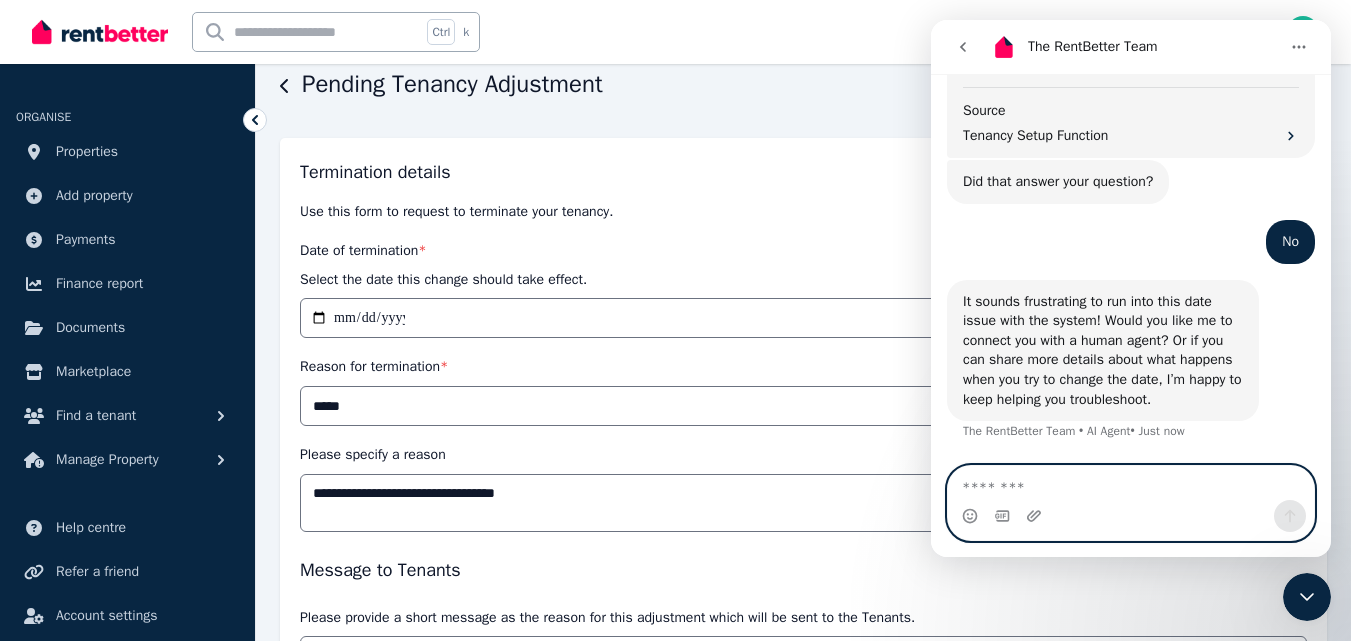 scroll, scrollTop: 1490, scrollLeft: 0, axis: vertical 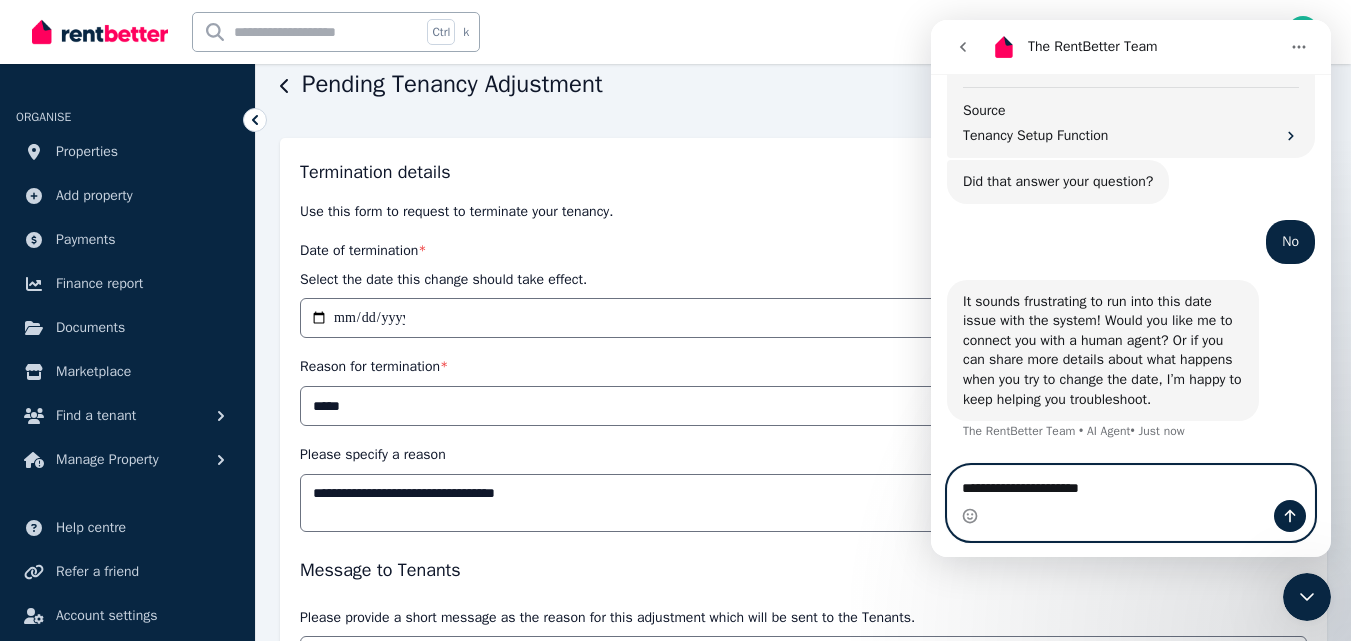 type on "**********" 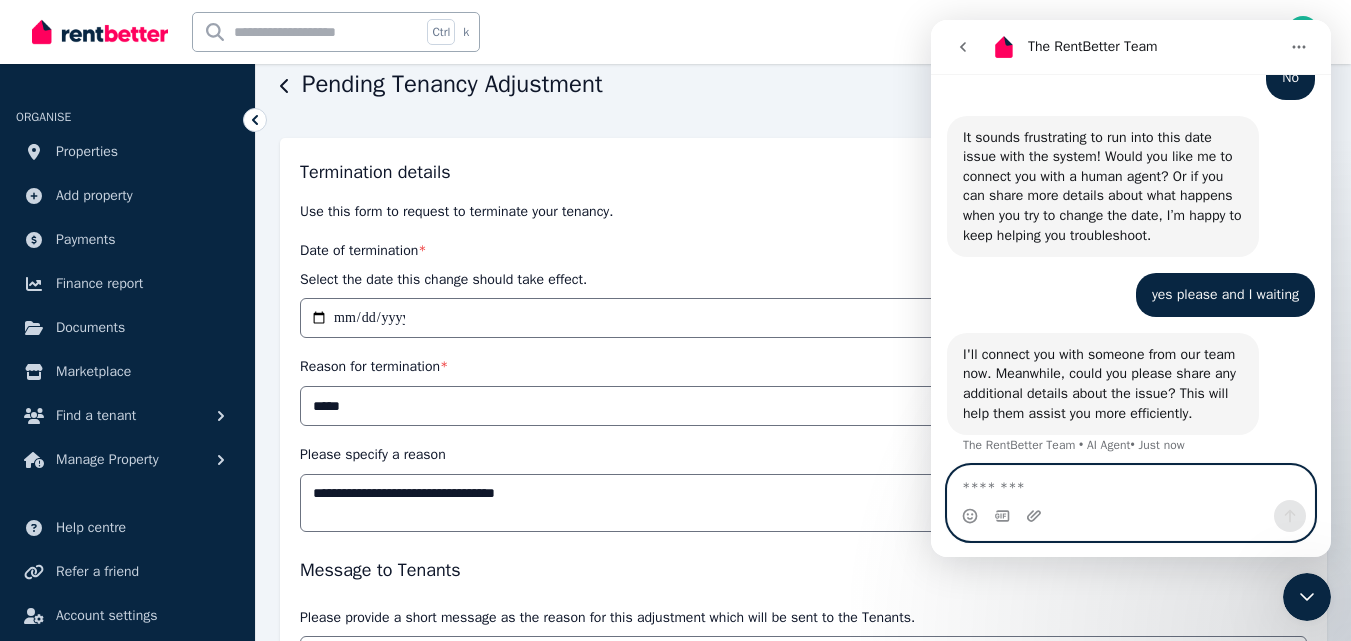 scroll, scrollTop: 1668, scrollLeft: 0, axis: vertical 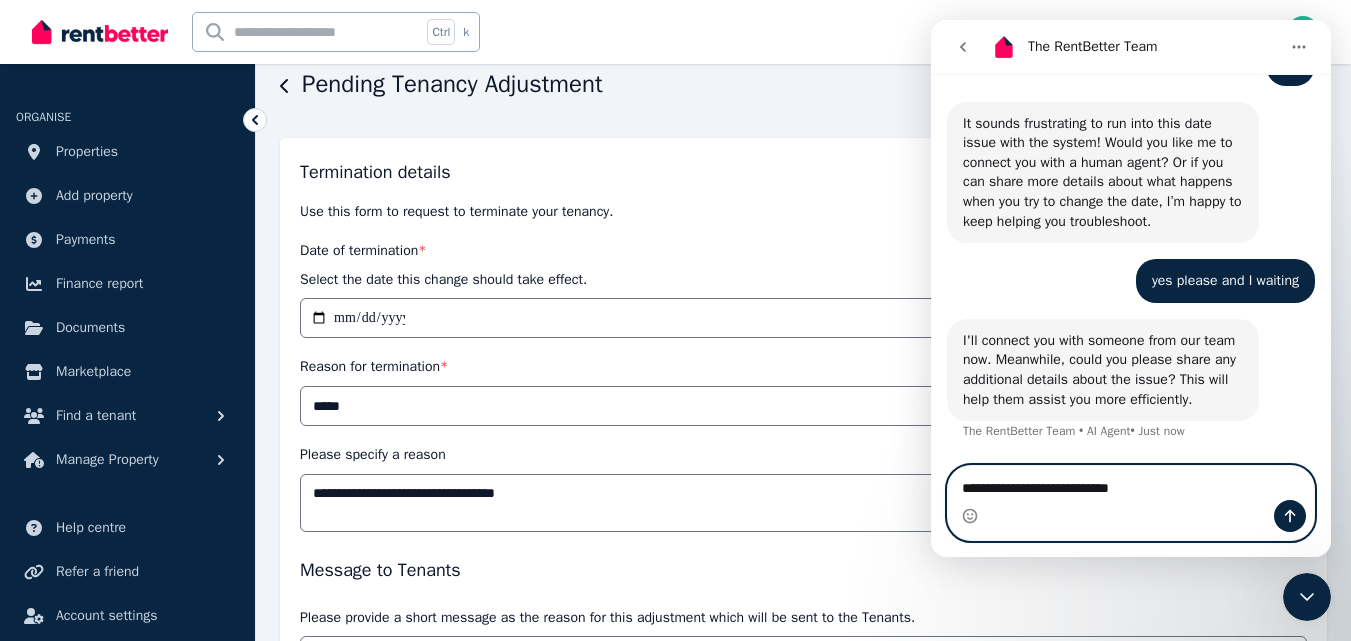 type on "**********" 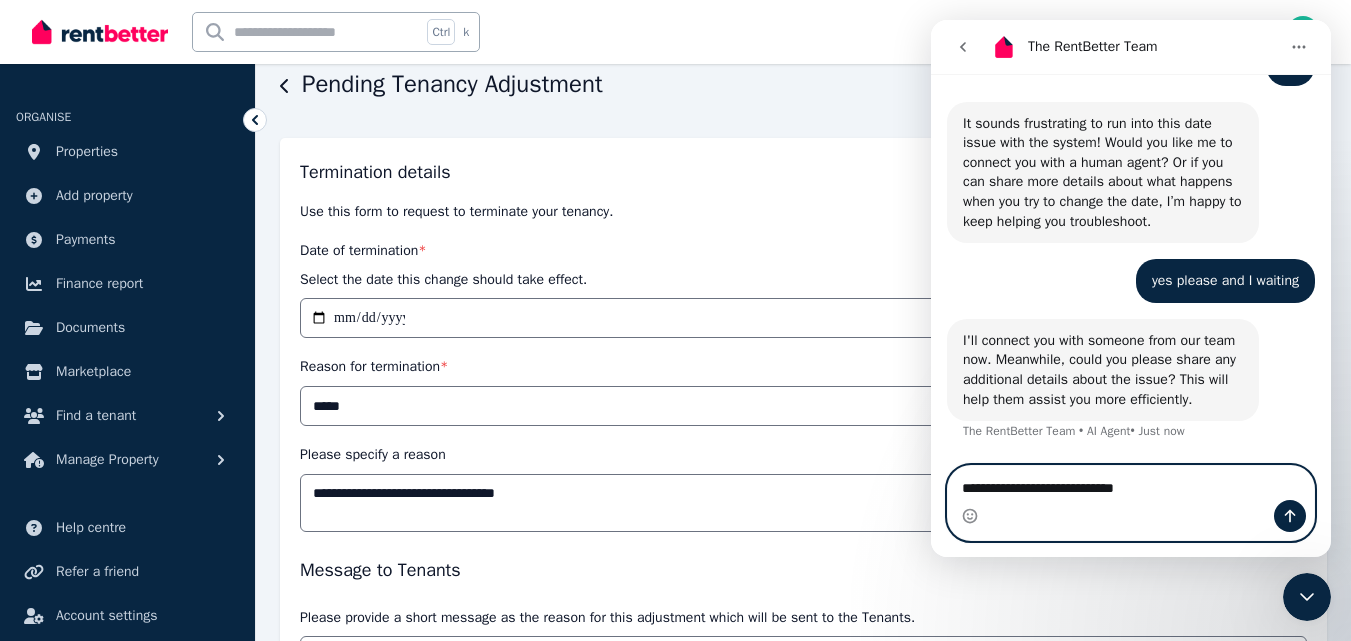 type 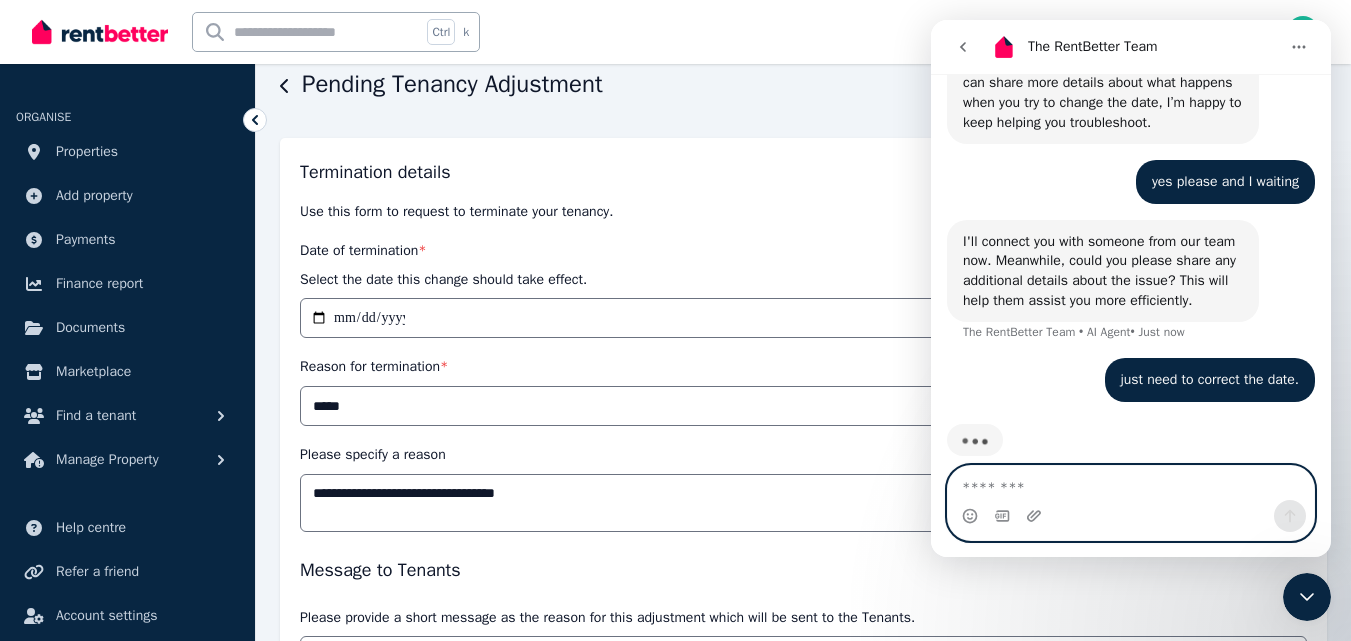 scroll, scrollTop: 1793, scrollLeft: 0, axis: vertical 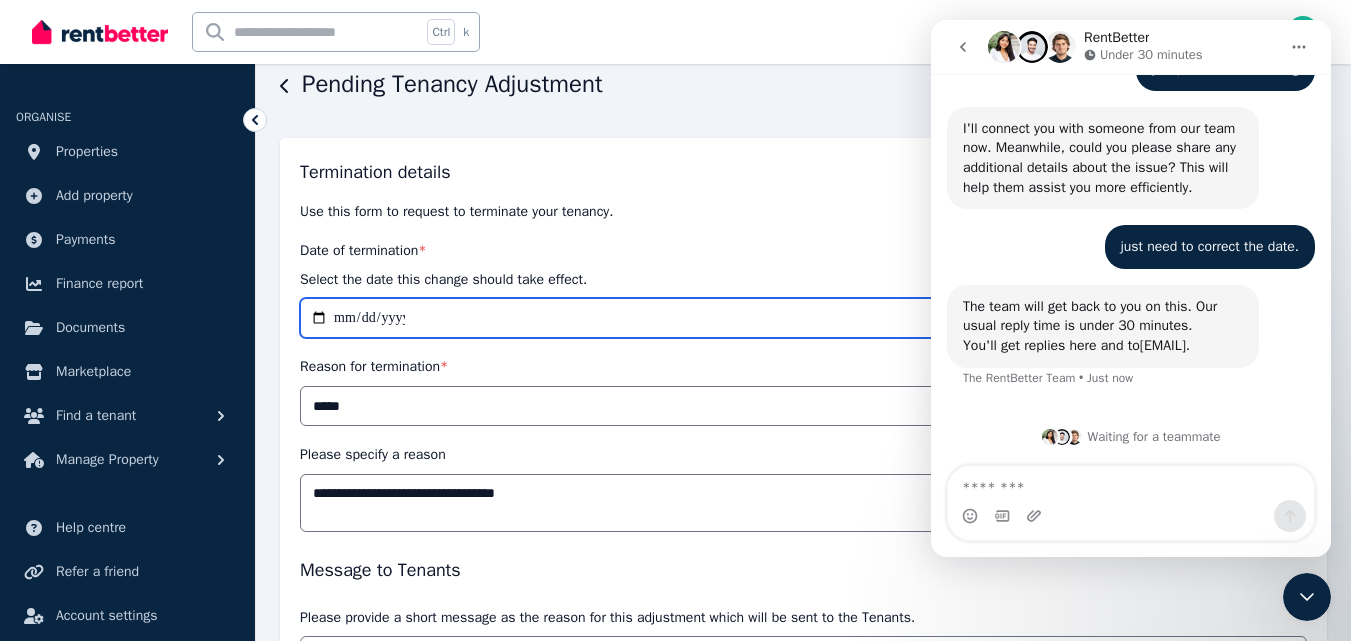 click on "**********" at bounding box center (803, 318) 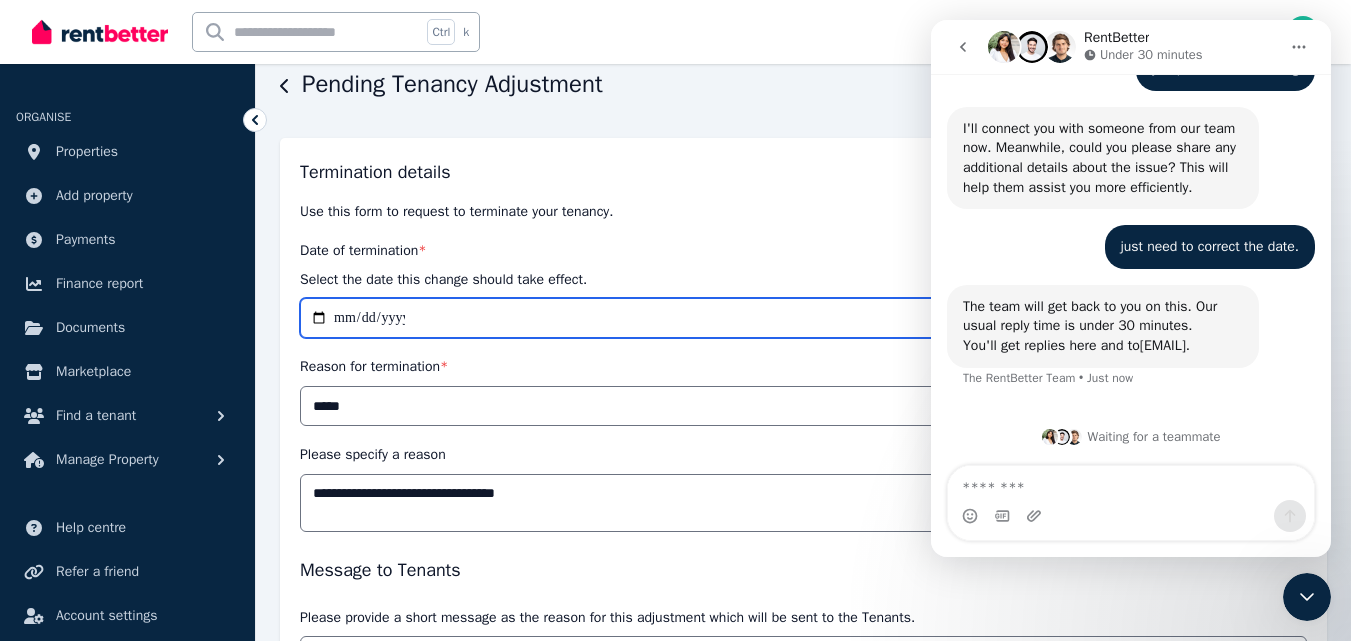 click on "**********" at bounding box center (803, 318) 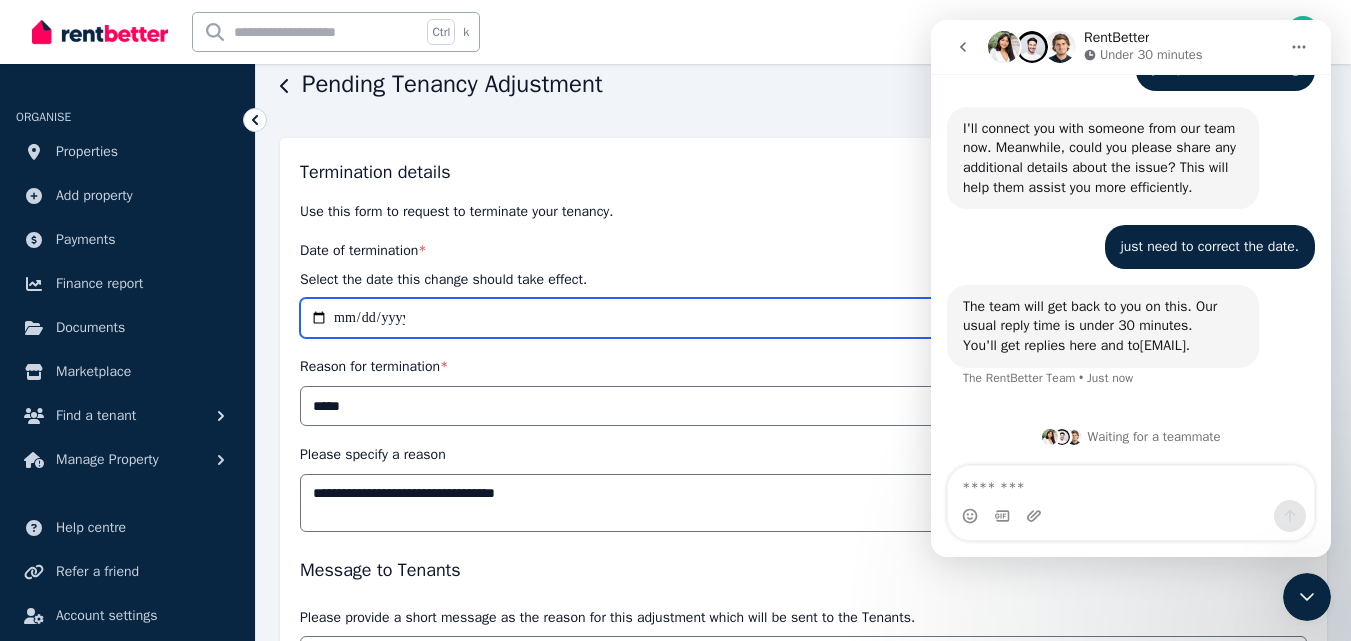 type 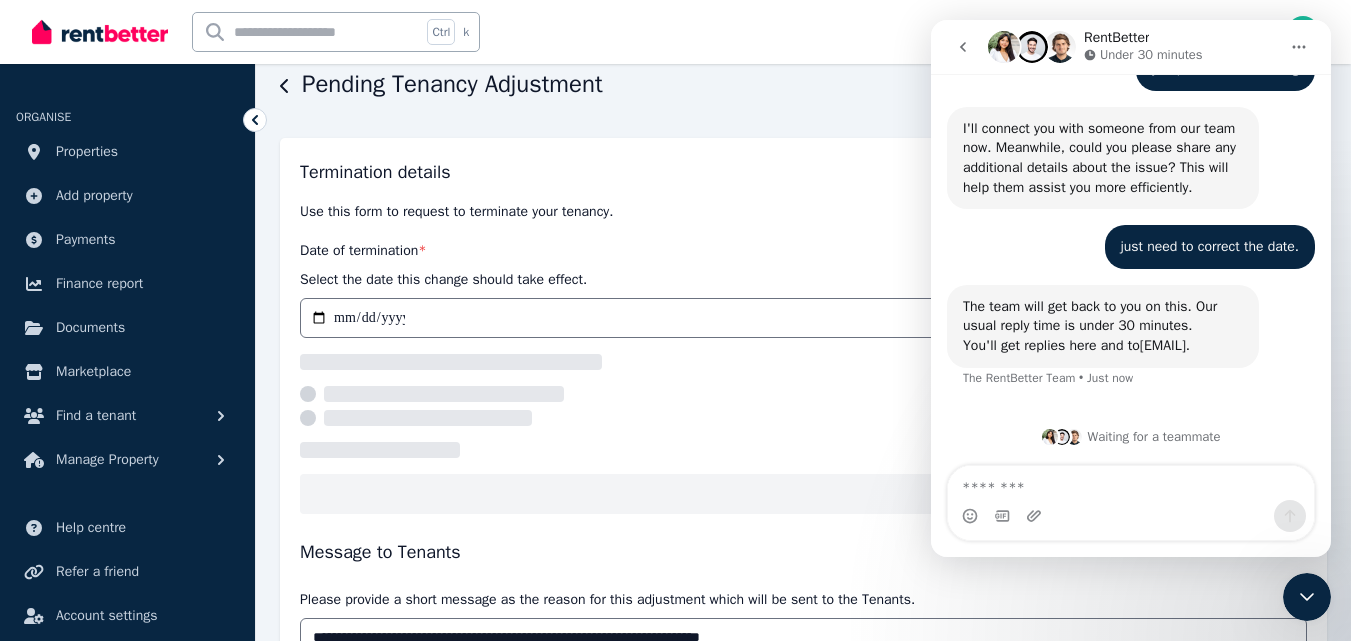 select on "*****" 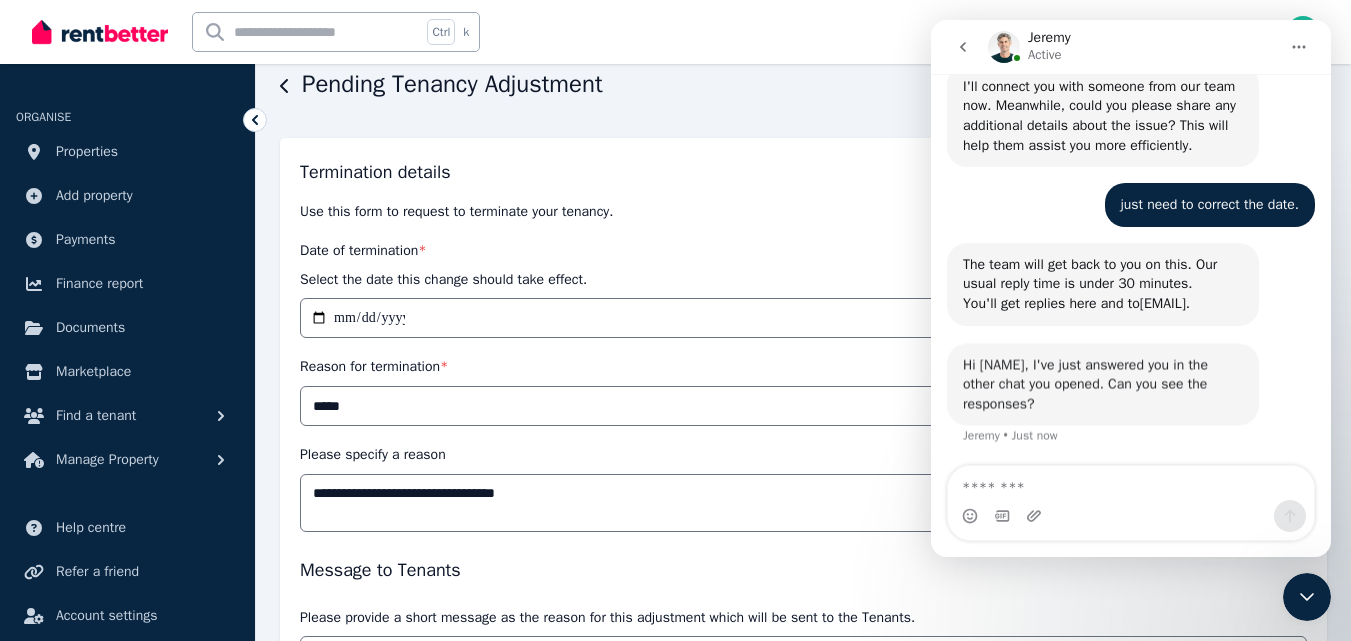scroll, scrollTop: 1945, scrollLeft: 0, axis: vertical 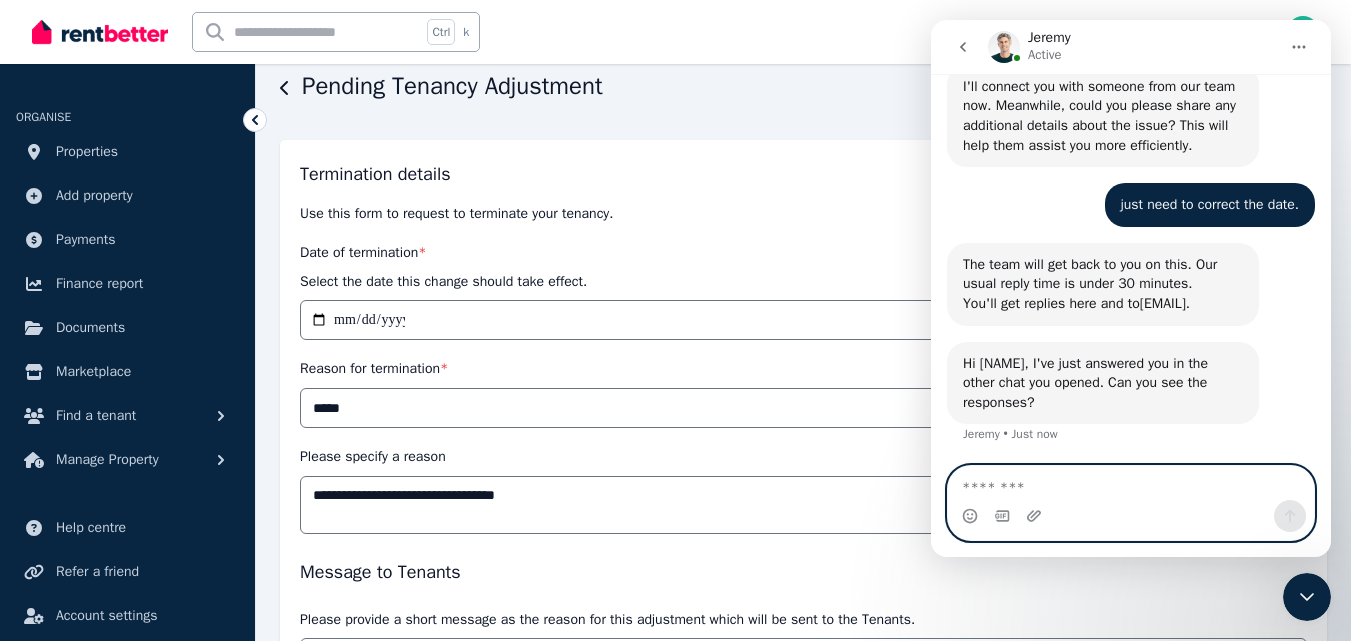 click at bounding box center (1131, 483) 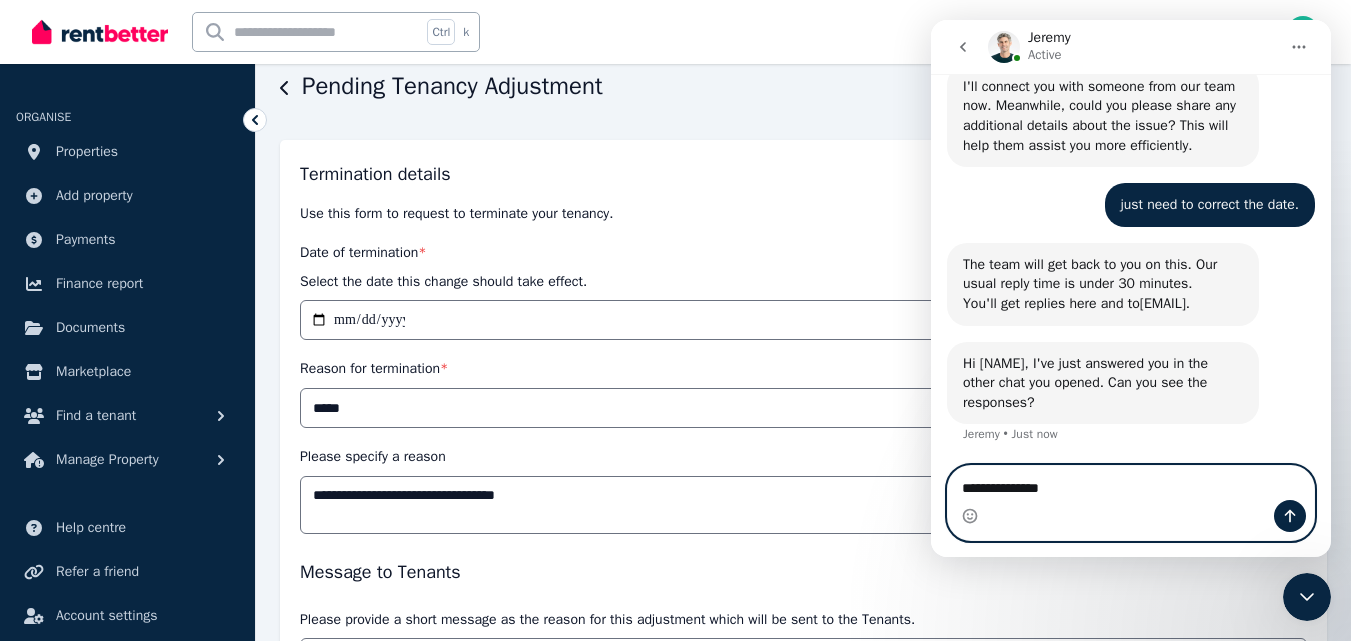 type on "**********" 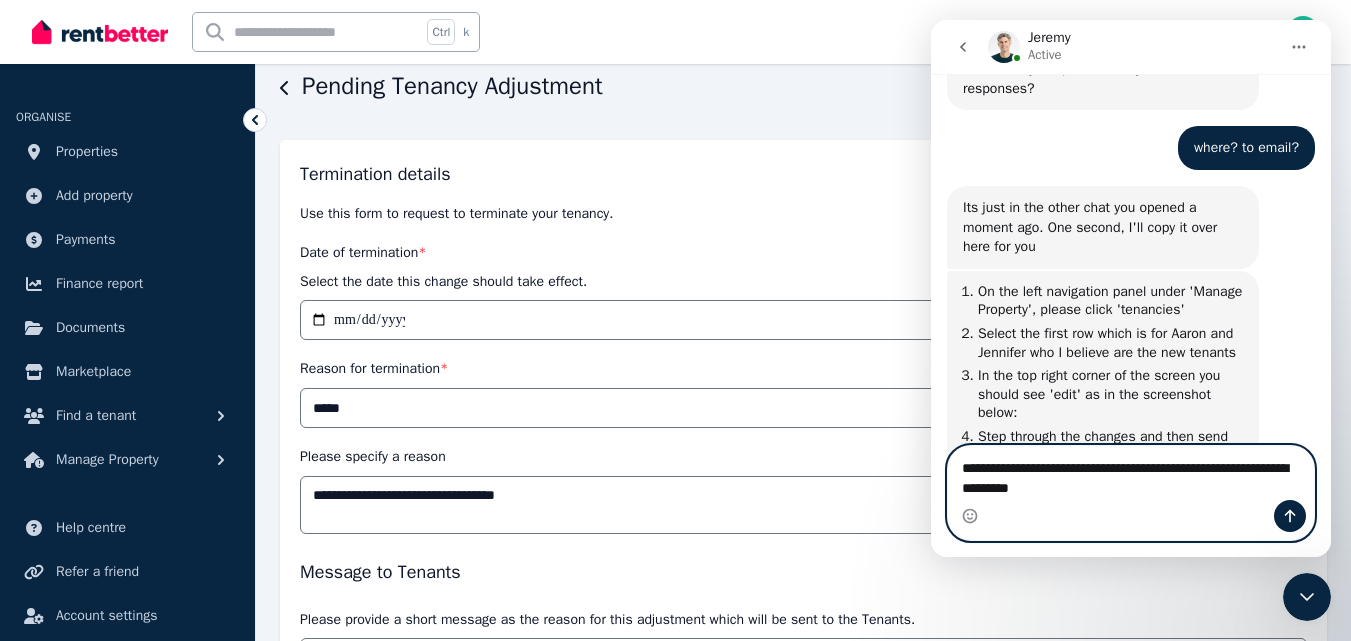 scroll, scrollTop: 2539, scrollLeft: 0, axis: vertical 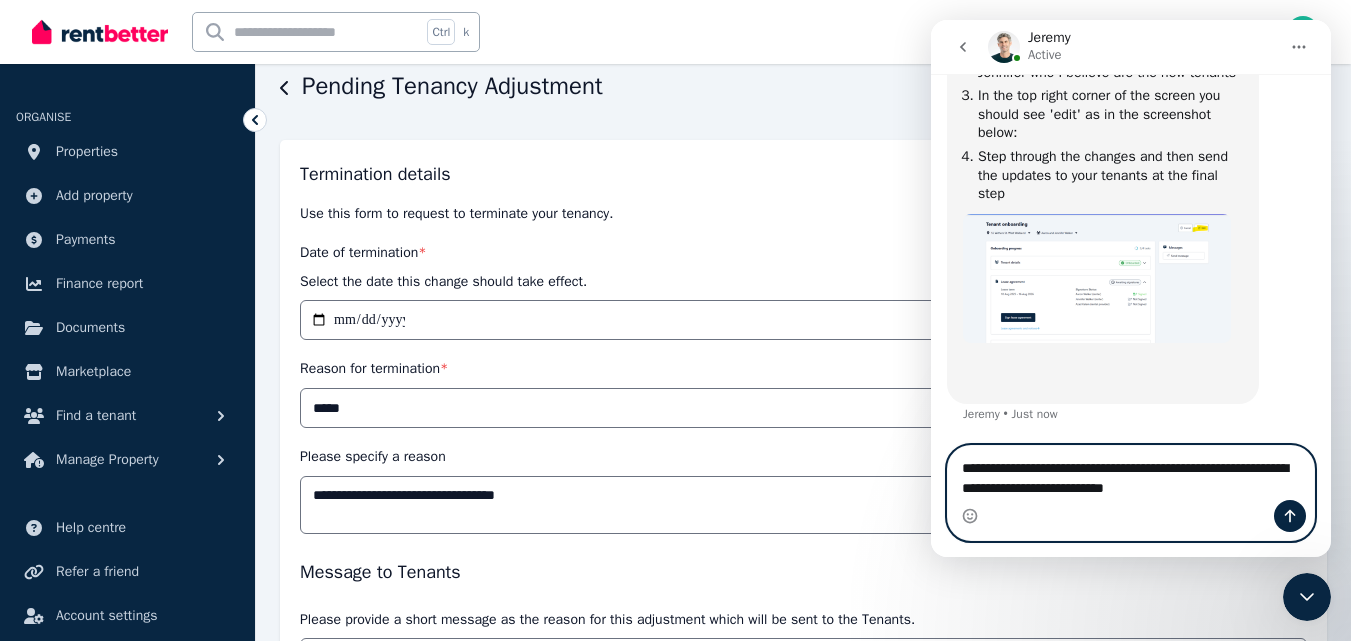 type on "**********" 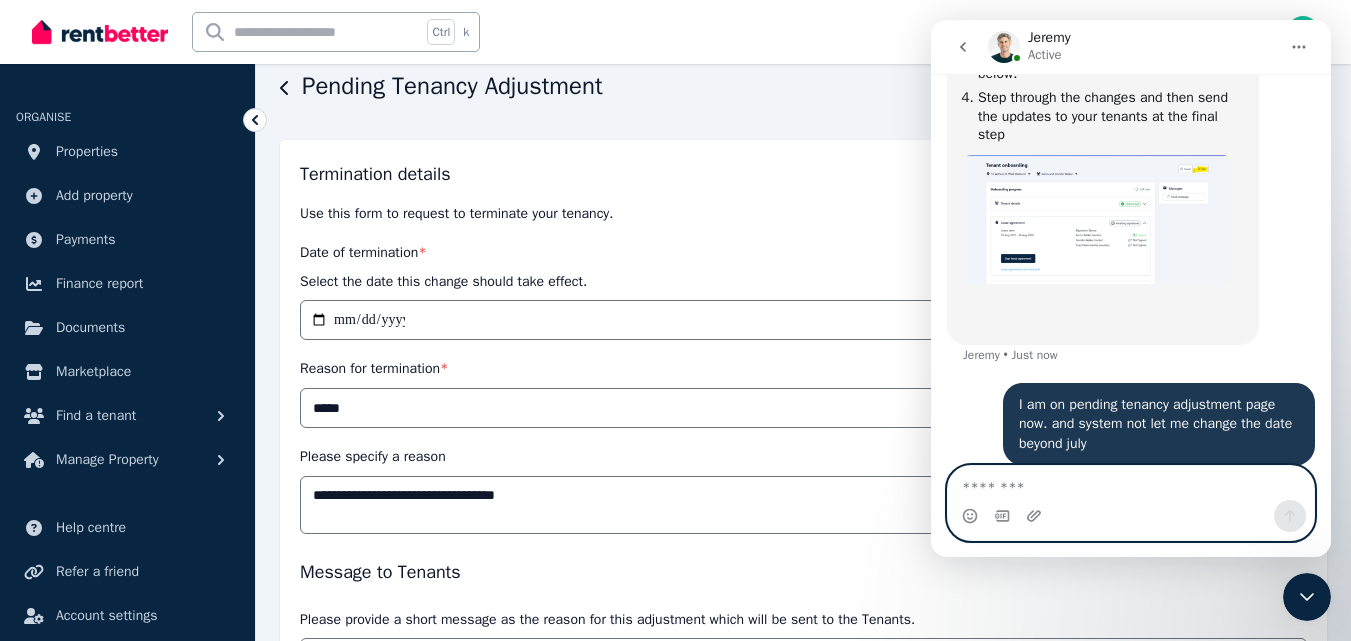 scroll, scrollTop: 2617, scrollLeft: 0, axis: vertical 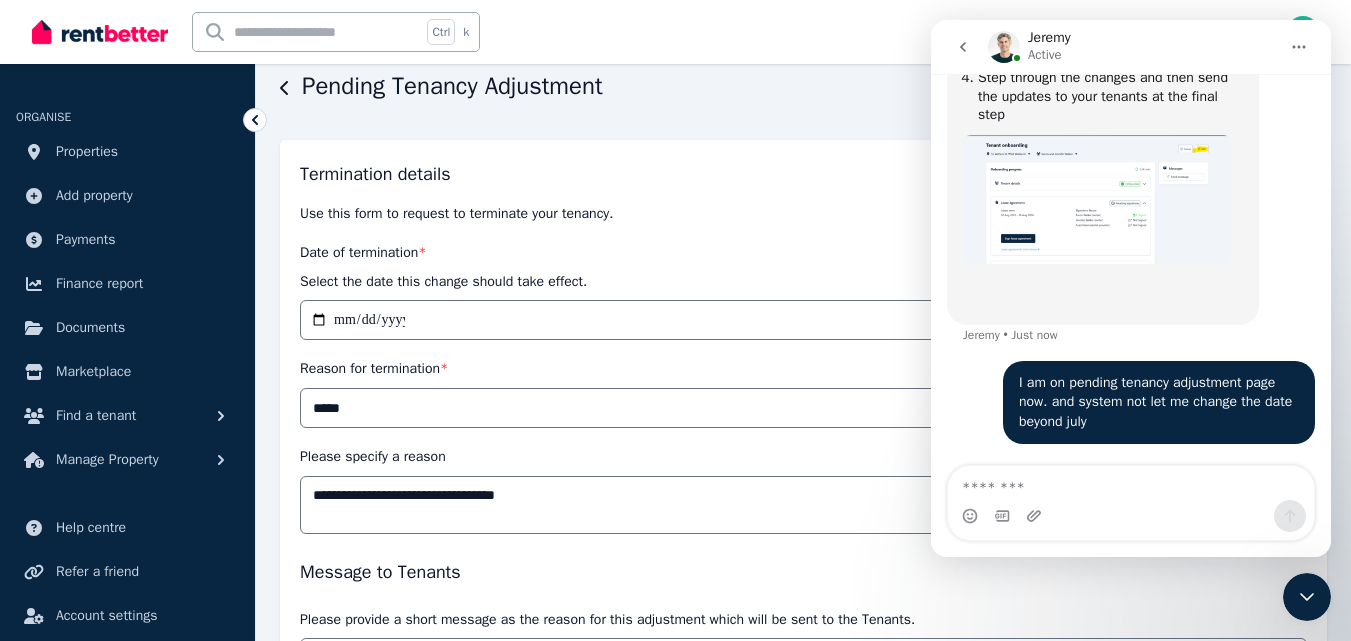 click at bounding box center [1097, 199] 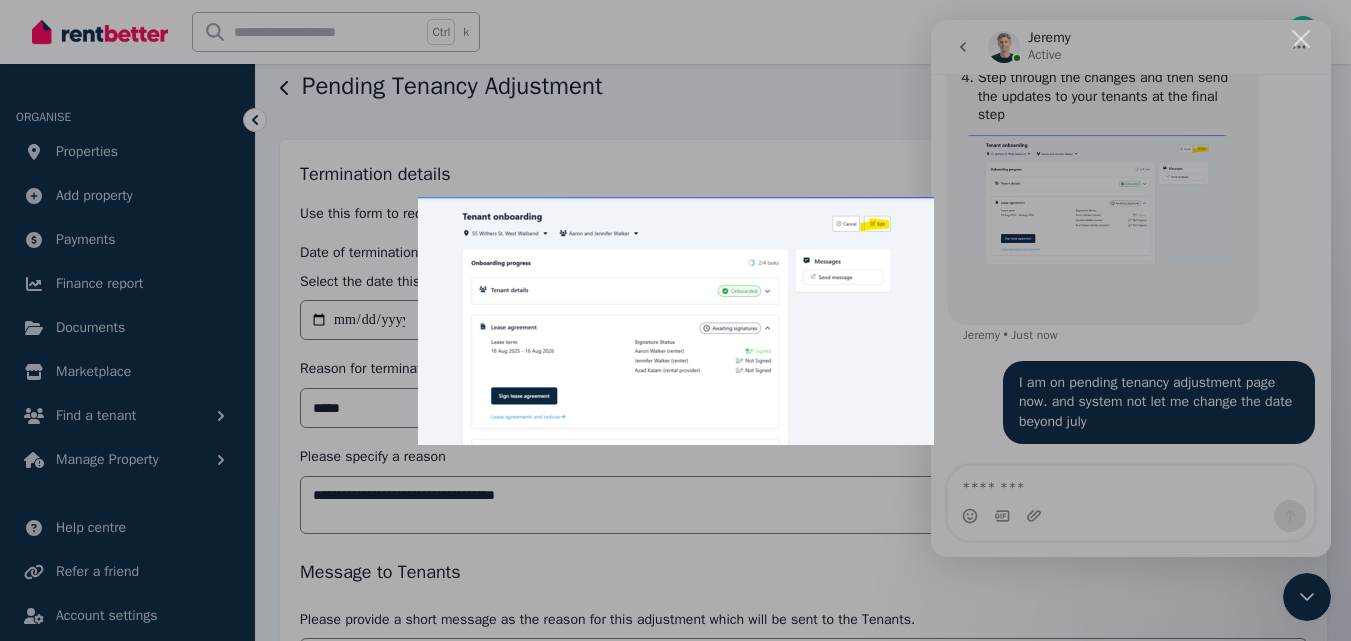 scroll, scrollTop: 0, scrollLeft: 0, axis: both 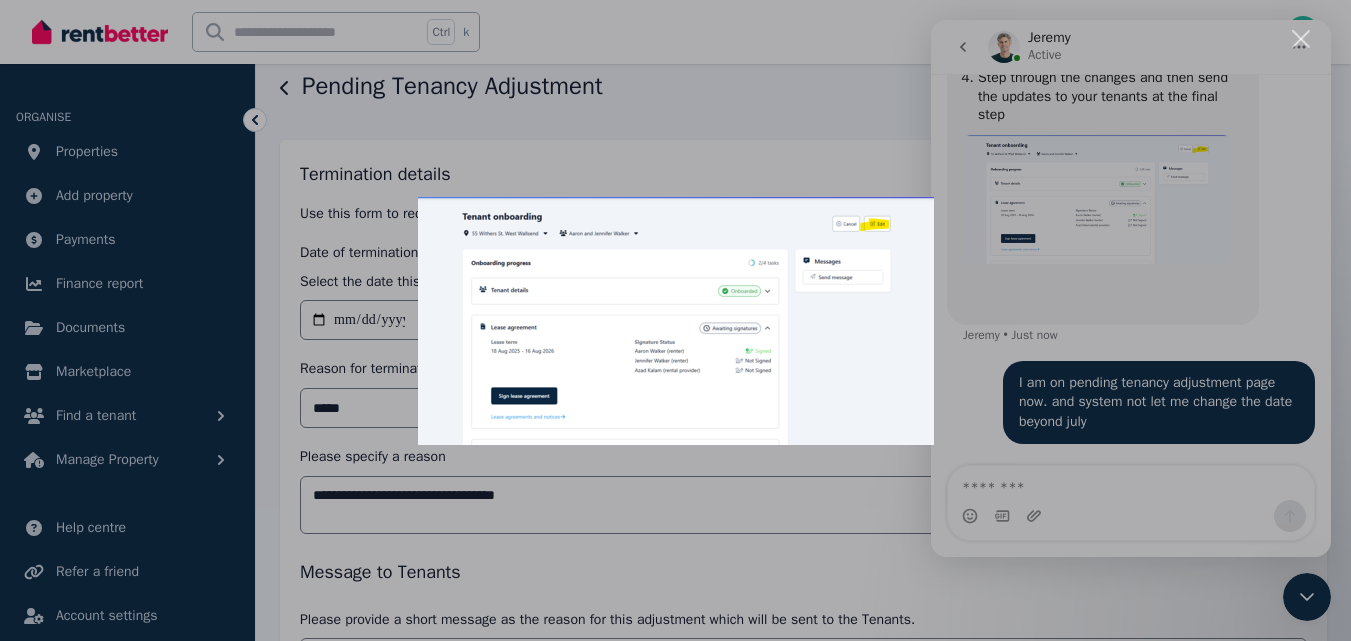 click at bounding box center (676, 321) 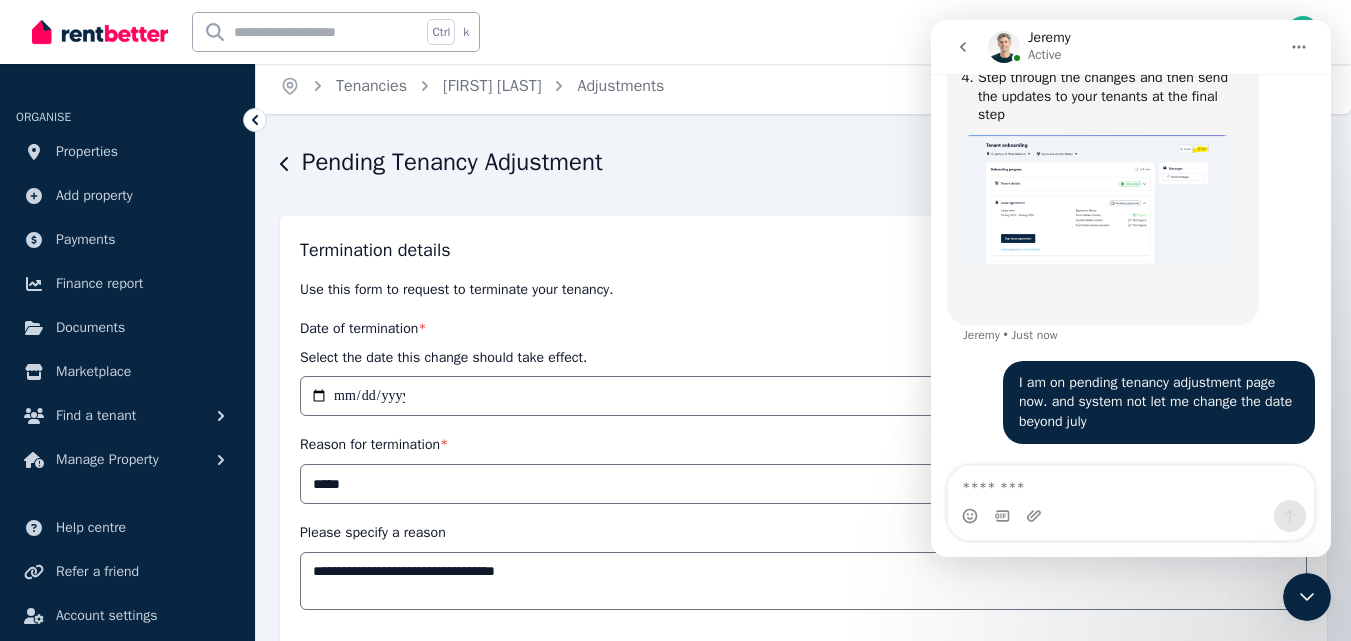 scroll, scrollTop: 0, scrollLeft: 0, axis: both 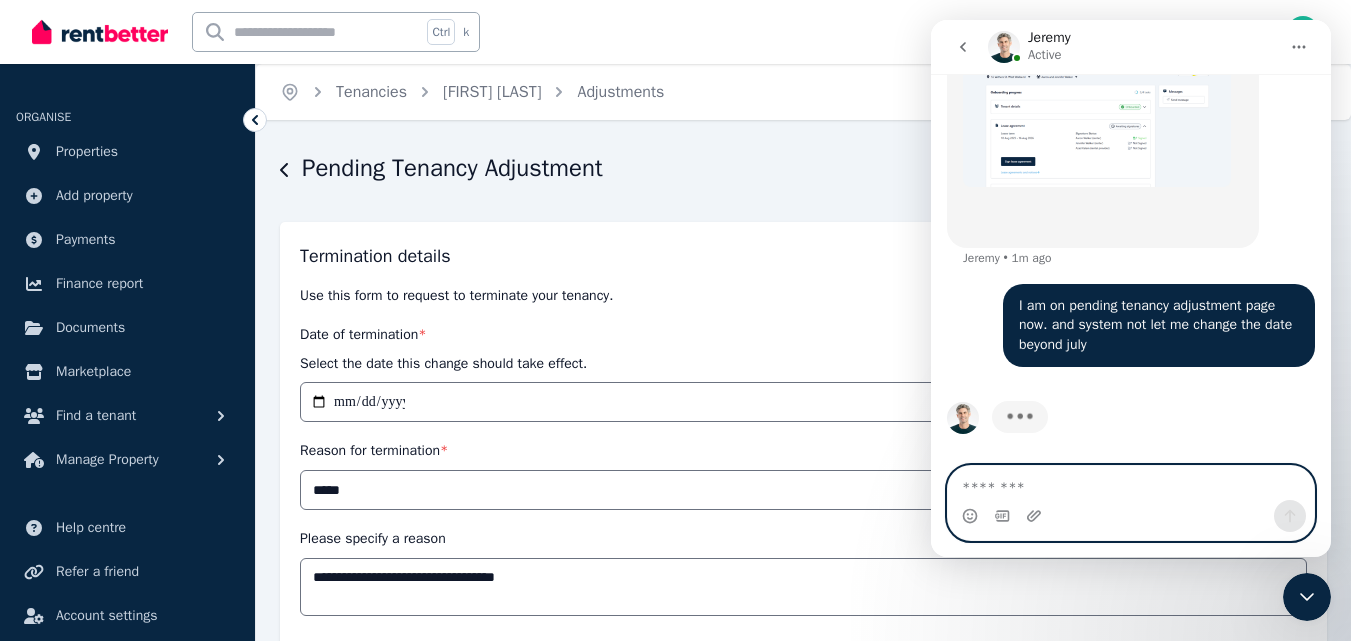 click at bounding box center (1131, 483) 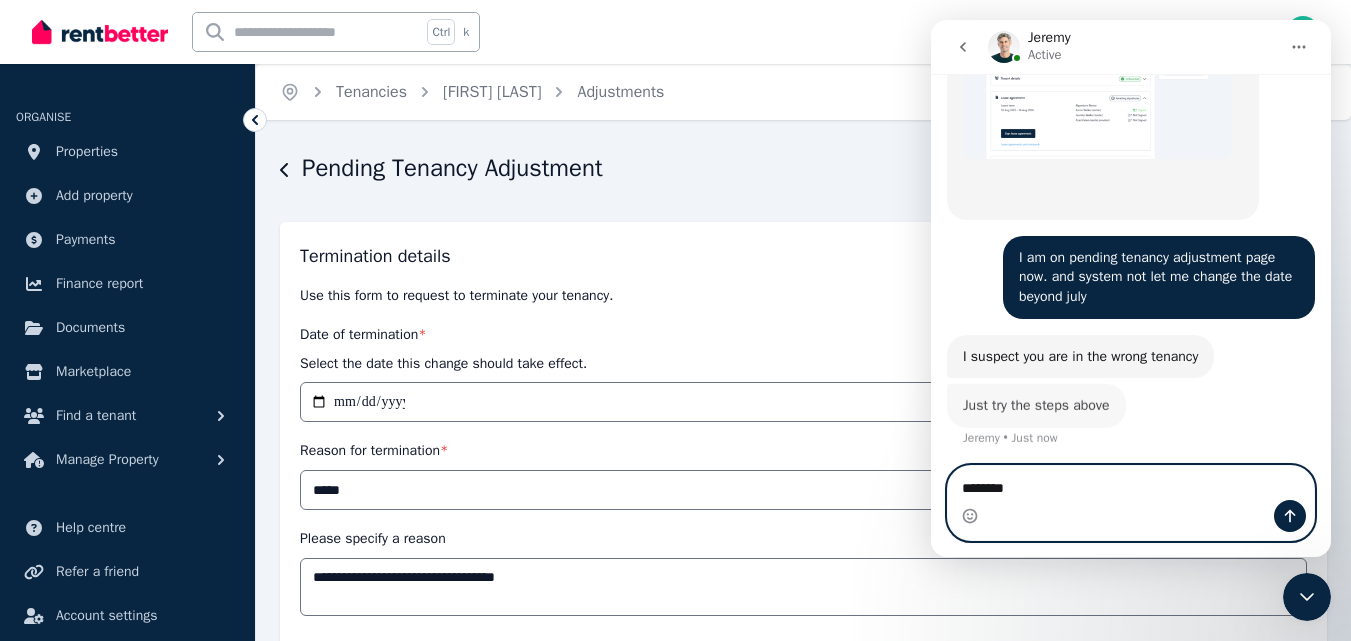scroll, scrollTop: 2723, scrollLeft: 0, axis: vertical 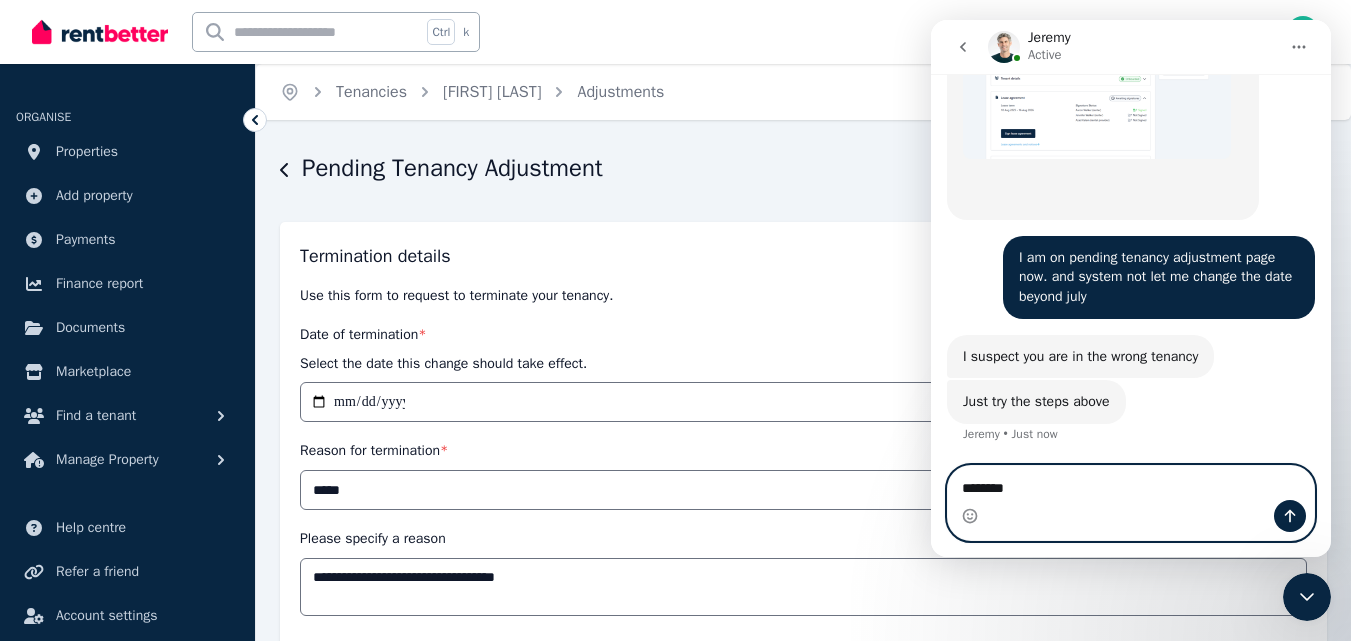 click on "********" at bounding box center (1131, 483) 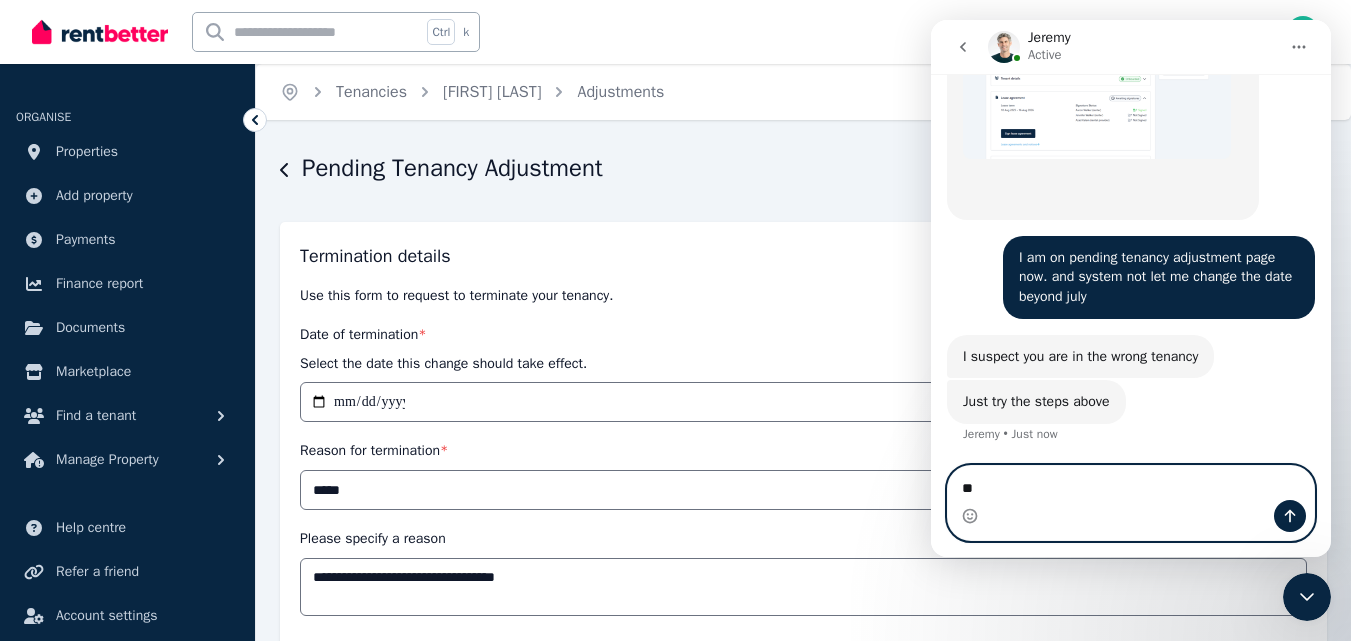 type on "*" 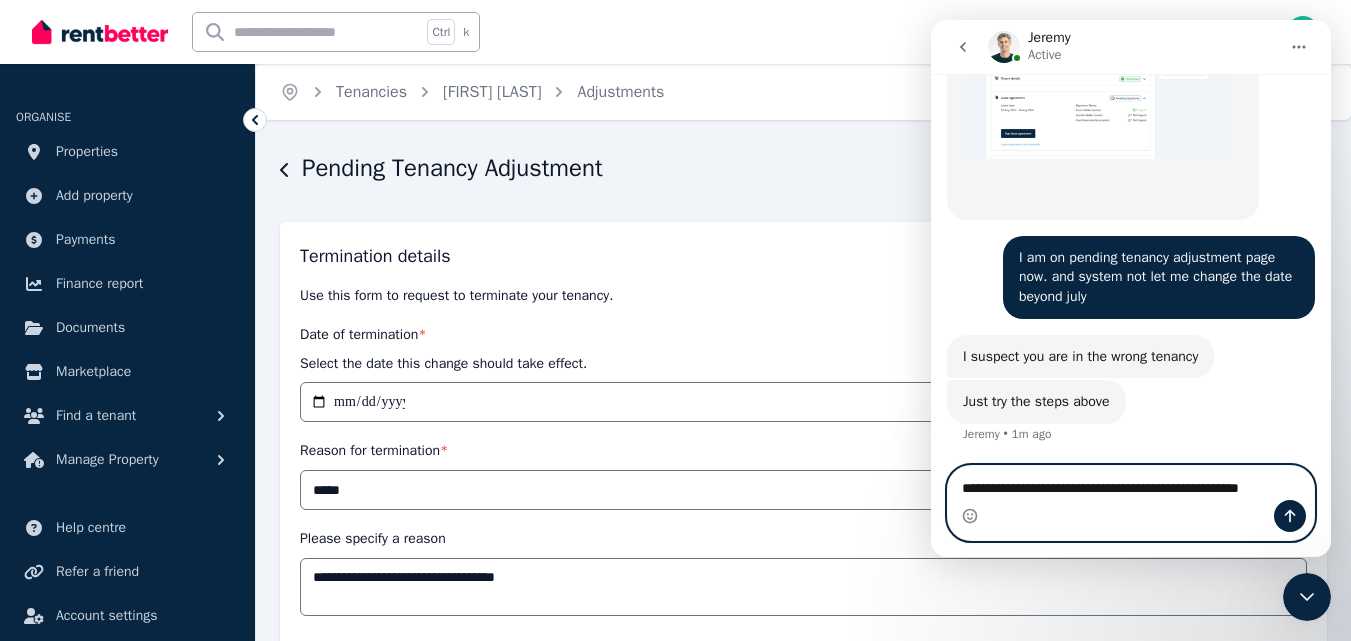 scroll, scrollTop: 2743, scrollLeft: 0, axis: vertical 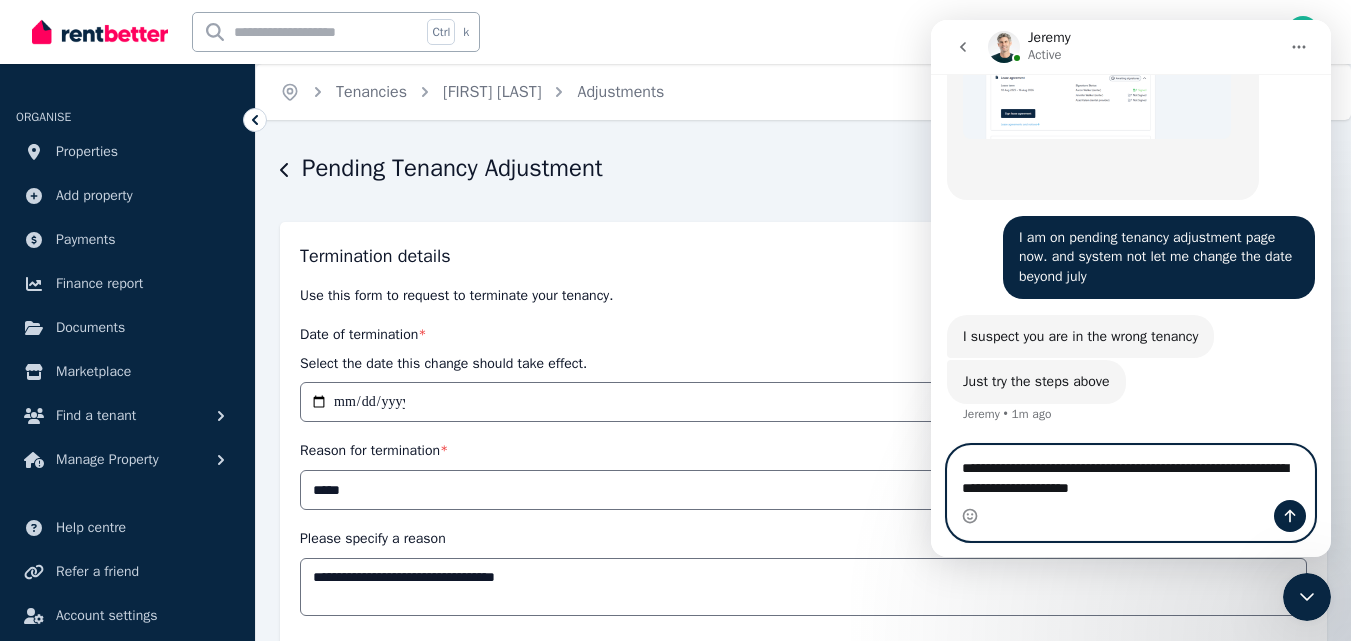 type on "**********" 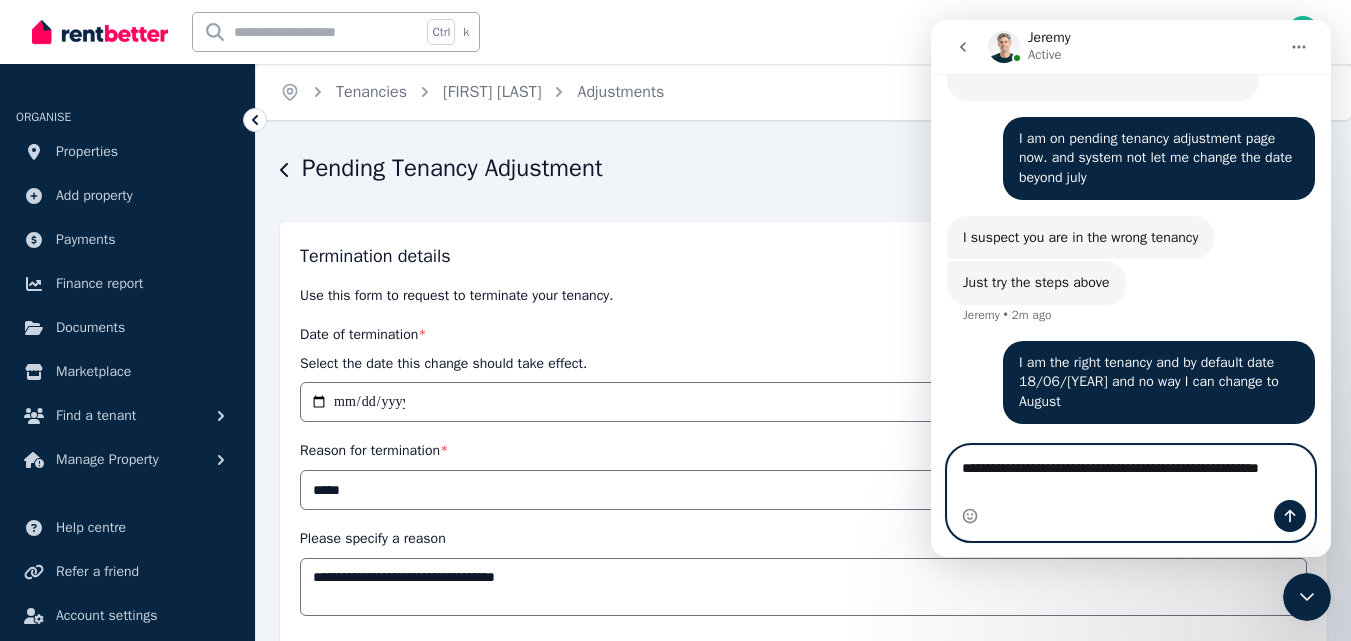 scroll, scrollTop: 2841, scrollLeft: 0, axis: vertical 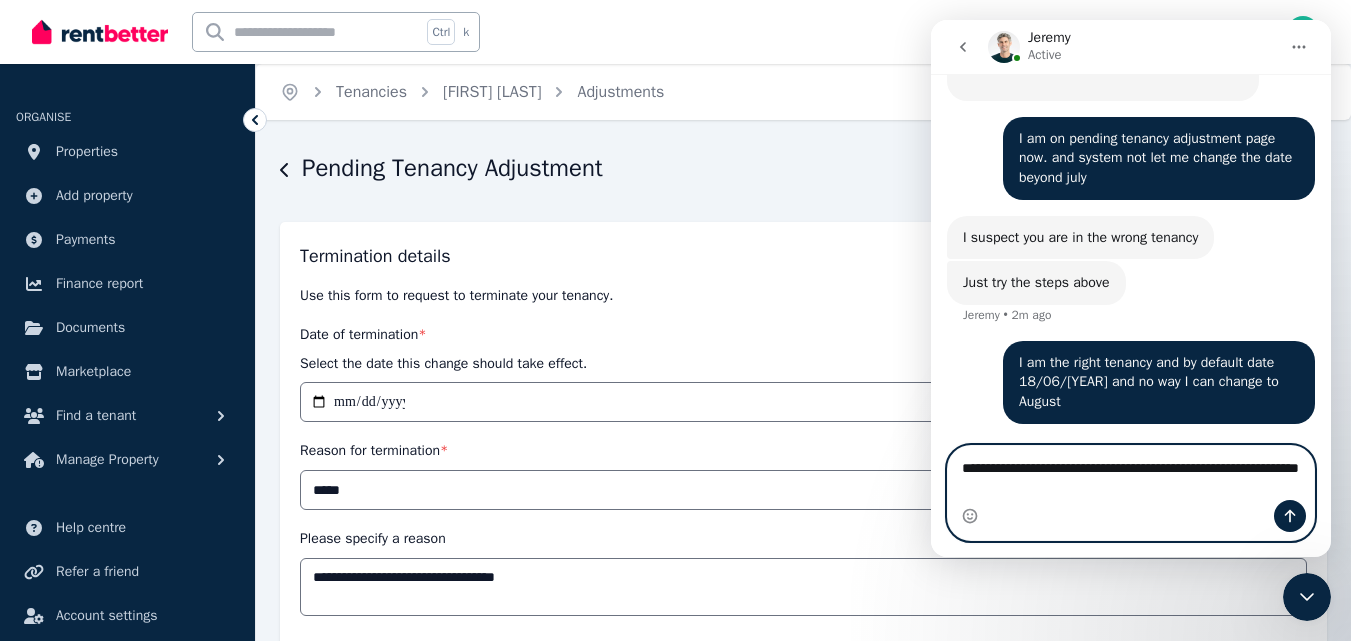 type on "**********" 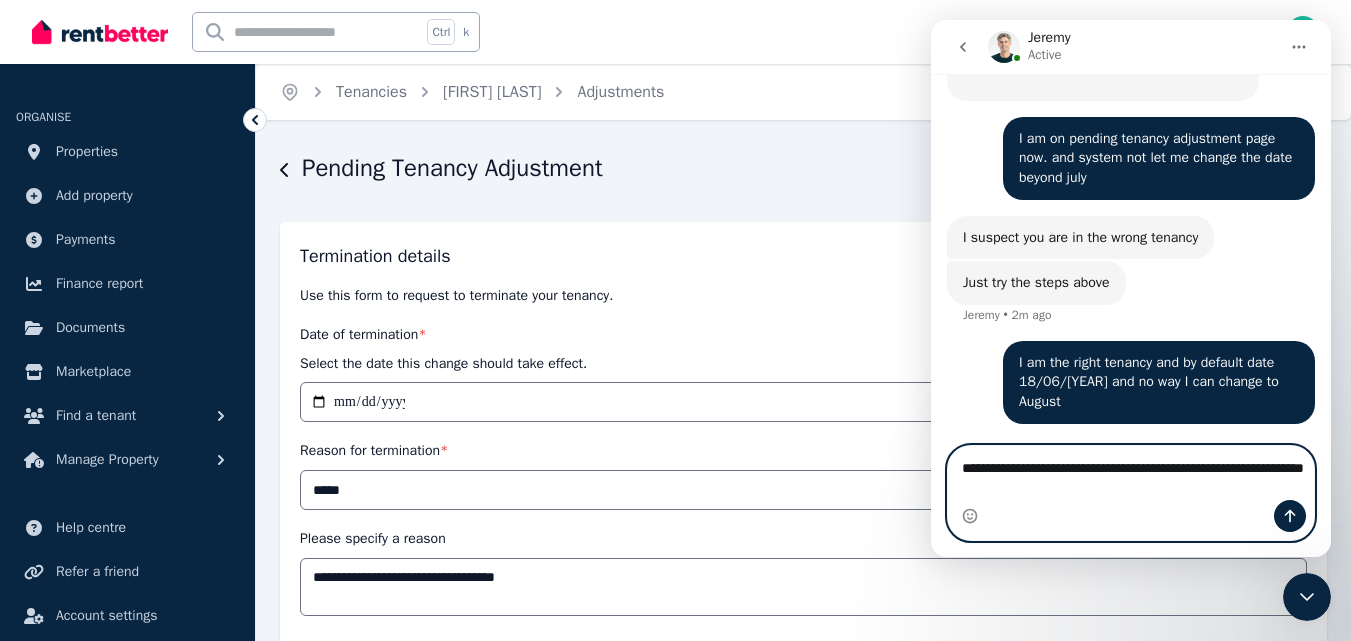 type 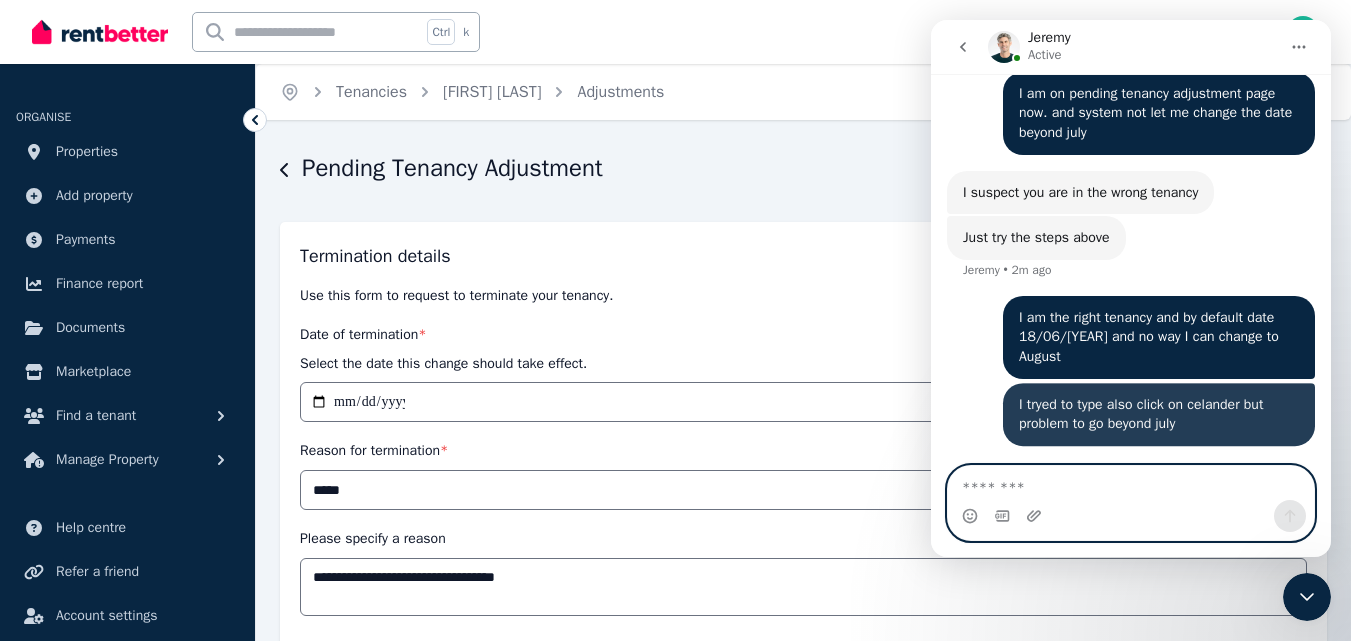 scroll, scrollTop: 2886, scrollLeft: 0, axis: vertical 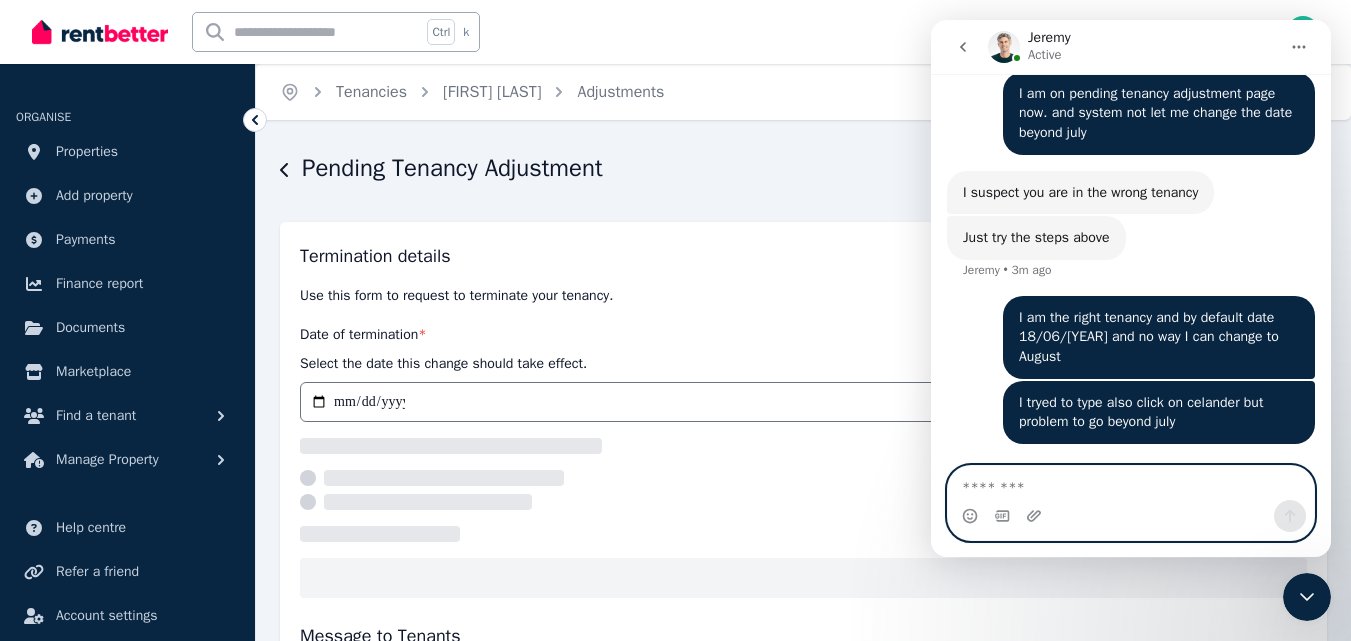 select on "*****" 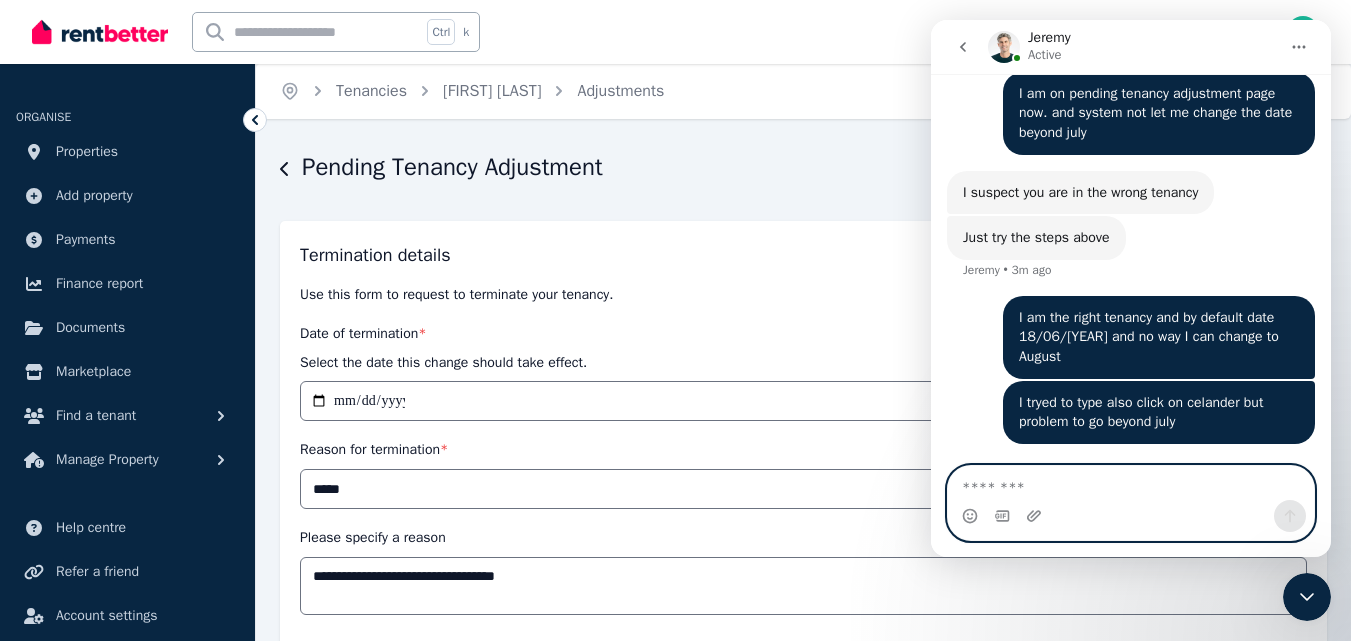 scroll, scrollTop: 40, scrollLeft: 0, axis: vertical 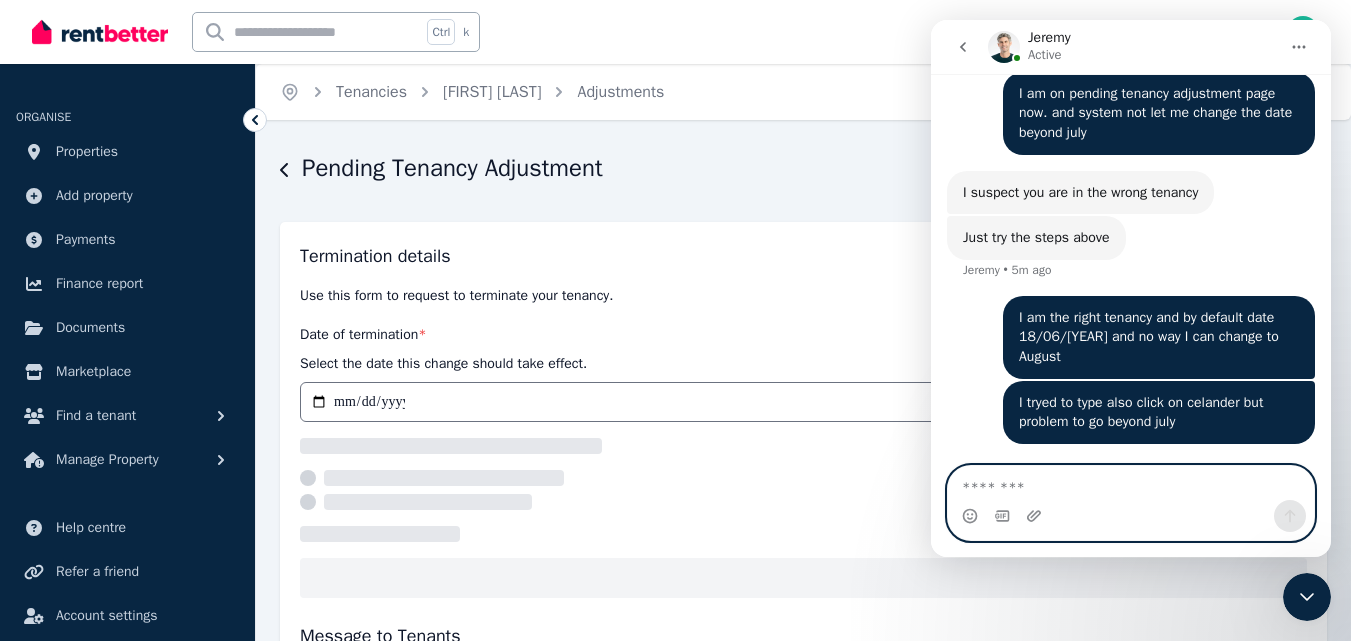 select on "*****" 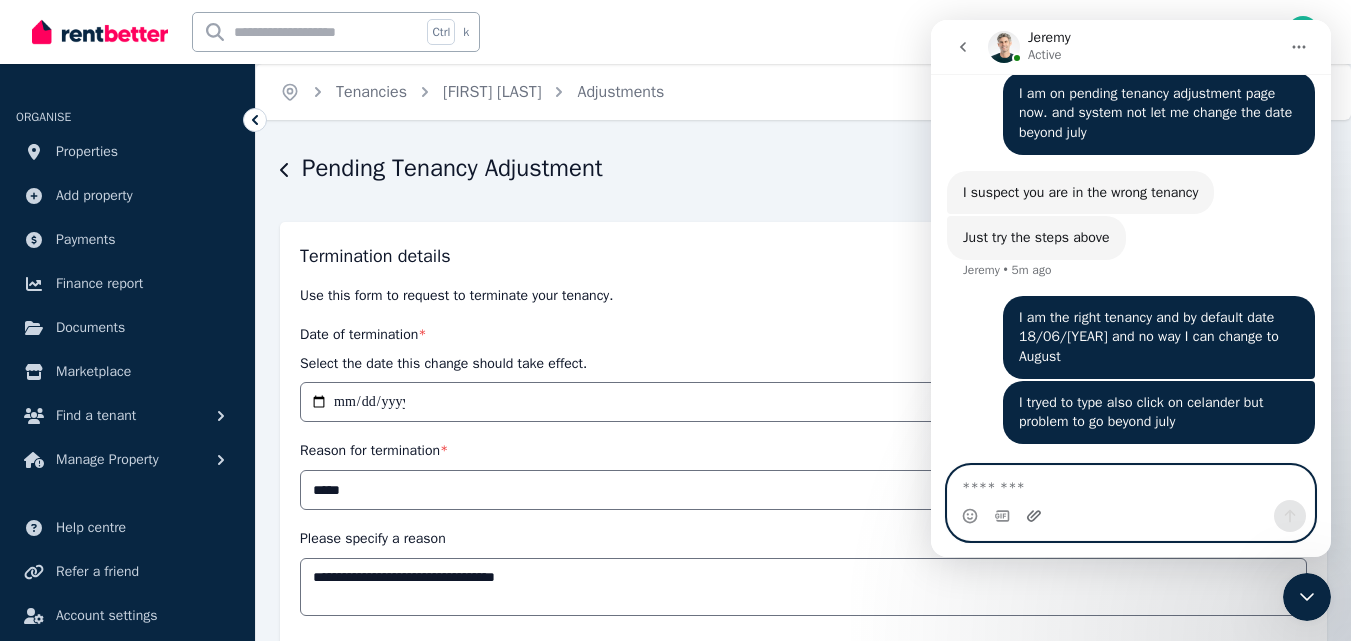 click 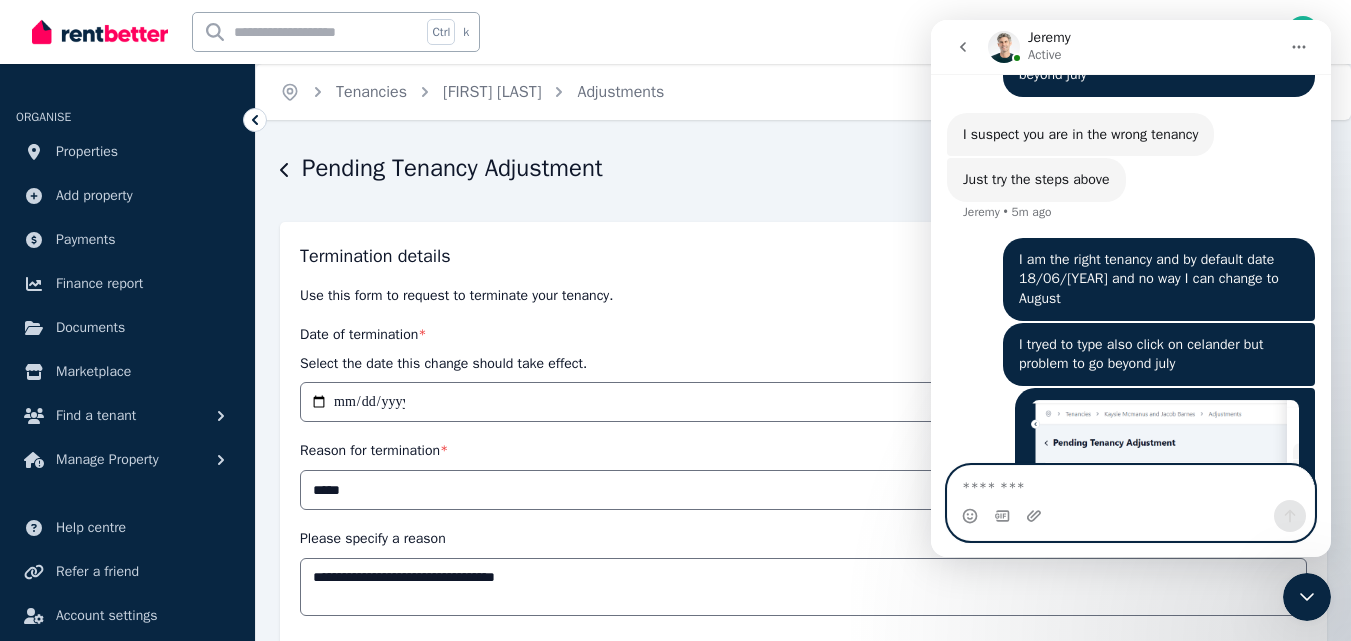 scroll, scrollTop: 3066, scrollLeft: 0, axis: vertical 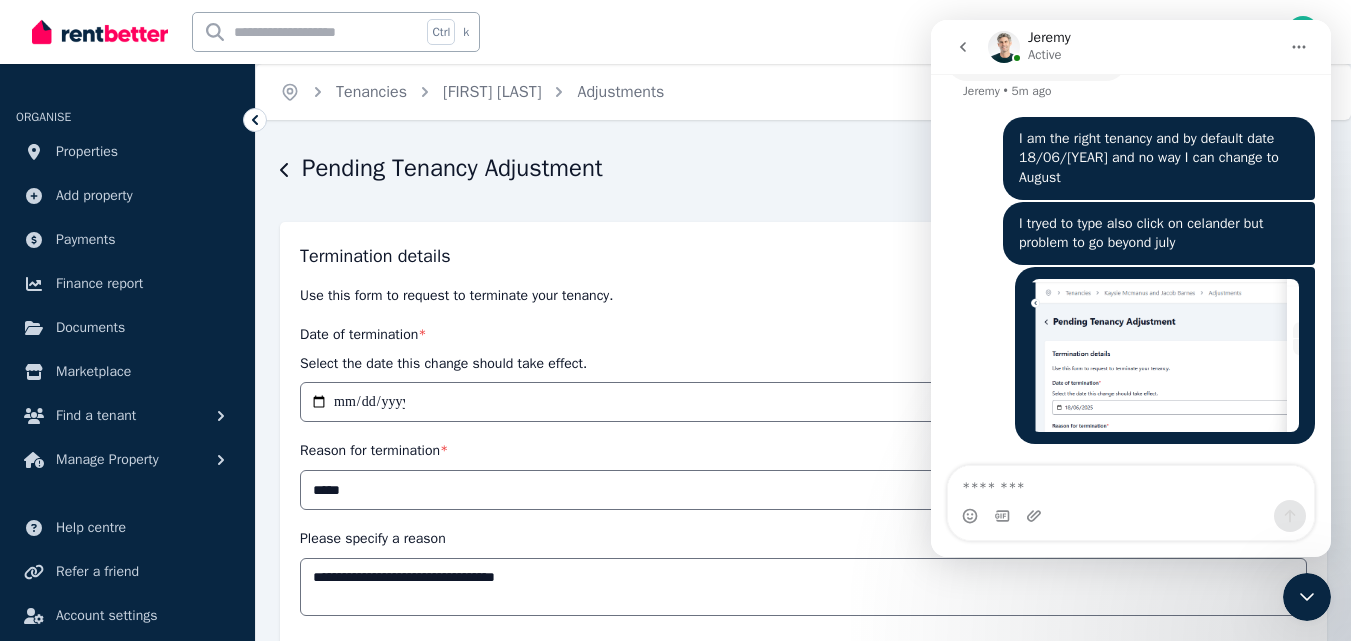 click at bounding box center (1131, 516) 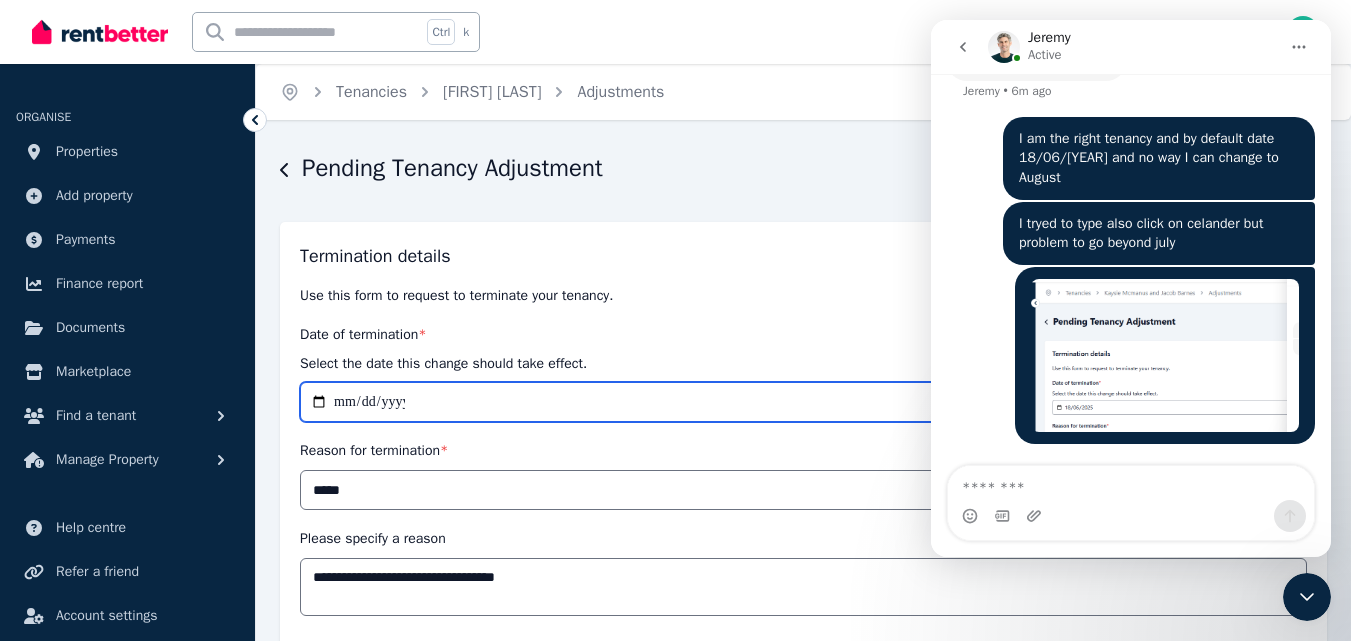 click on "**********" at bounding box center (803, 402) 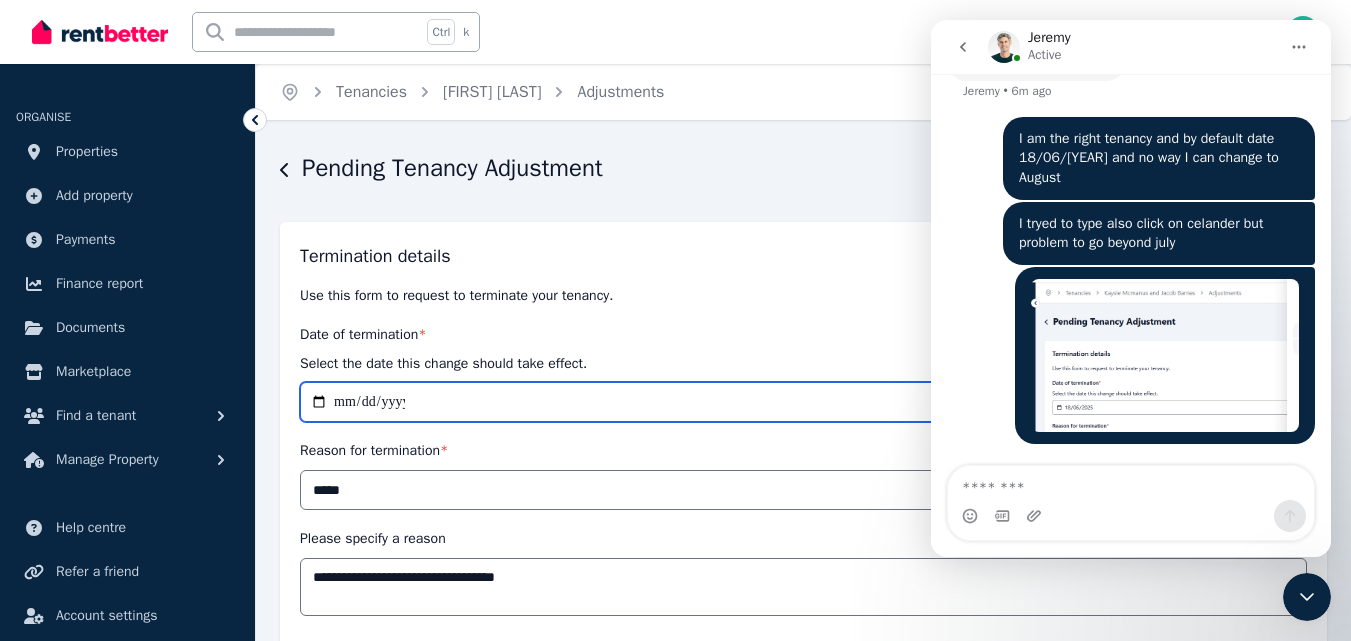 click on "**********" at bounding box center [803, 402] 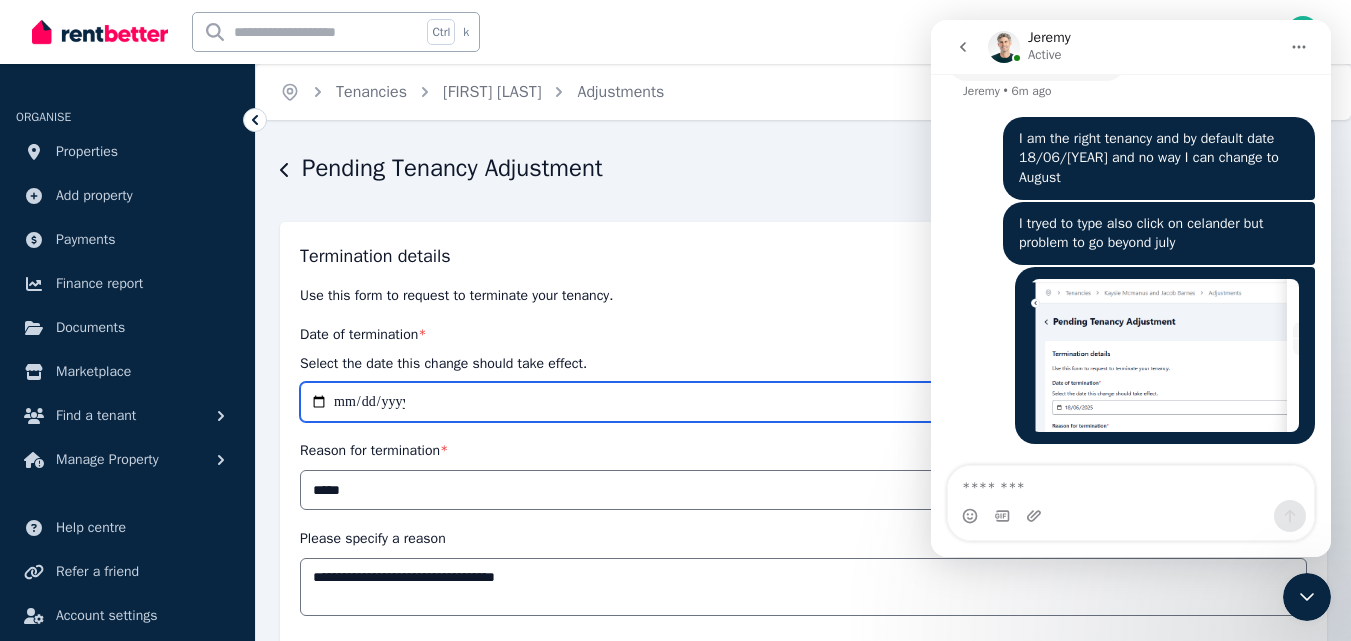 type 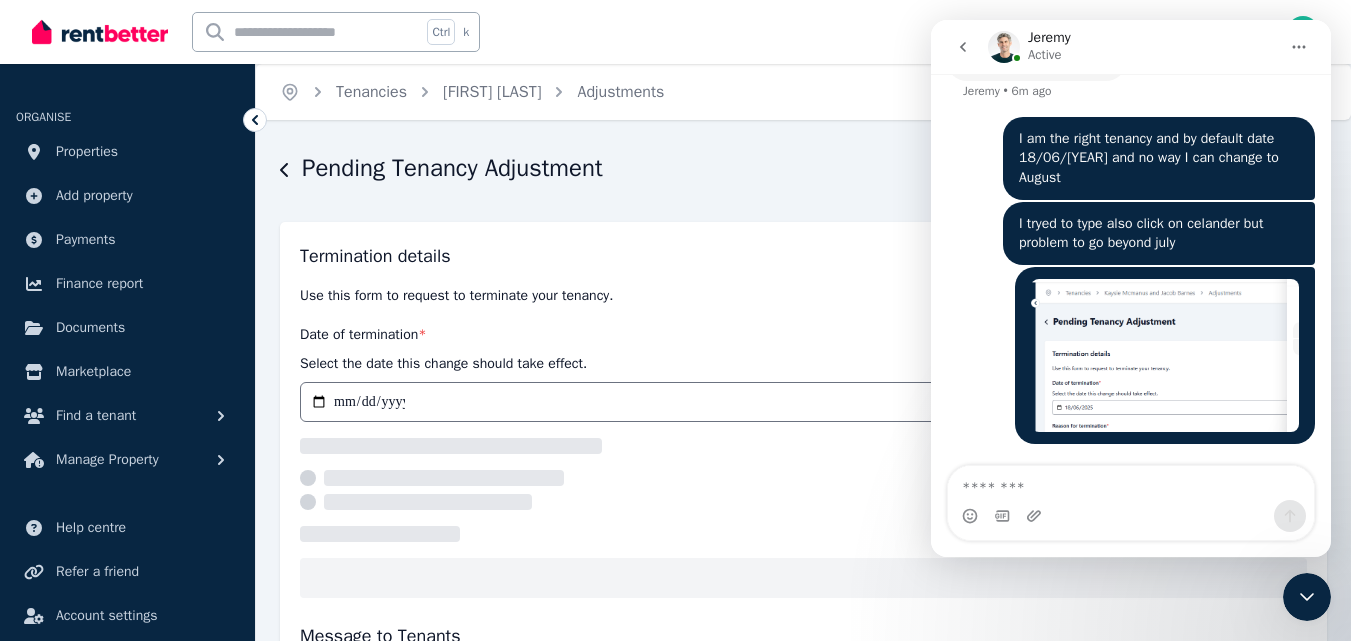 select on "*****" 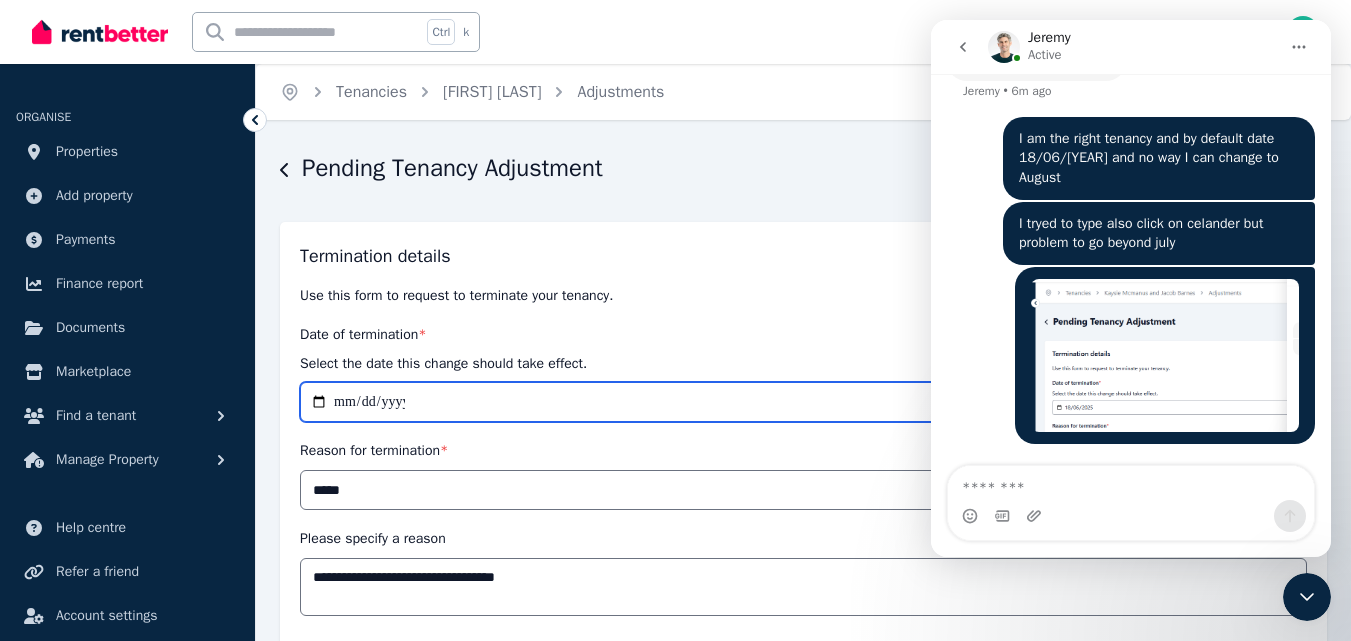 click on "**********" at bounding box center [803, 402] 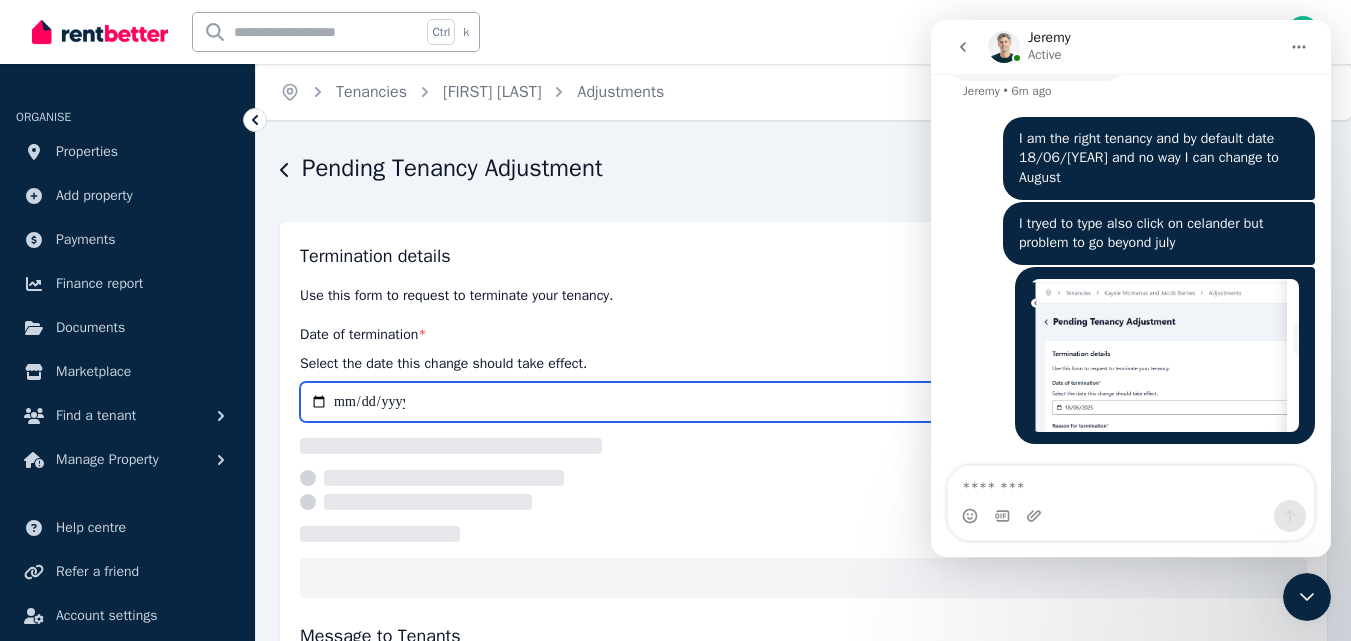 type on "**********" 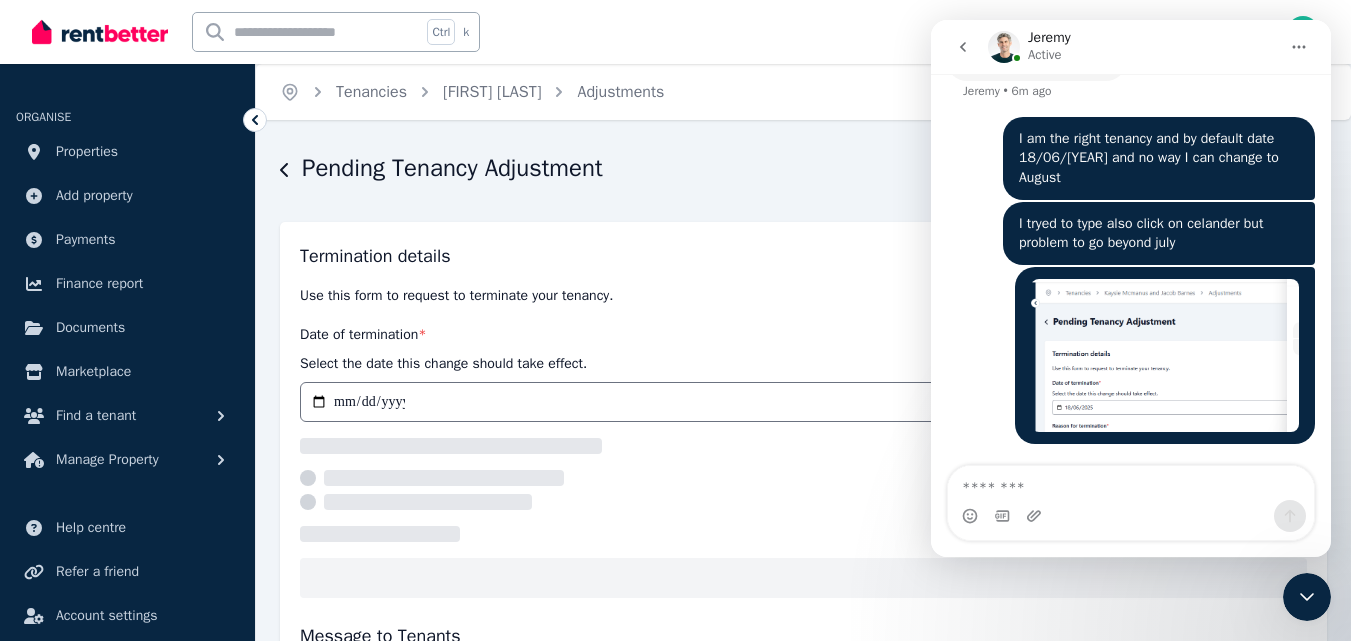 select on "*****" 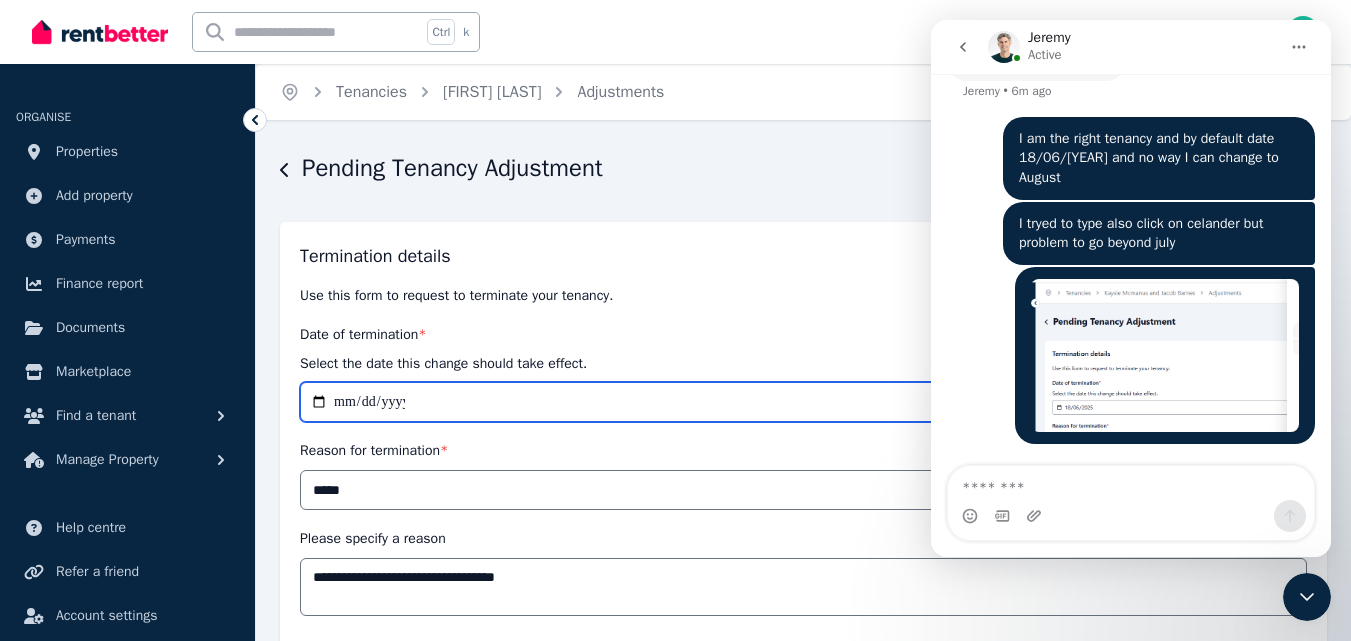 click on "**********" at bounding box center [803, 402] 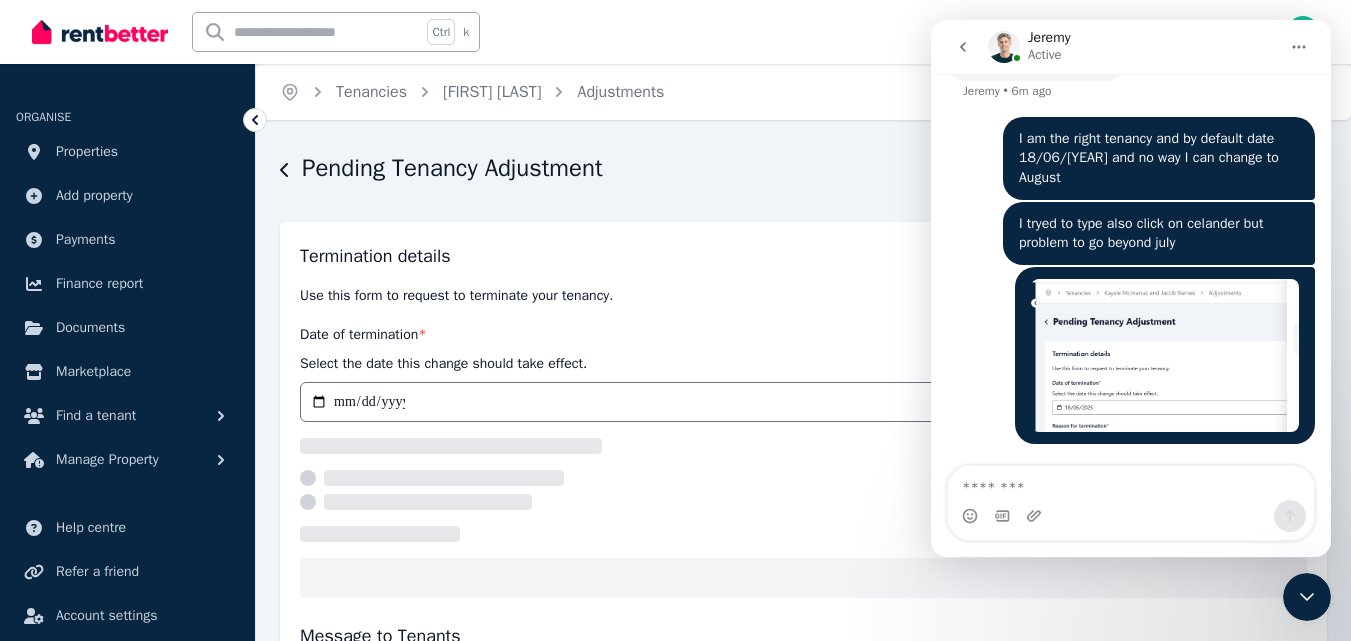 select on "*****" 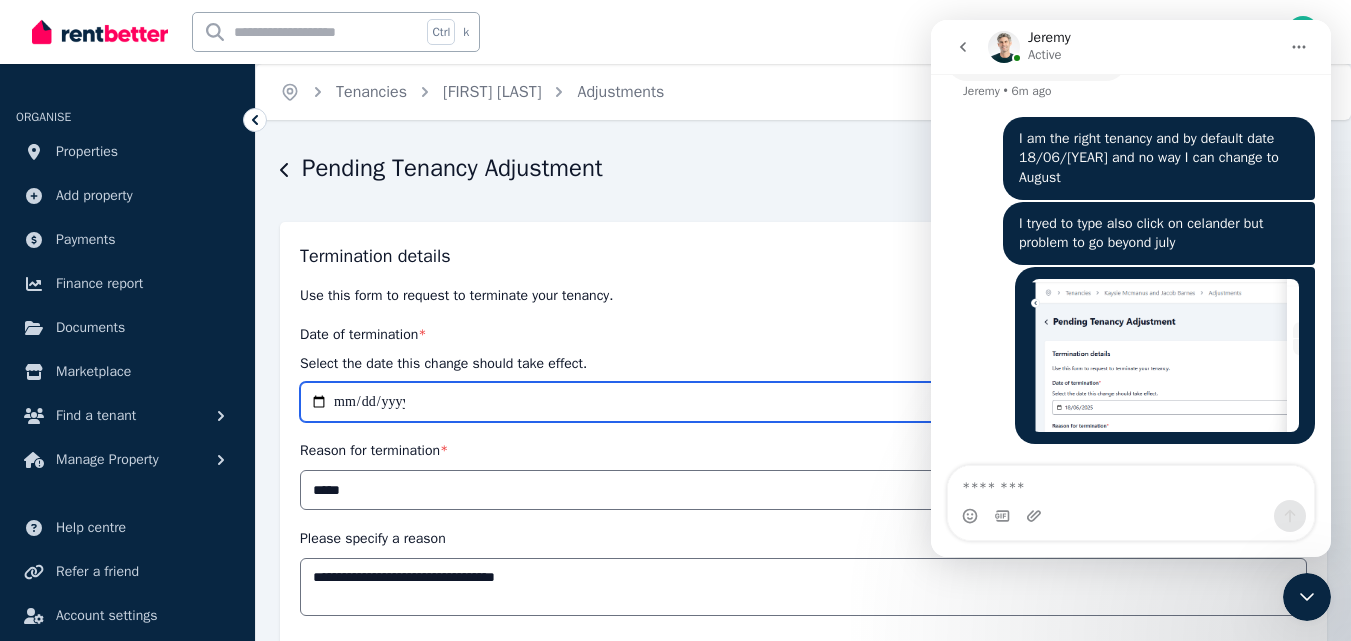 click on "**********" at bounding box center [803, 402] 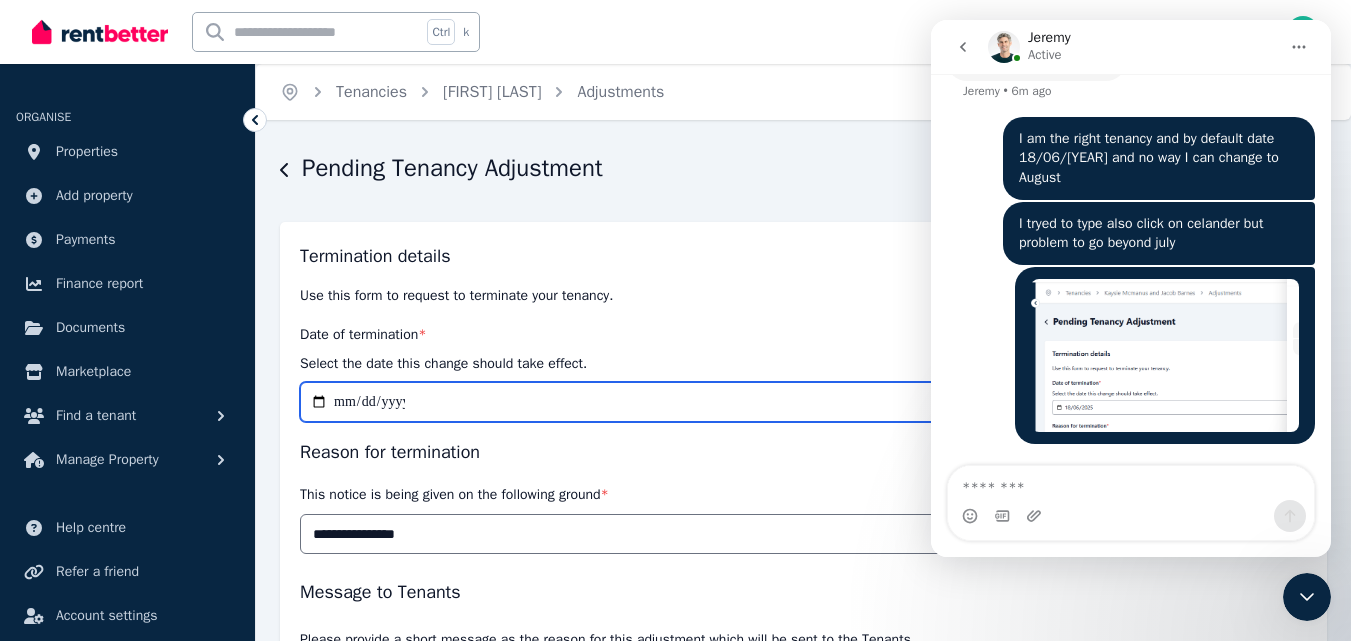 type on "**********" 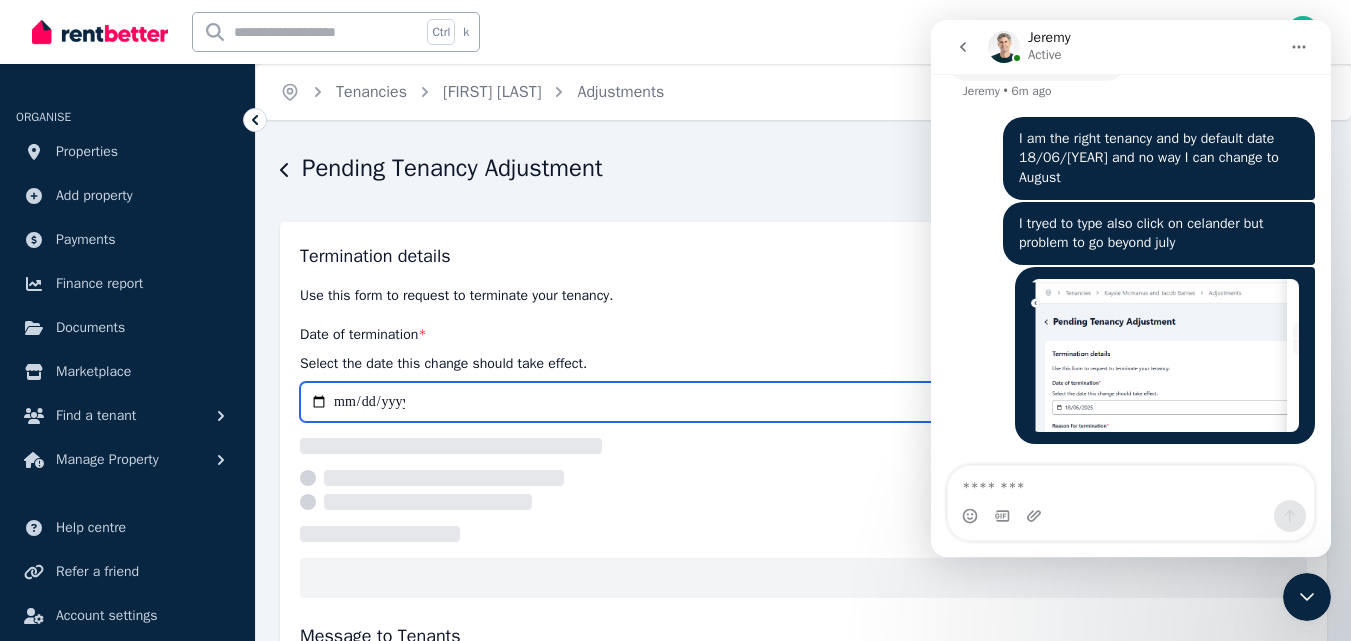 select on "*****" 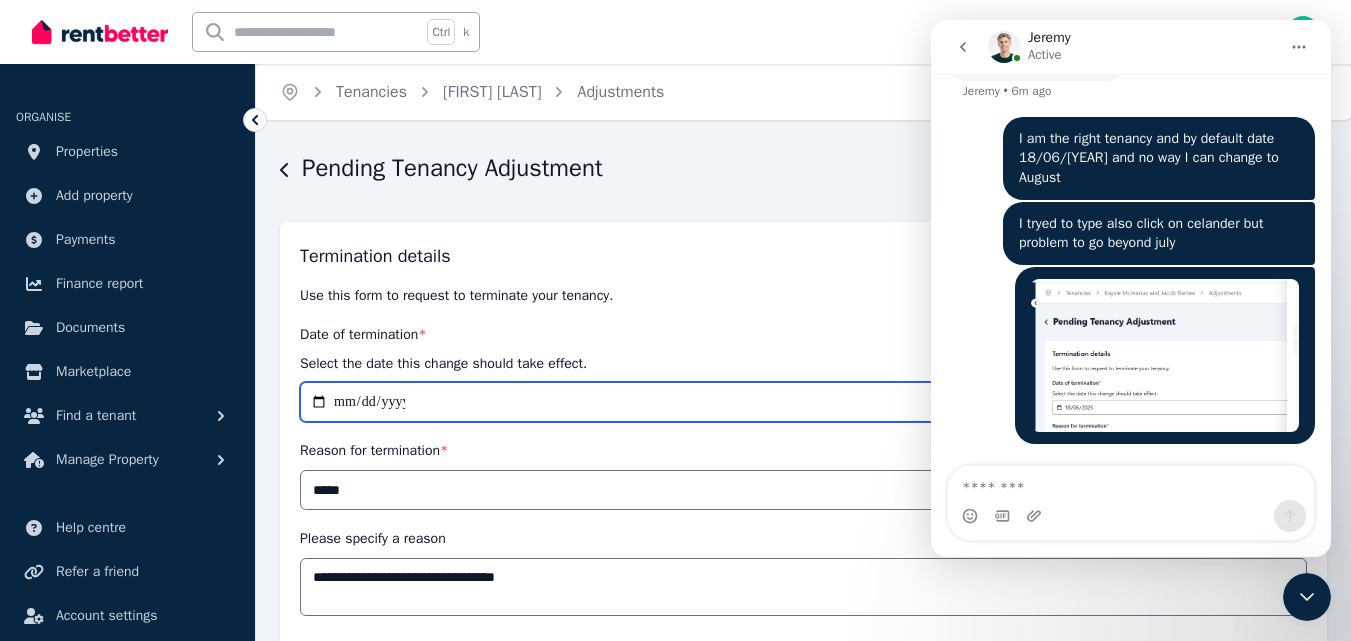 click on "**********" at bounding box center [803, 402] 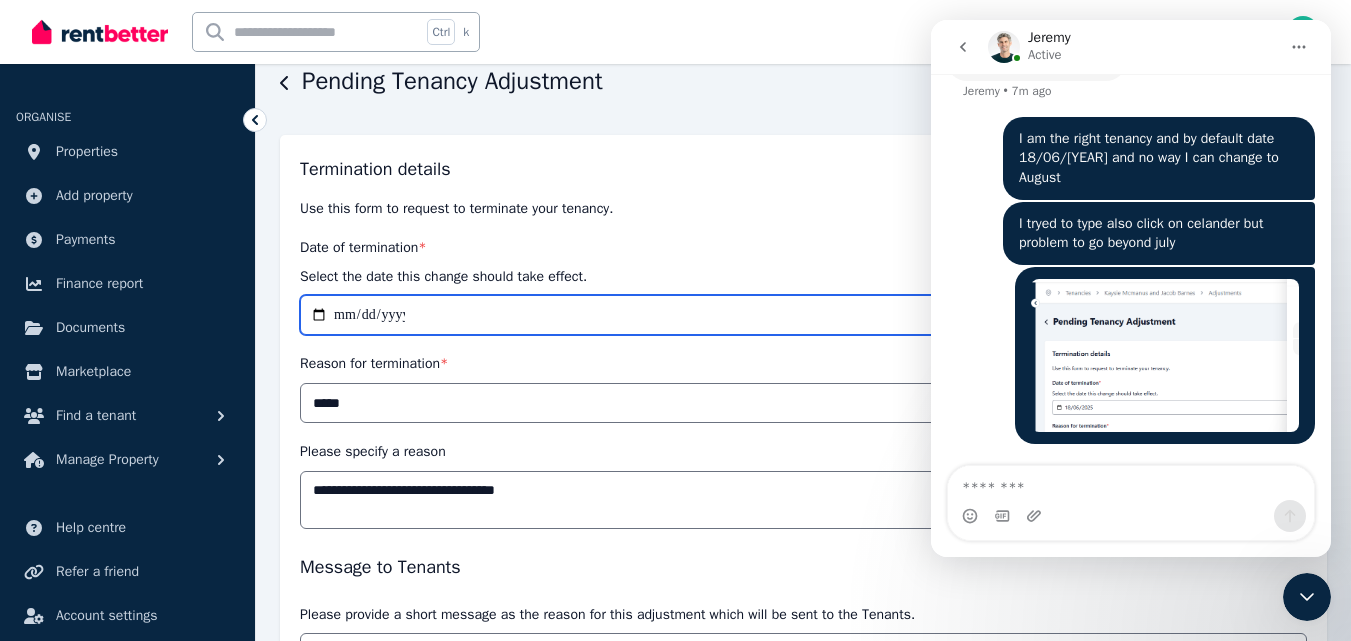 scroll, scrollTop: 126, scrollLeft: 0, axis: vertical 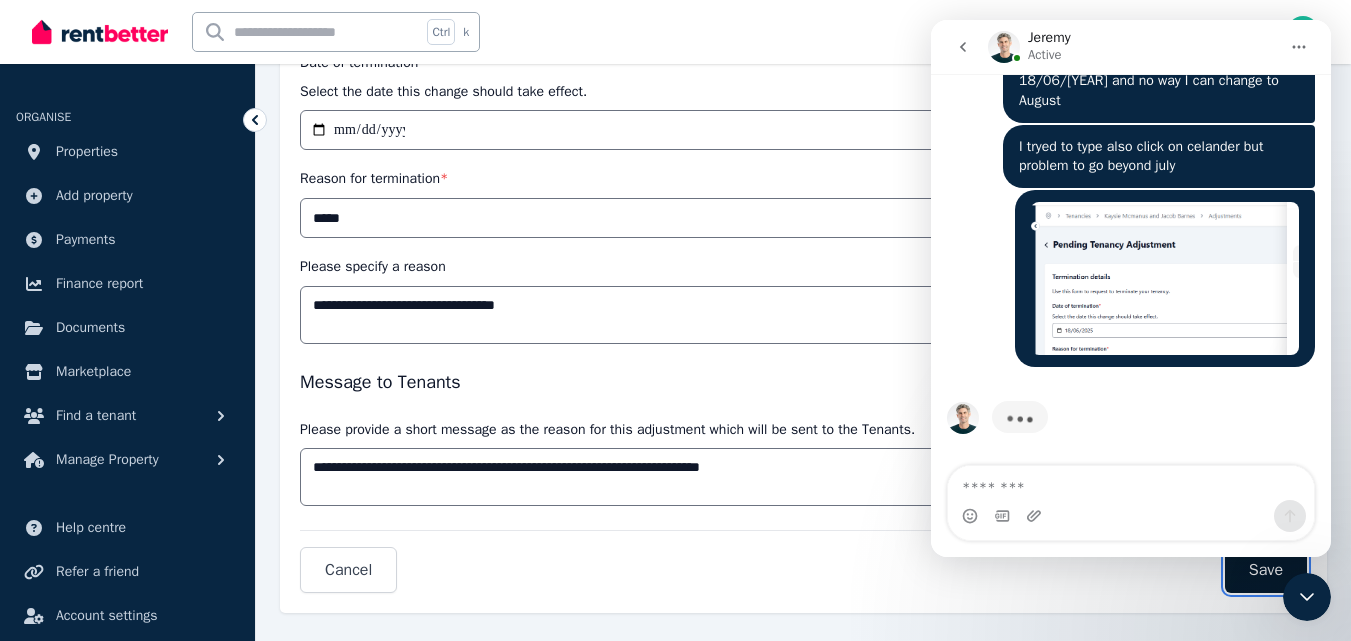 click on "Save" at bounding box center [1266, 570] 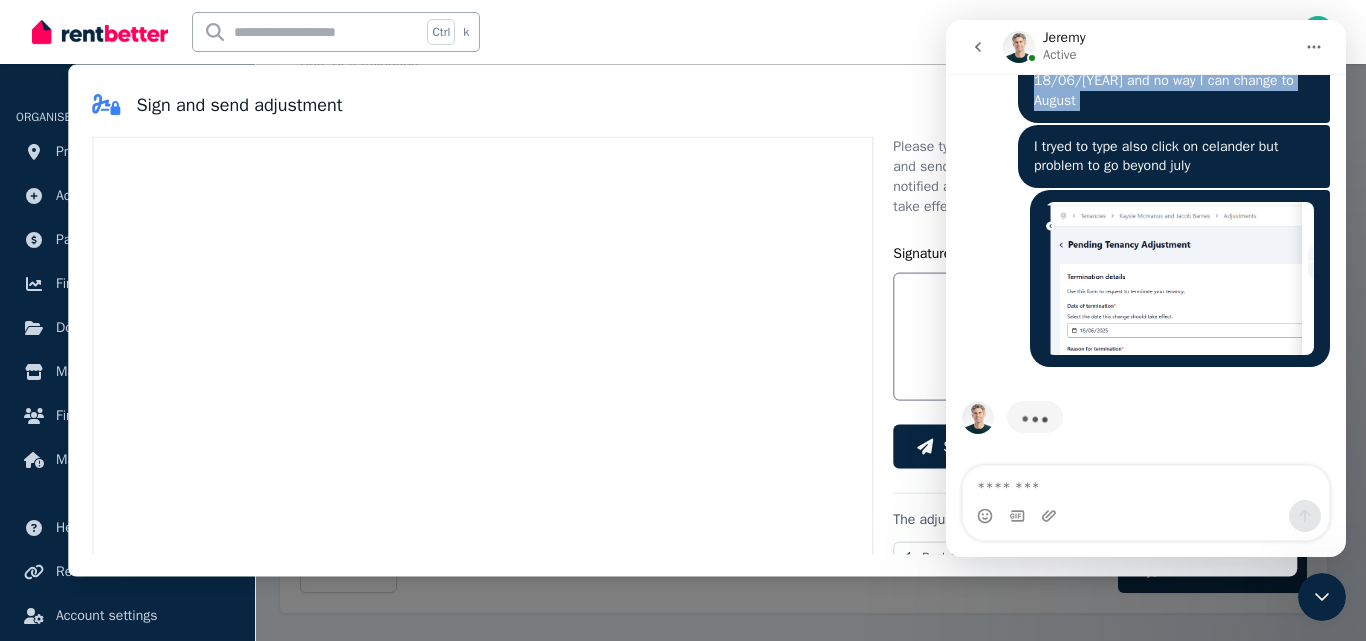 drag, startPoint x: 983, startPoint y: 79, endPoint x: 1001, endPoint y: 161, distance: 83.95237 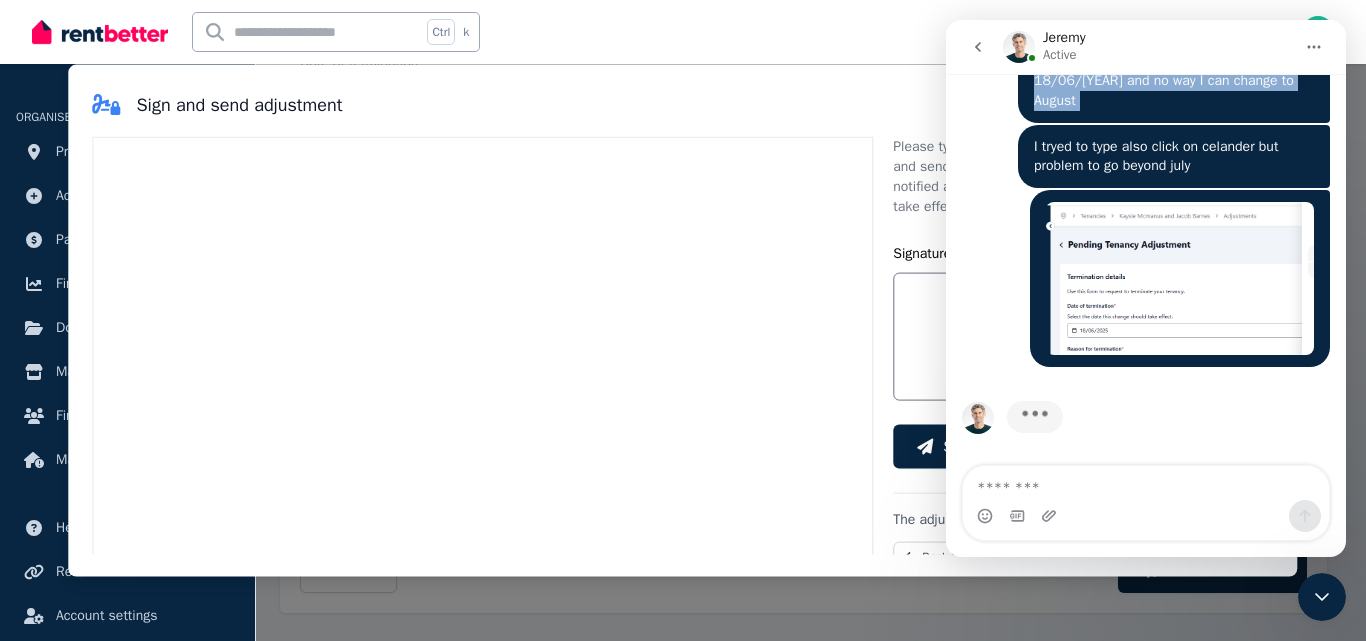 click on "Hi there 👋 This is Fin speaking. I’m here to answer your questions, but you’ll always have the option to talk to our team if you need to. The RentBetter Team    •   32m ago What can we help with today? The RentBetter Team    •   32m ago Hi I think some problem with system . because I entered lease termination effective date on 18 August 2025 as the tenant wants to move out. but in the notice showing effective date on 18 June 2025. which is actually outdated. could you fix it. Azad    •   32m ago Please make sure to click the options to 'get more help' if we haven't answered your question. The RentBetter Team    •   32m ago You can edit the termination notice to correct the date! Here's how: Navigate to  'Tenancy setup' Click the  'View adjustment'  button You'll see an  'Edit'  button on the top right - click this to update the termination date from 18 June 2025 to 18 August 2025 Once you've made the correction, send it again to your tenants to sign/accept The RentBetter Team   • AI Agent" at bounding box center [1146, -1279] 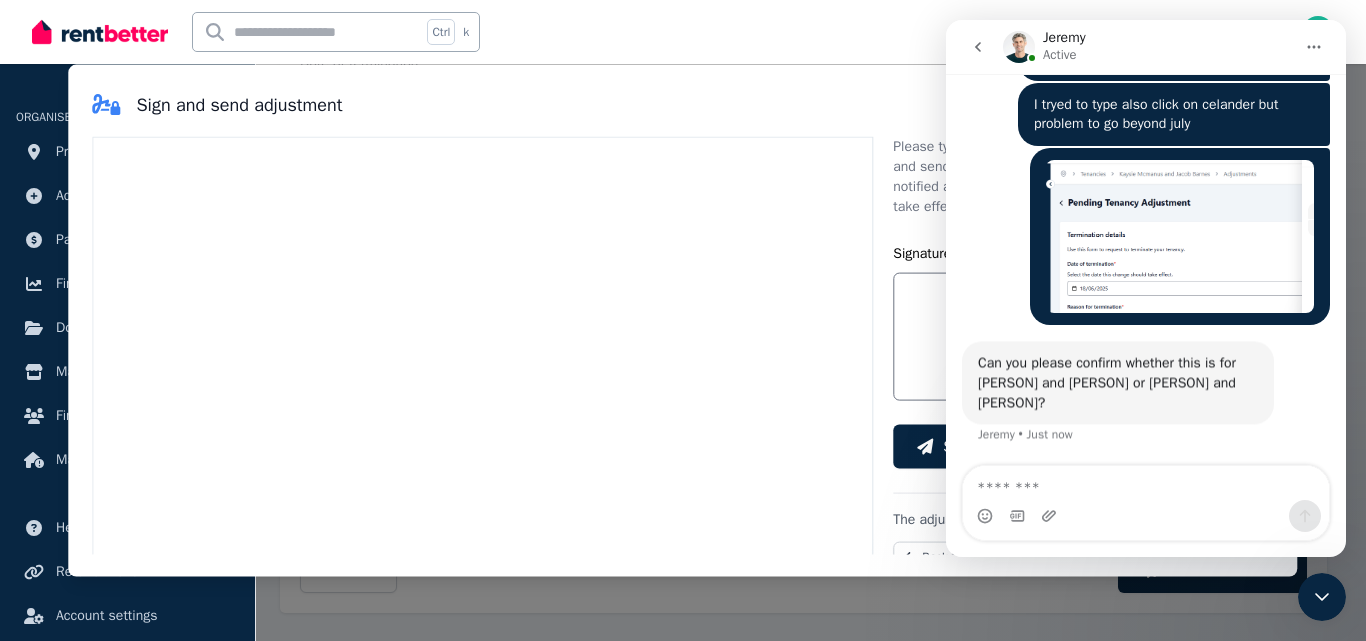 scroll, scrollTop: 3145, scrollLeft: 0, axis: vertical 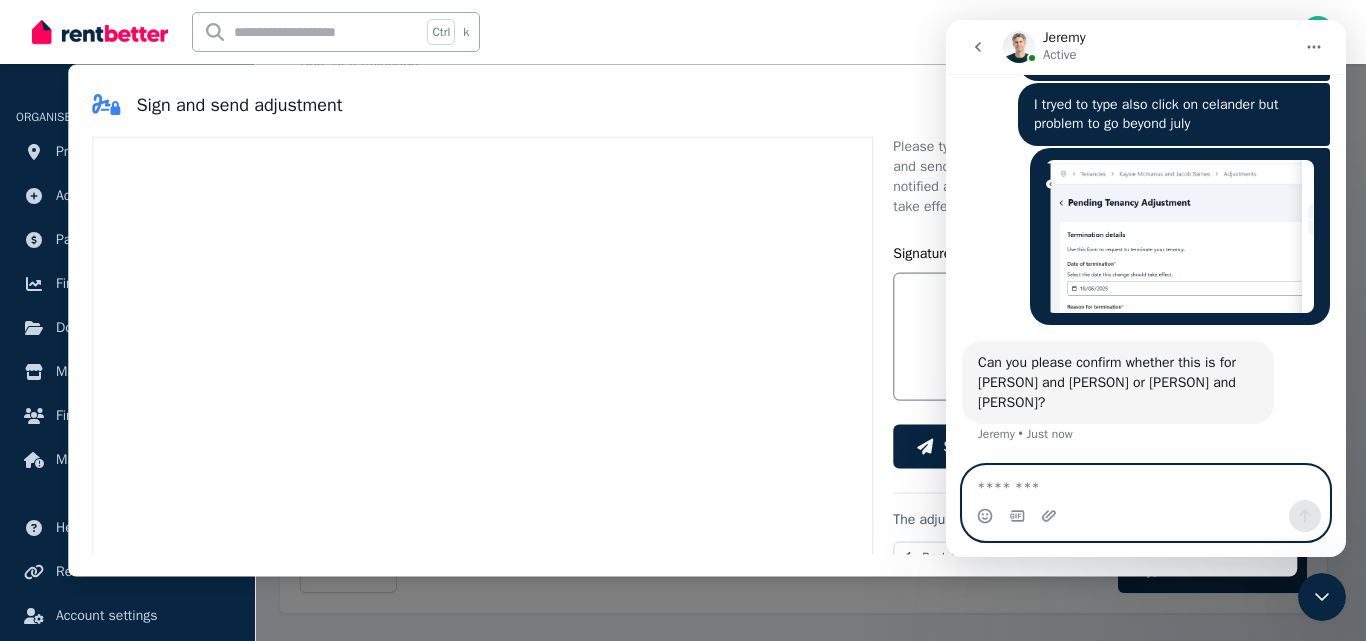 click at bounding box center (1146, 483) 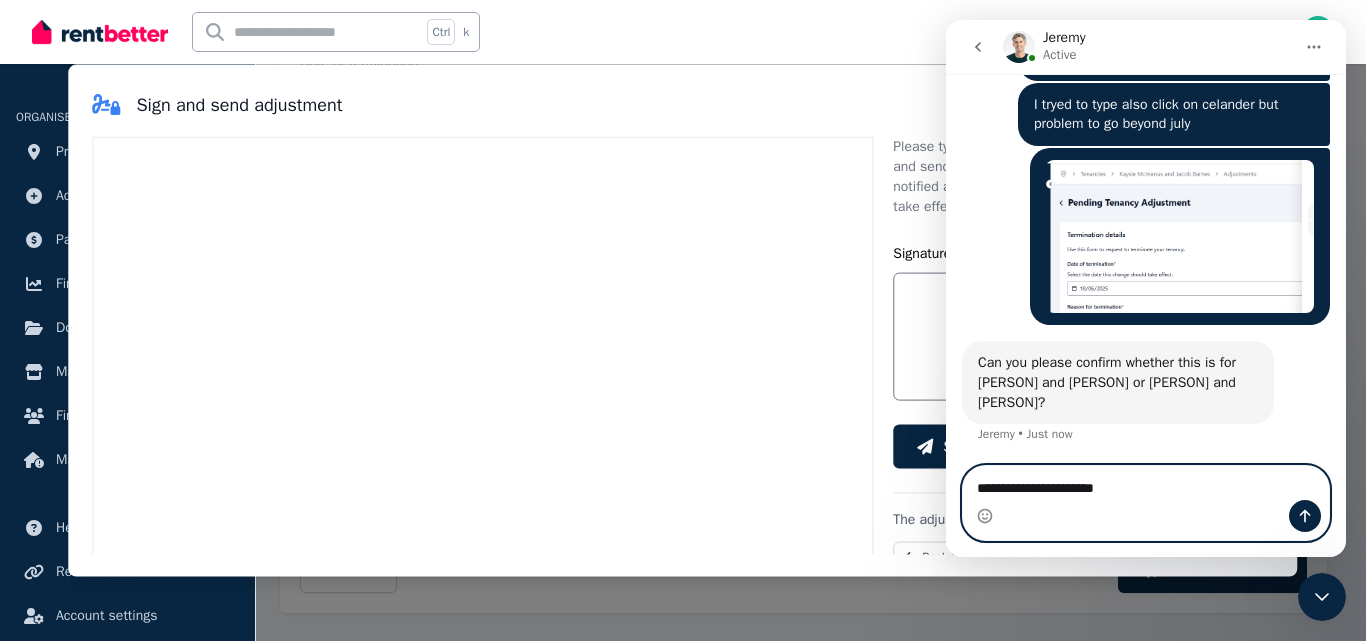 type on "**********" 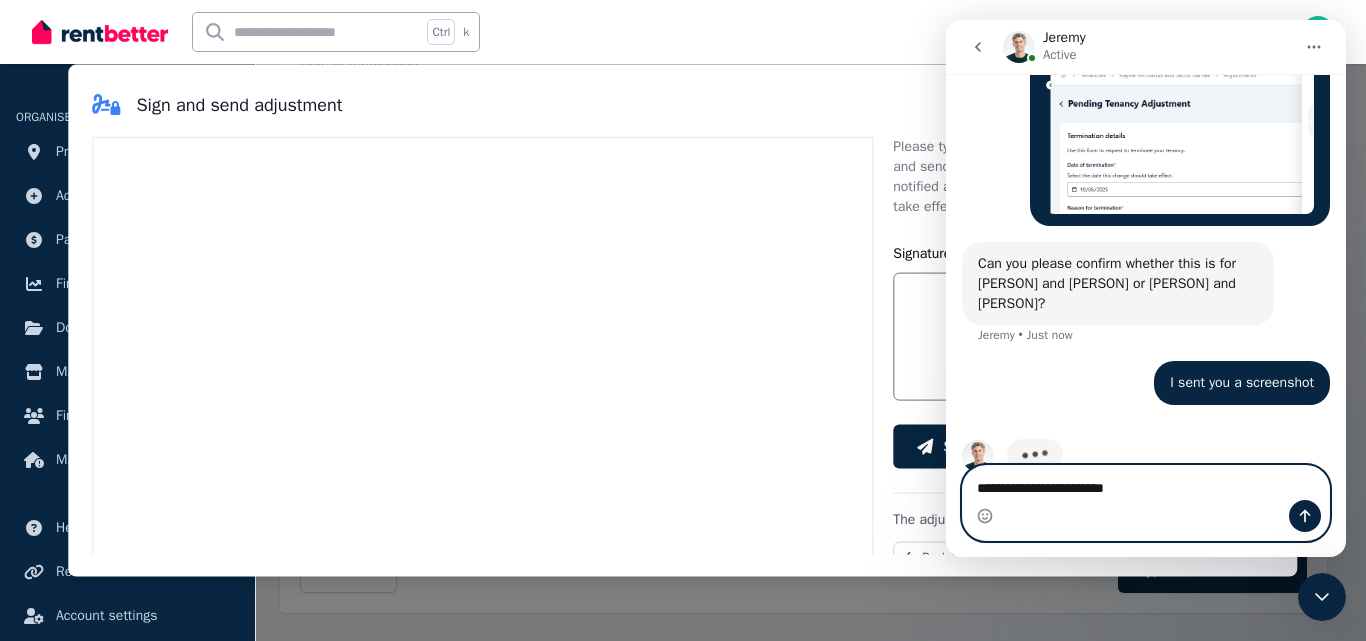 scroll, scrollTop: 3282, scrollLeft: 0, axis: vertical 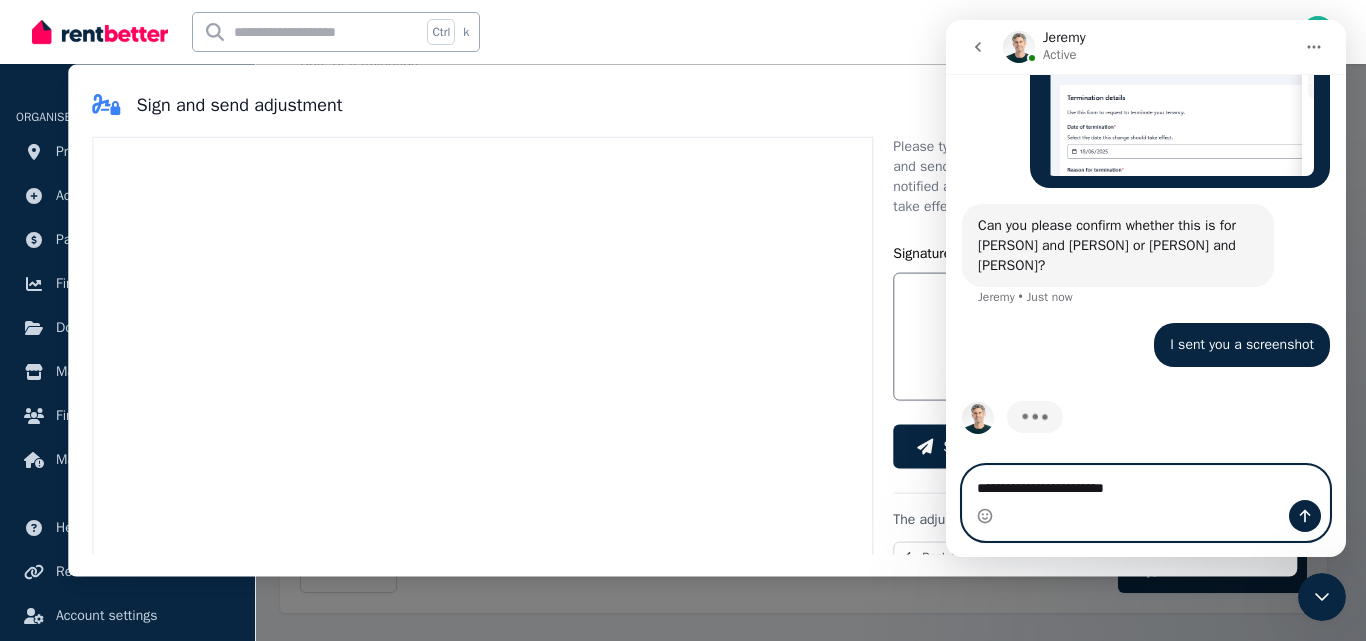 type on "**********" 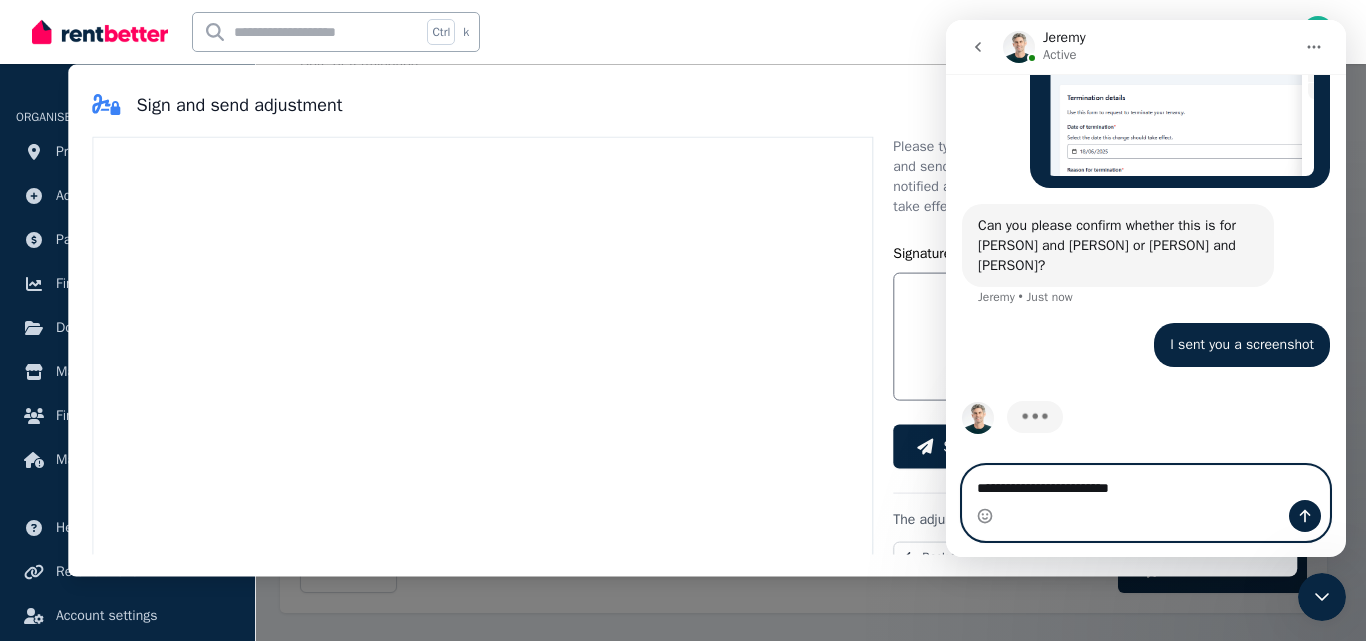 type 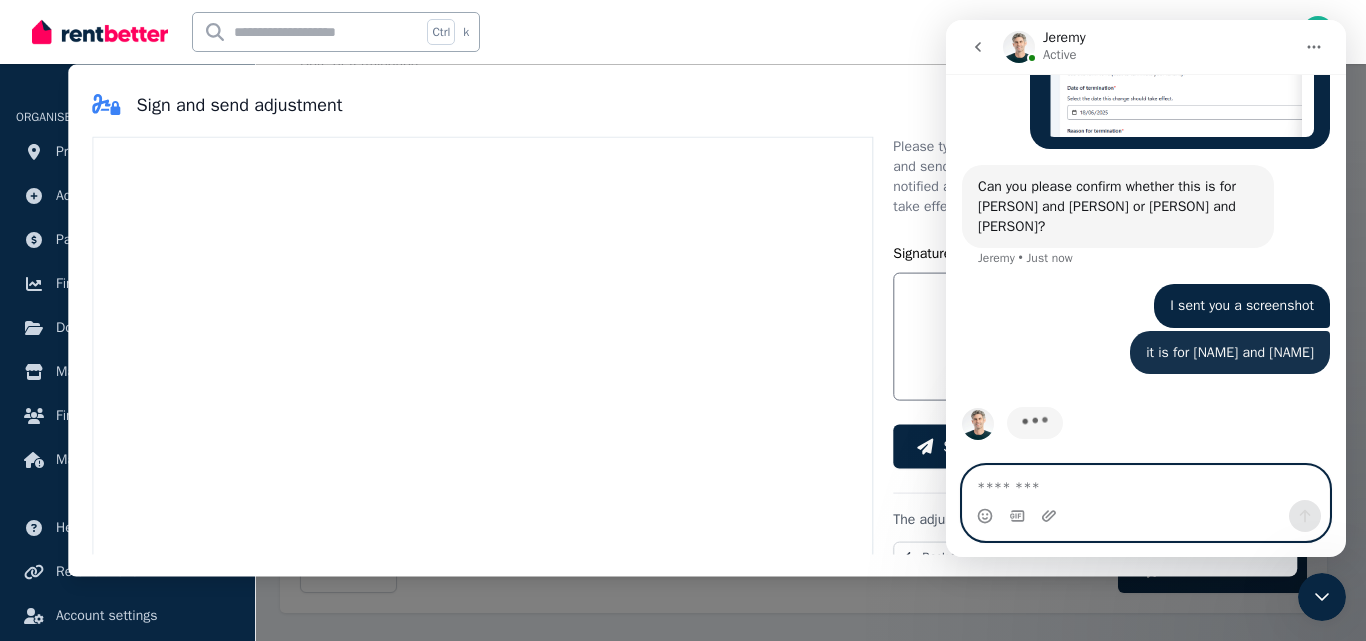 scroll, scrollTop: 3328, scrollLeft: 0, axis: vertical 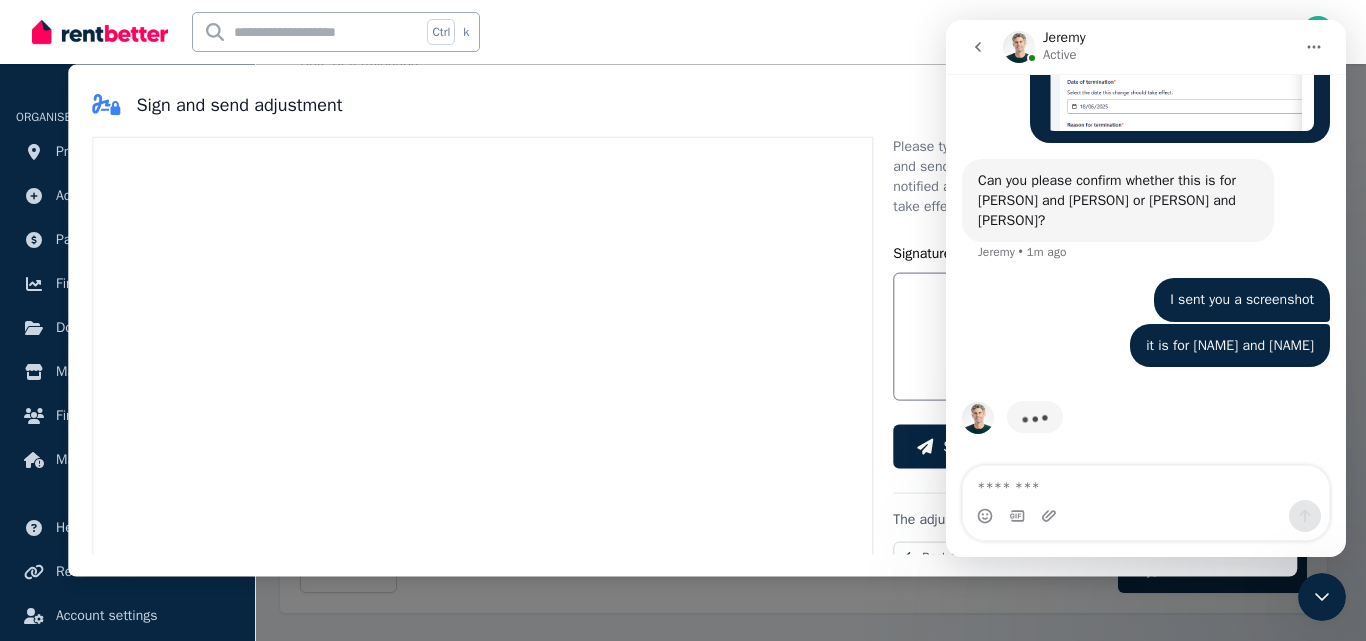 click 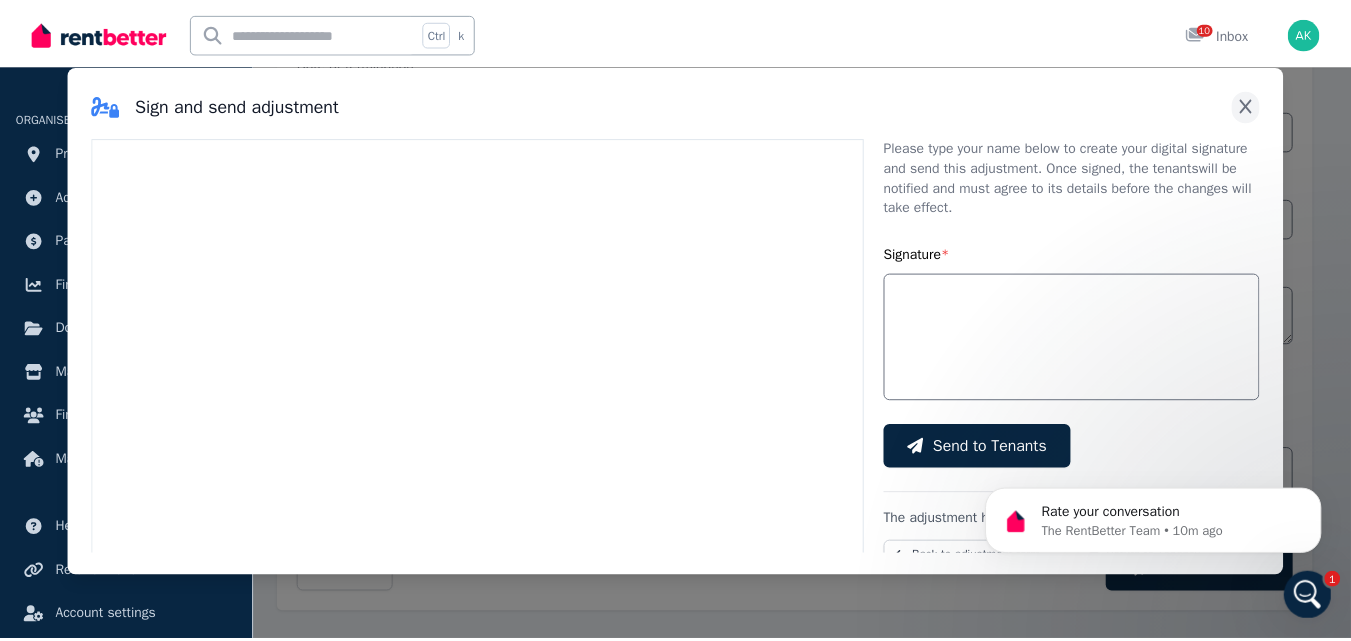scroll, scrollTop: 0, scrollLeft: 0, axis: both 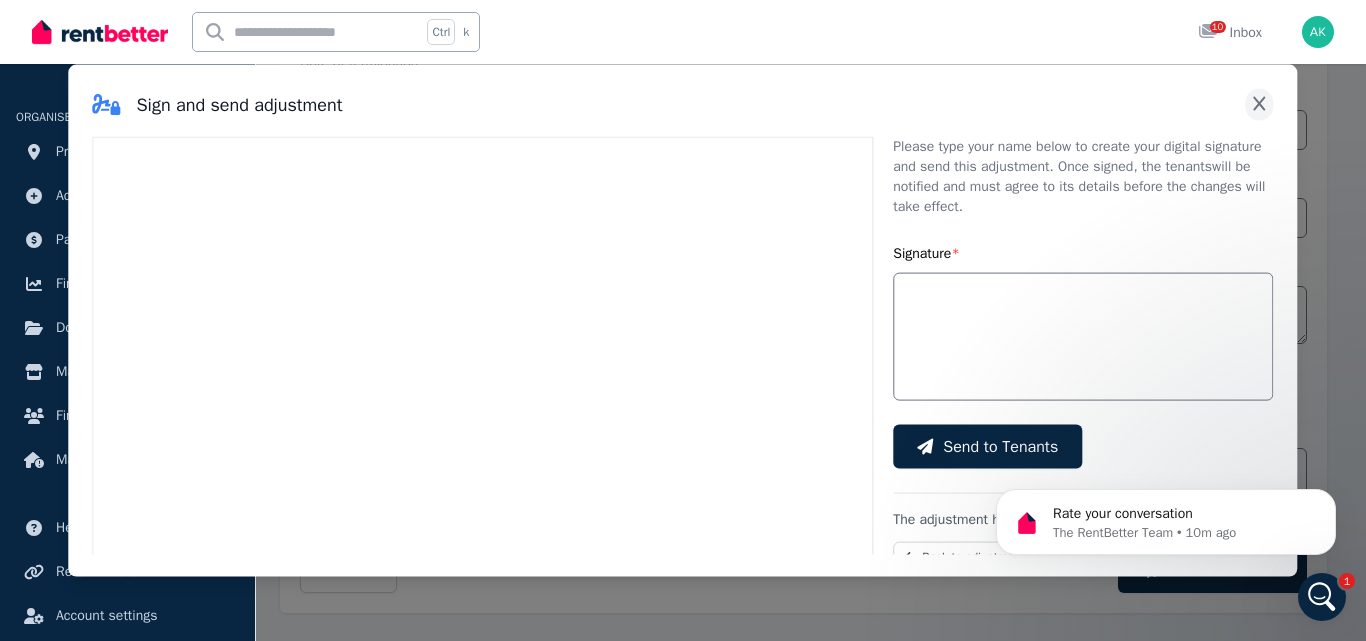 click 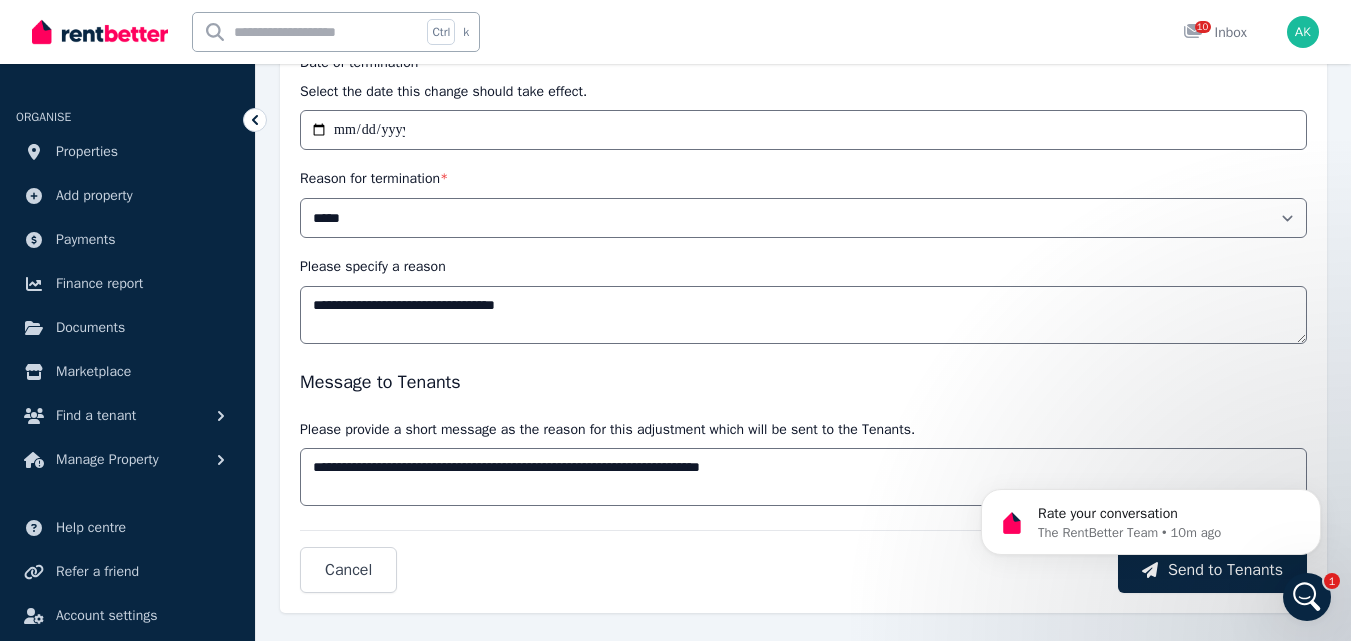 click 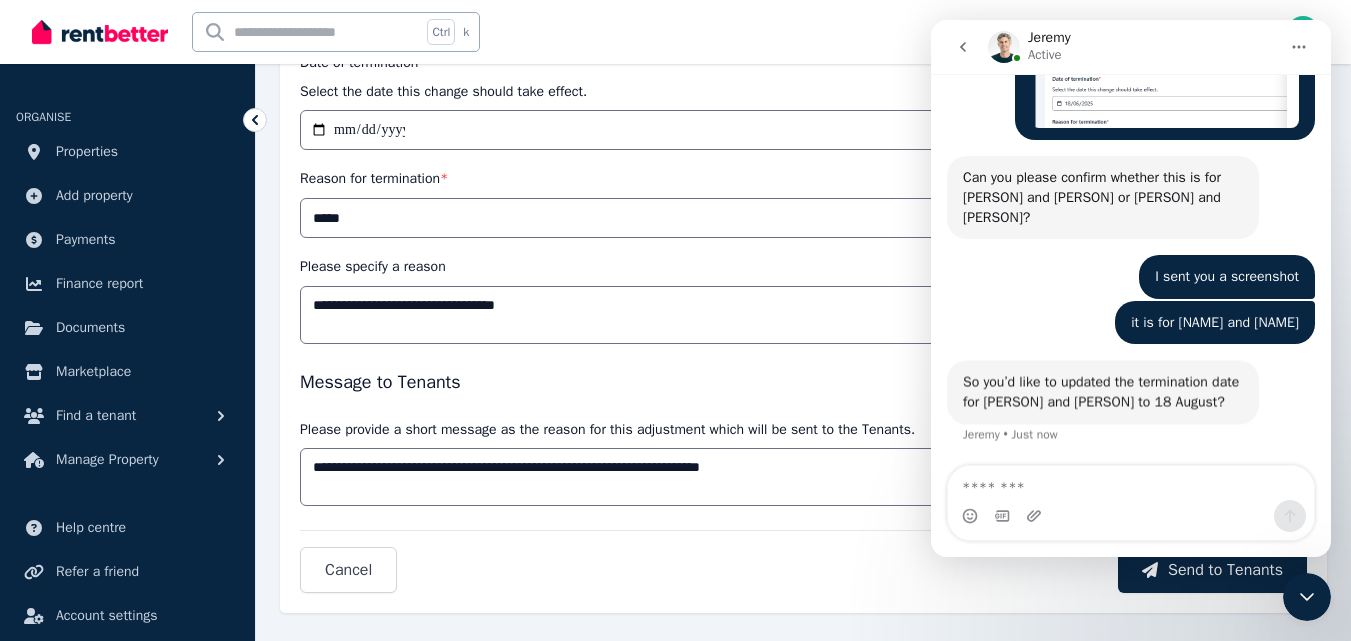 scroll, scrollTop: 3330, scrollLeft: 0, axis: vertical 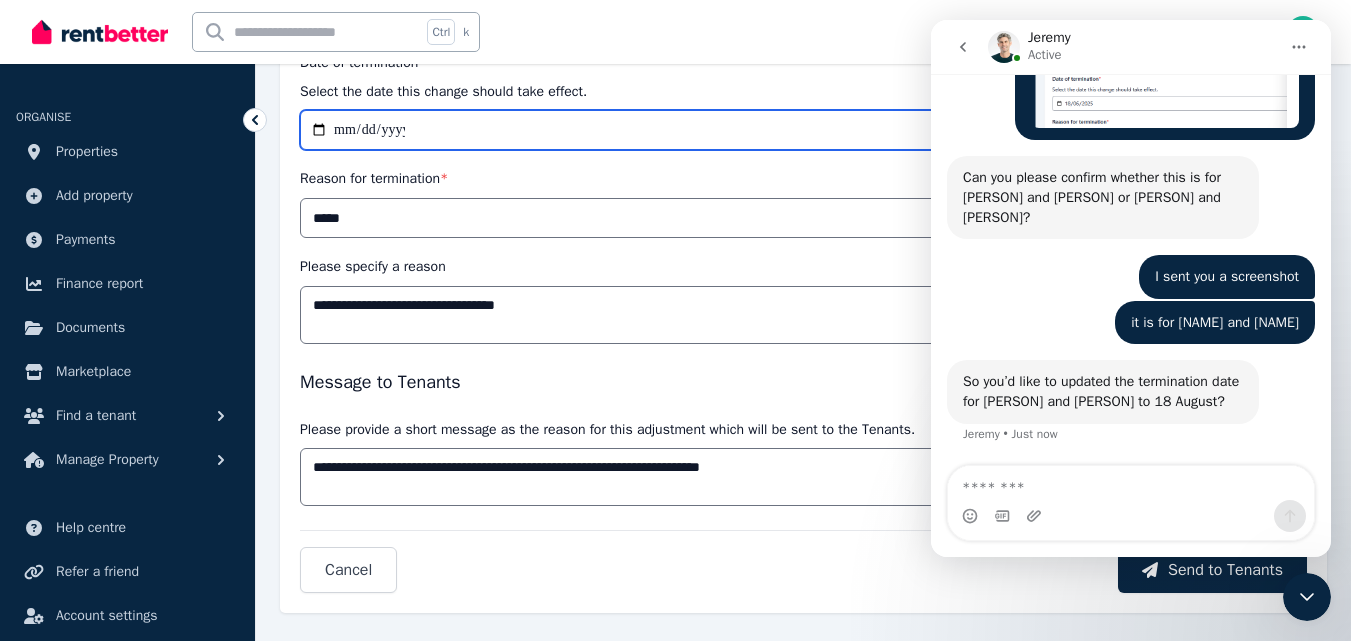 click on "**********" at bounding box center [803, 130] 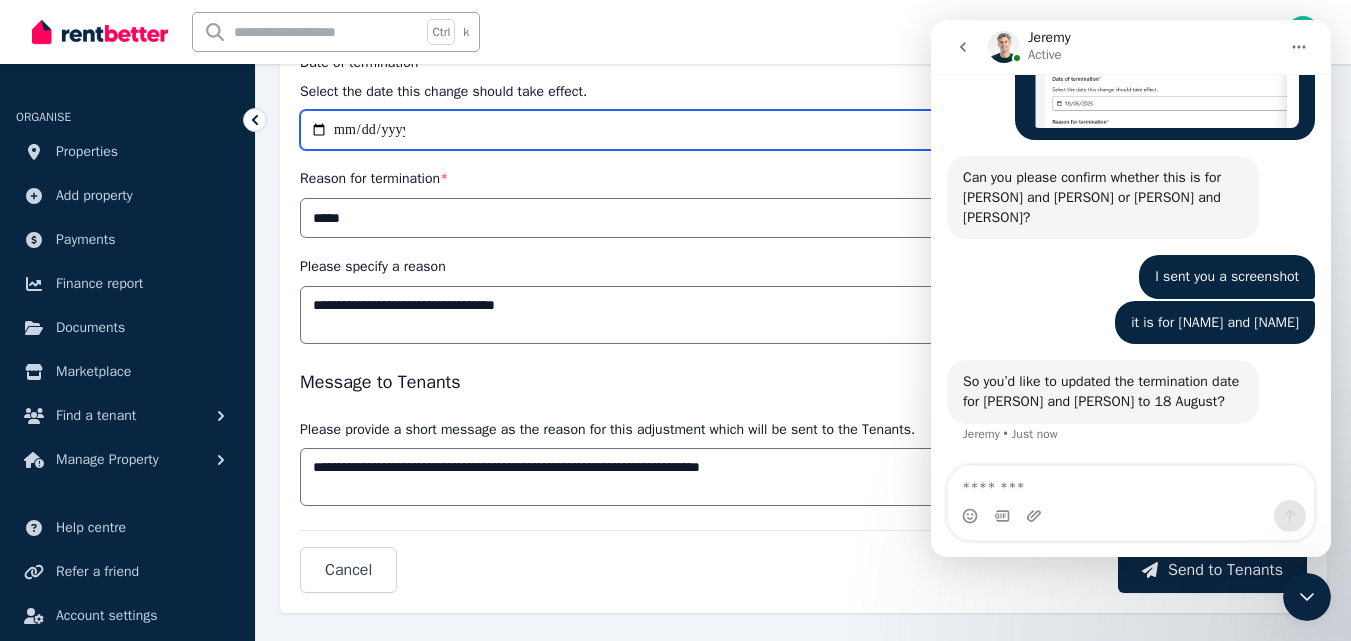 type on "**********" 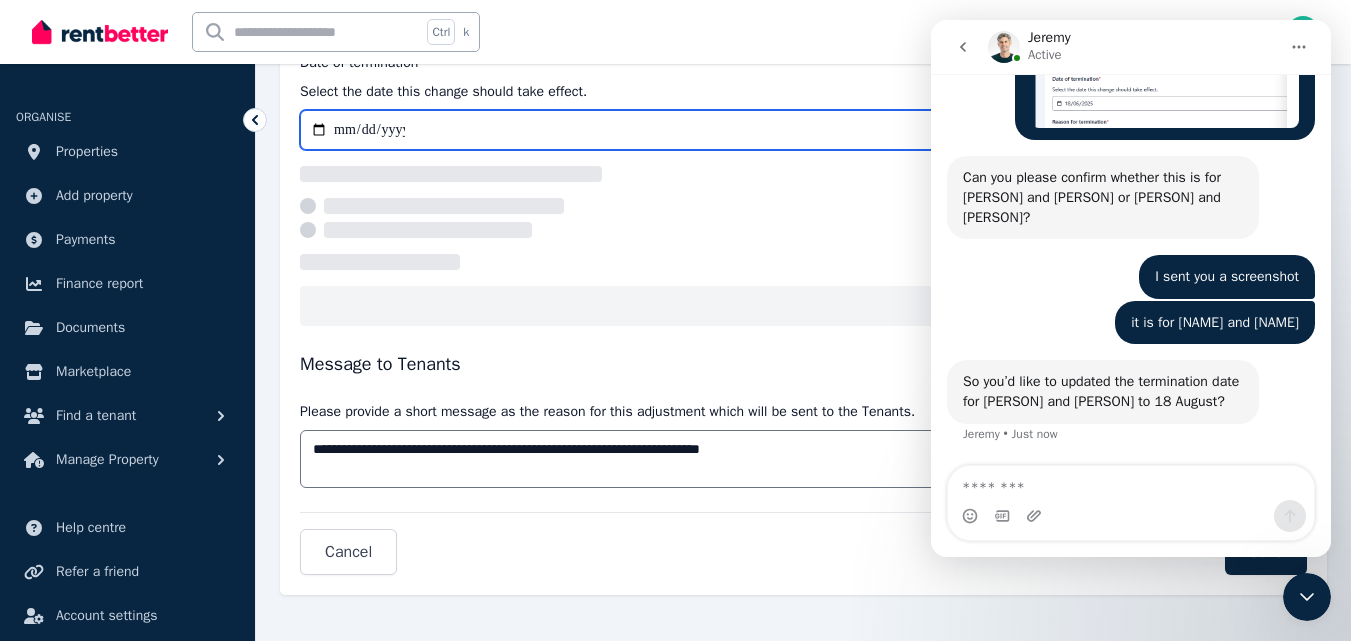 select on "*****" 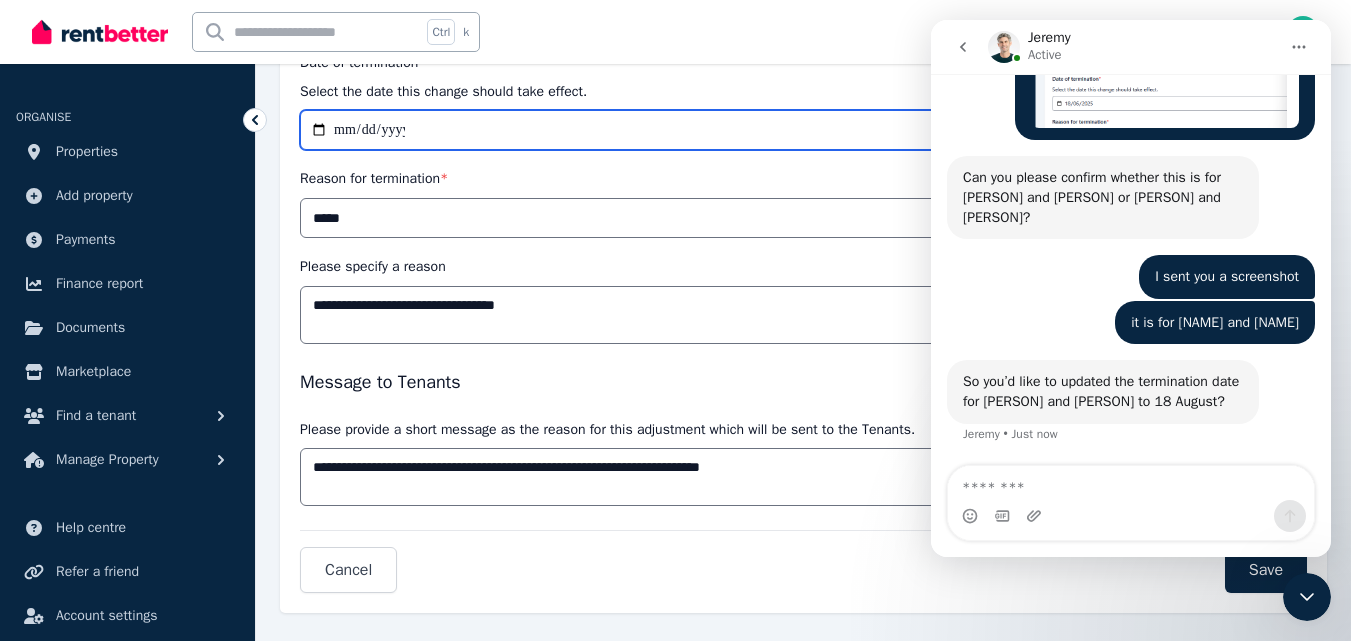 type on "**********" 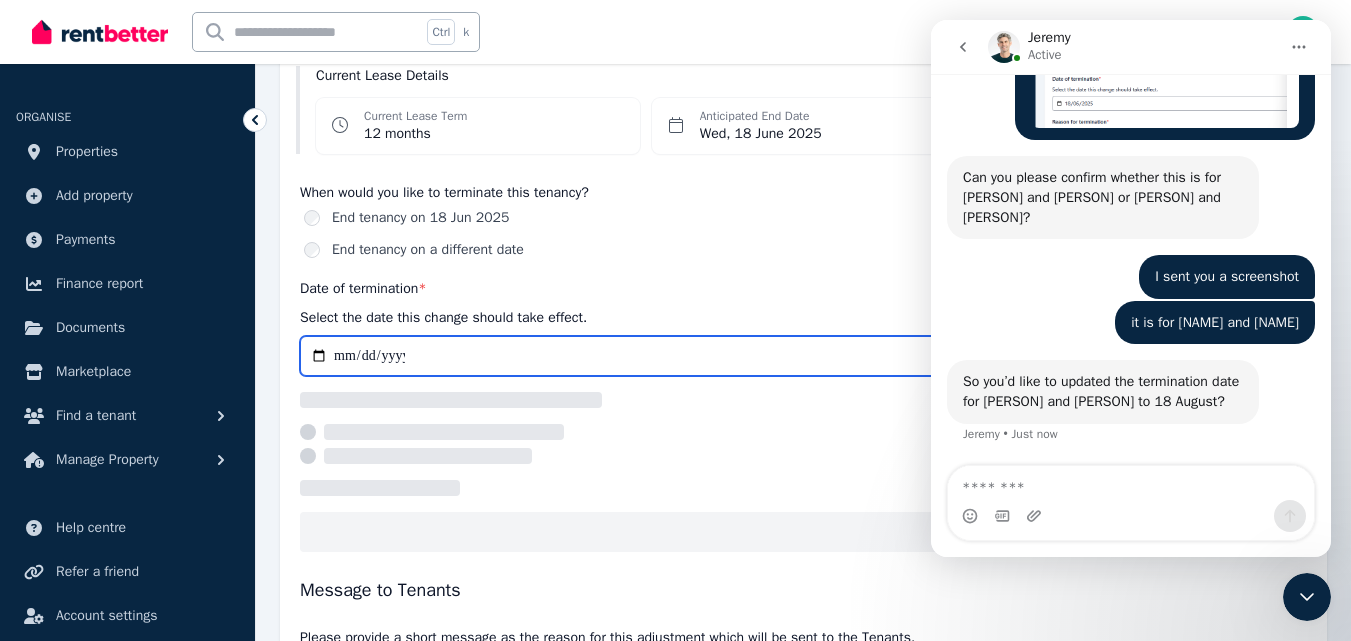 select on "*****" 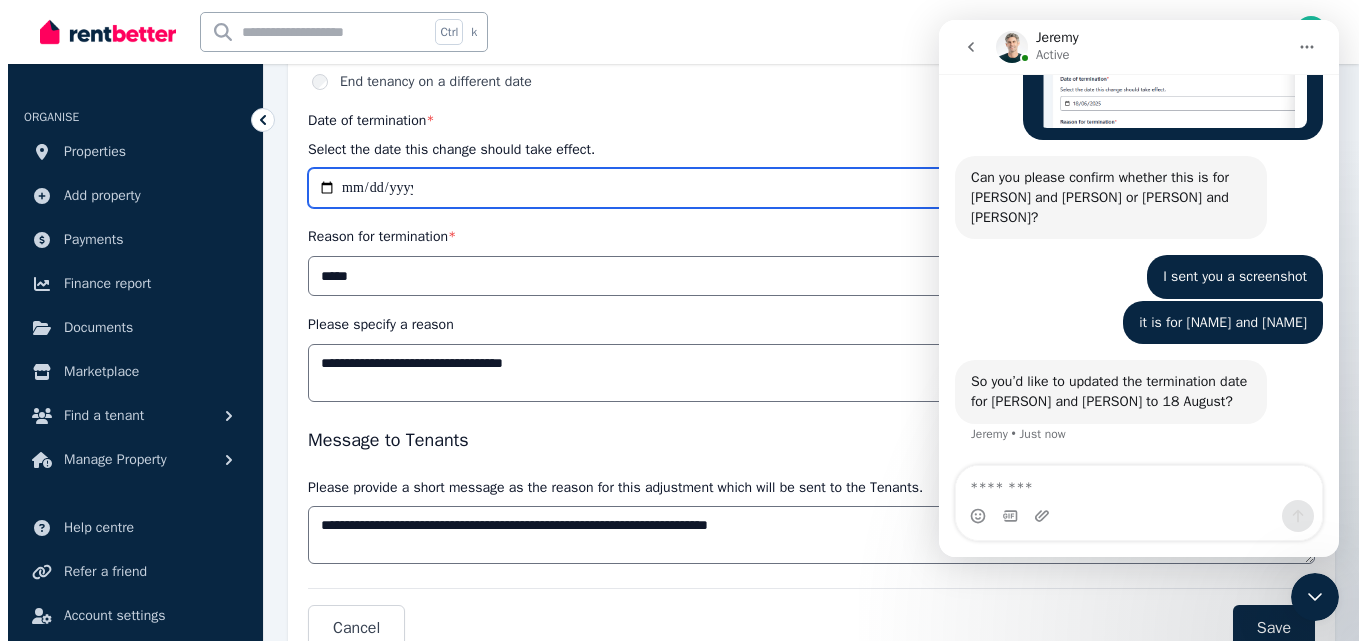 scroll, scrollTop: 445, scrollLeft: 0, axis: vertical 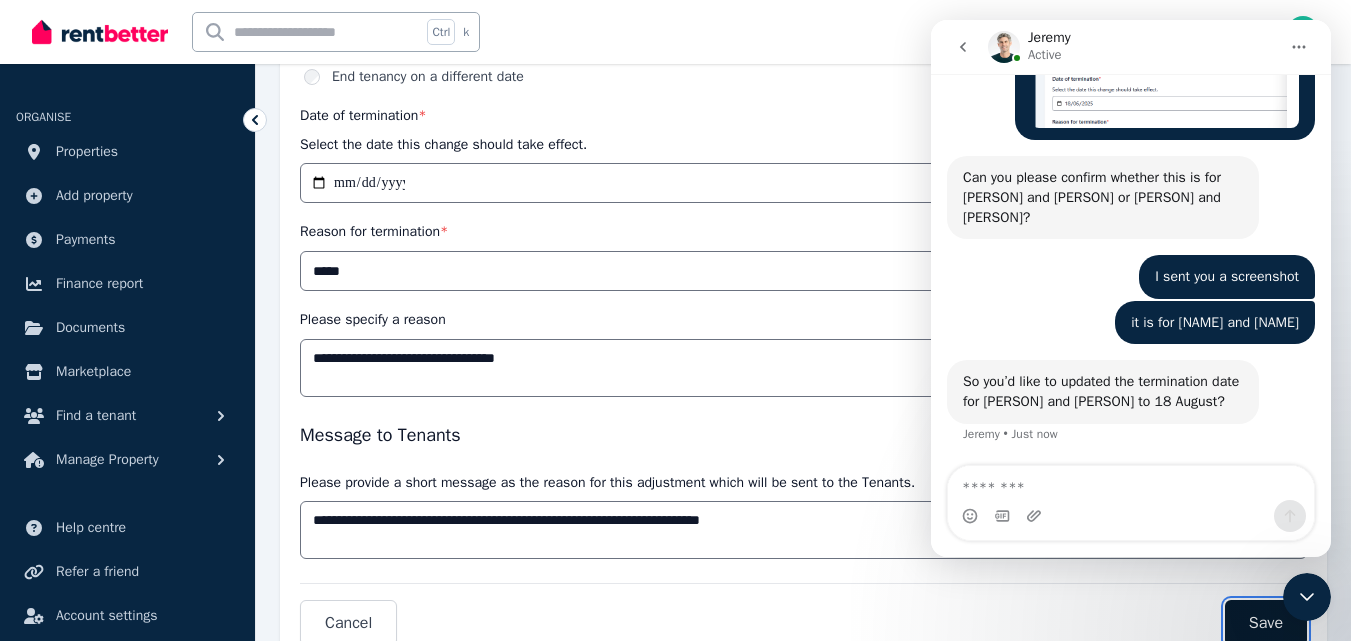 click on "Save" at bounding box center (1266, 623) 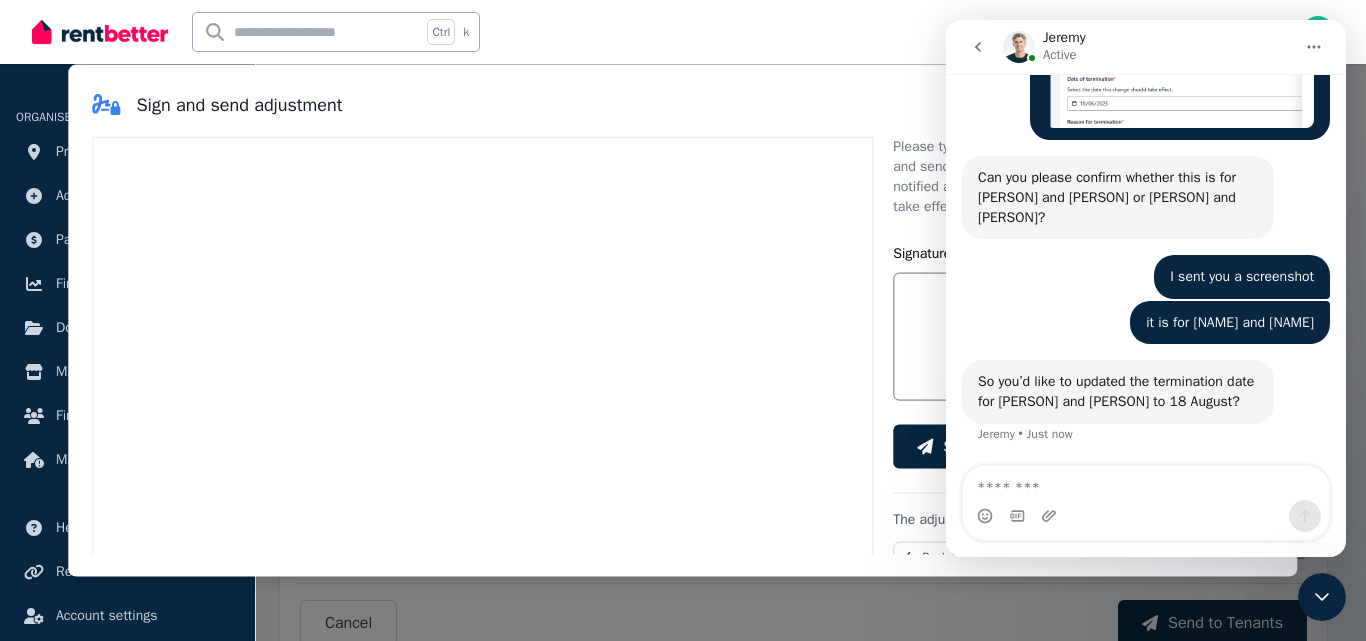 click 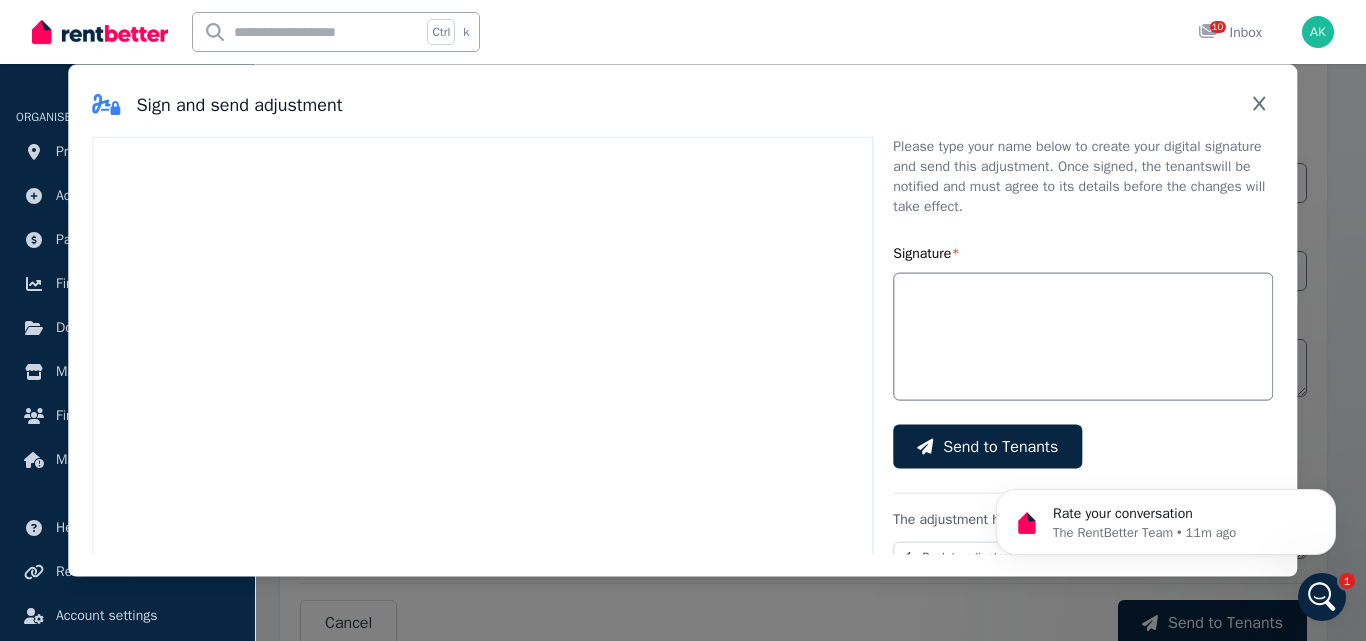 scroll, scrollTop: 0, scrollLeft: 0, axis: both 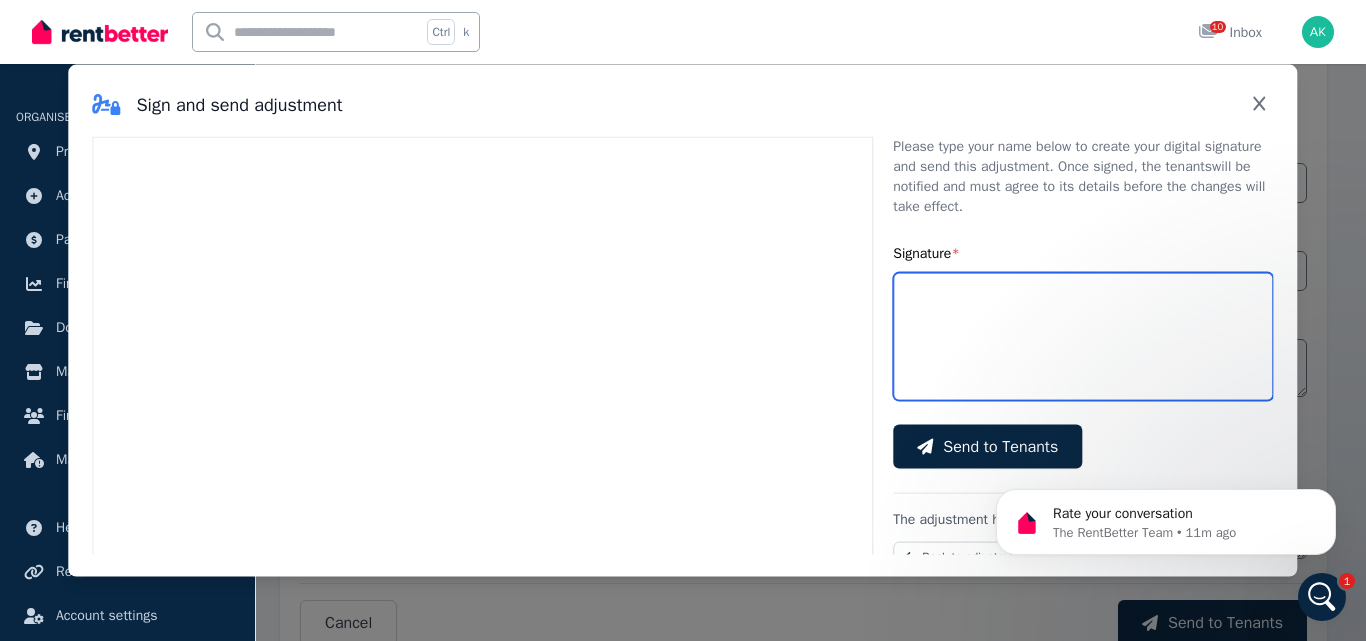 click on "Signature *" at bounding box center (1083, 336) 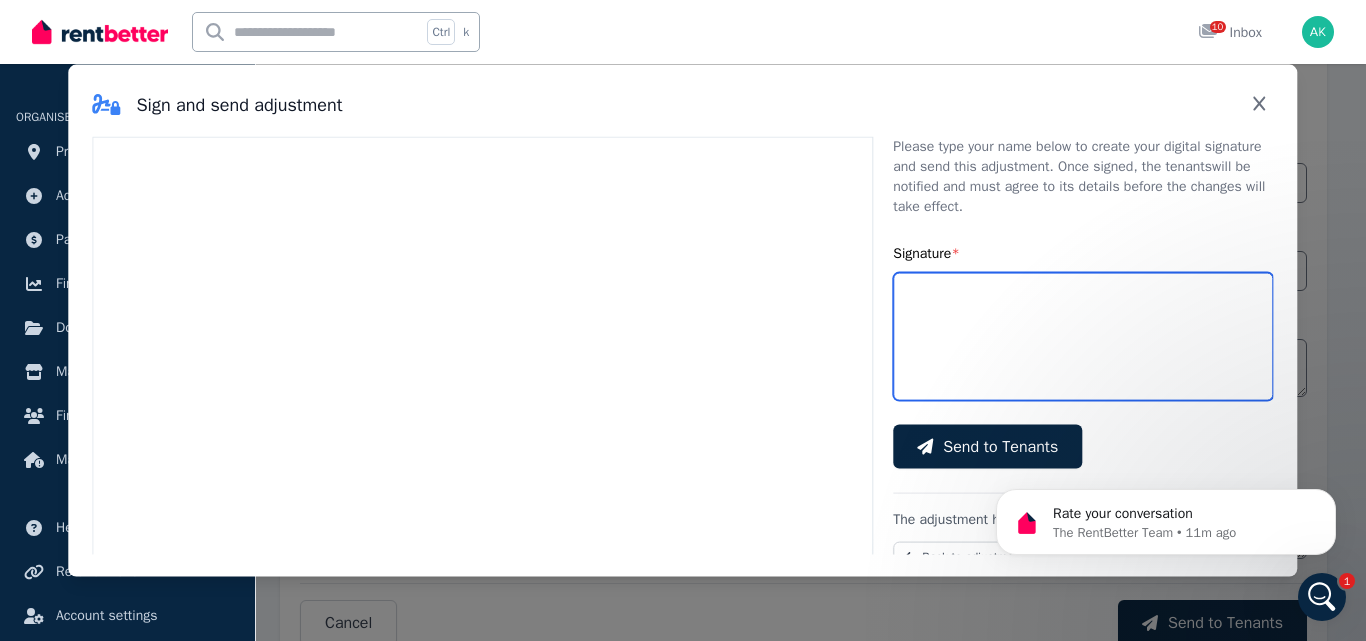type on "****" 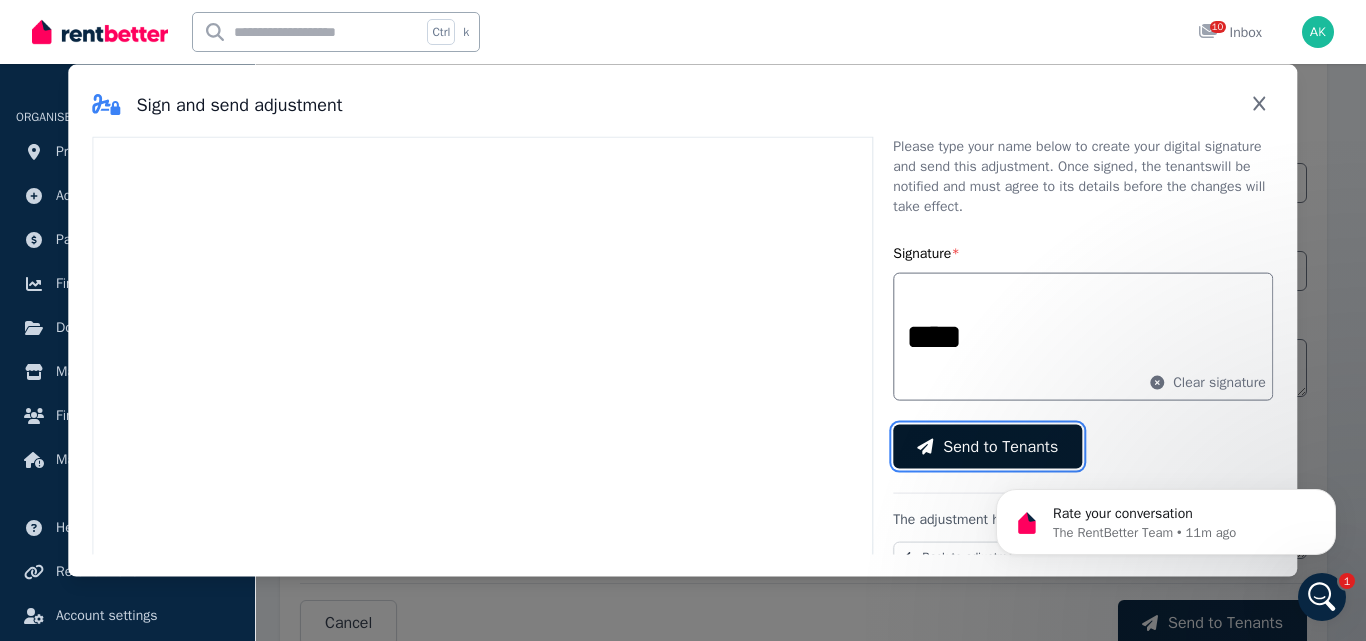 click on "Send to Tenants" at bounding box center (1000, 446) 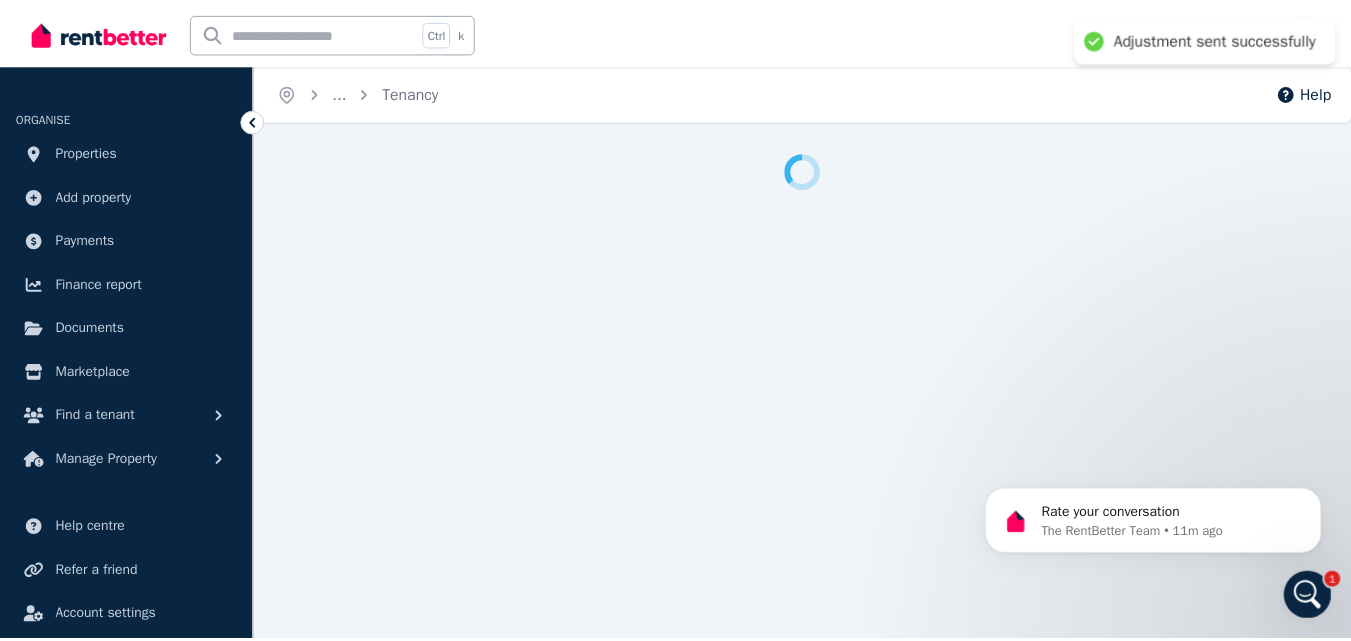 scroll, scrollTop: 0, scrollLeft: 0, axis: both 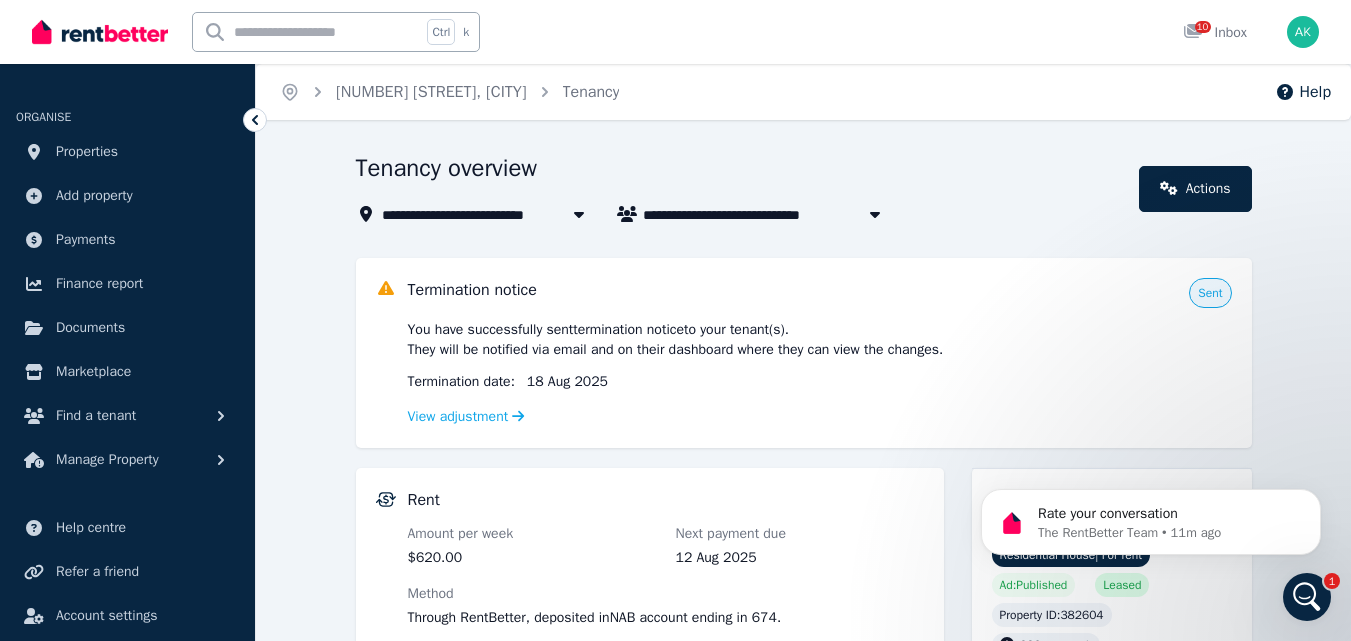 click 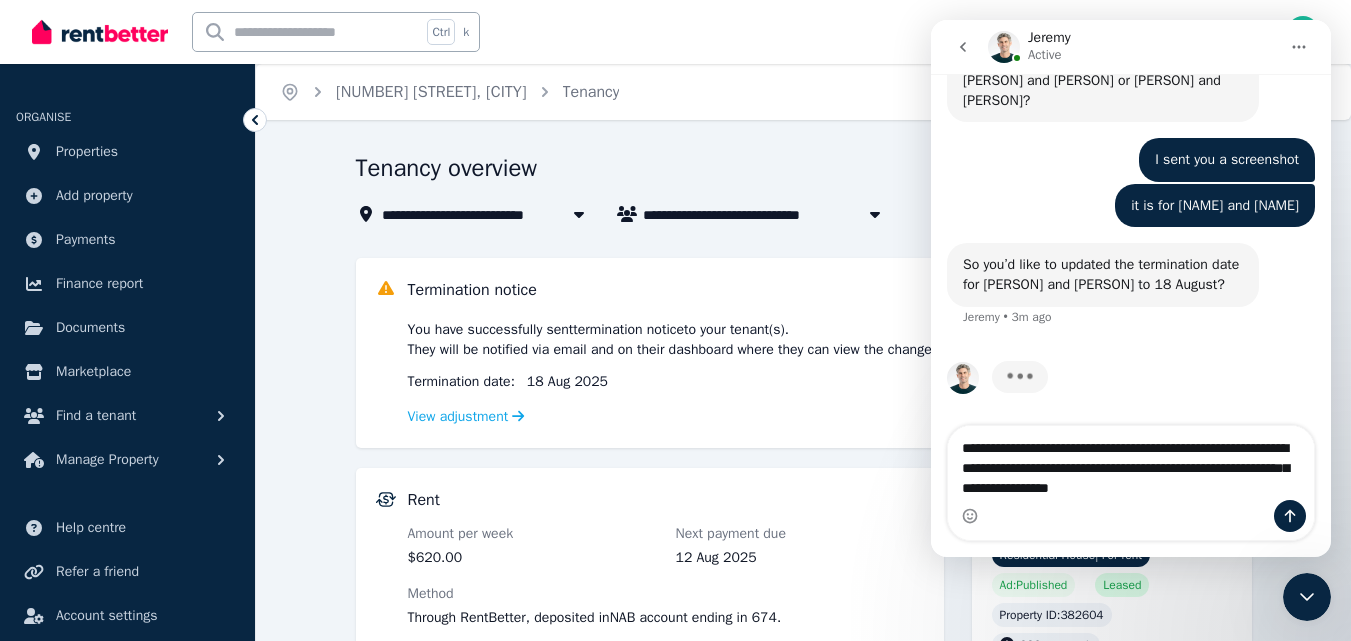 scroll, scrollTop: 3370, scrollLeft: 0, axis: vertical 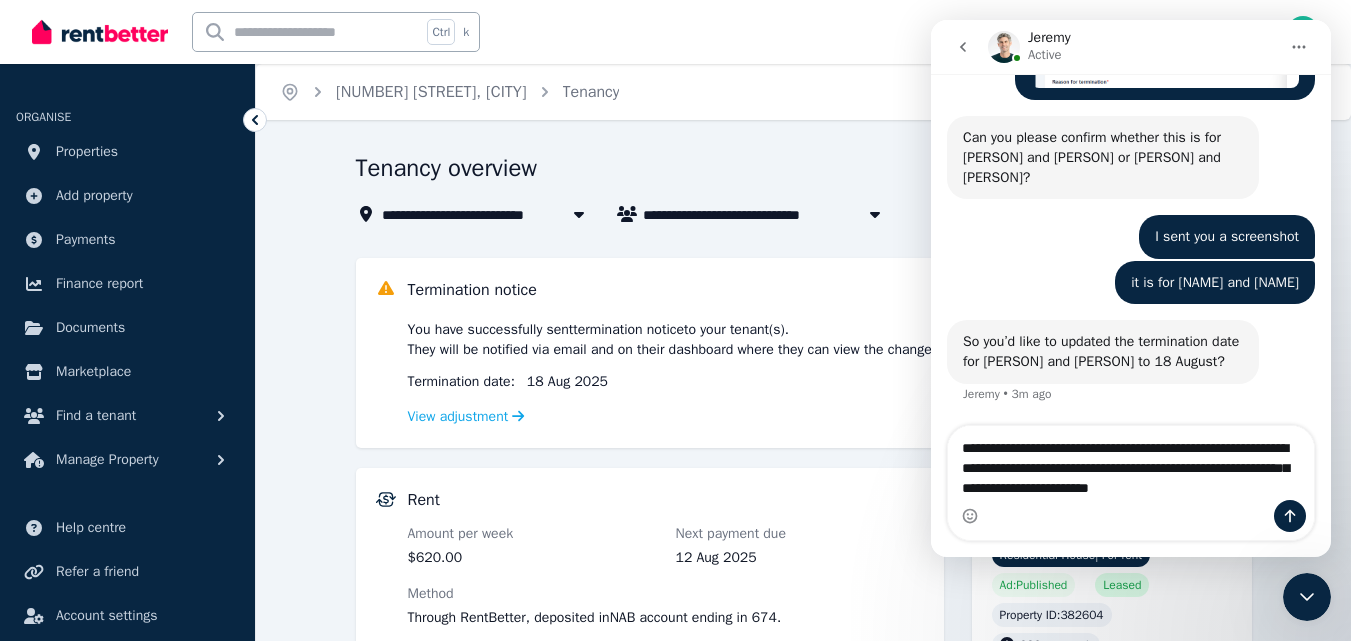 type on "**********" 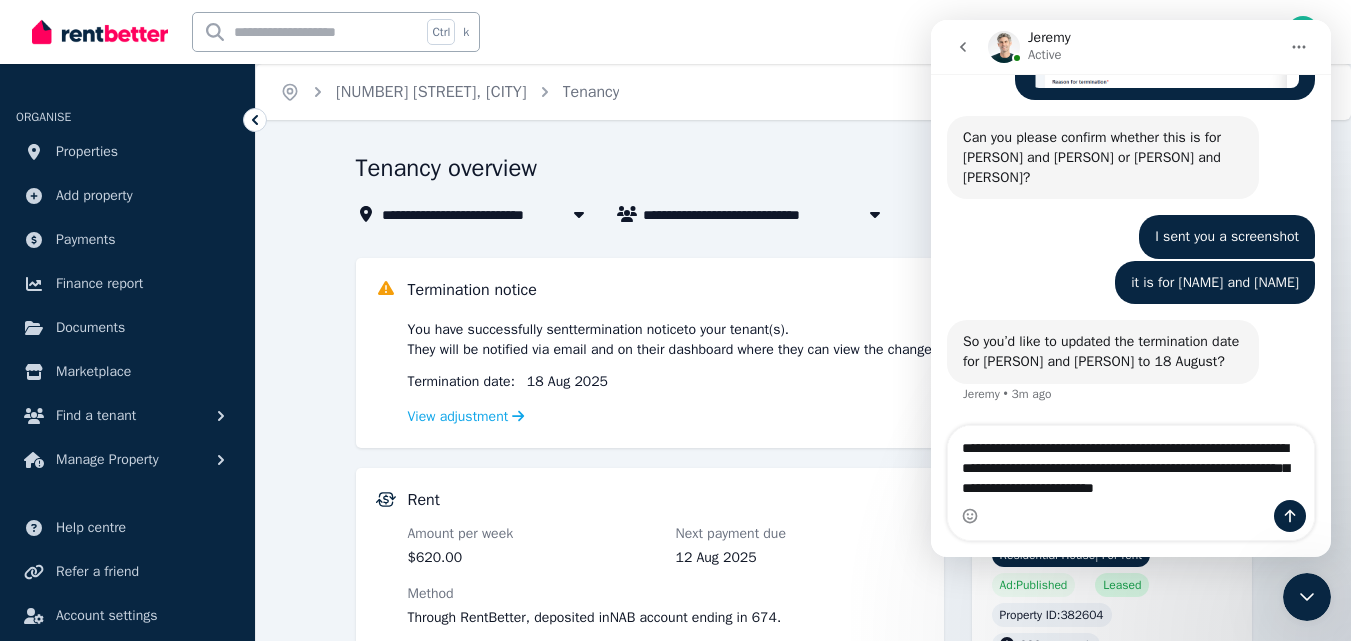type 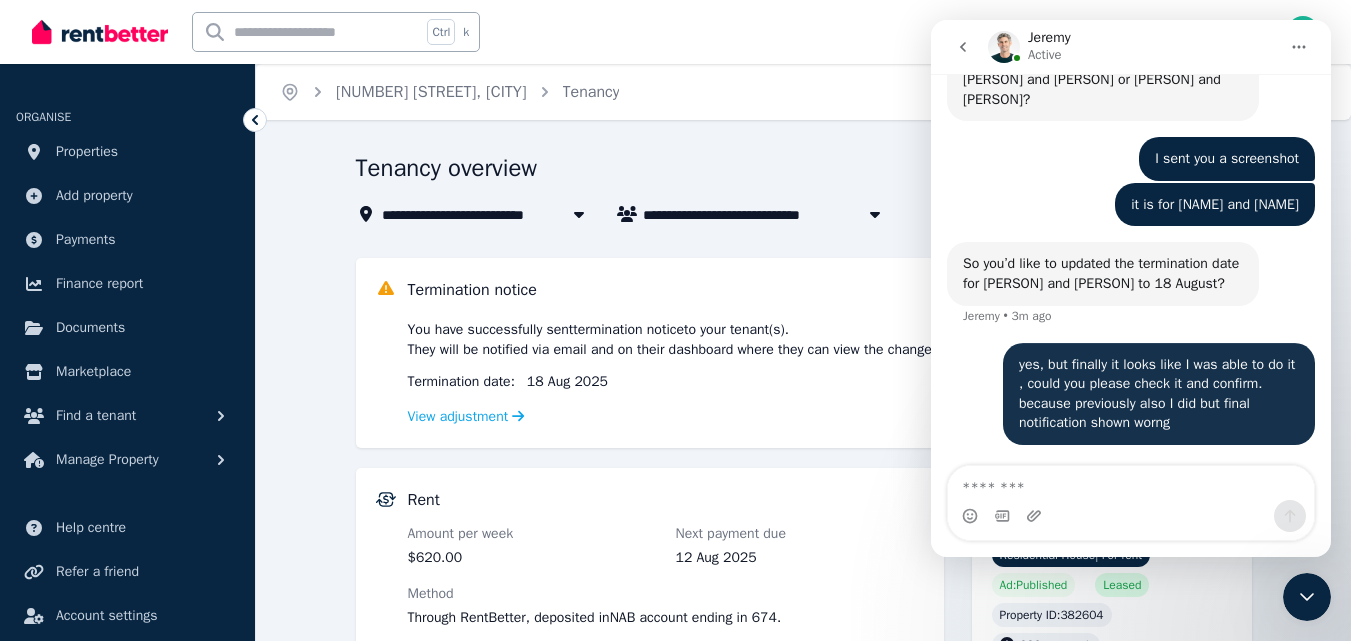 scroll, scrollTop: 3448, scrollLeft: 0, axis: vertical 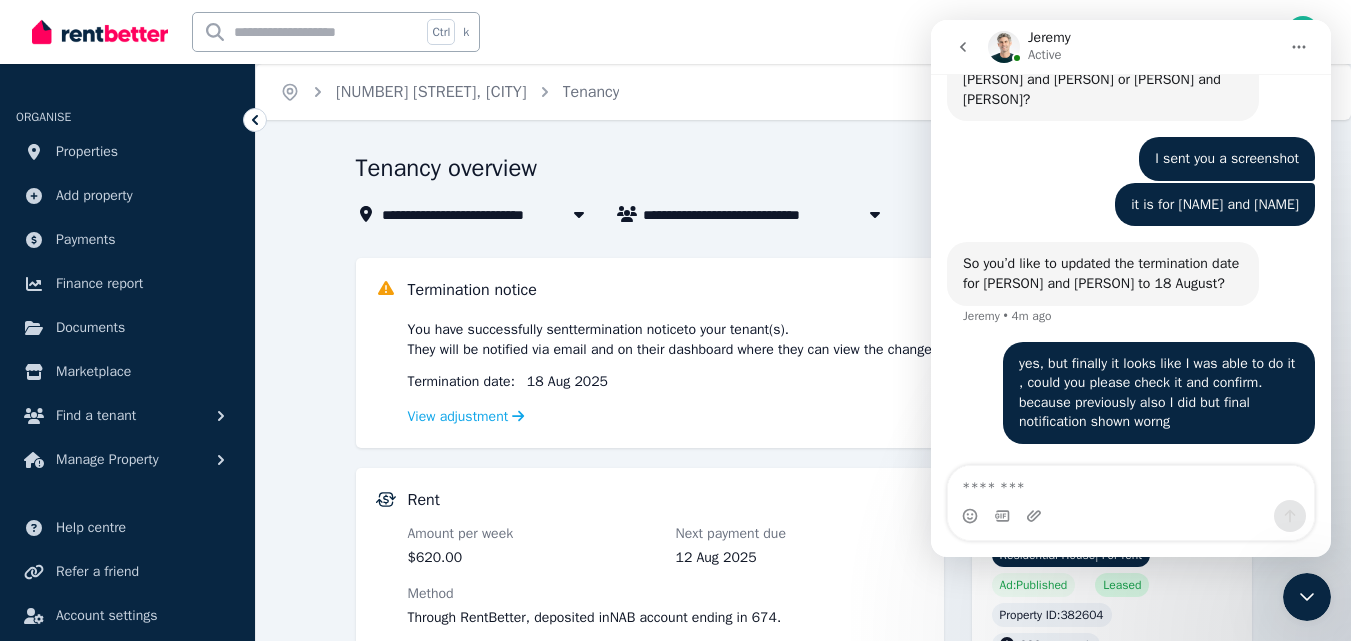 click 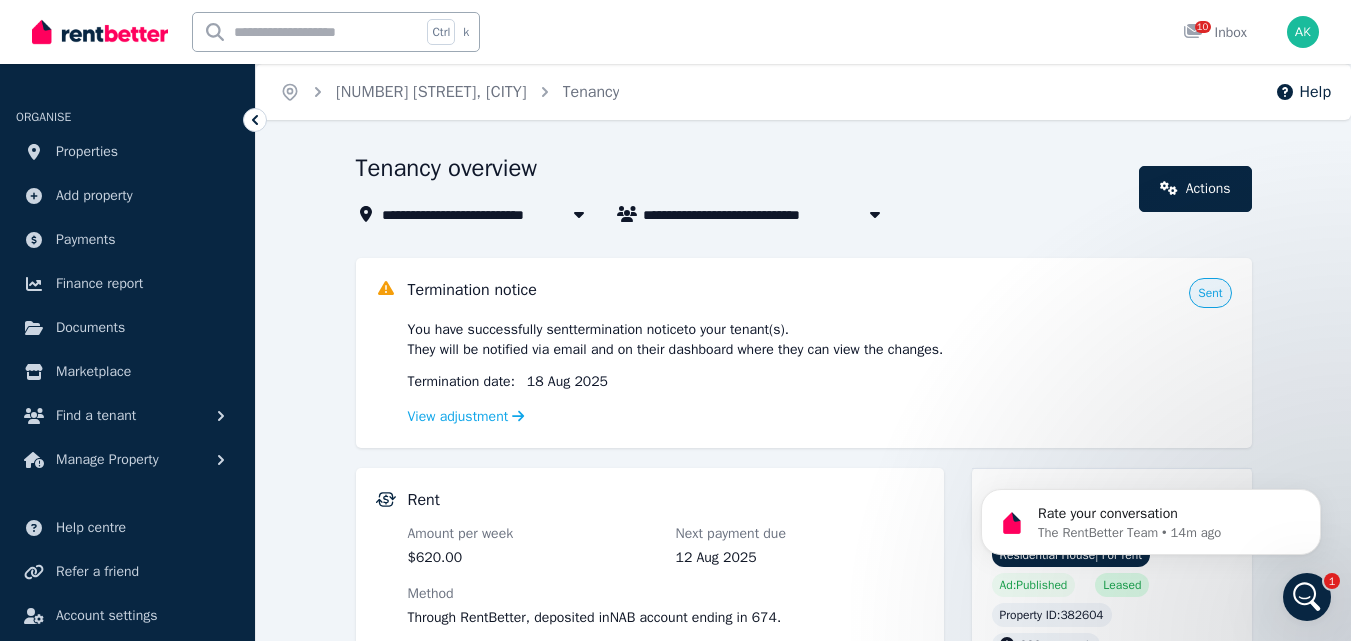 scroll, scrollTop: 0, scrollLeft: 0, axis: both 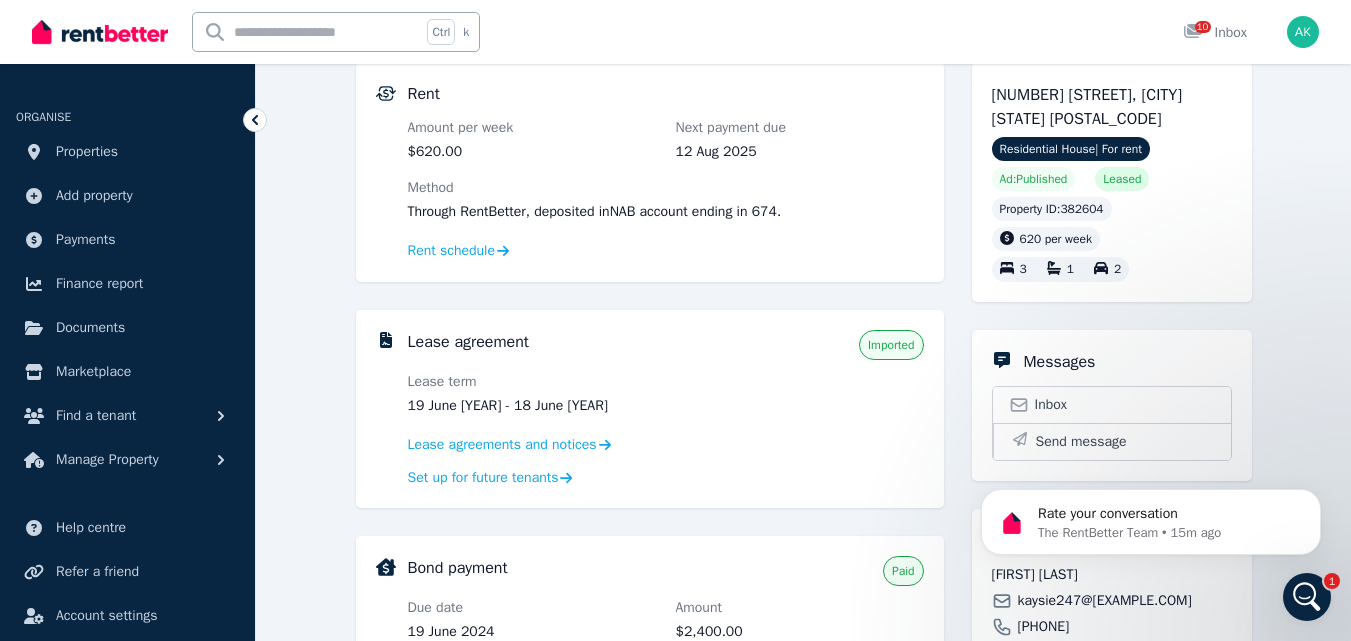 click 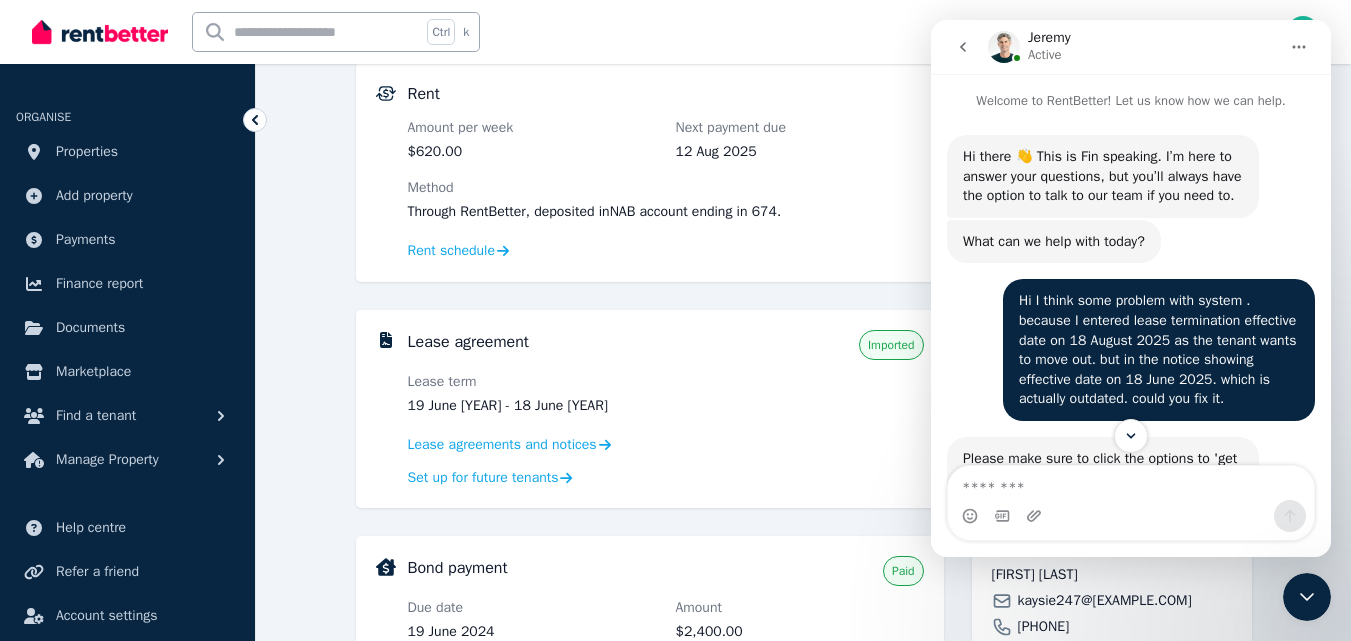scroll, scrollTop: 3, scrollLeft: 0, axis: vertical 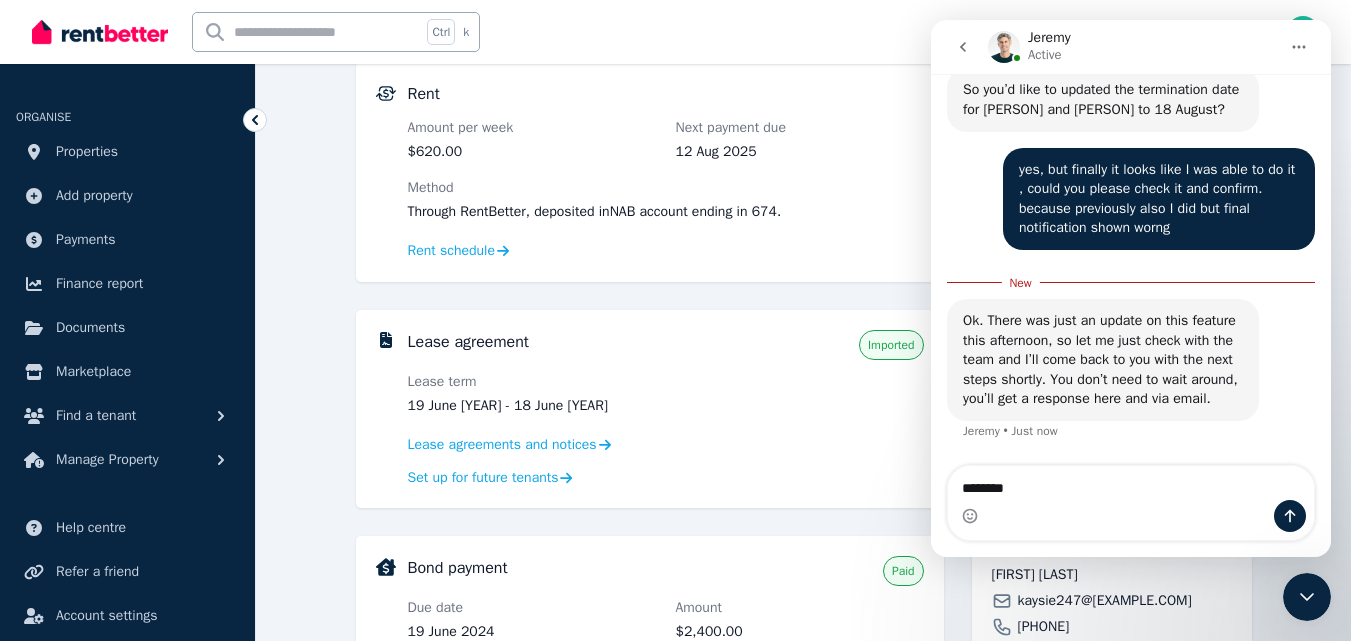 type on "*********" 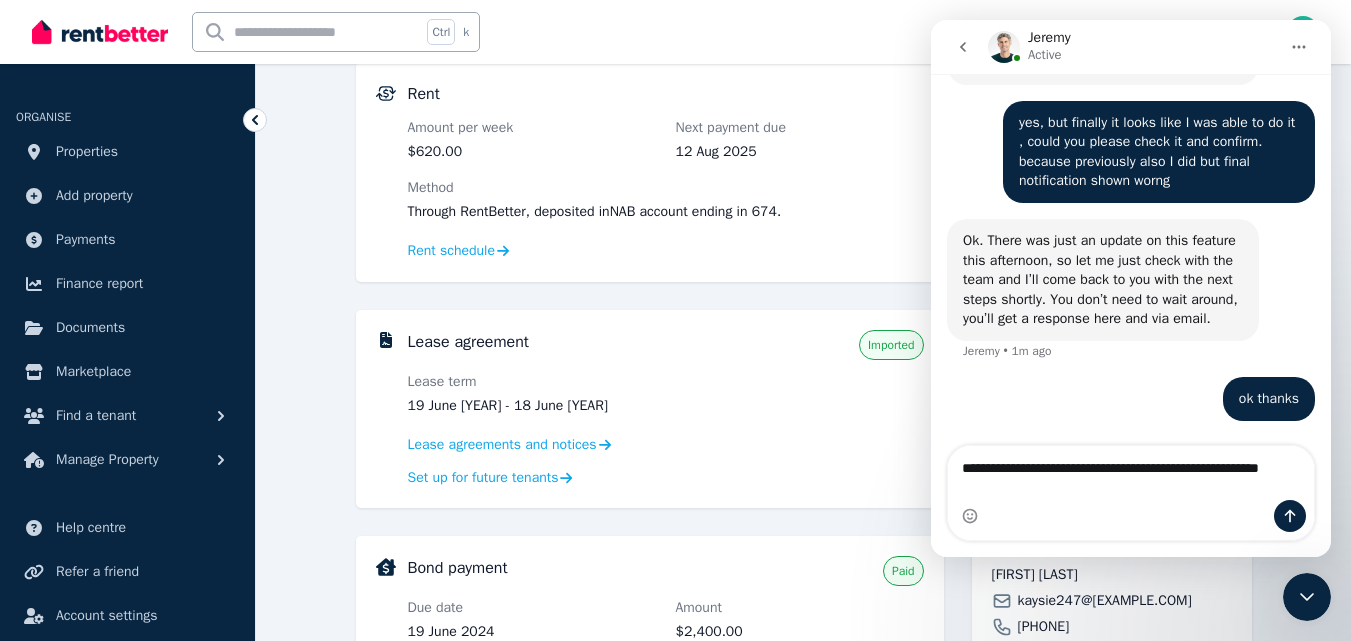 scroll, scrollTop: 3666, scrollLeft: 0, axis: vertical 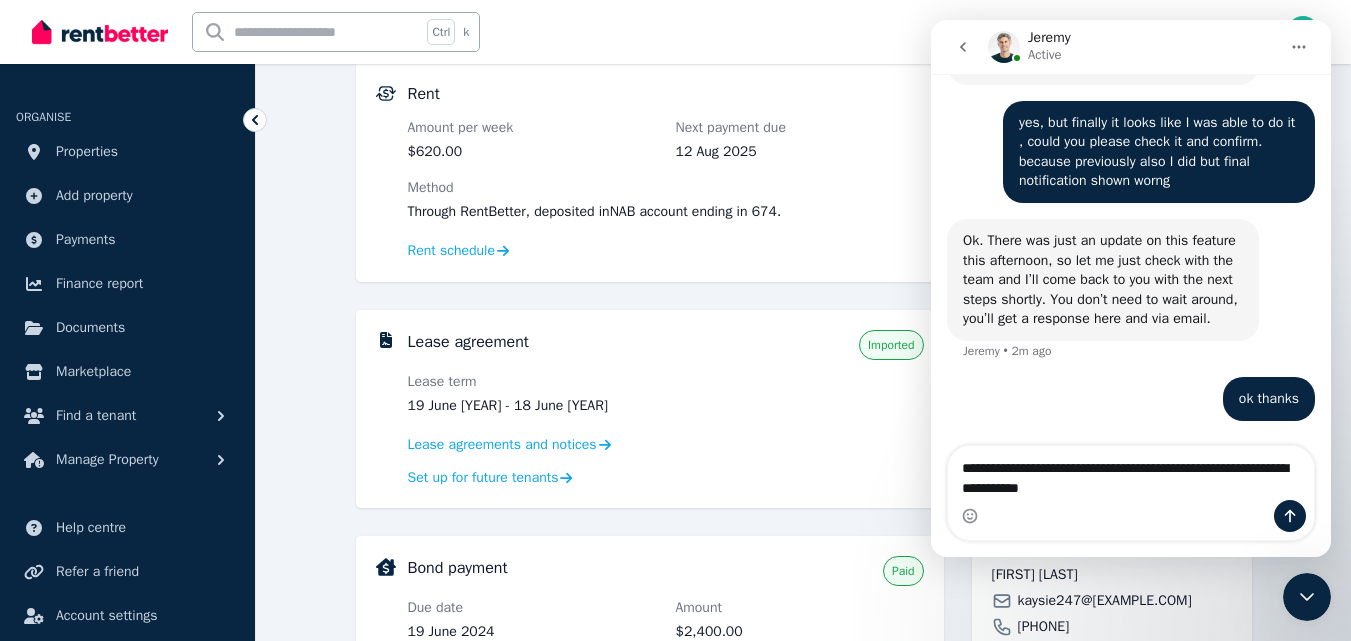 click on "**********" at bounding box center (1131, 473) 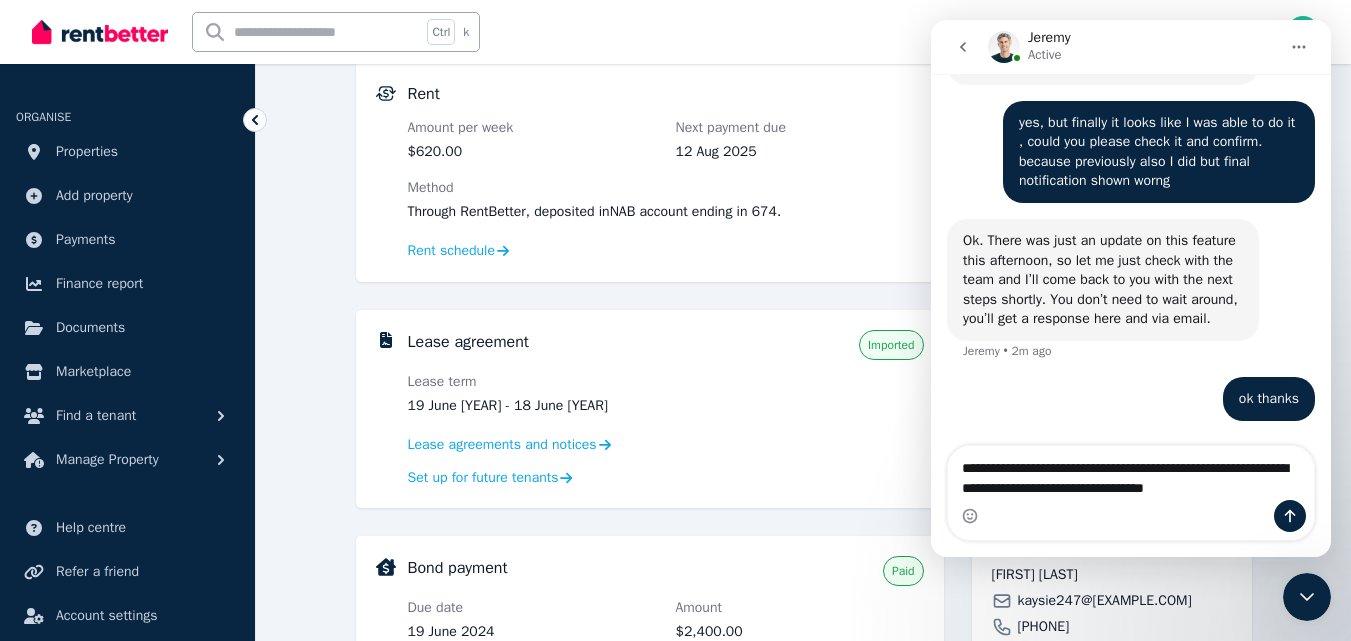 type on "**********" 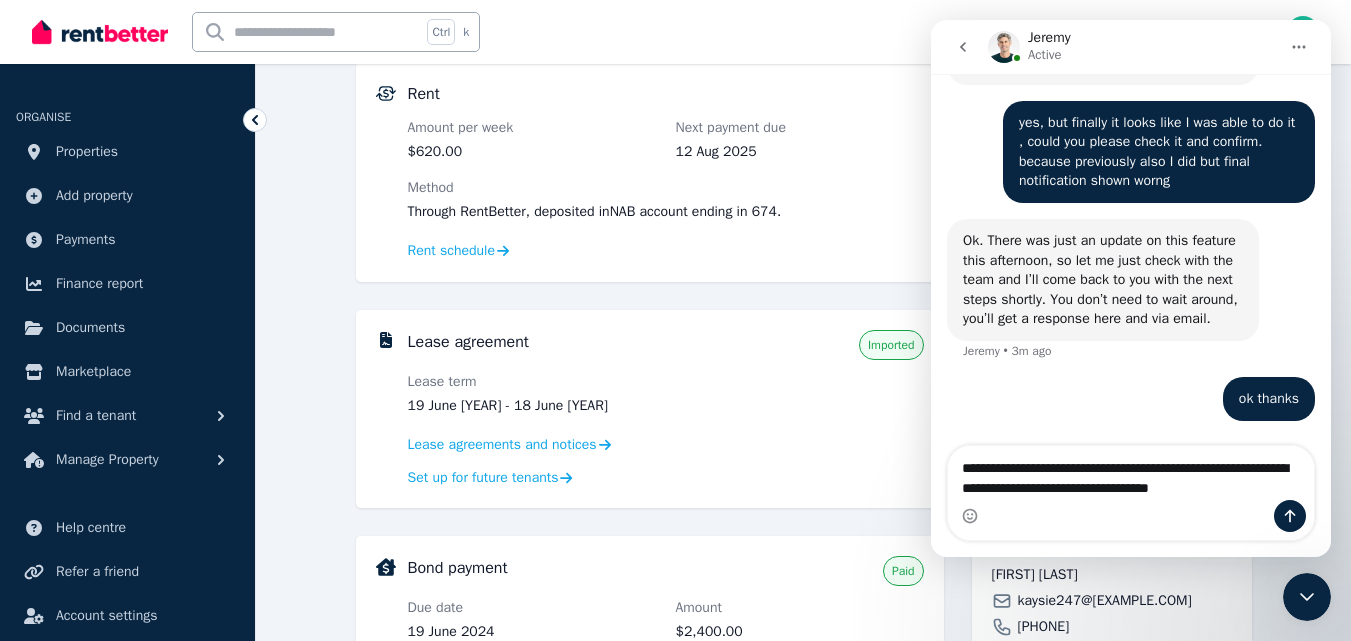 click on "**********" at bounding box center (1131, 473) 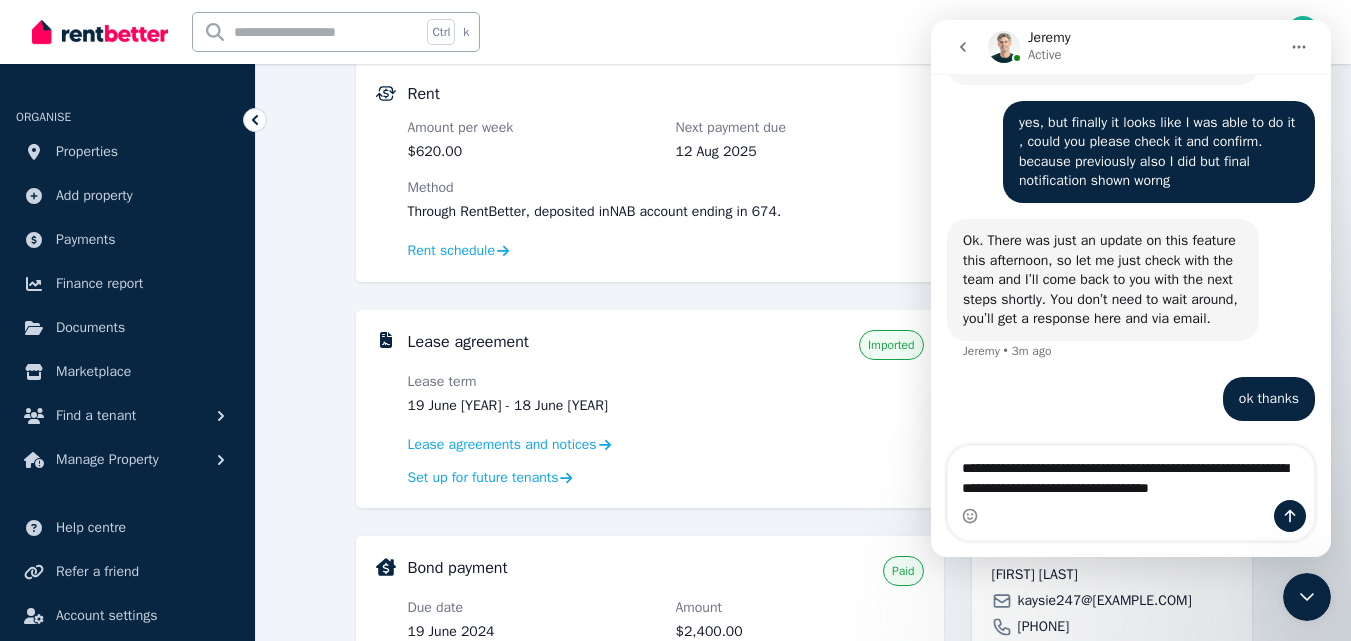type 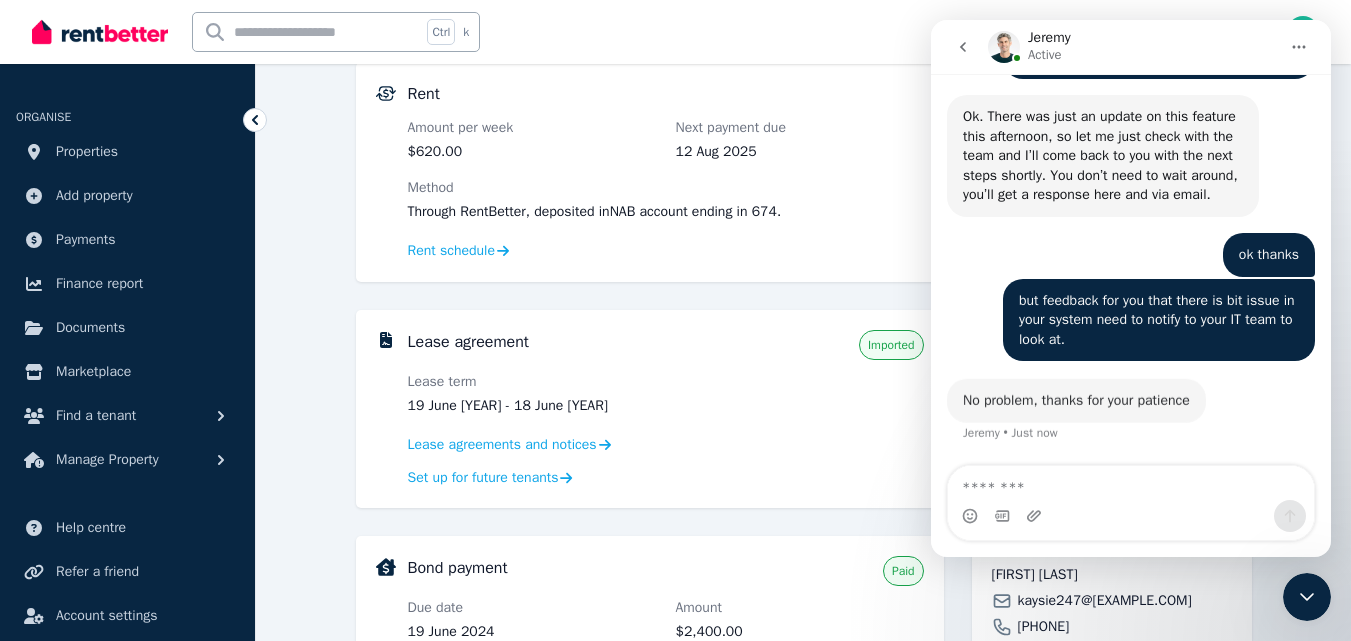 scroll, scrollTop: 3790, scrollLeft: 0, axis: vertical 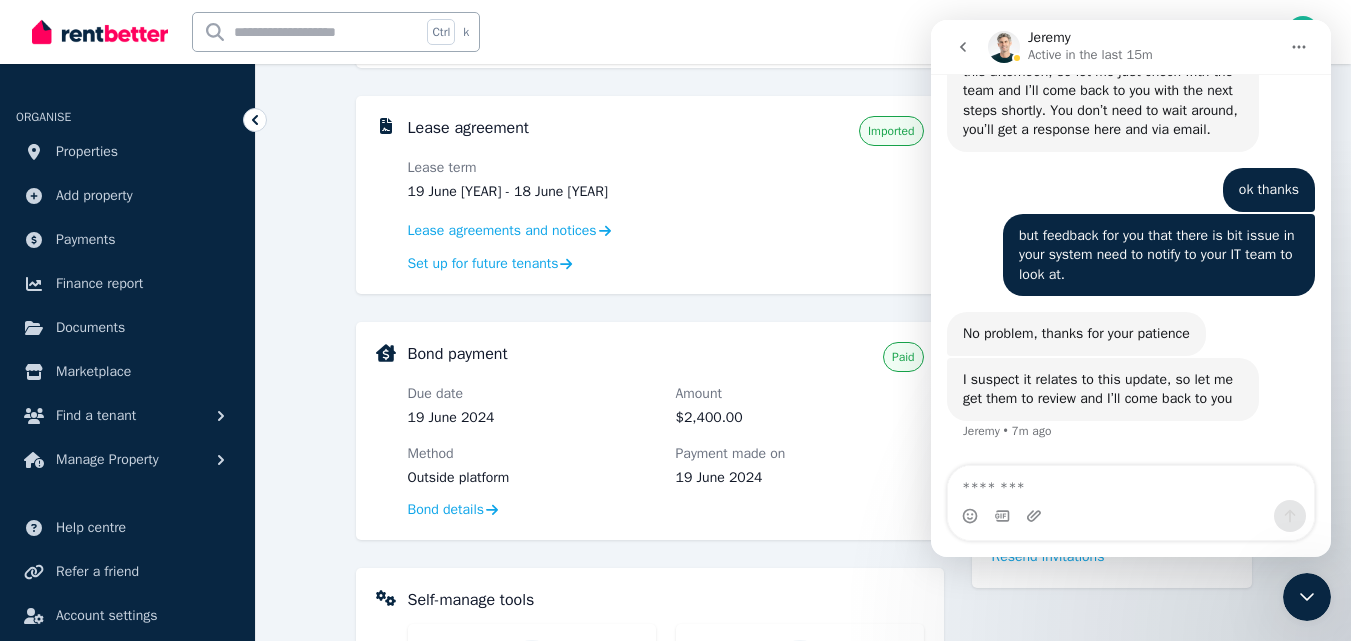click 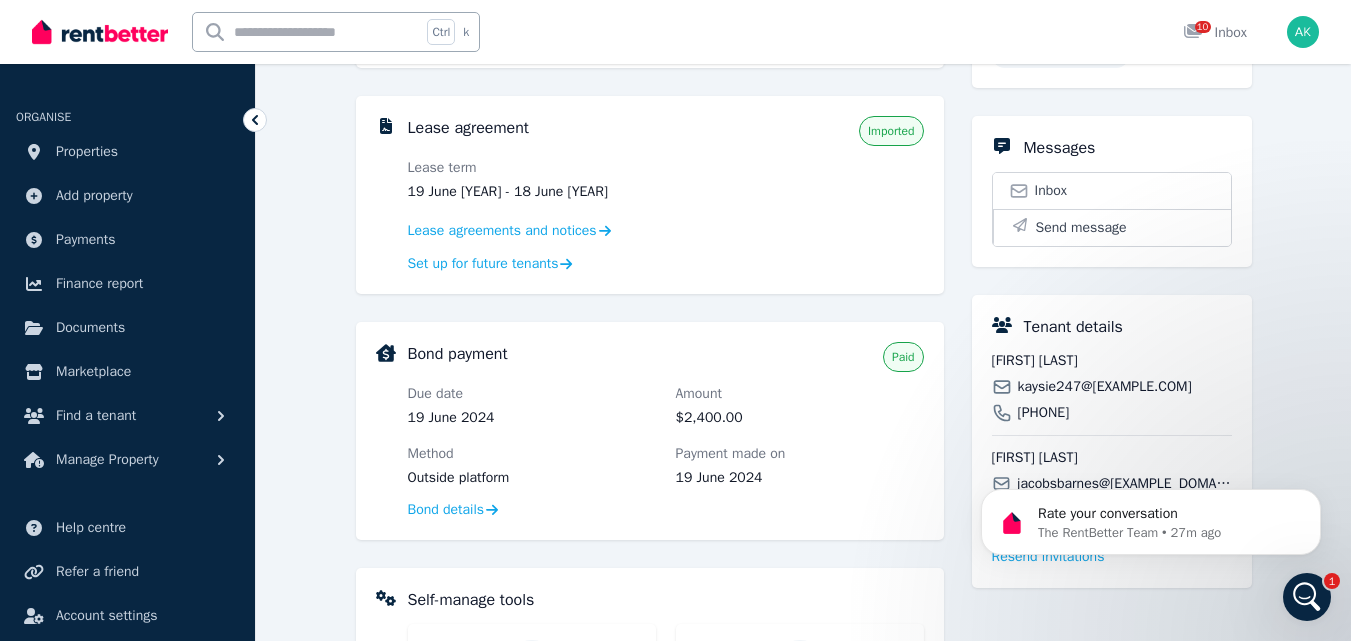 scroll, scrollTop: 0, scrollLeft: 0, axis: both 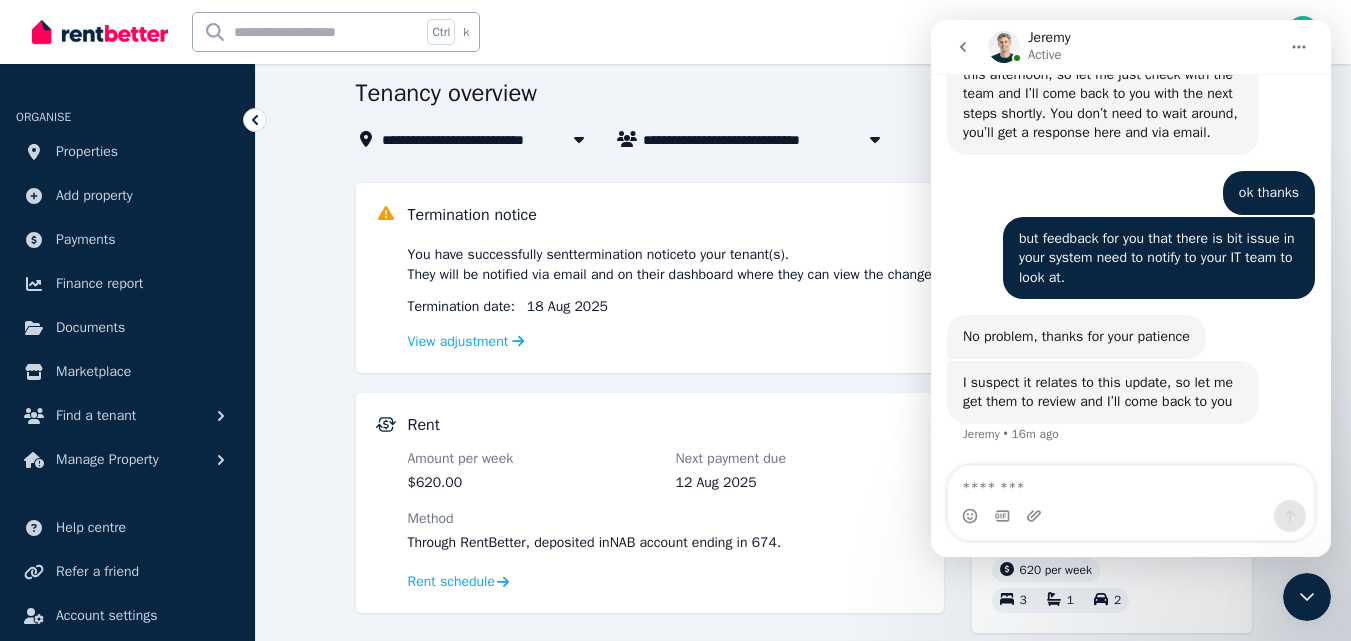 drag, startPoint x: 1675, startPoint y: 1004, endPoint x: 1309, endPoint y: 599, distance: 545.87634 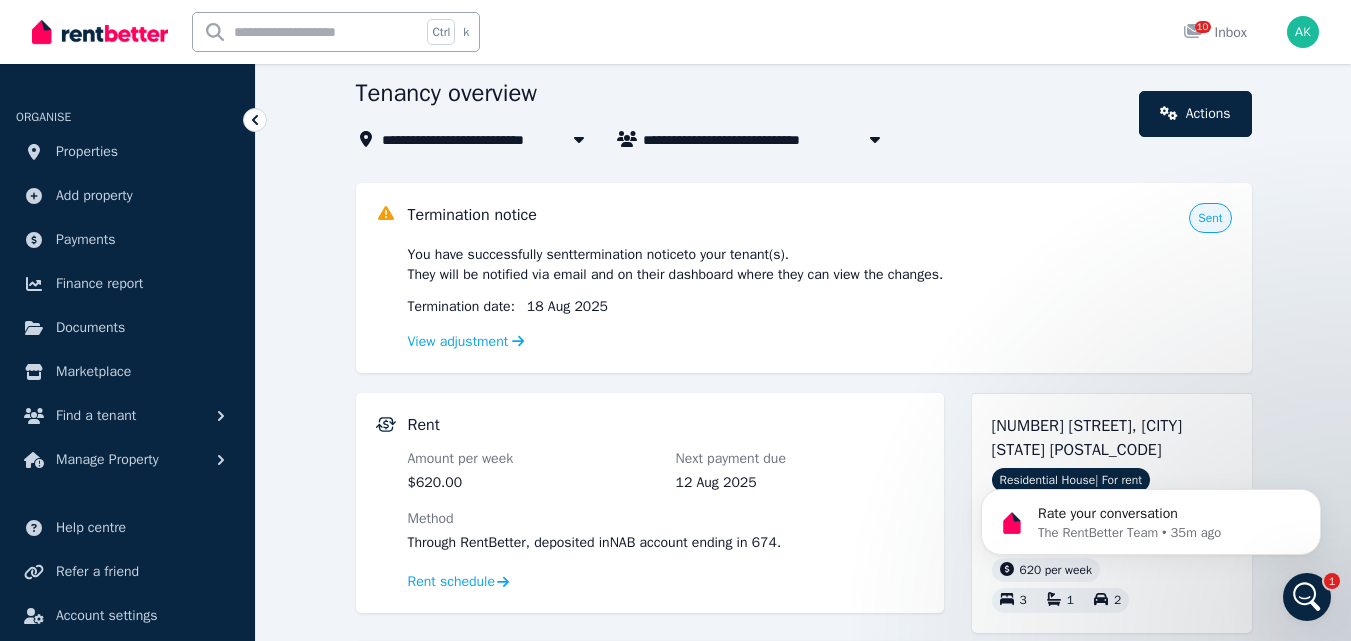 scroll, scrollTop: 0, scrollLeft: 0, axis: both 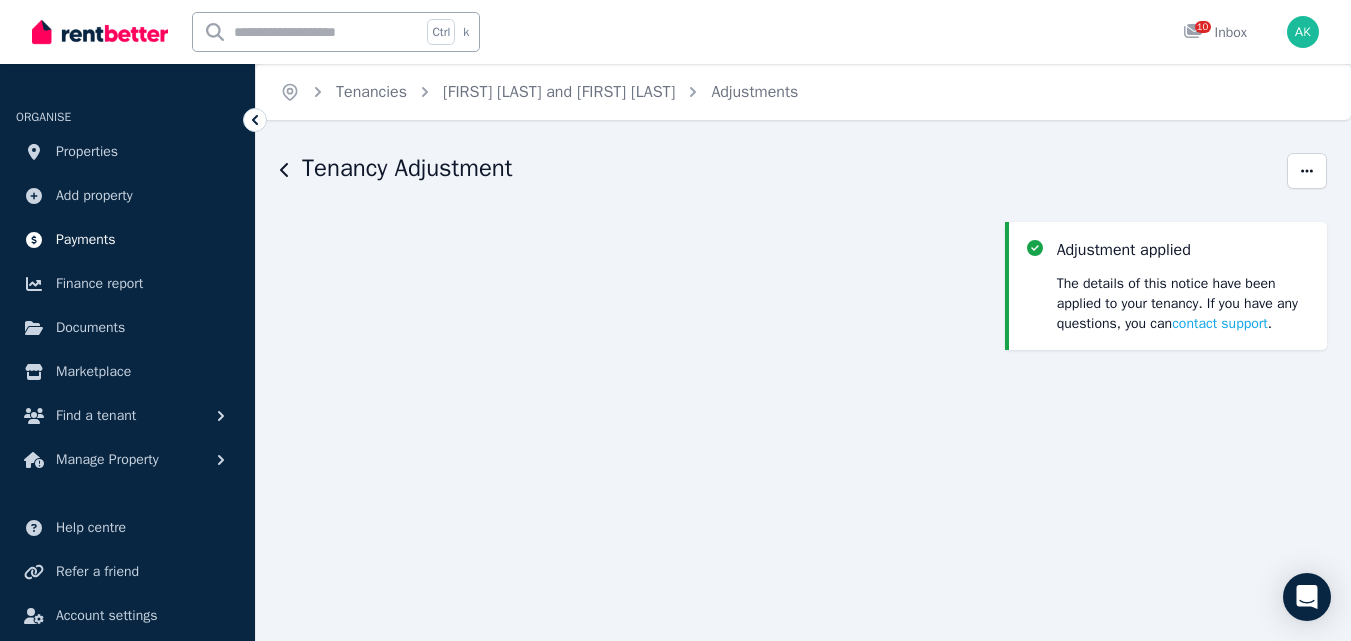 click on "Payments" at bounding box center (86, 240) 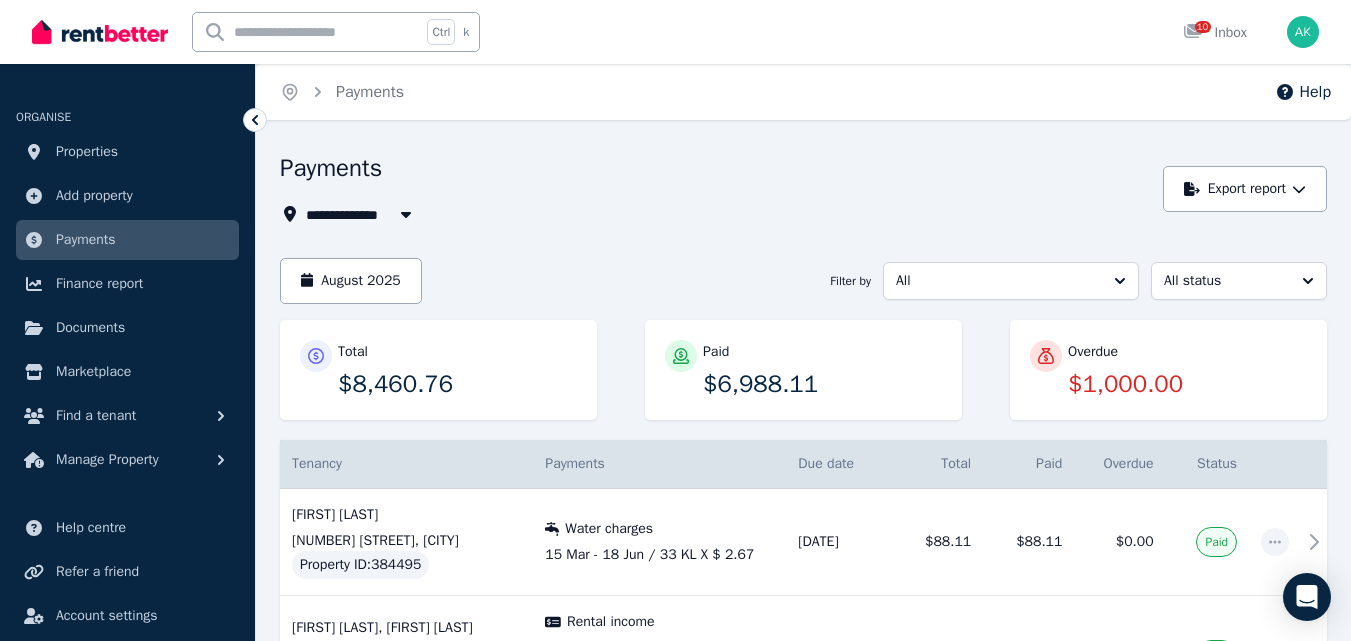 click 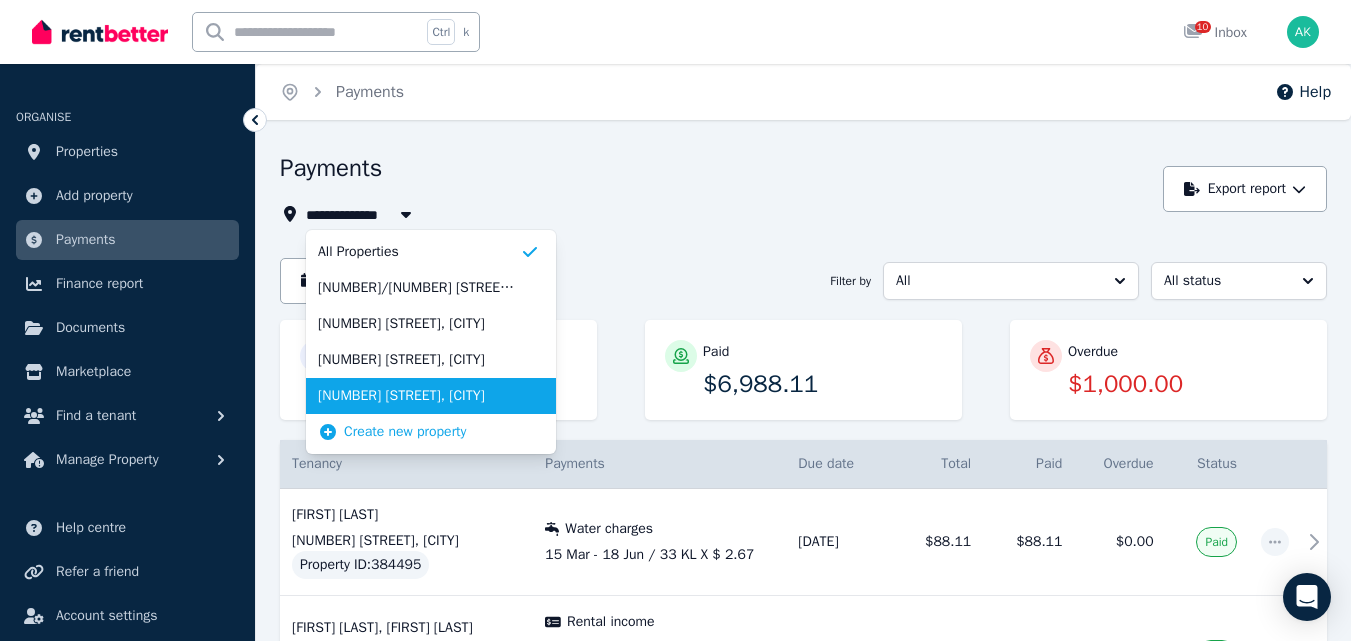 click on "[NUMBER] [STREET], [CITY]" at bounding box center [419, 396] 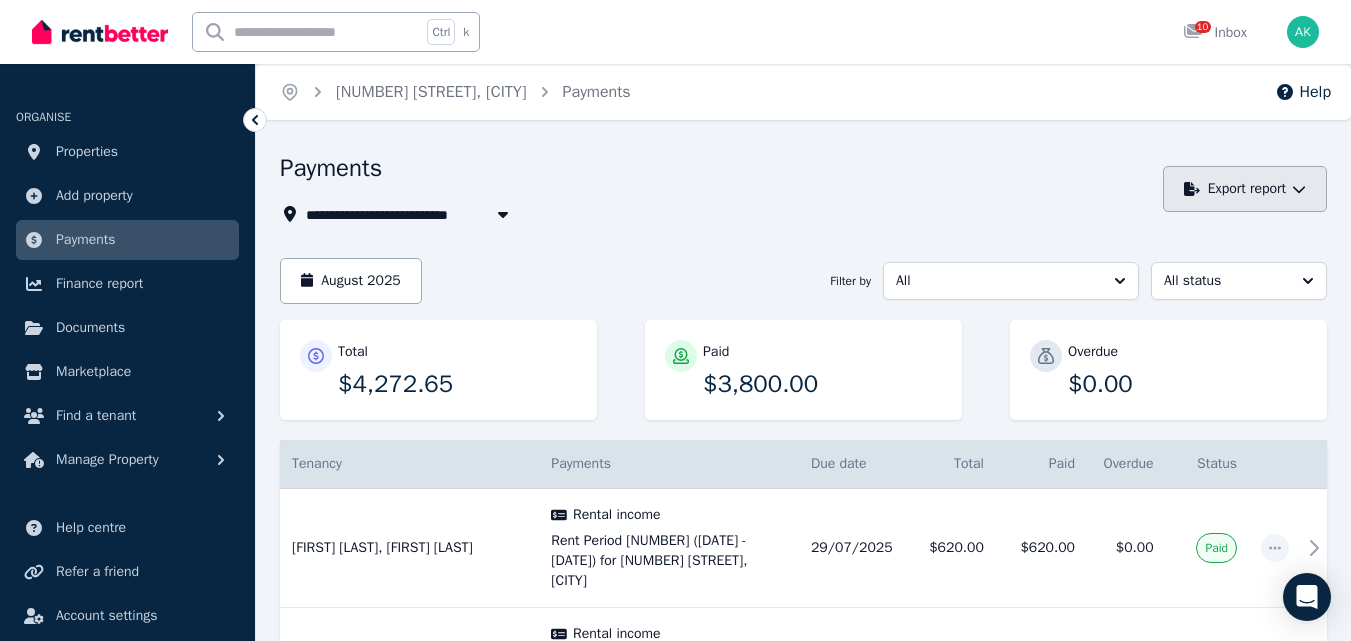 click 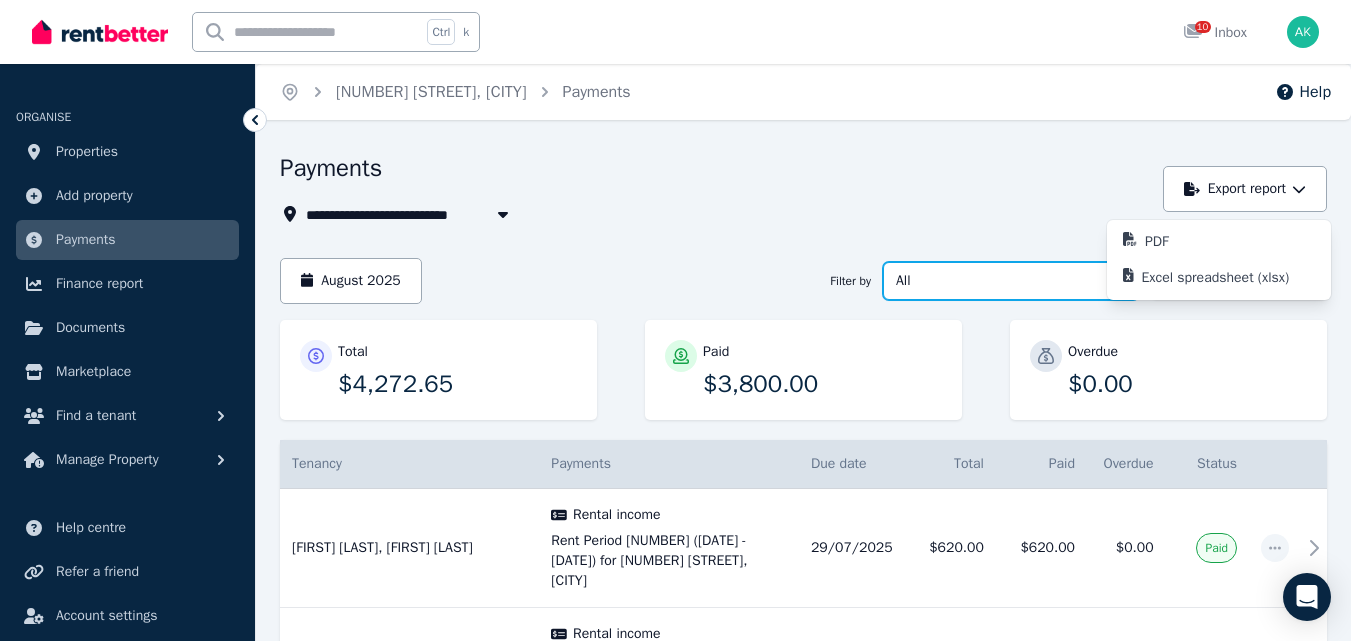 click on "All" at bounding box center (1011, 281) 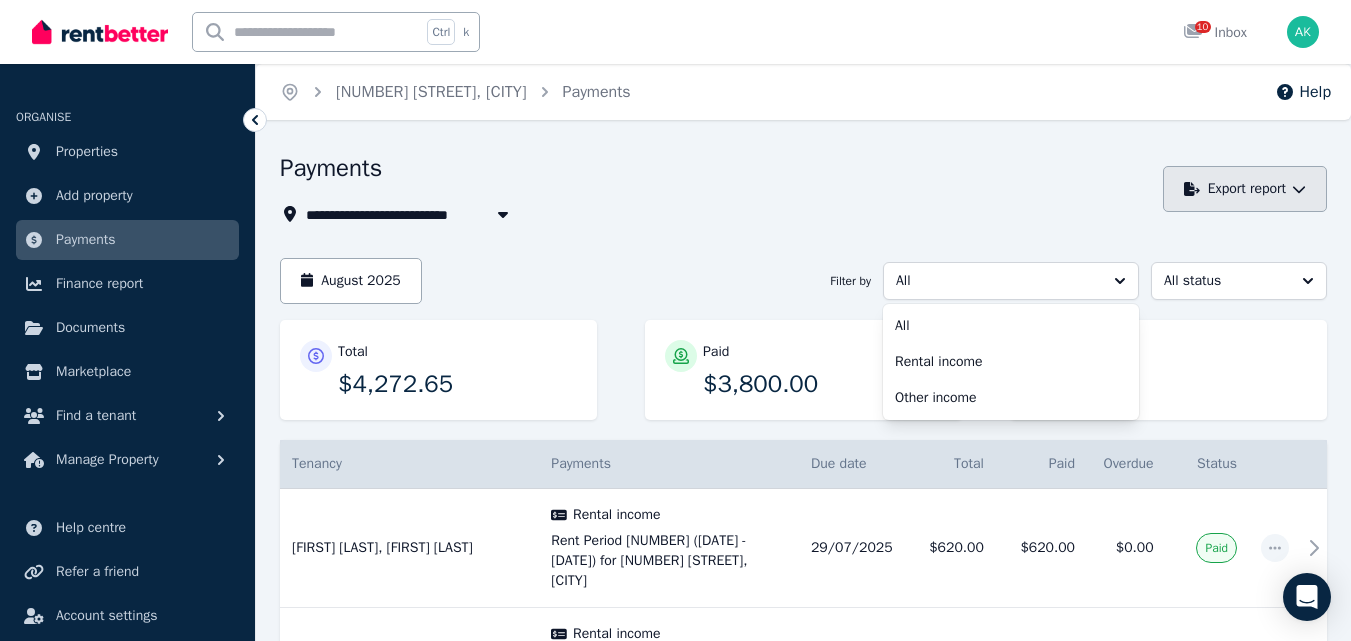 click on "Export report" at bounding box center (1245, 189) 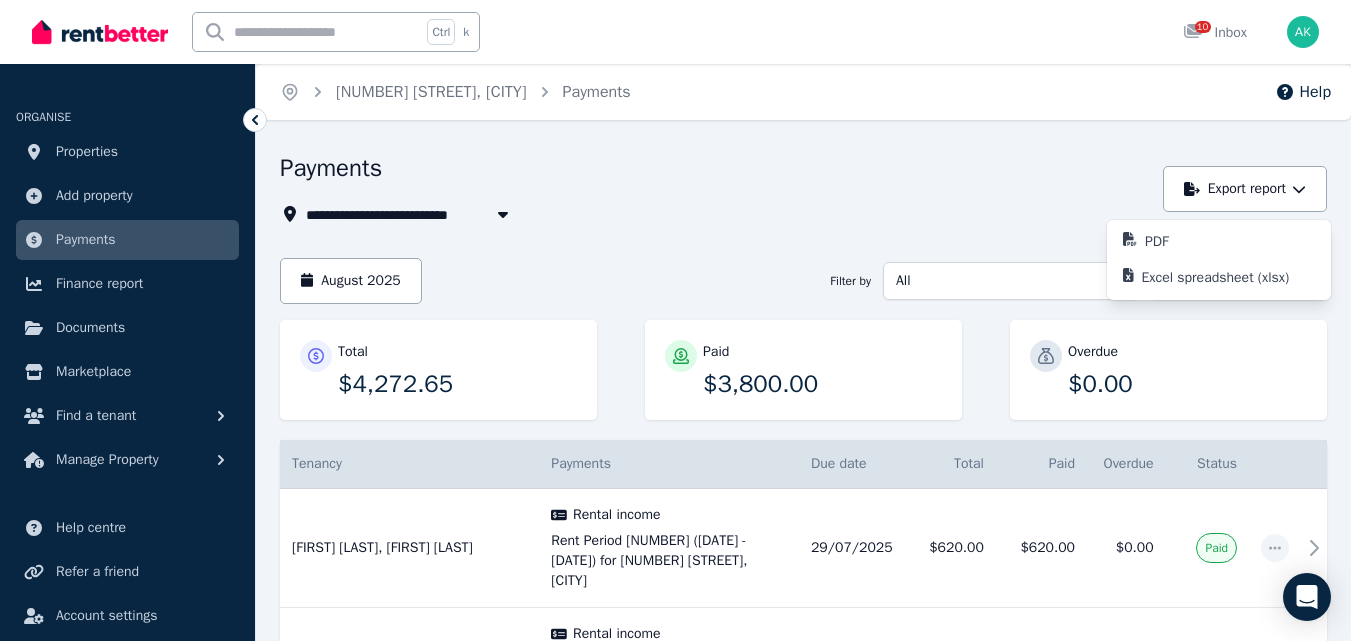 click on "**********" at bounding box center (716, 189) 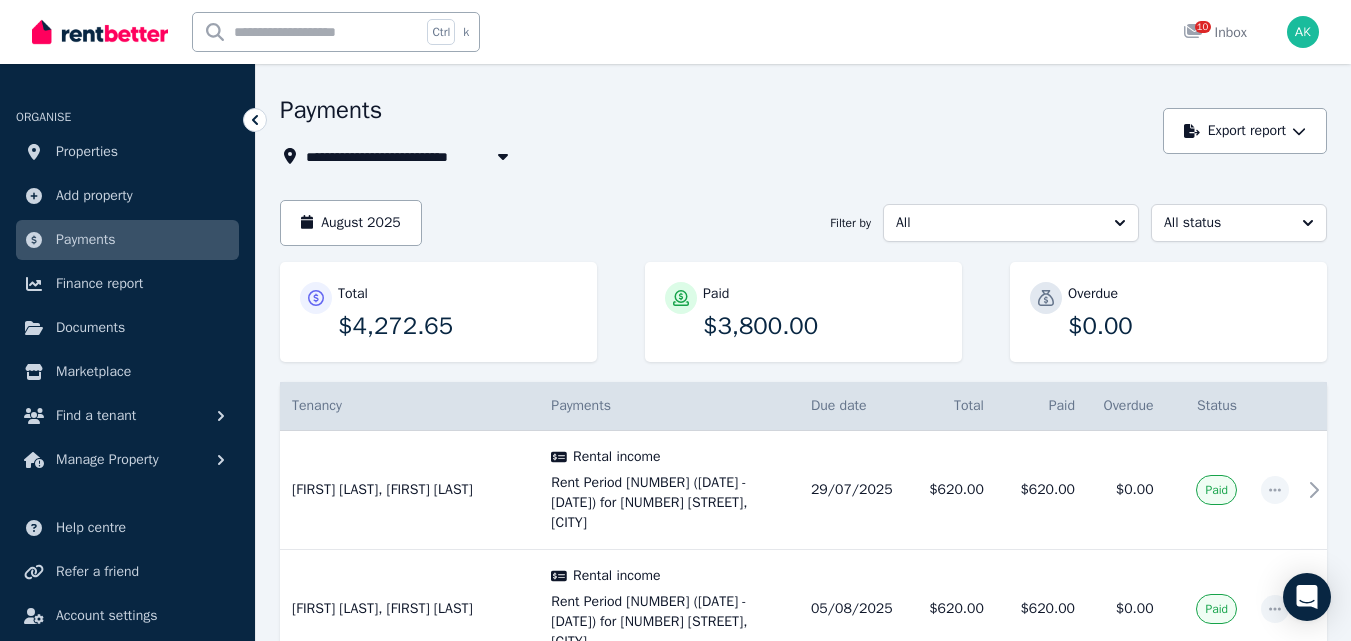 scroll, scrollTop: 0, scrollLeft: 0, axis: both 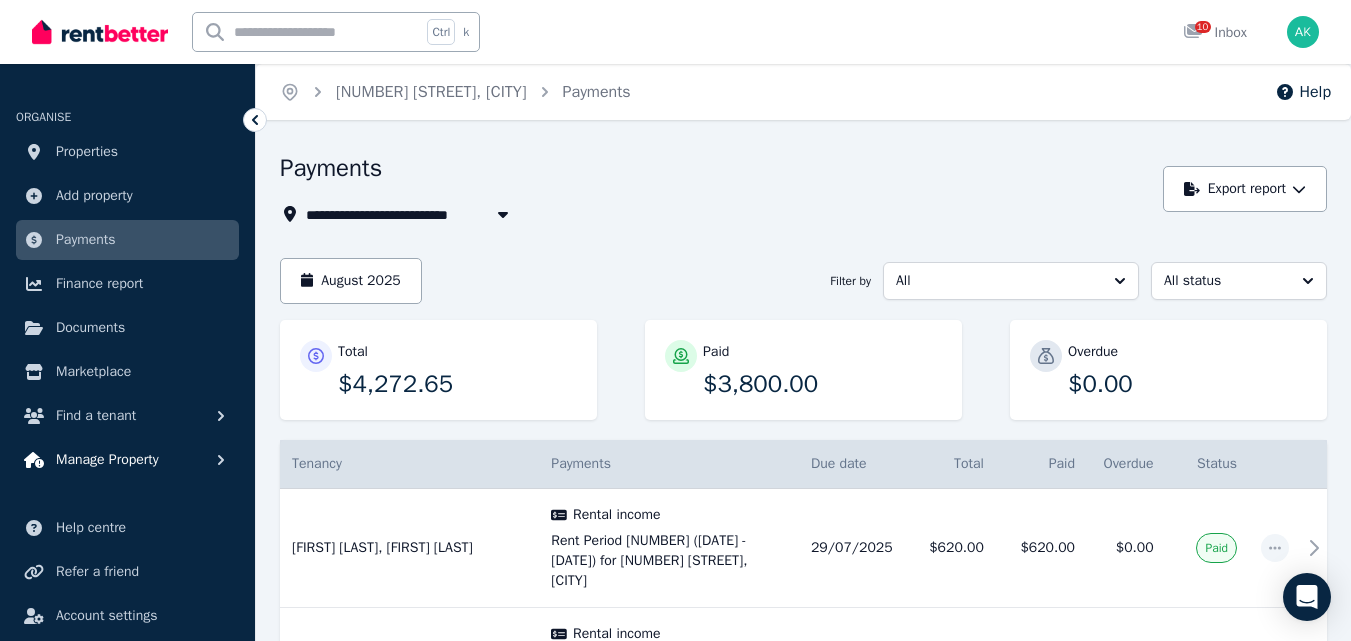 click on "Manage Property" at bounding box center (107, 460) 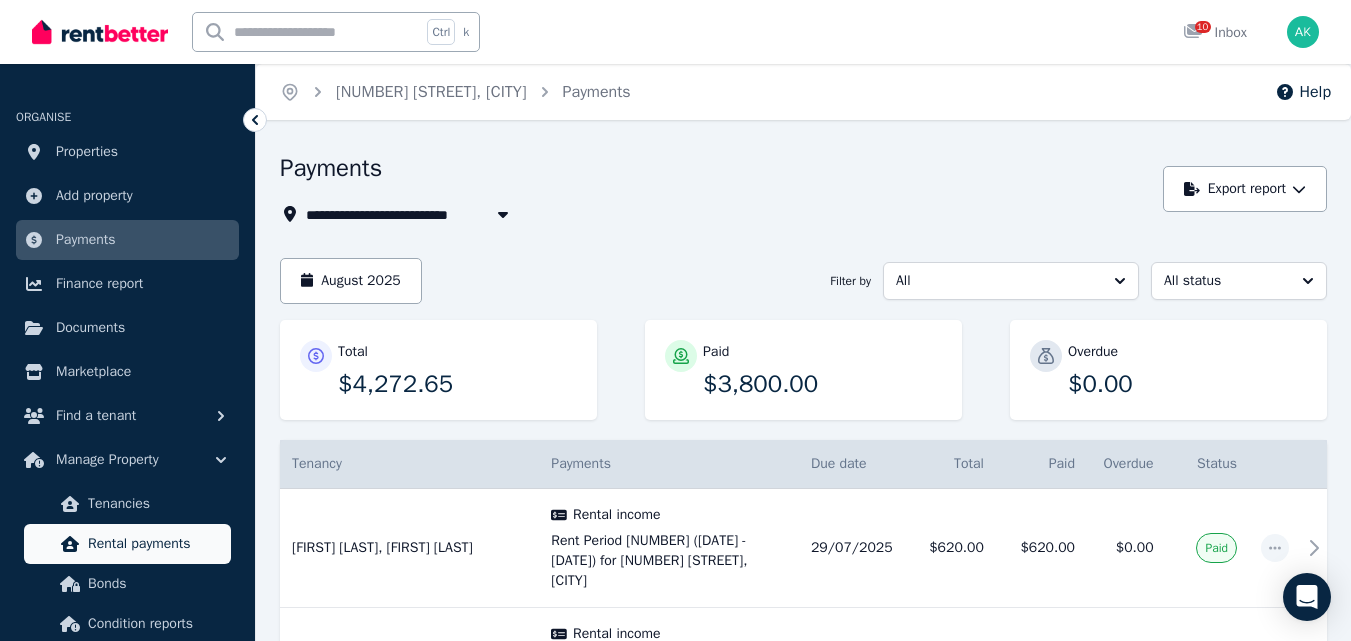 click on "Rental payments" at bounding box center [155, 544] 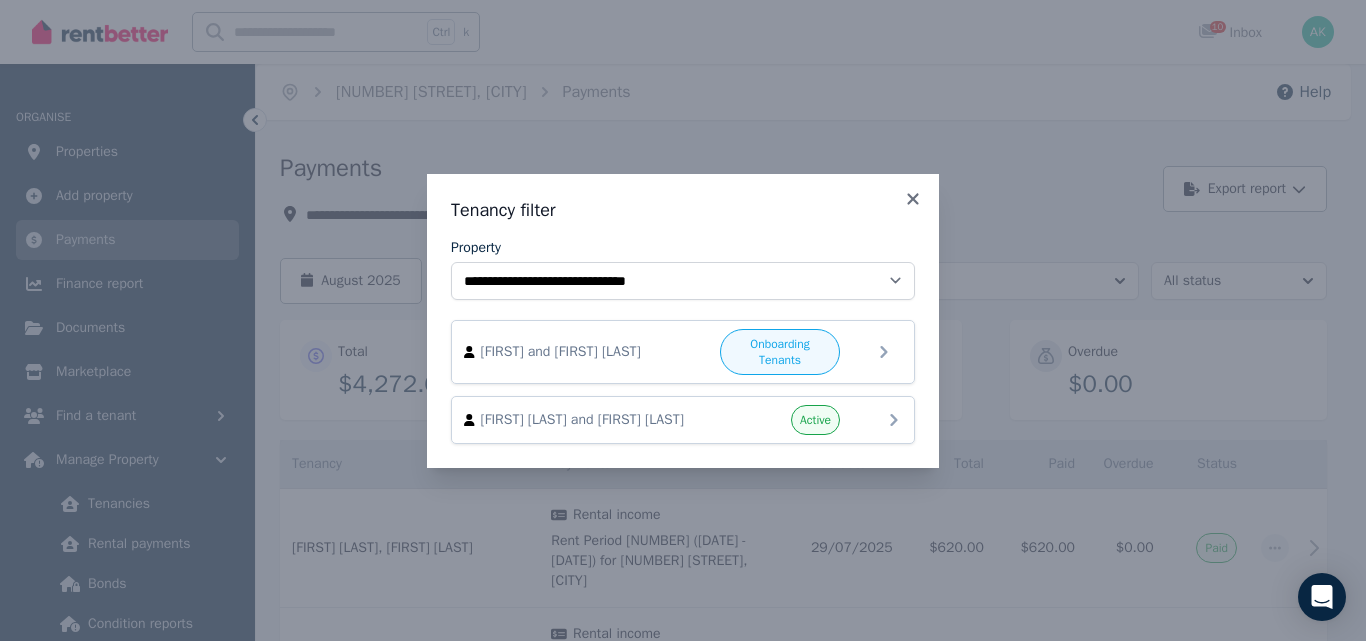 click on "Active" at bounding box center (780, 420) 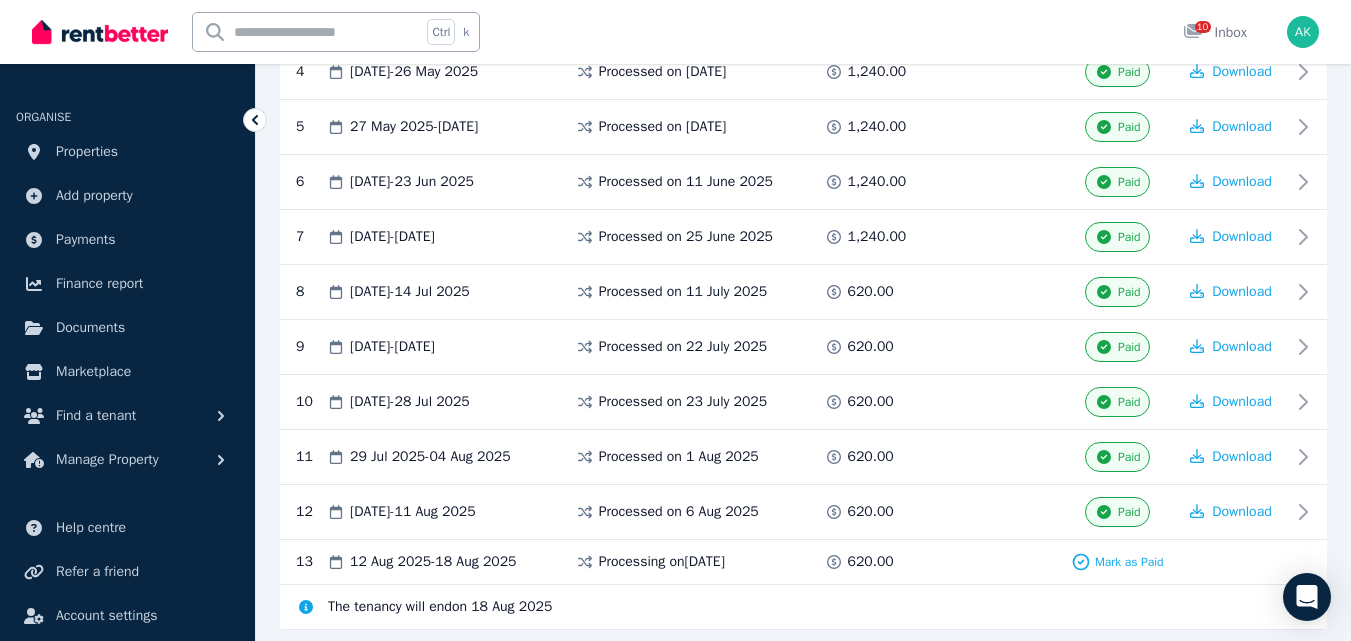 scroll, scrollTop: 704, scrollLeft: 0, axis: vertical 